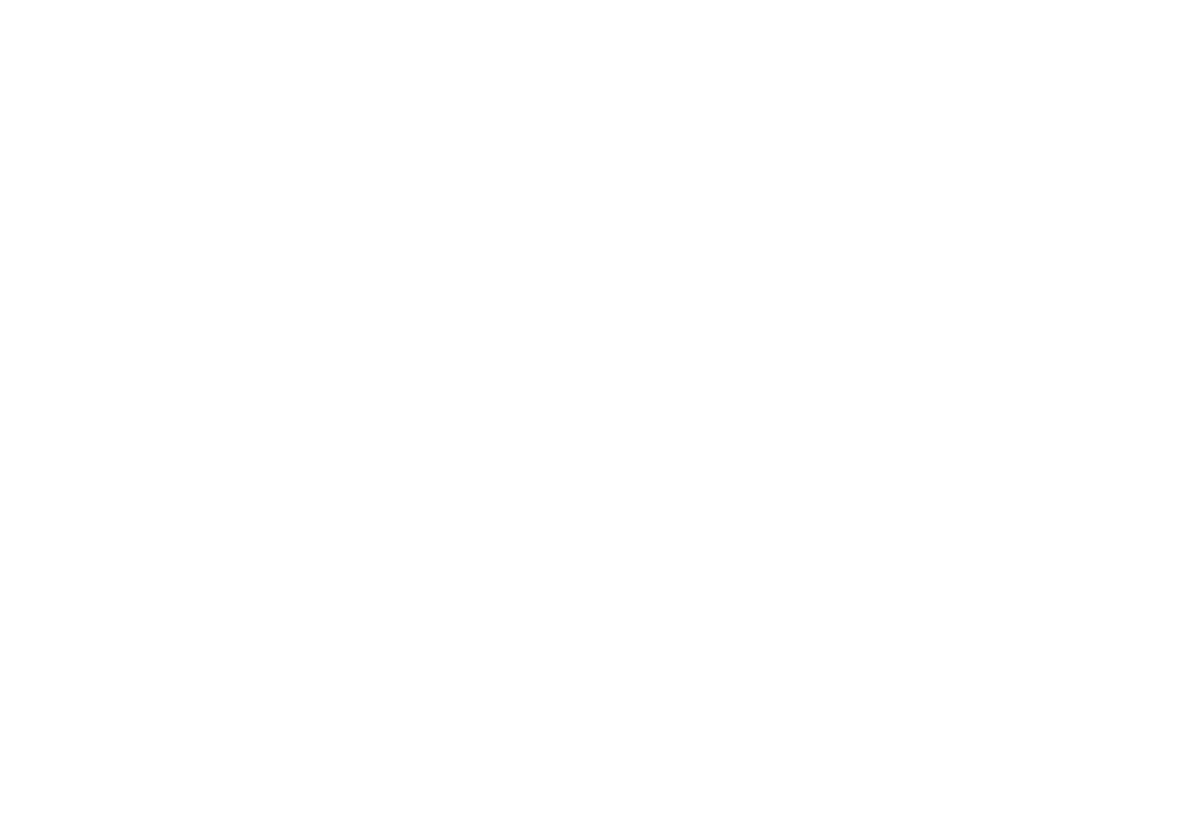 scroll, scrollTop: 0, scrollLeft: 0, axis: both 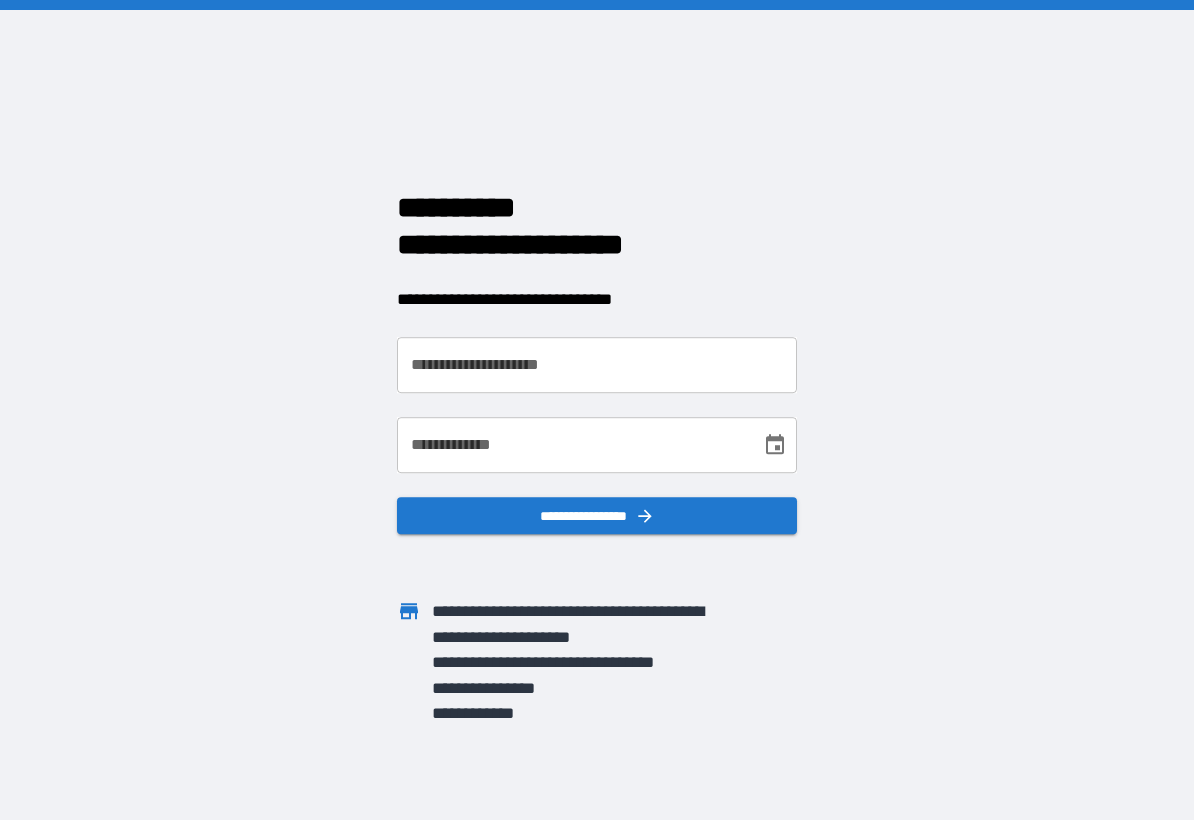 click on "**********" at bounding box center [597, 365] 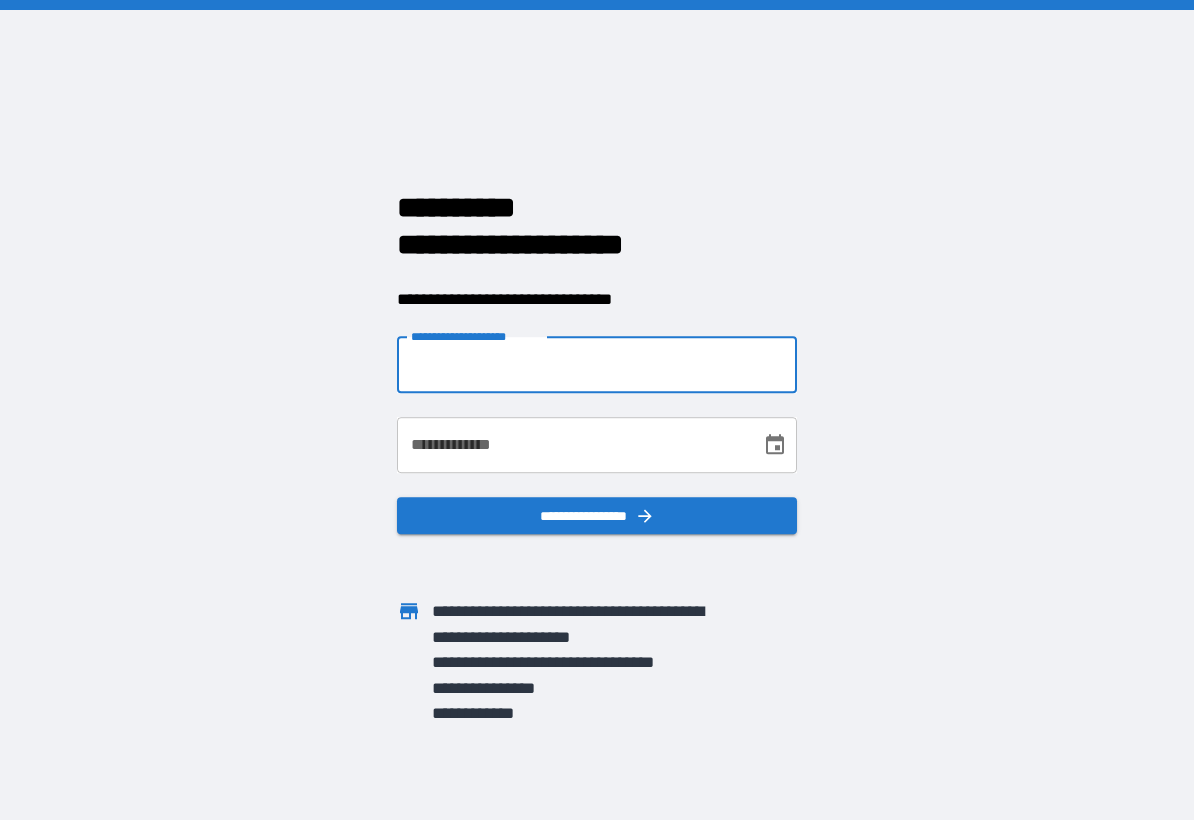 type on "**********" 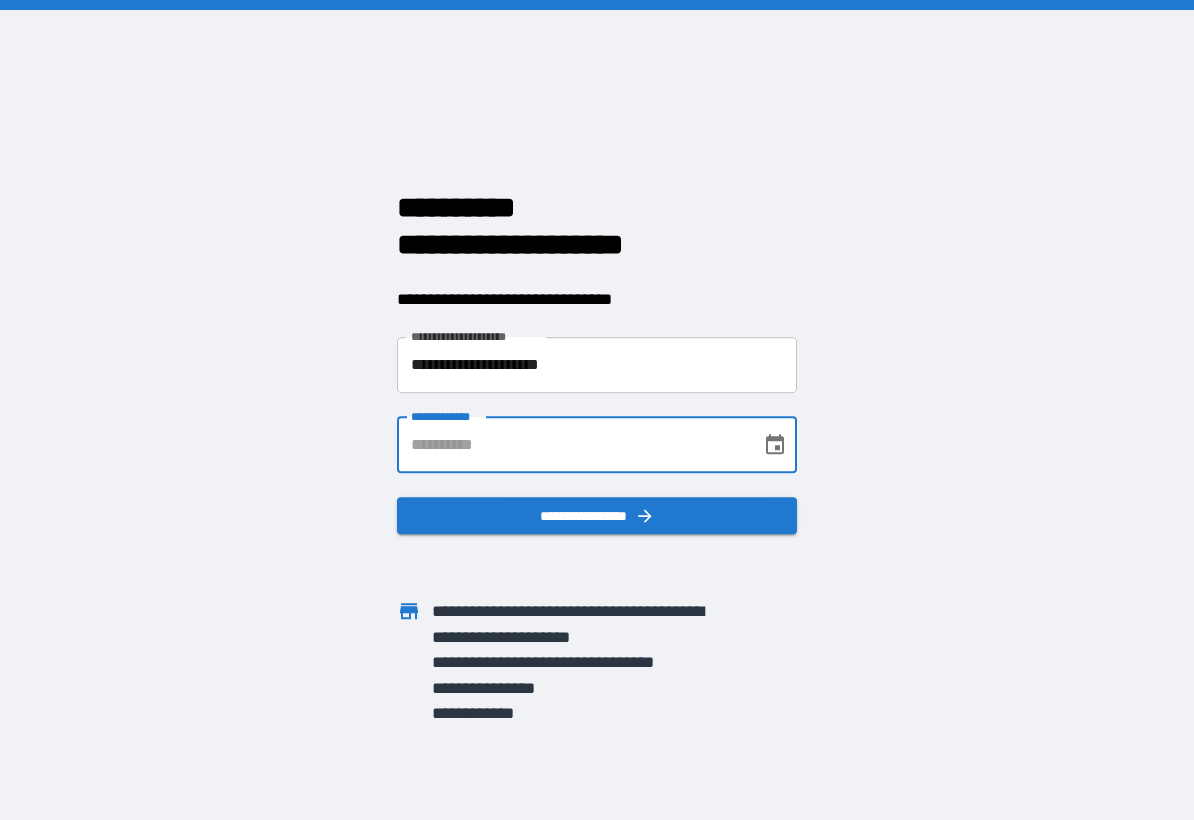 click on "**********" at bounding box center (572, 445) 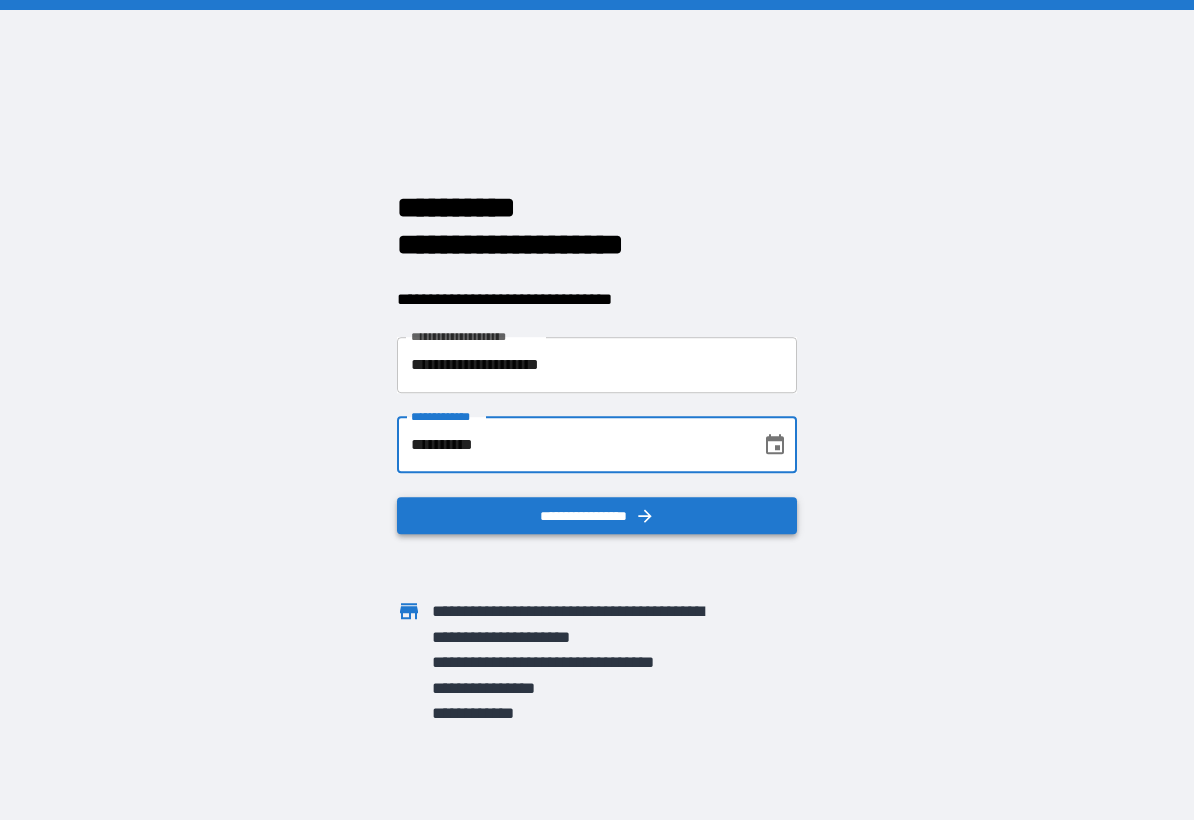 type on "**********" 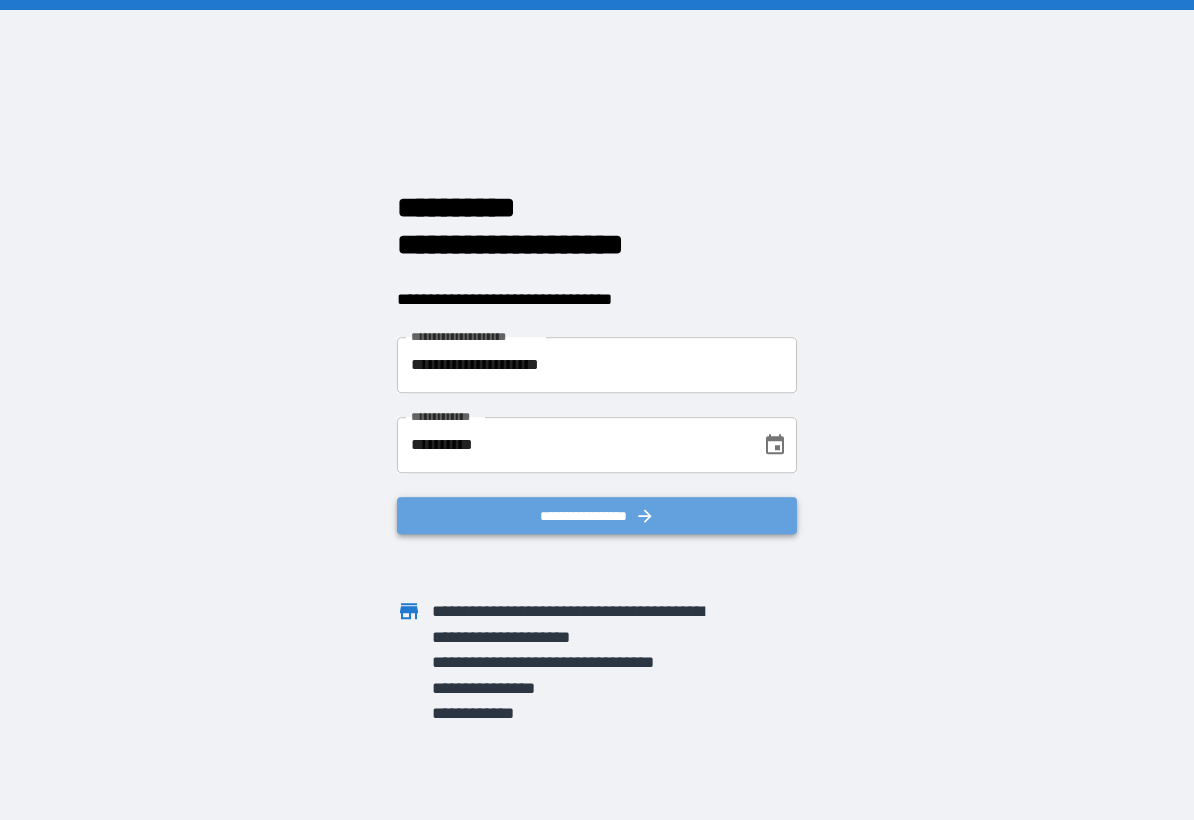 click on "**********" at bounding box center [597, 516] 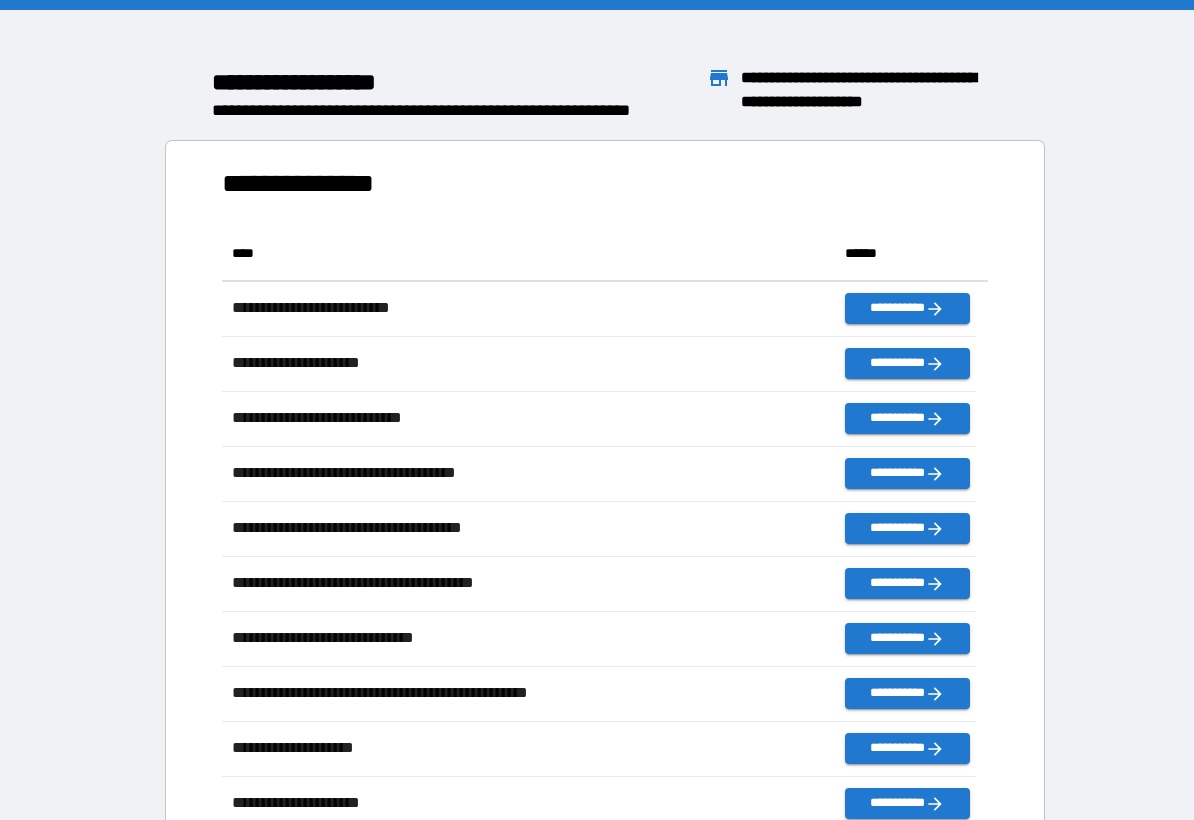 scroll, scrollTop: 701, scrollLeft: 740, axis: both 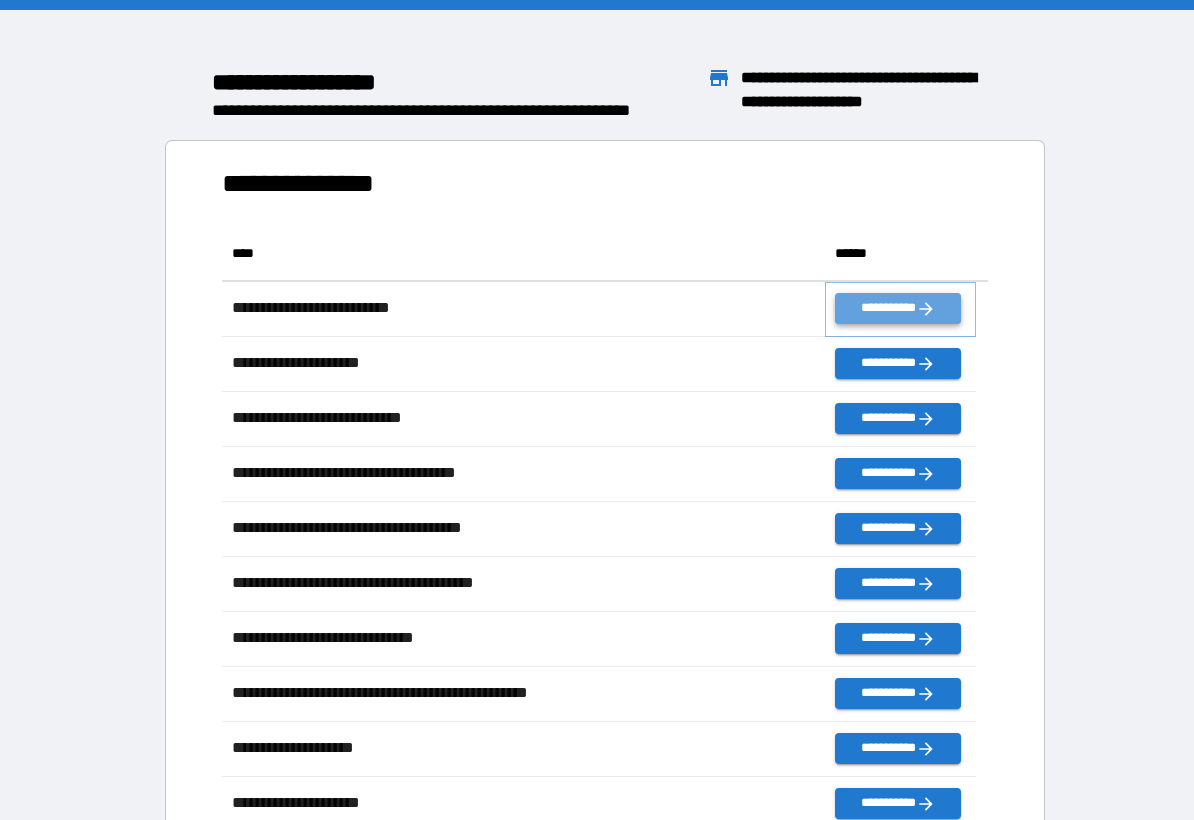 click on "**********" at bounding box center (897, 308) 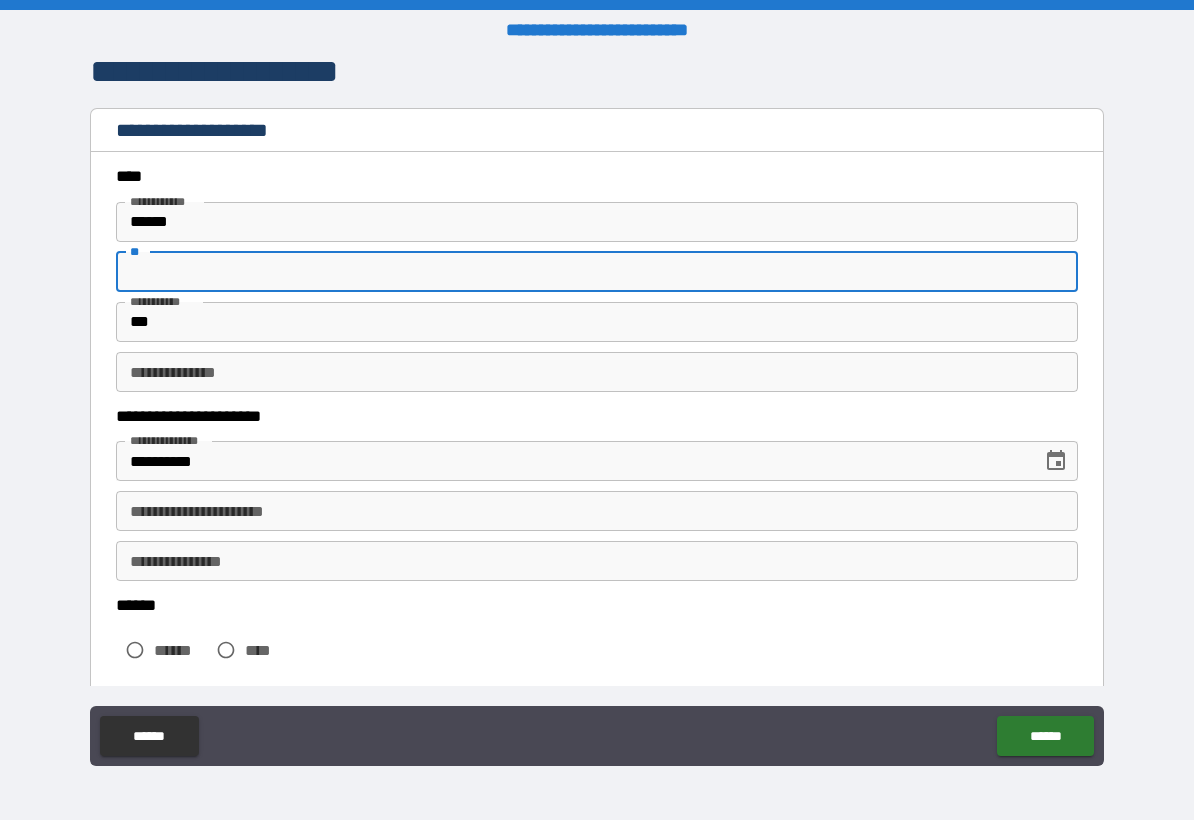 click on "**" at bounding box center [597, 272] 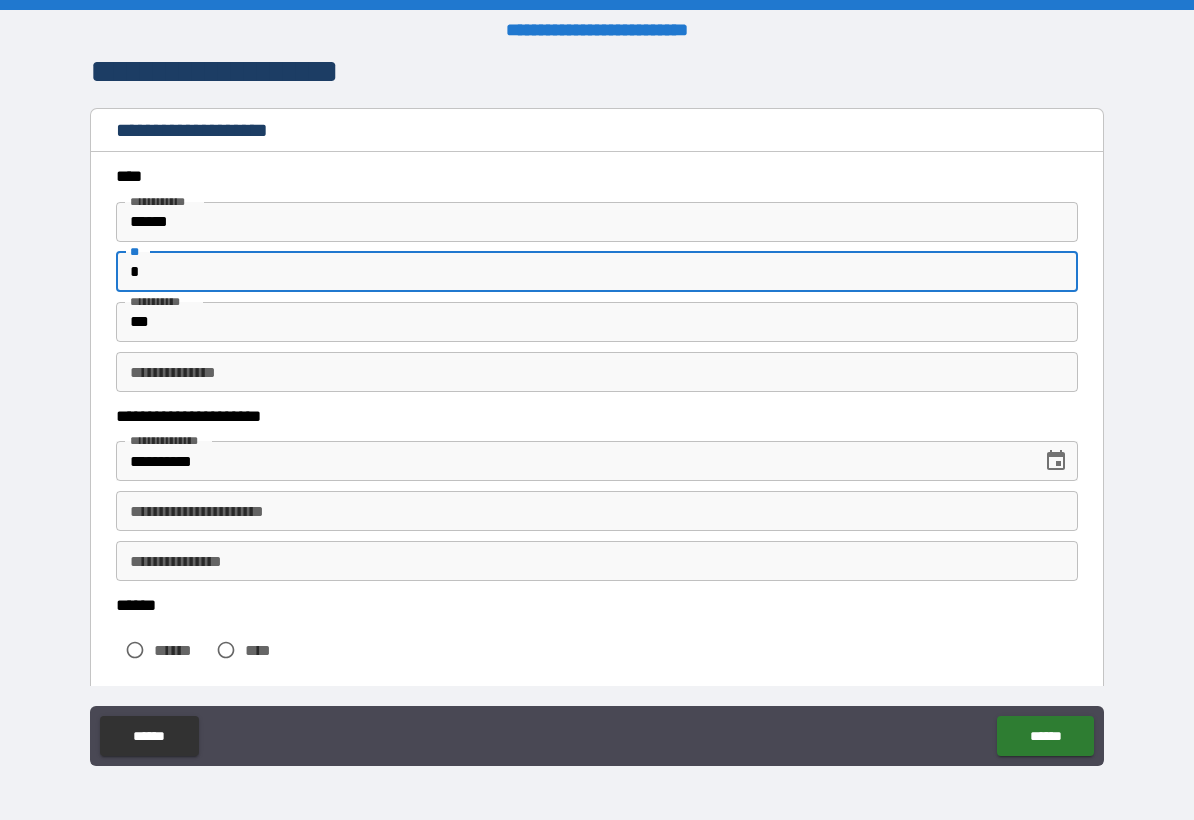 type on "*" 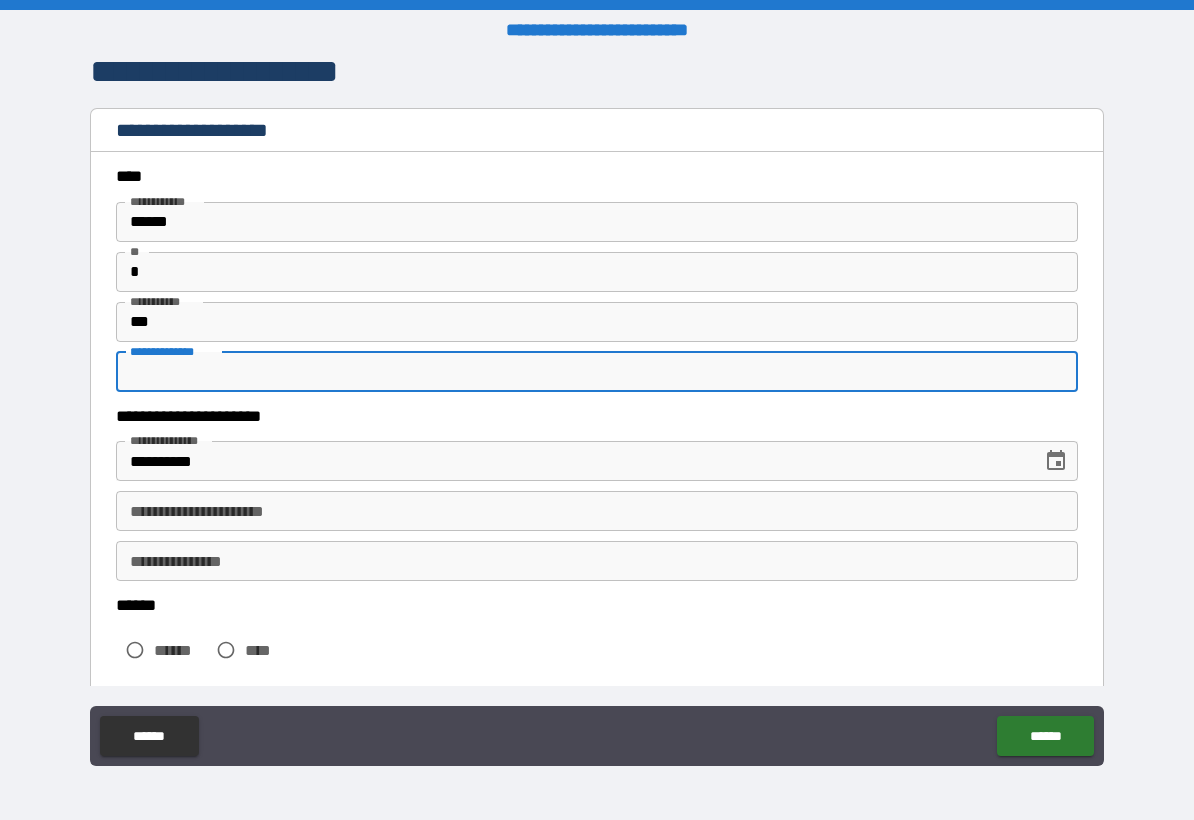 click on "**********" at bounding box center [597, 372] 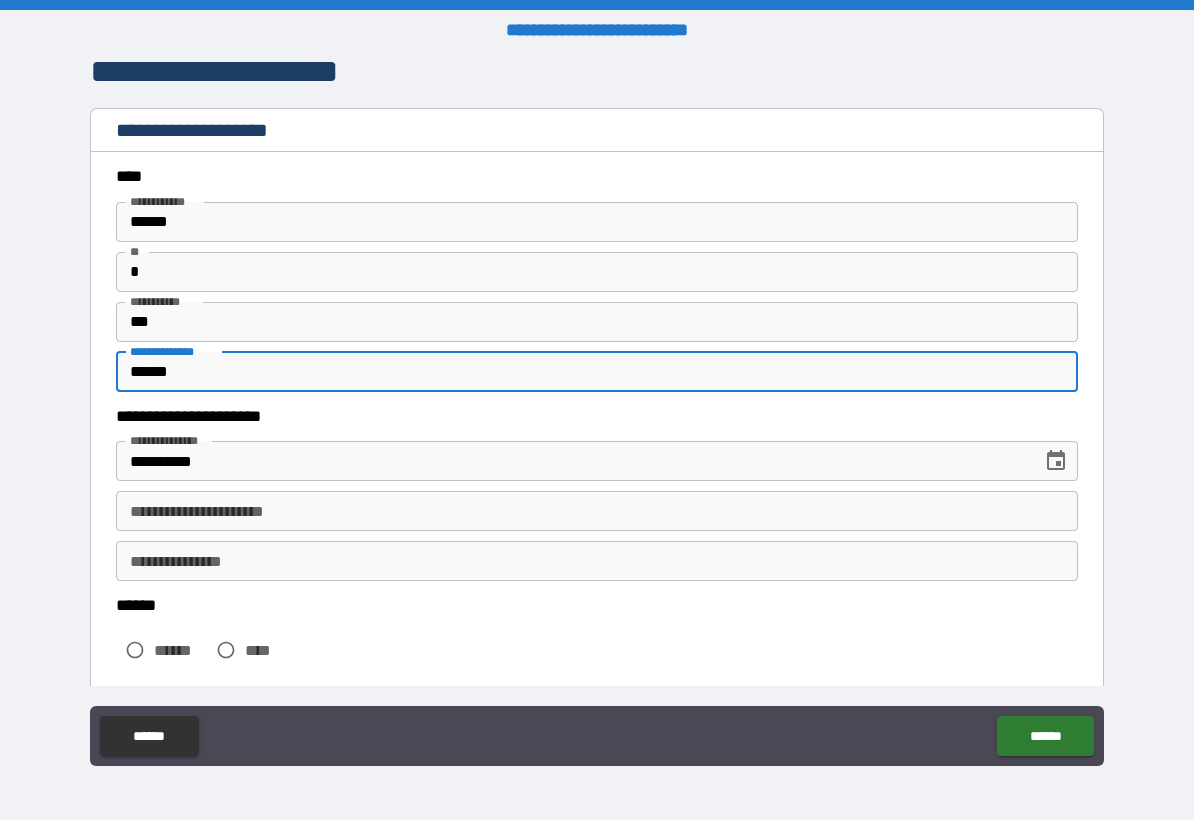 type on "******" 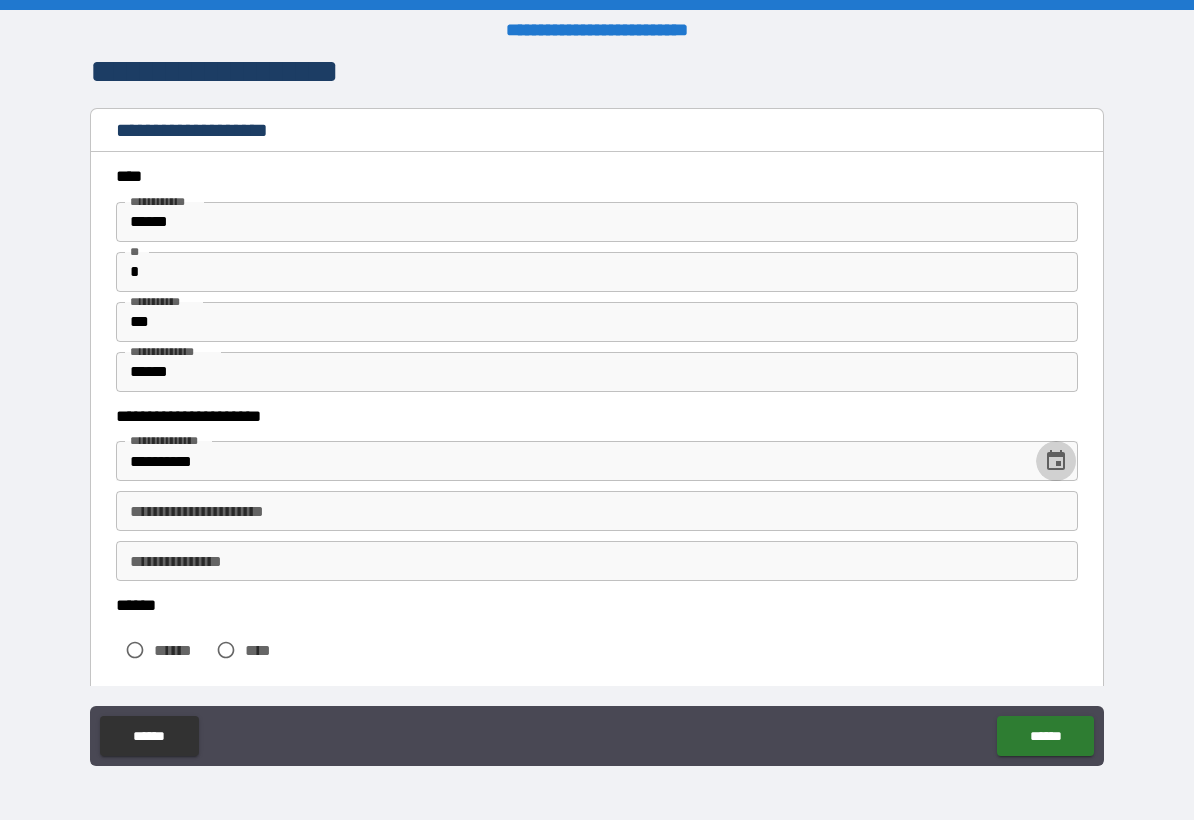 type 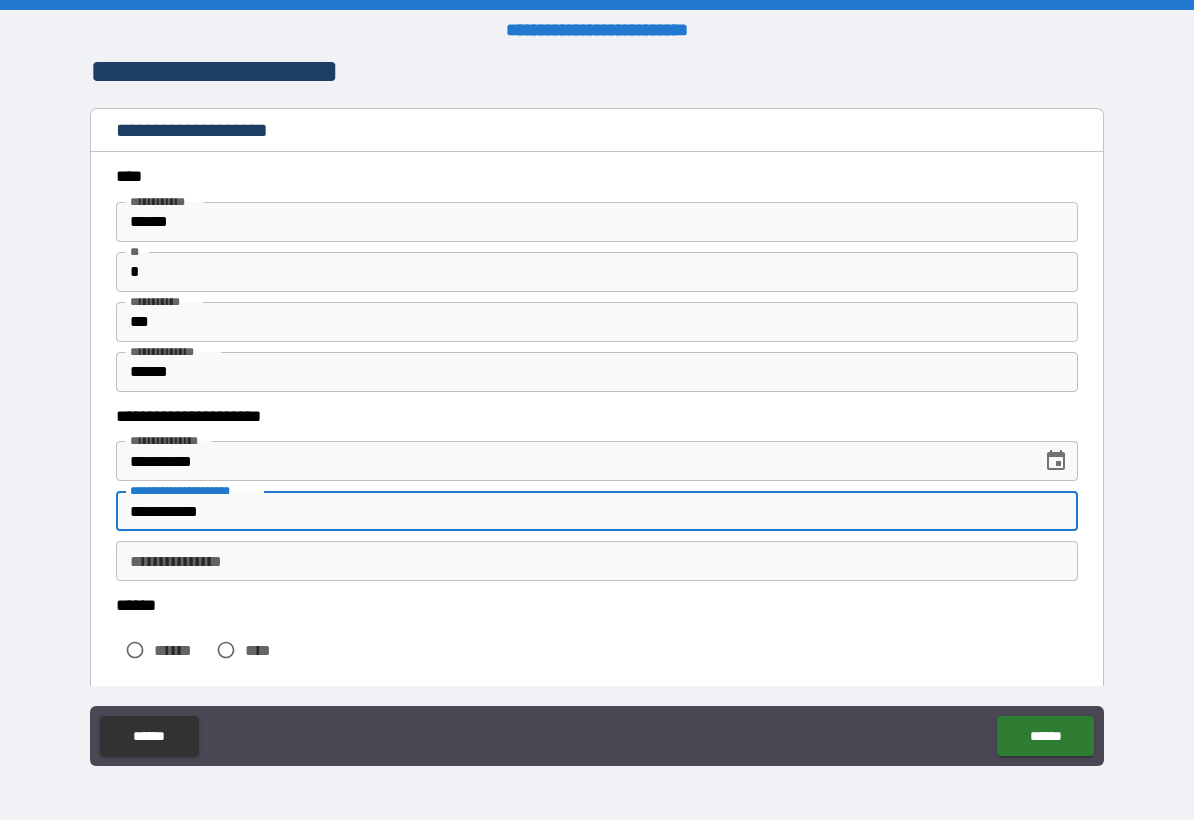 type on "**********" 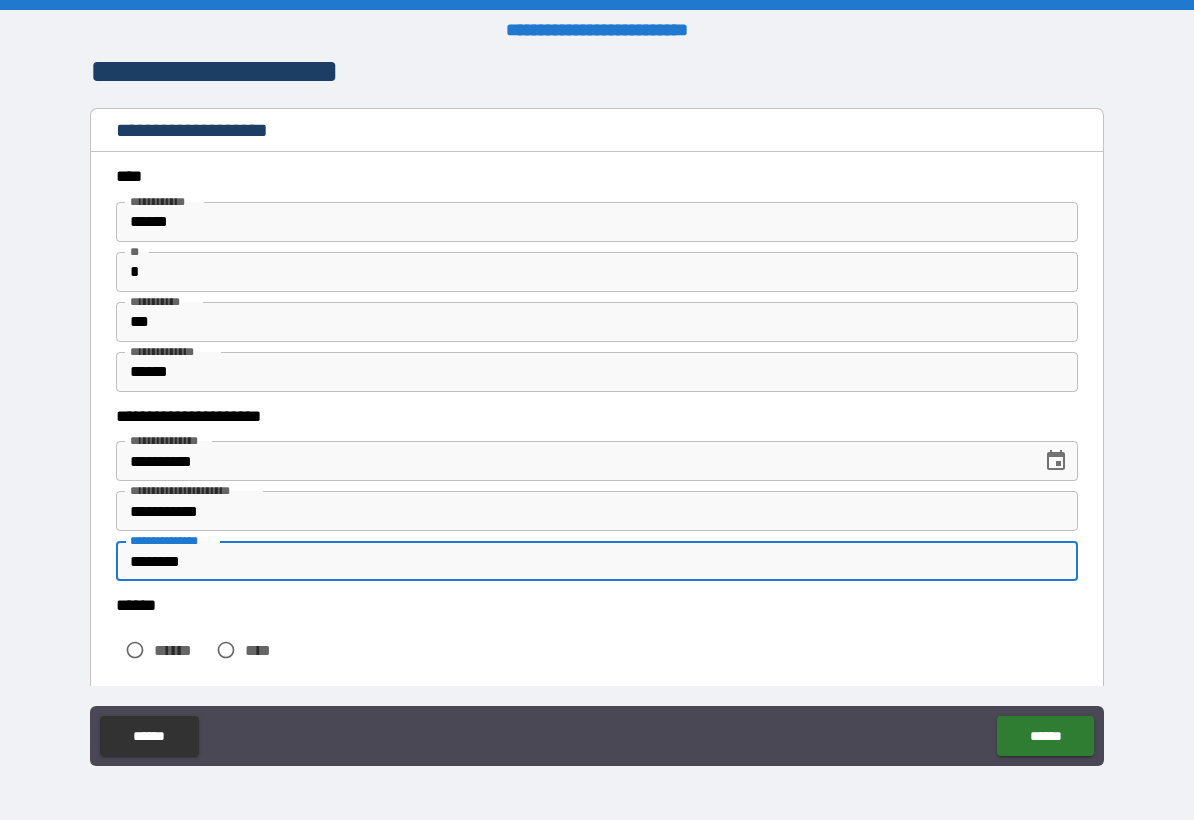type on "********" 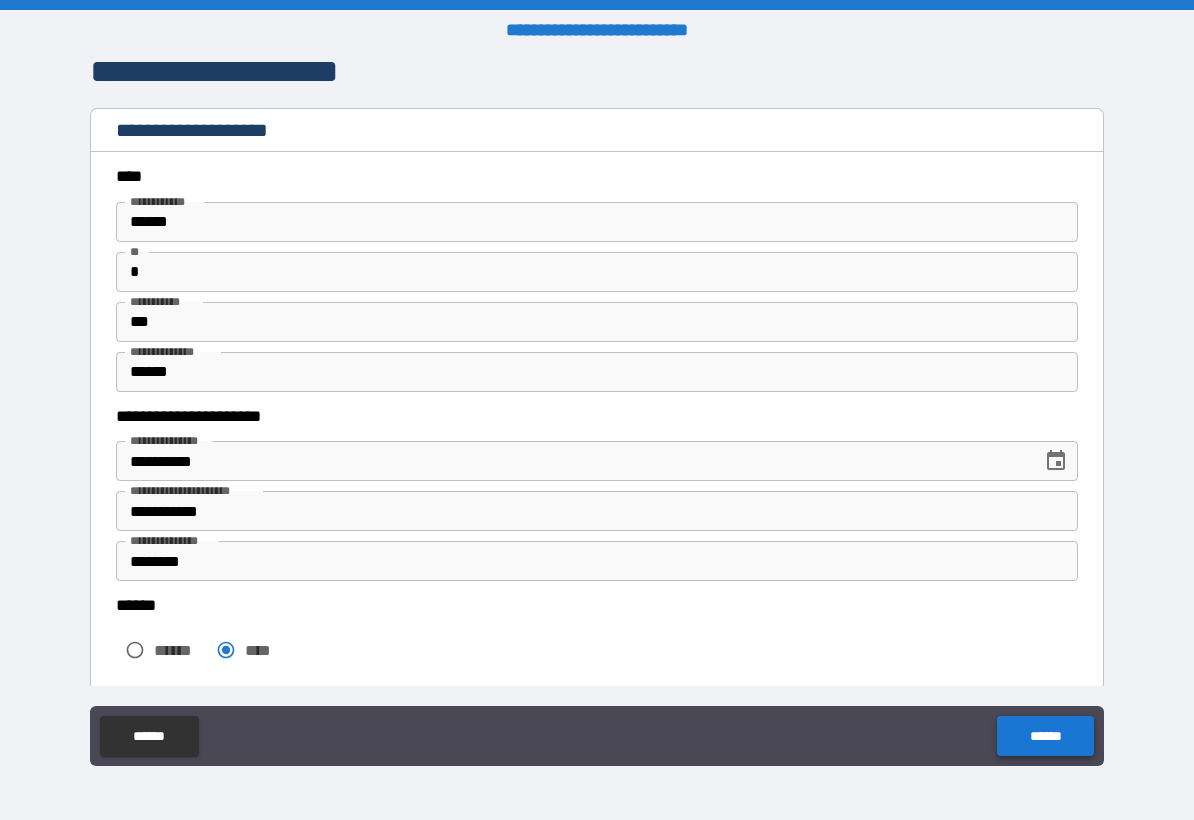 click on "******" at bounding box center (1045, 736) 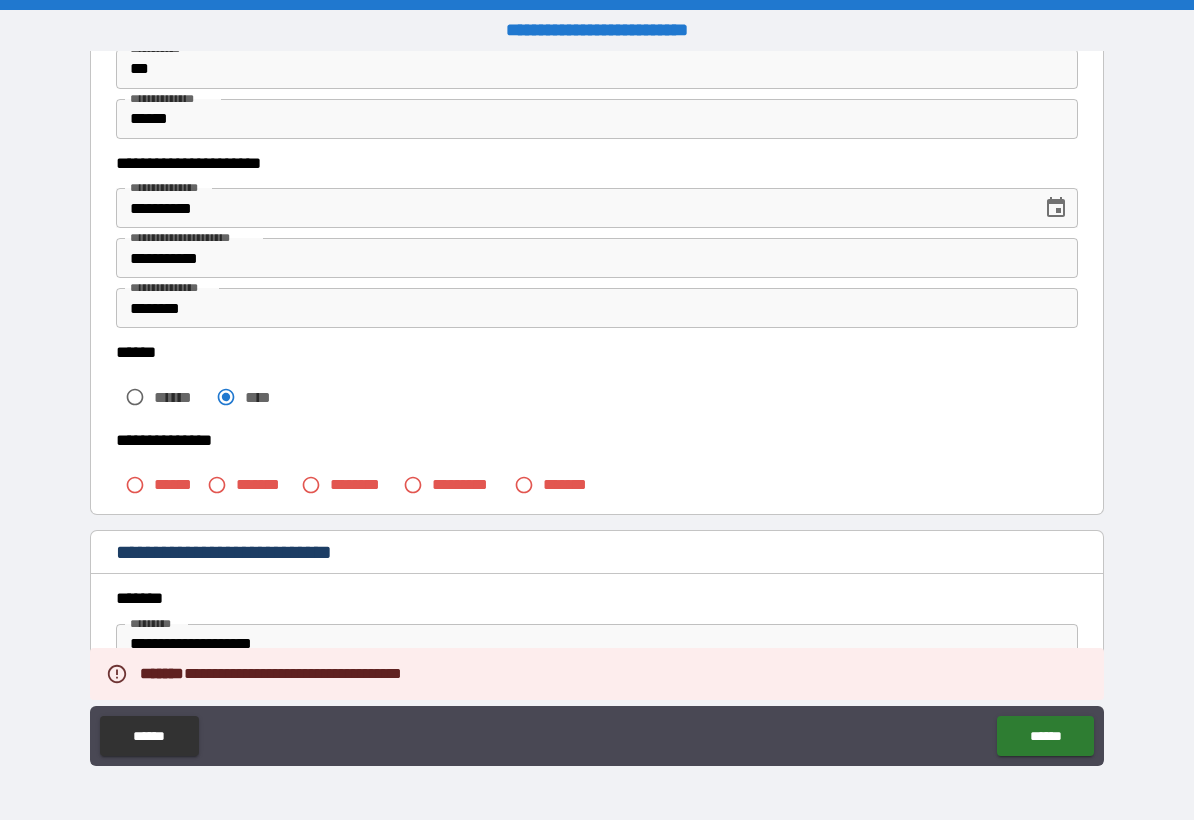 scroll, scrollTop: 300, scrollLeft: 0, axis: vertical 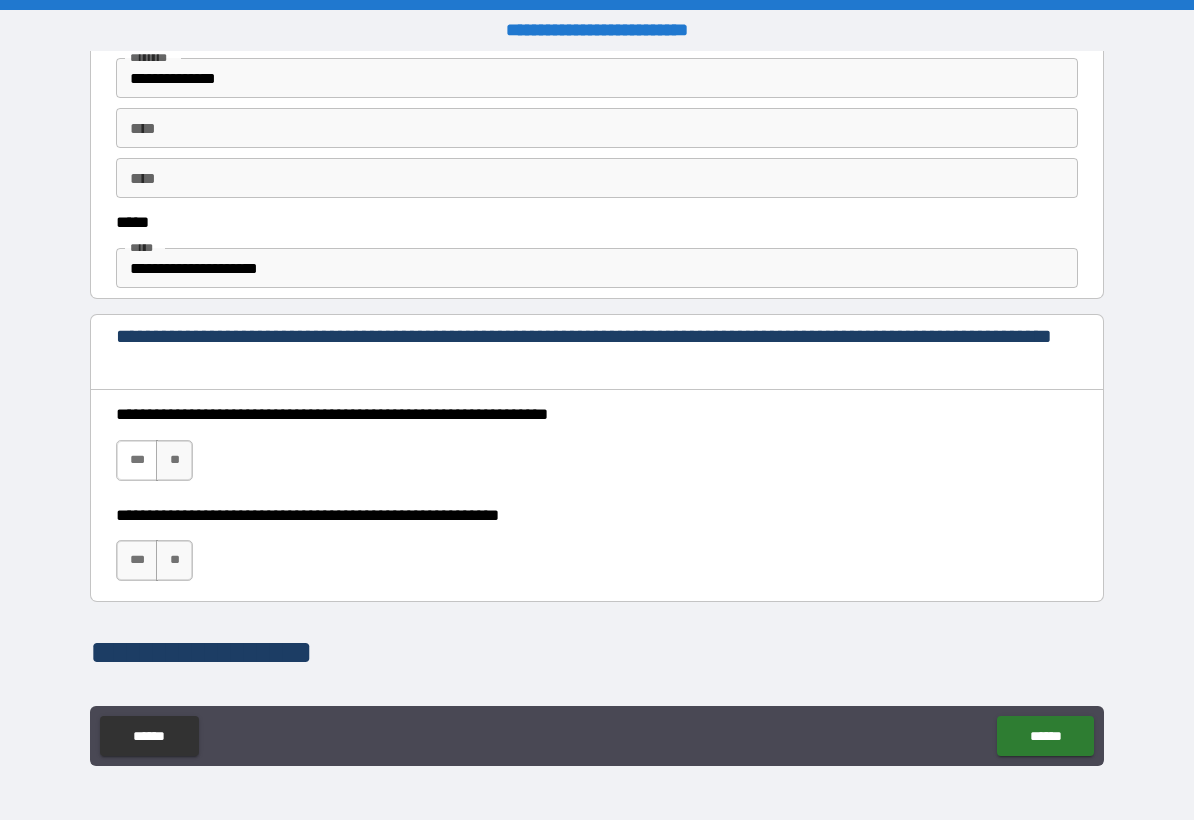 click on "***" at bounding box center [137, 460] 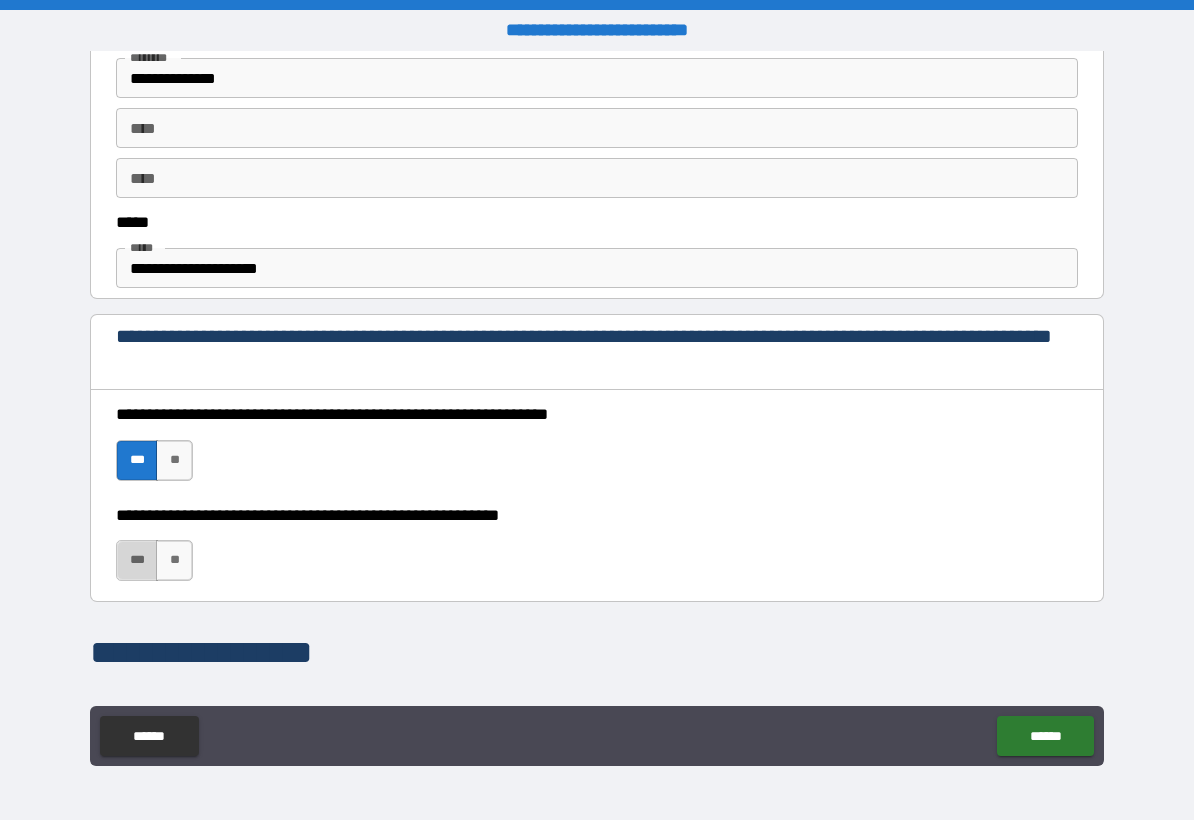 click on "***" at bounding box center (137, 560) 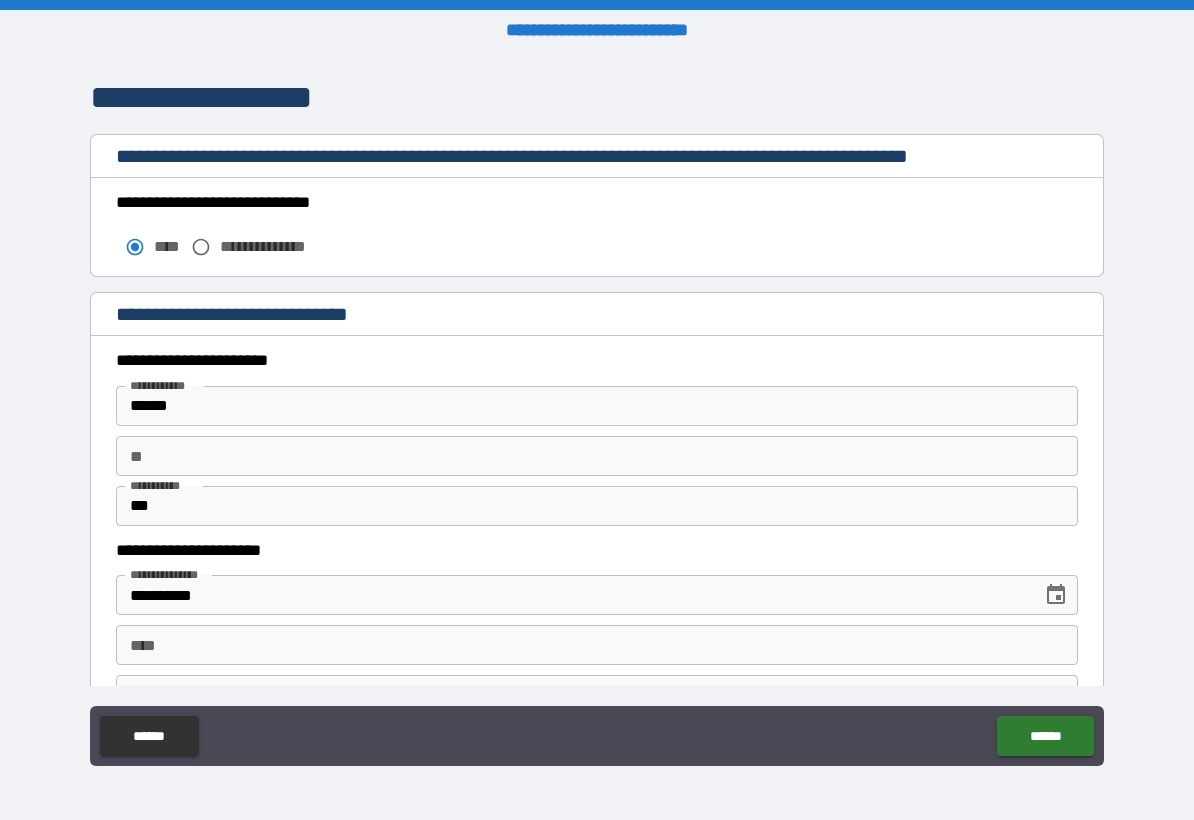 scroll, scrollTop: 1700, scrollLeft: 0, axis: vertical 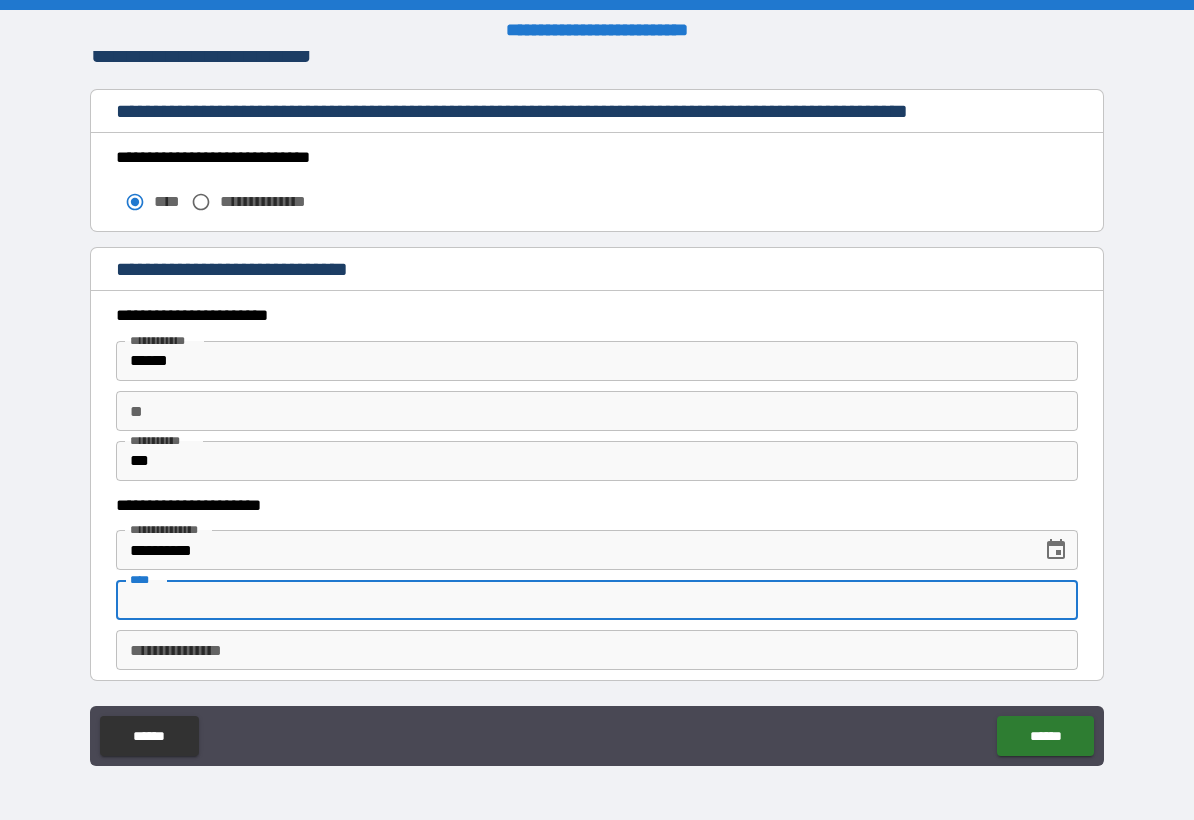 click on "****" at bounding box center [597, 600] 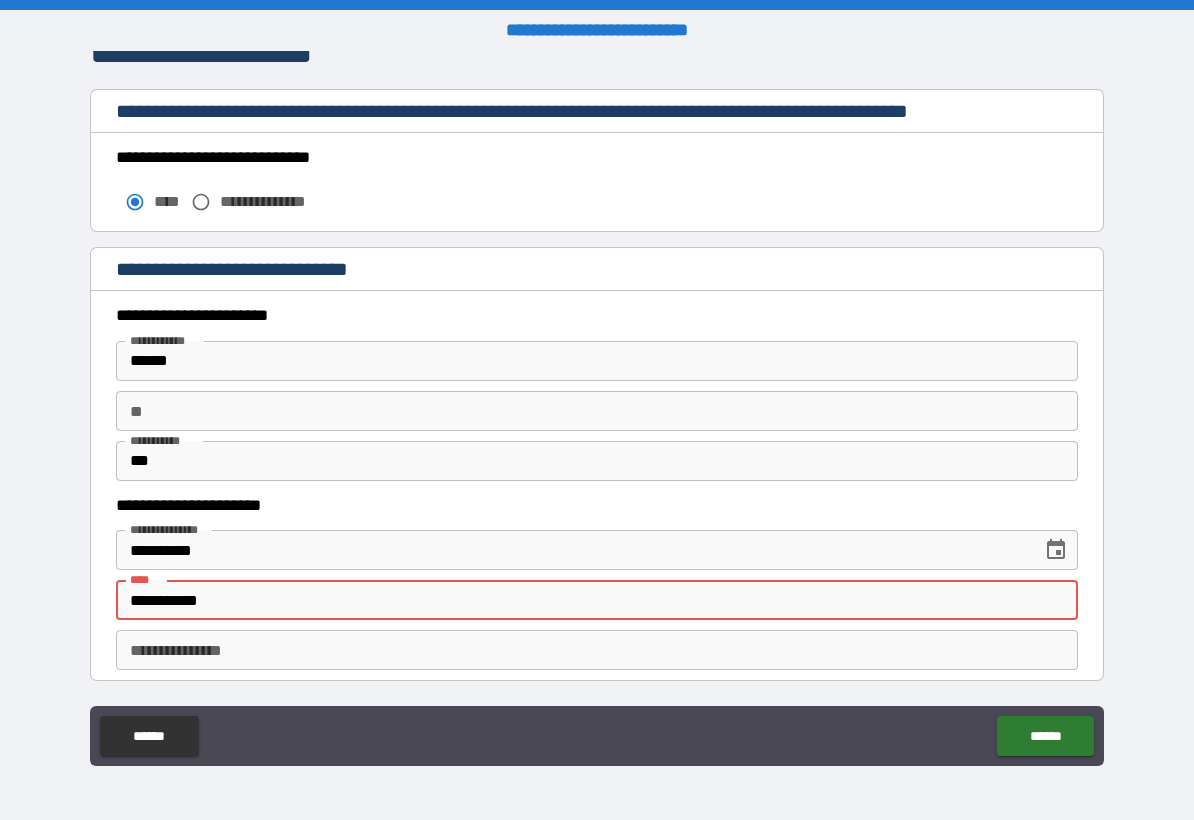 type on "**********" 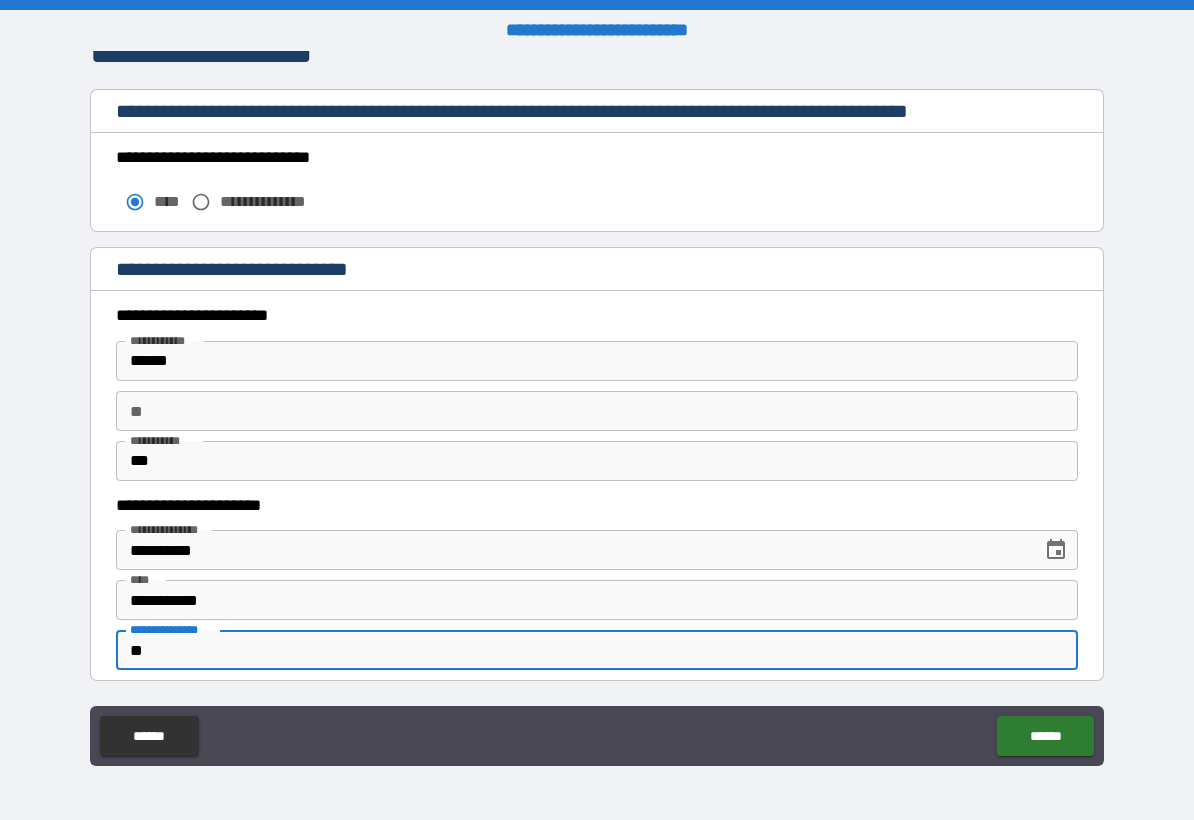 type on "*" 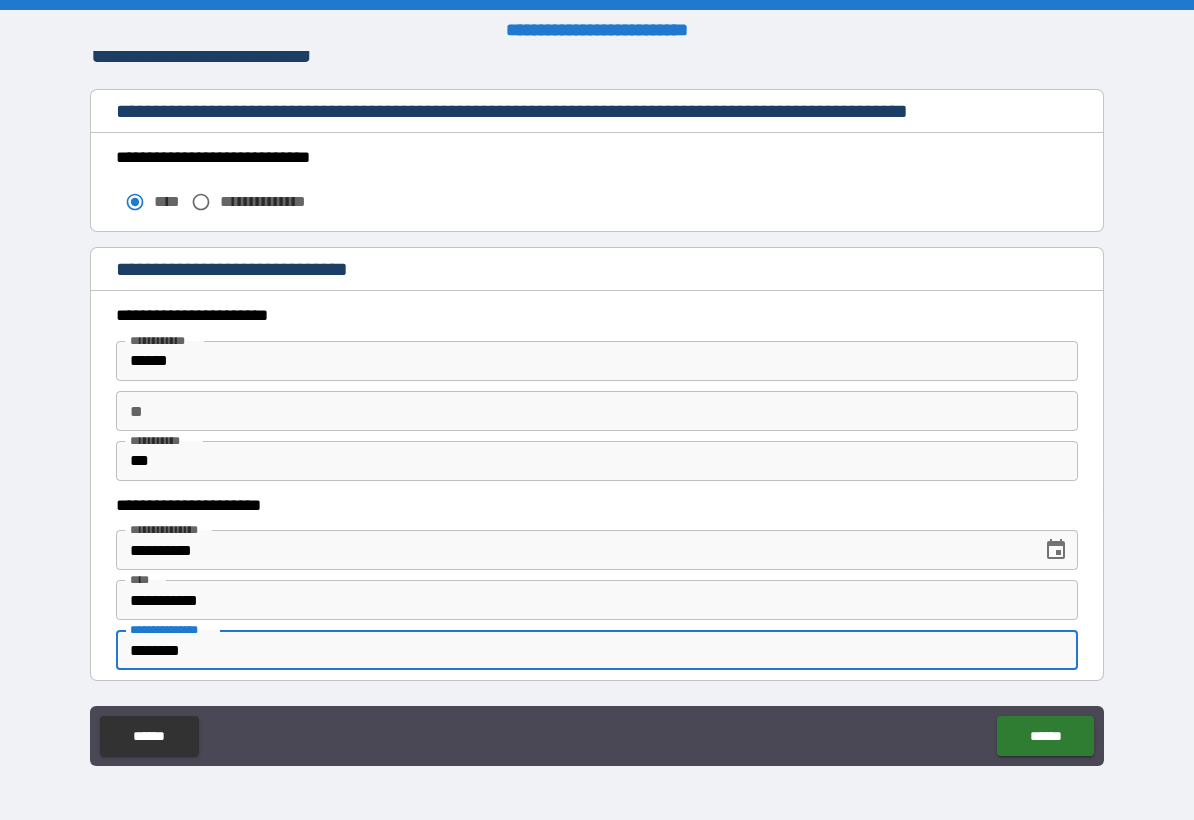 type on "********" 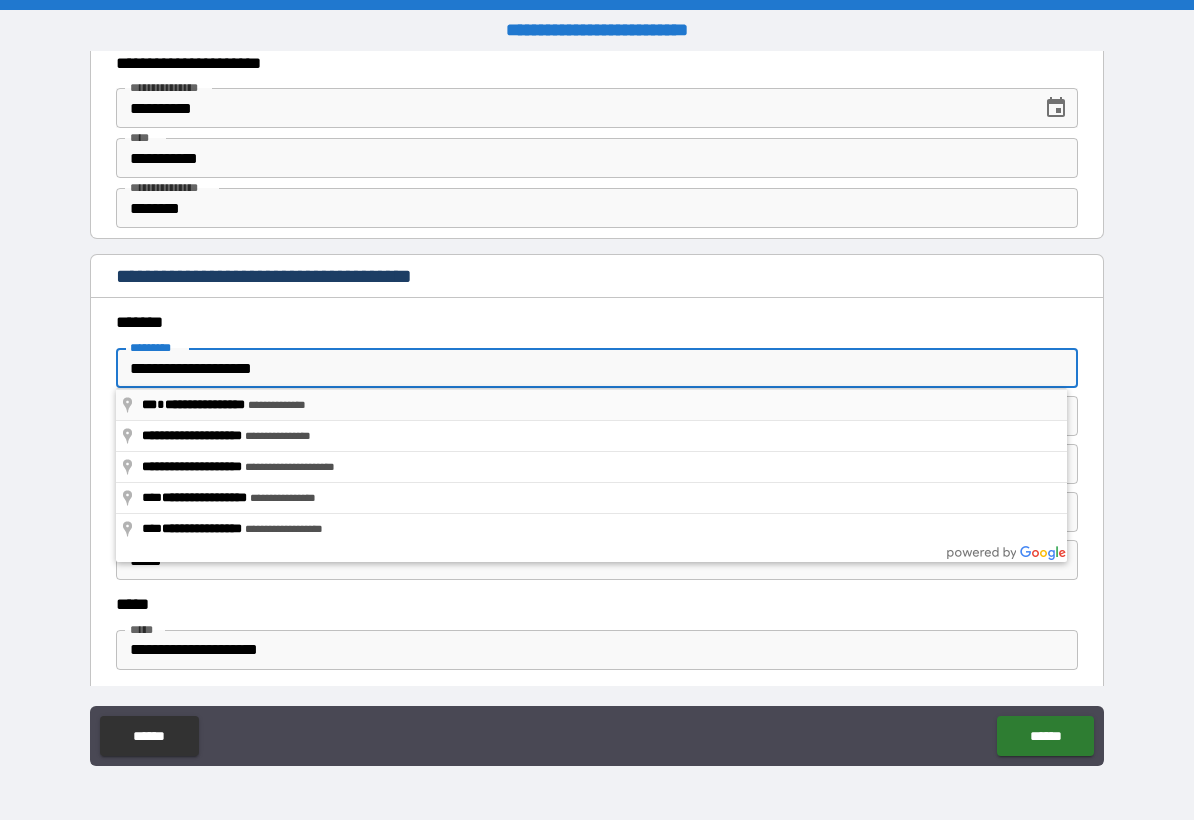 type on "**********" 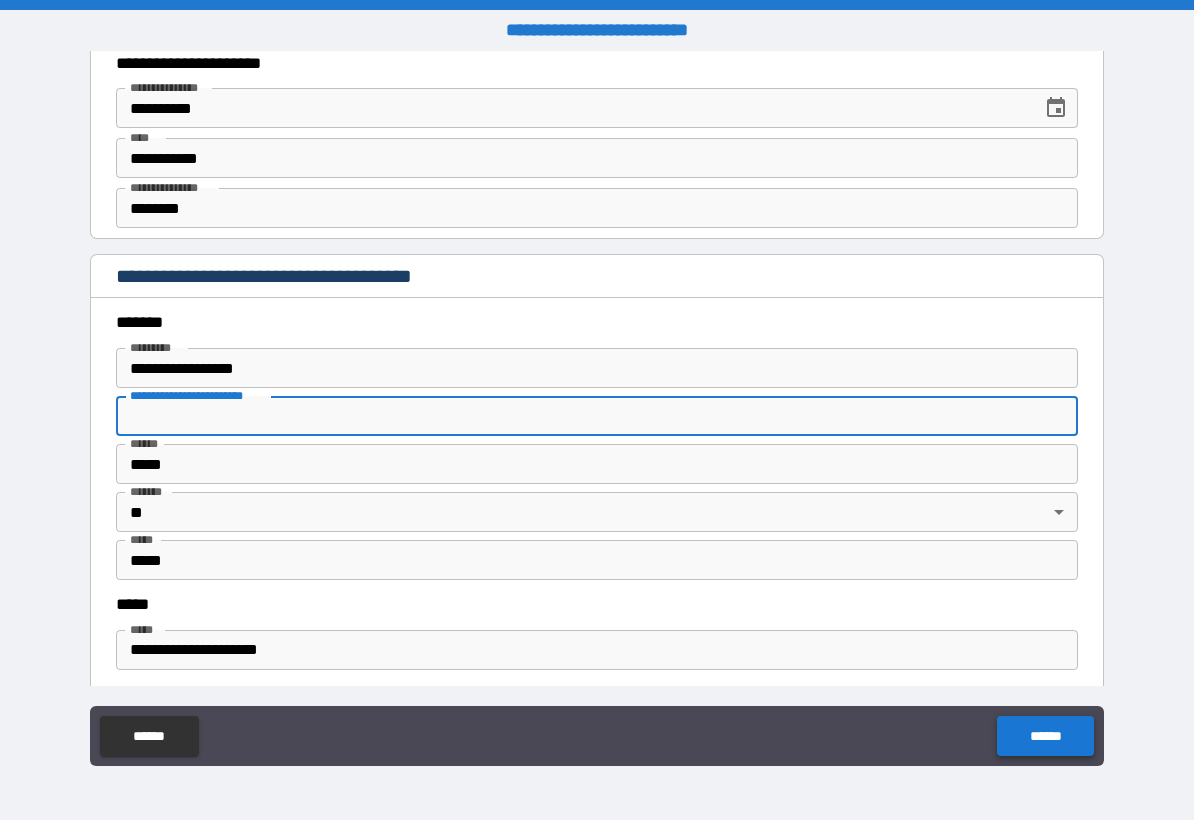 click on "******" at bounding box center (1045, 736) 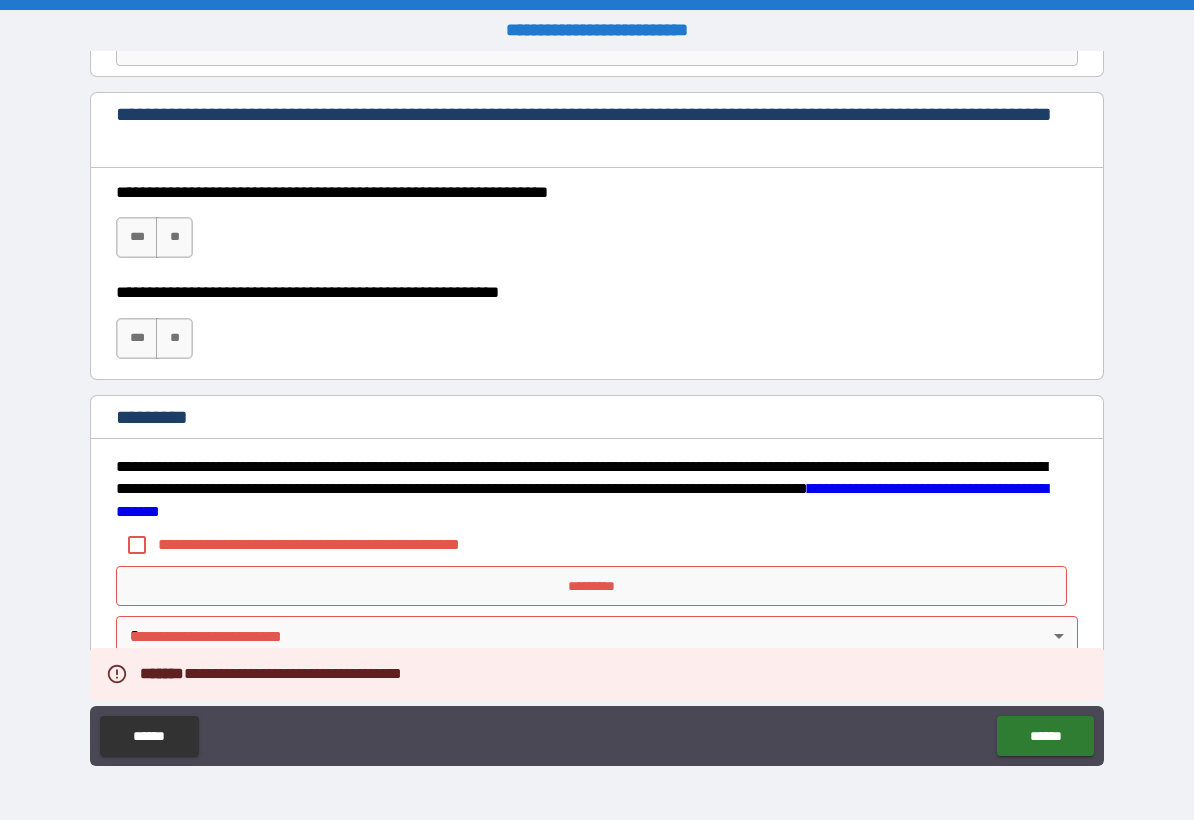 scroll, scrollTop: 2937, scrollLeft: 0, axis: vertical 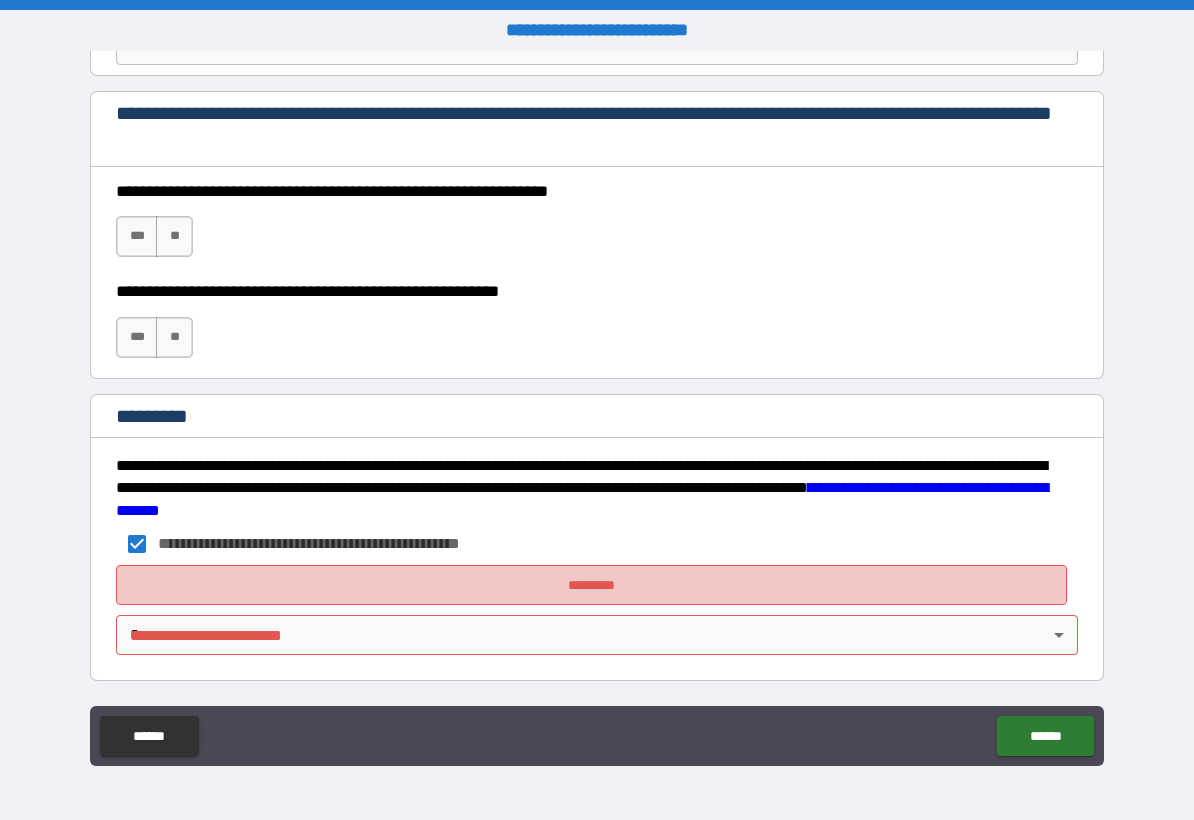 click on "*********" at bounding box center [591, 585] 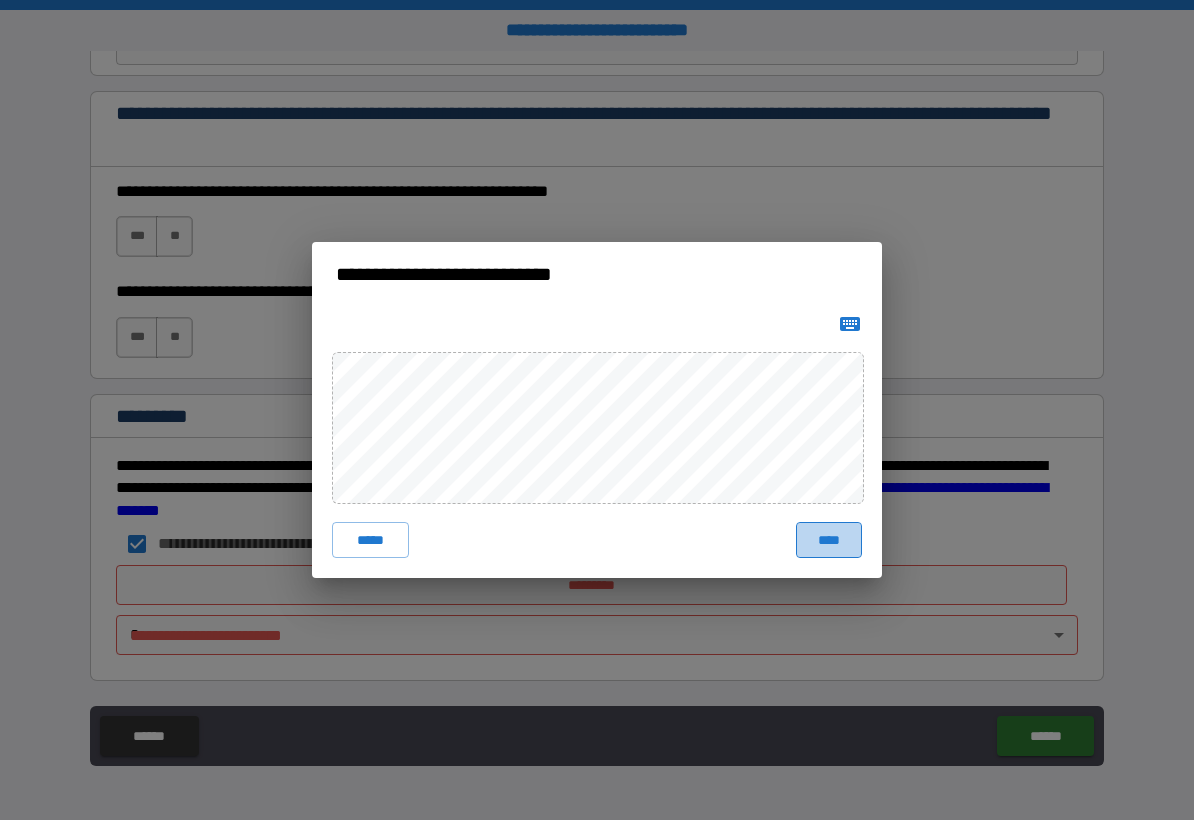 click on "****" at bounding box center (829, 540) 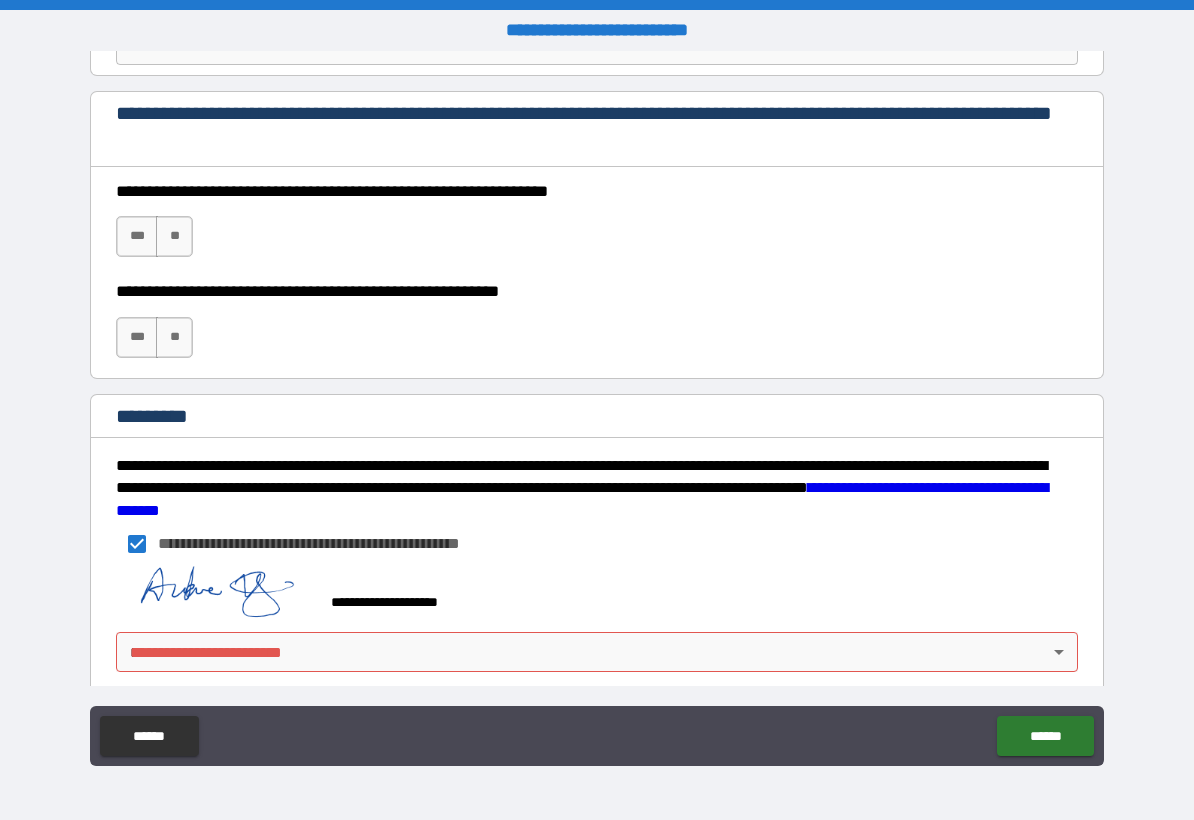 scroll, scrollTop: 2954, scrollLeft: 0, axis: vertical 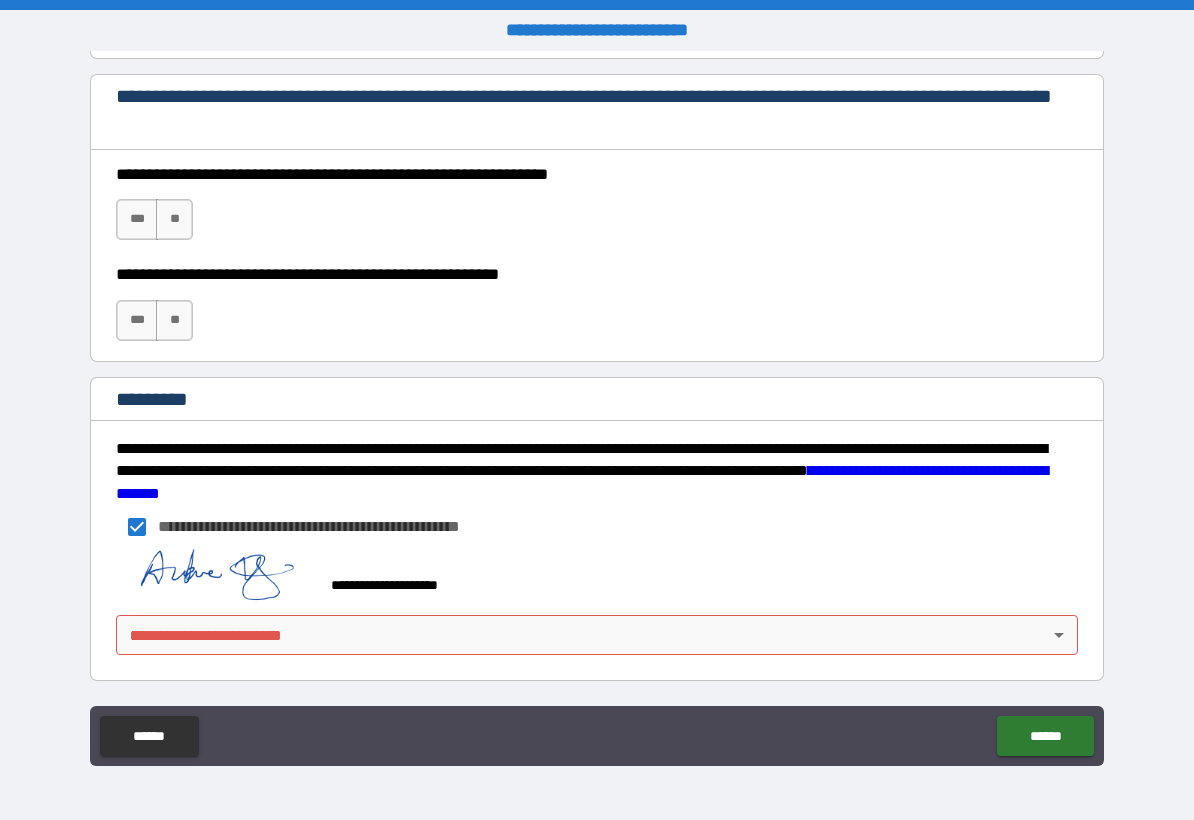 click on "**********" at bounding box center (597, 410) 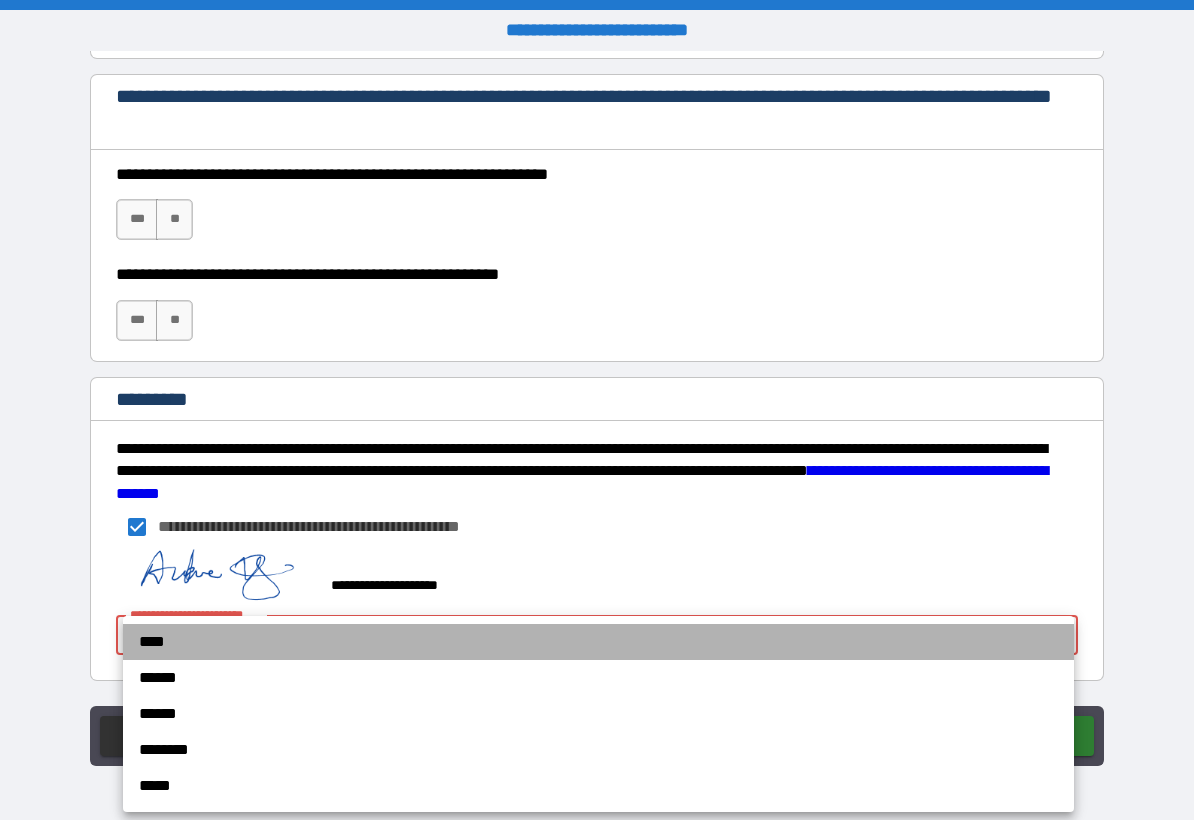 click on "****" at bounding box center [598, 642] 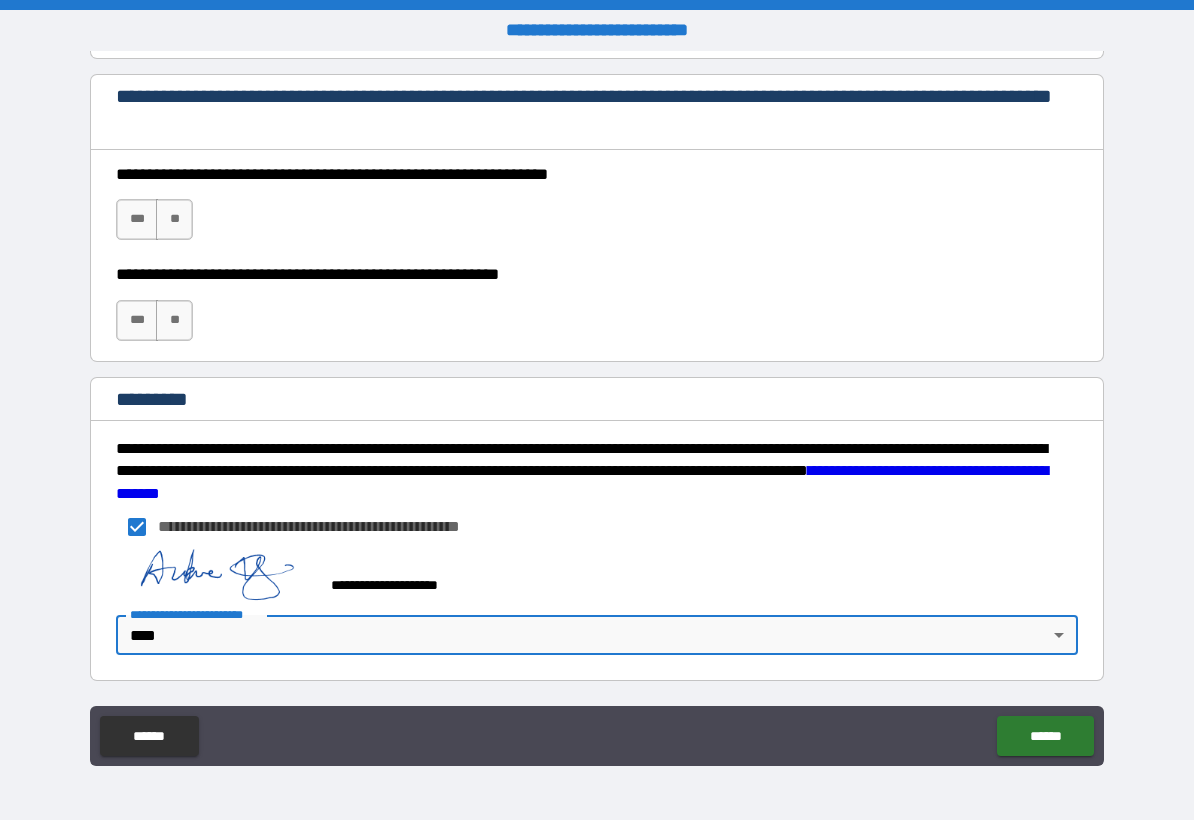 drag, startPoint x: 139, startPoint y: 314, endPoint x: 136, endPoint y: 252, distance: 62.072536 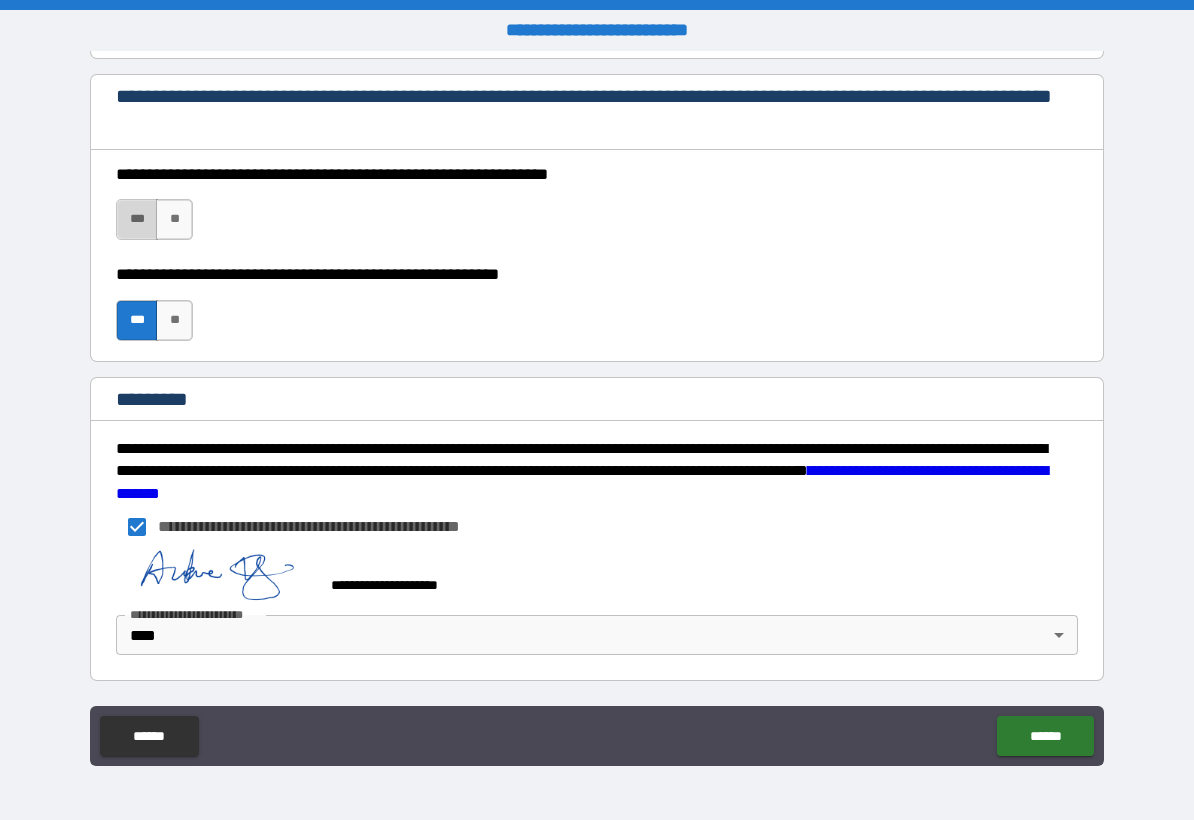 click on "***" at bounding box center (137, 219) 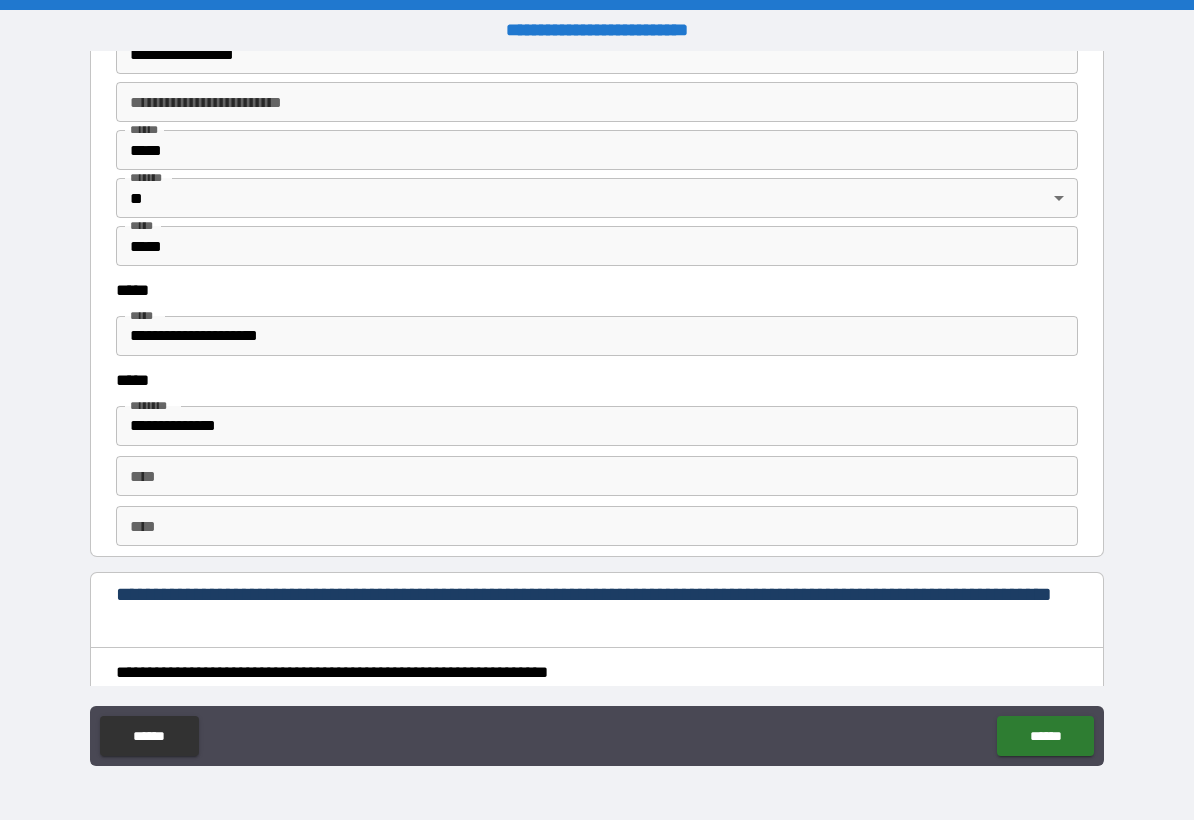 scroll, scrollTop: 2454, scrollLeft: 0, axis: vertical 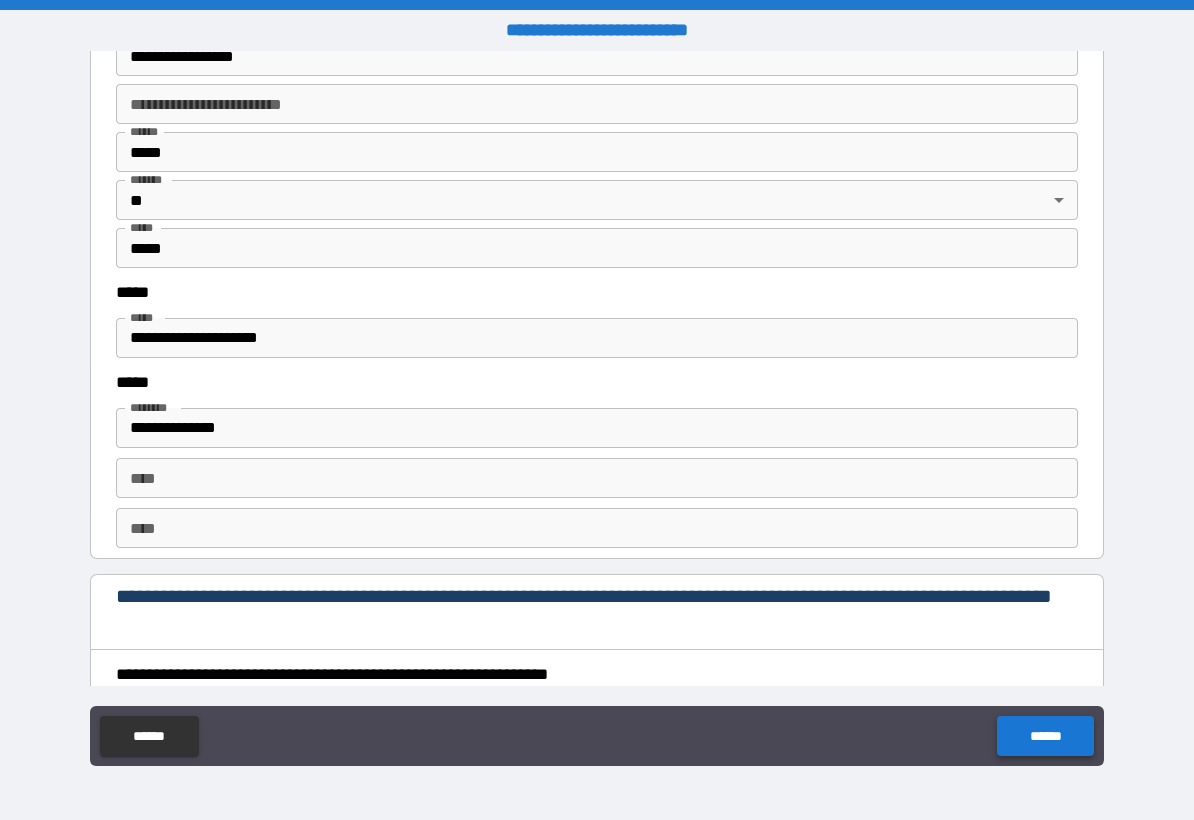 click on "******" at bounding box center (1045, 736) 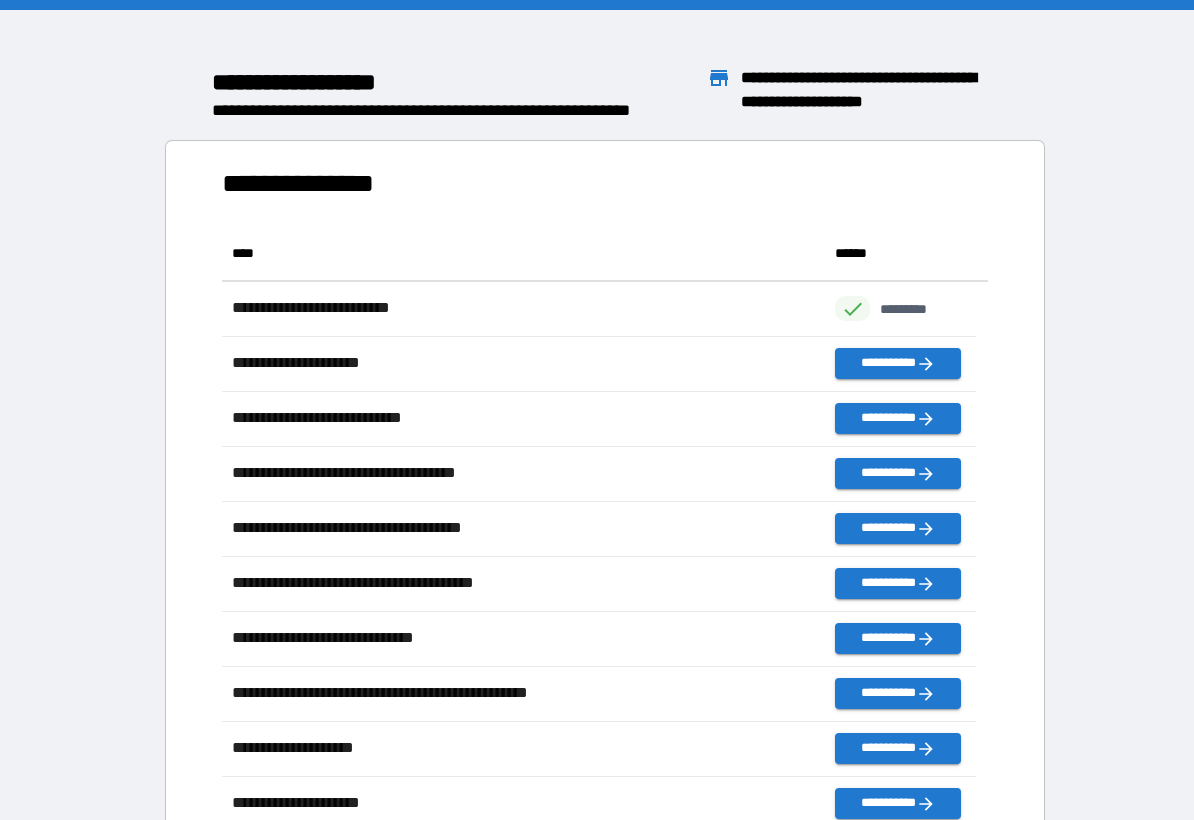 scroll, scrollTop: 16, scrollLeft: 16, axis: both 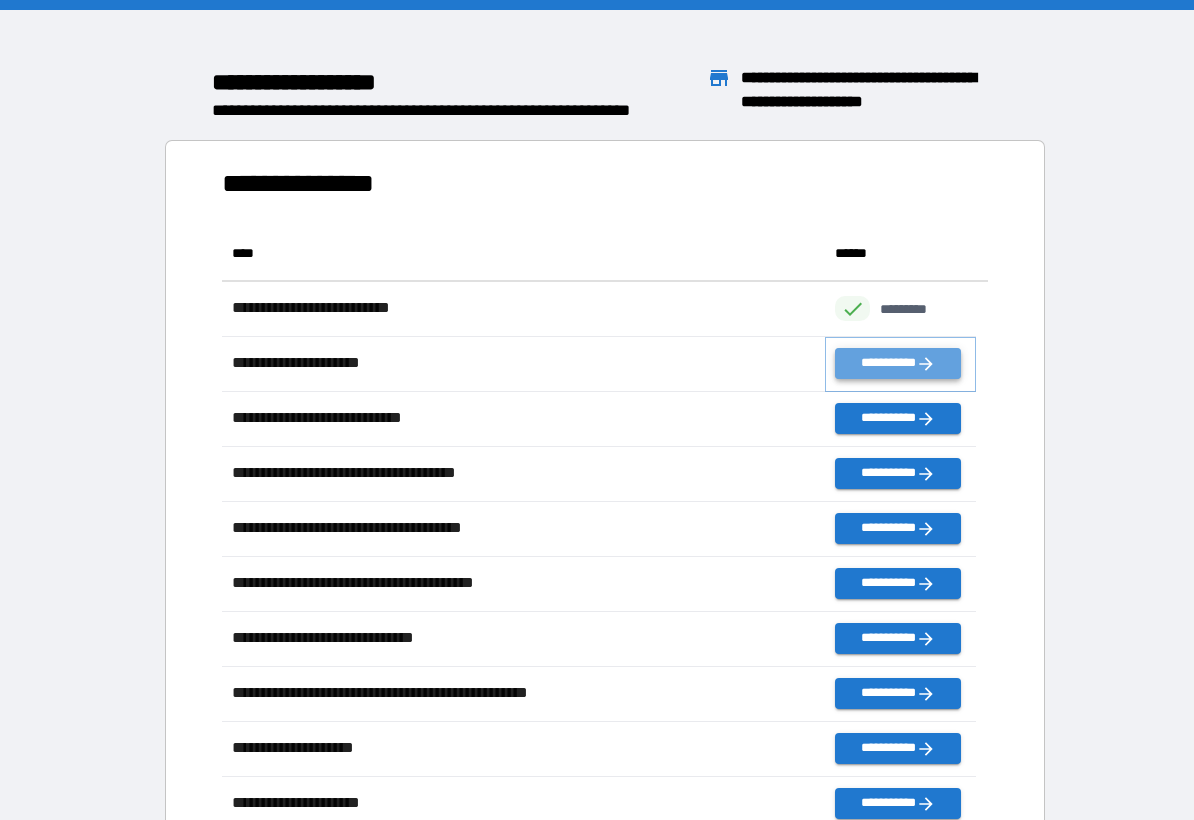 click on "**********" at bounding box center [897, 363] 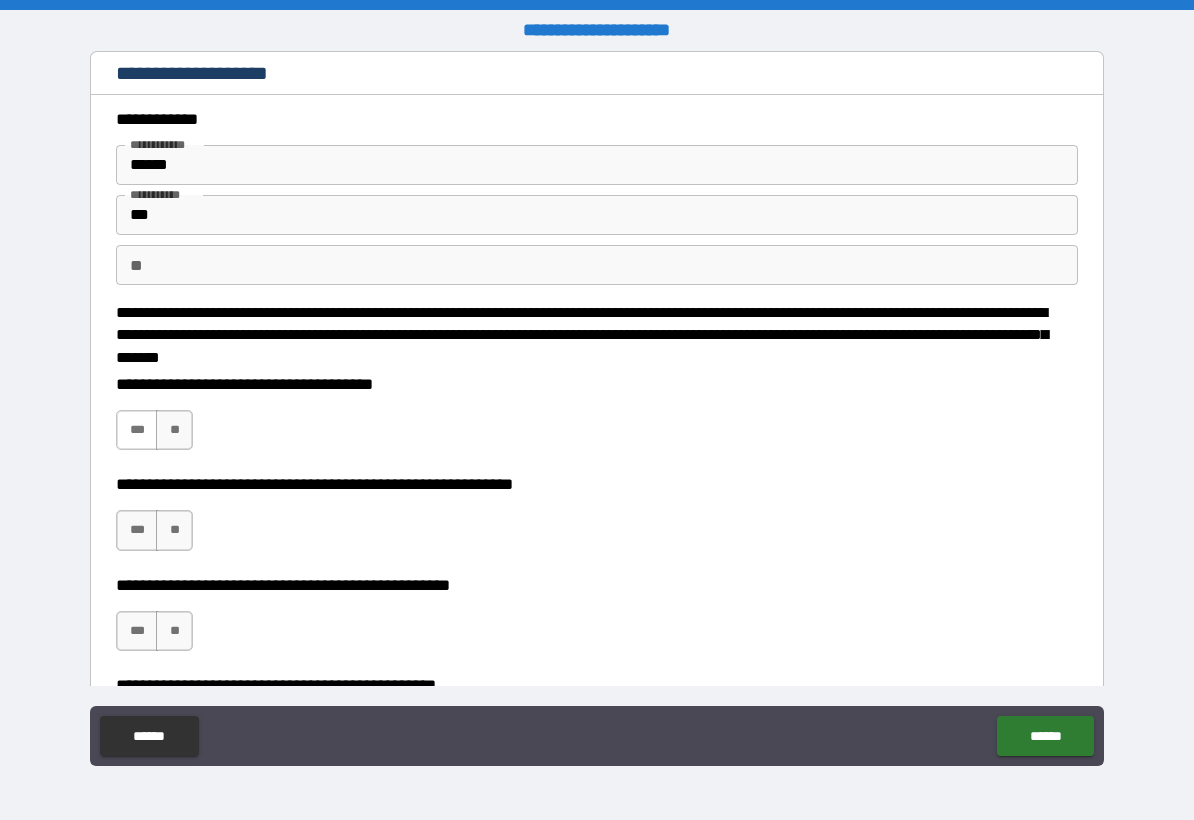 click on "***" at bounding box center (137, 430) 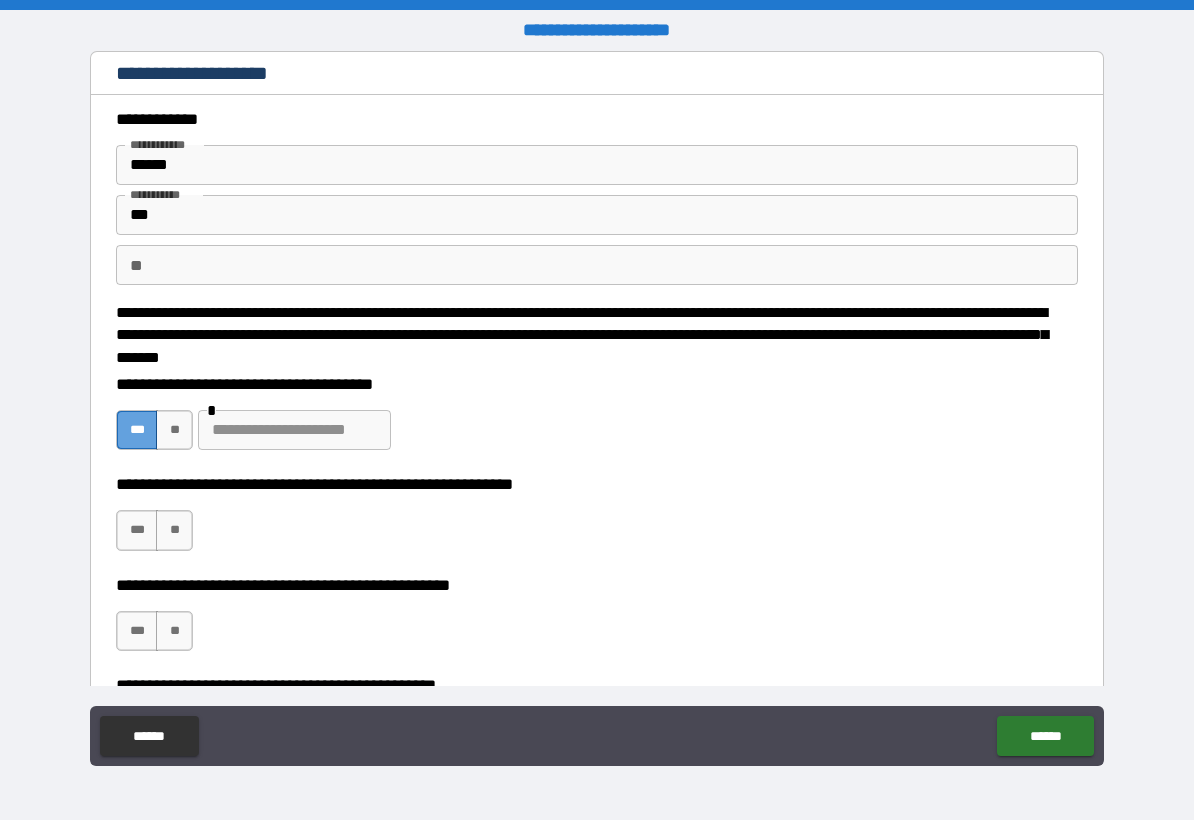 click on "***" at bounding box center (137, 430) 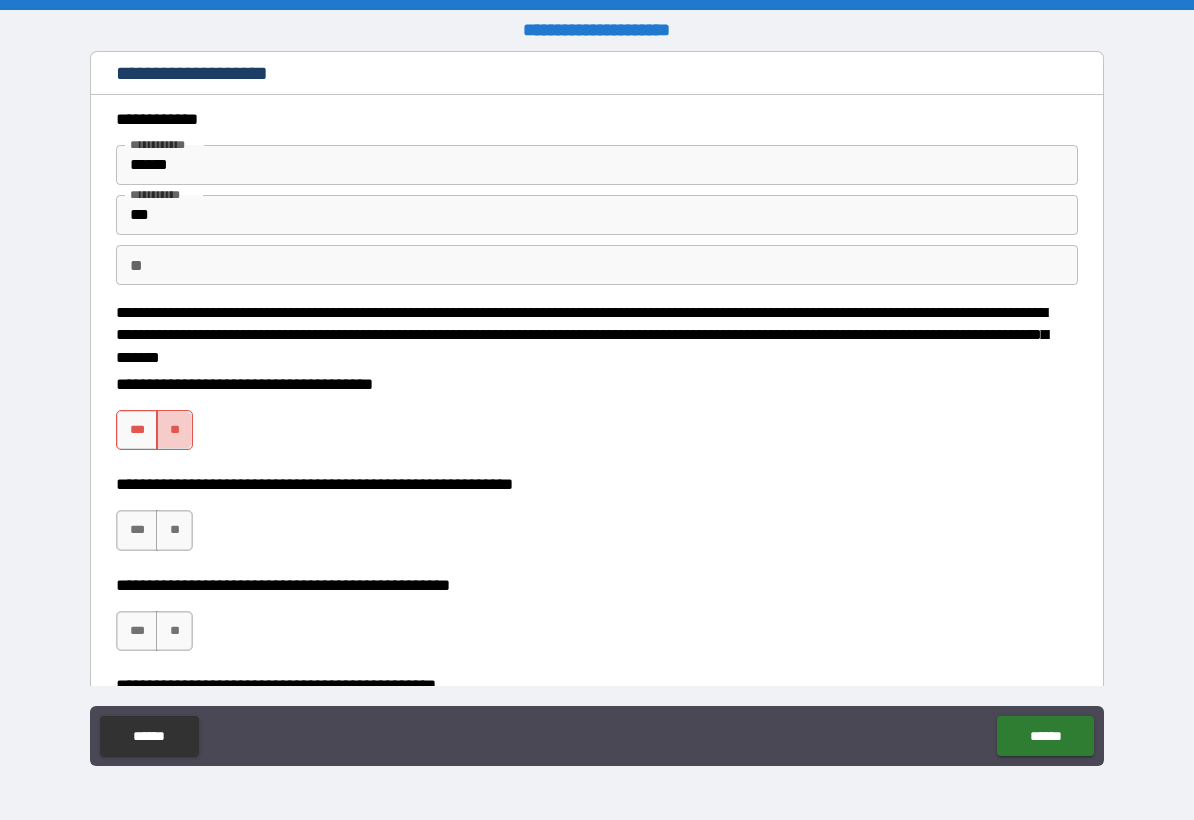 click on "**" at bounding box center (174, 430) 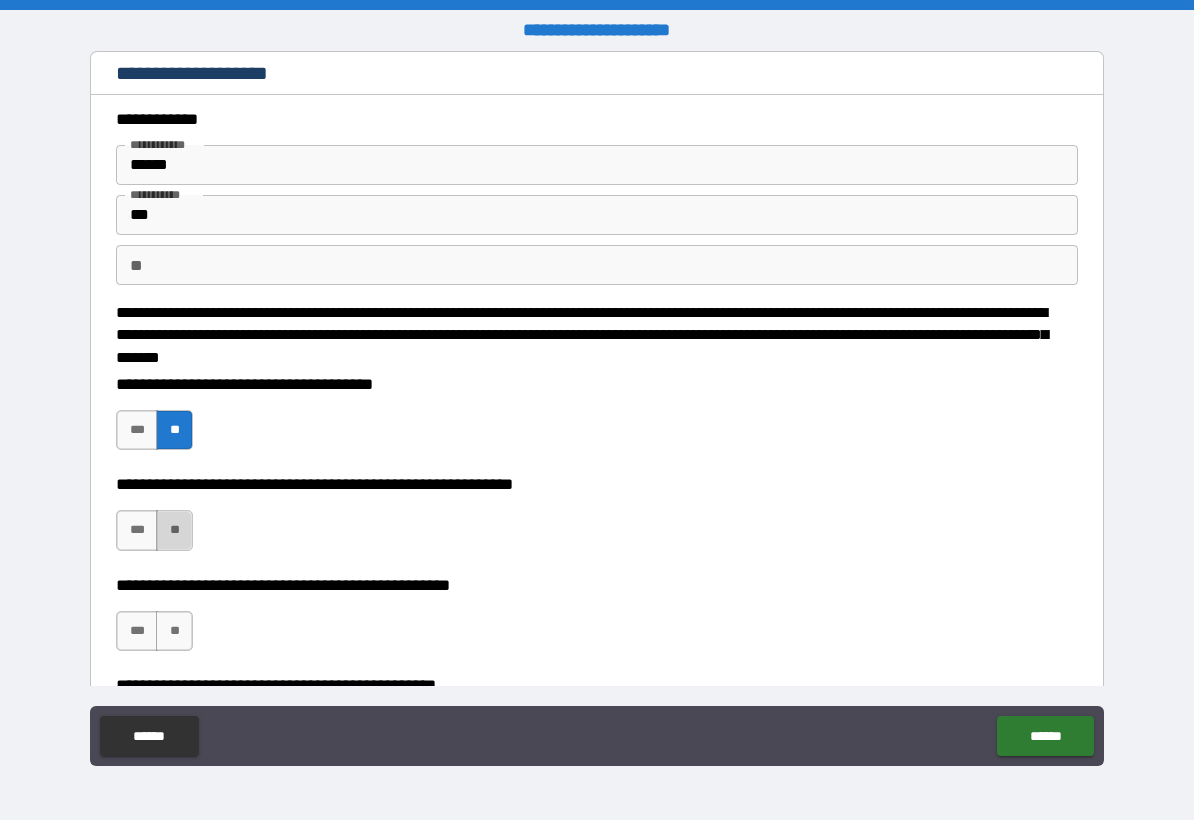 click on "**" at bounding box center (174, 530) 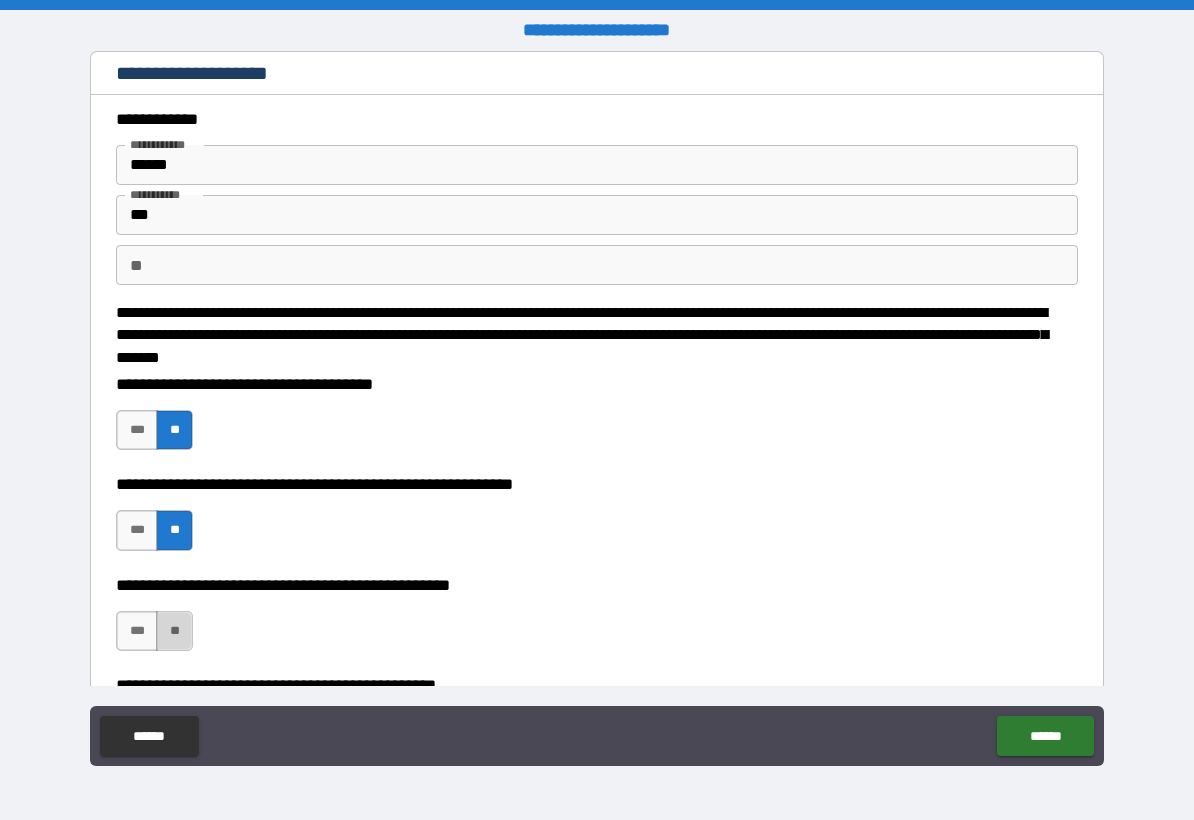 click on "**" at bounding box center (174, 631) 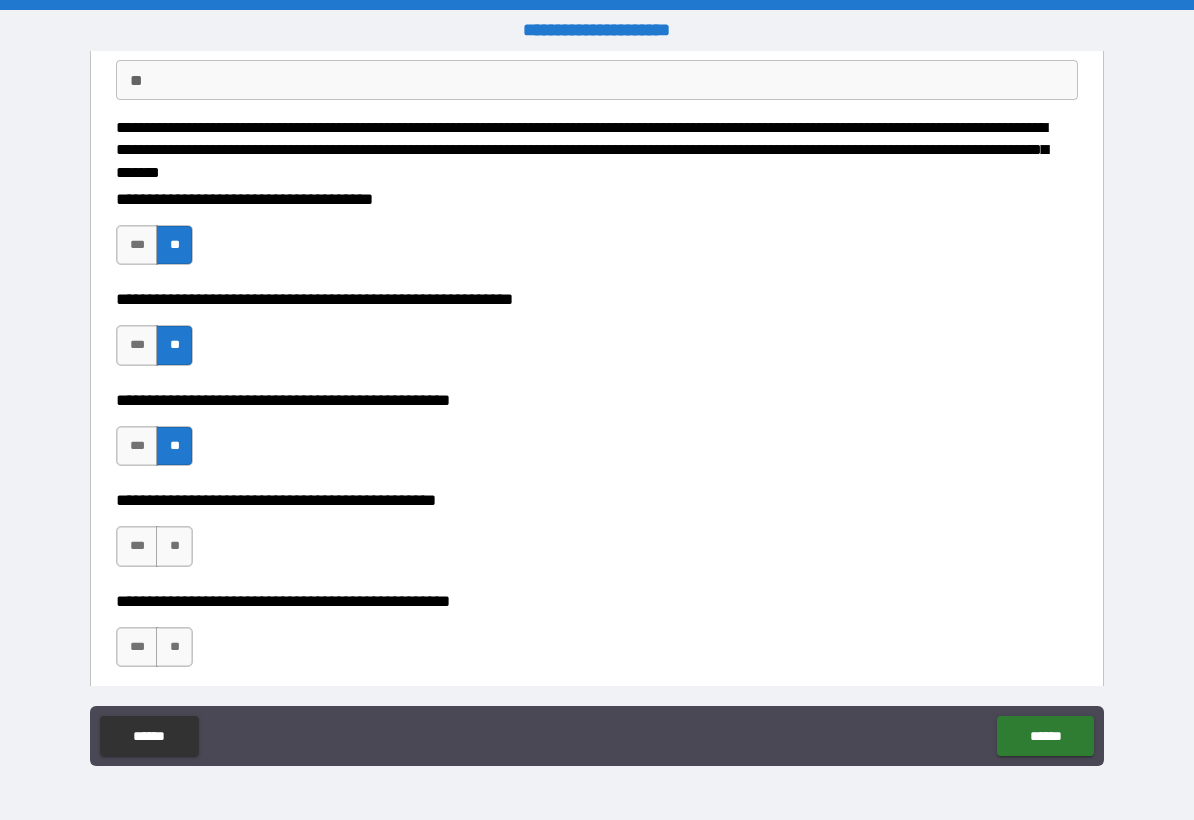 scroll, scrollTop: 200, scrollLeft: 0, axis: vertical 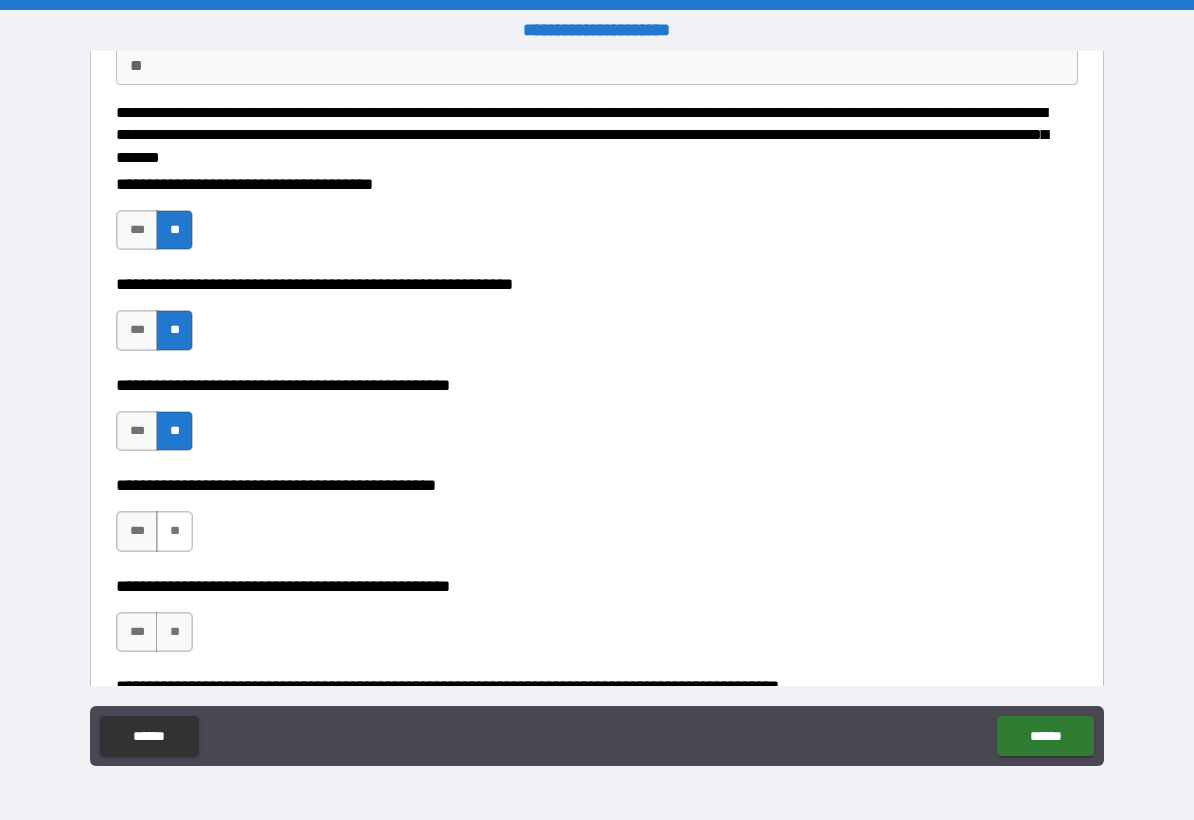 click on "**" at bounding box center [174, 531] 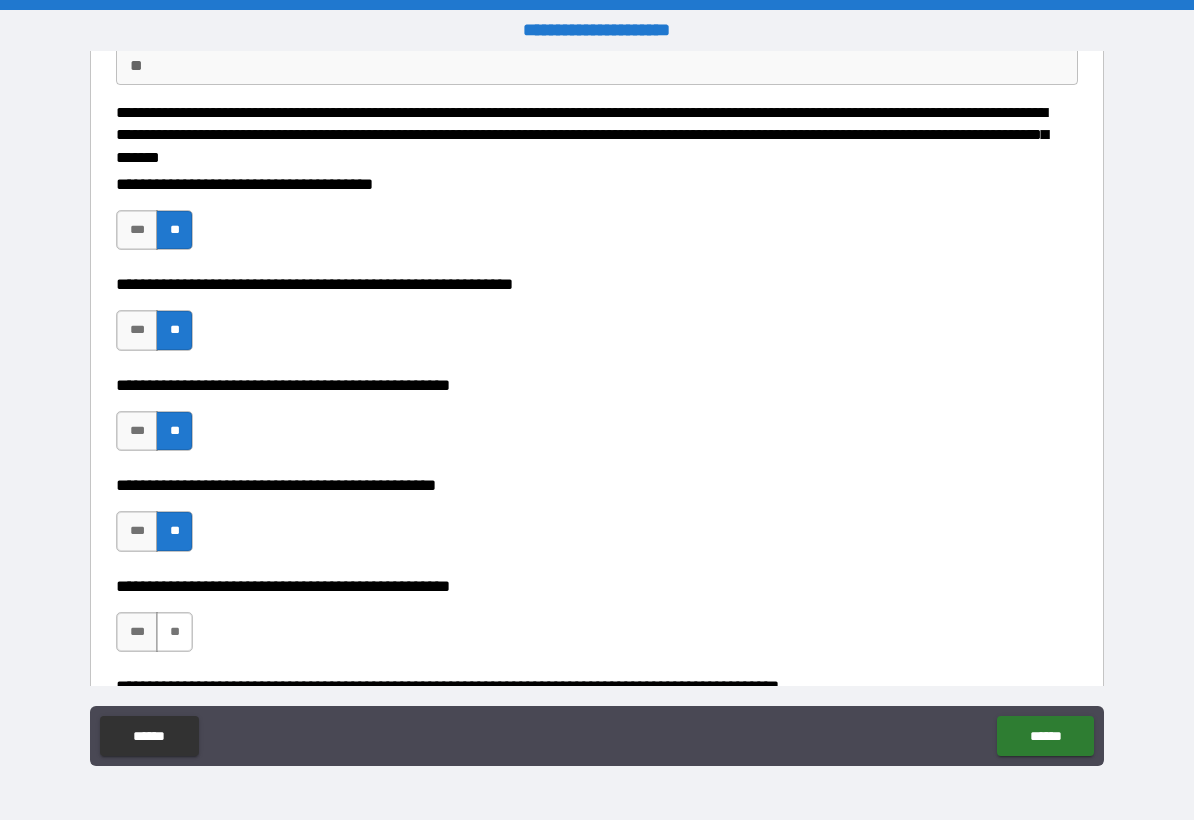 click on "**" at bounding box center (174, 632) 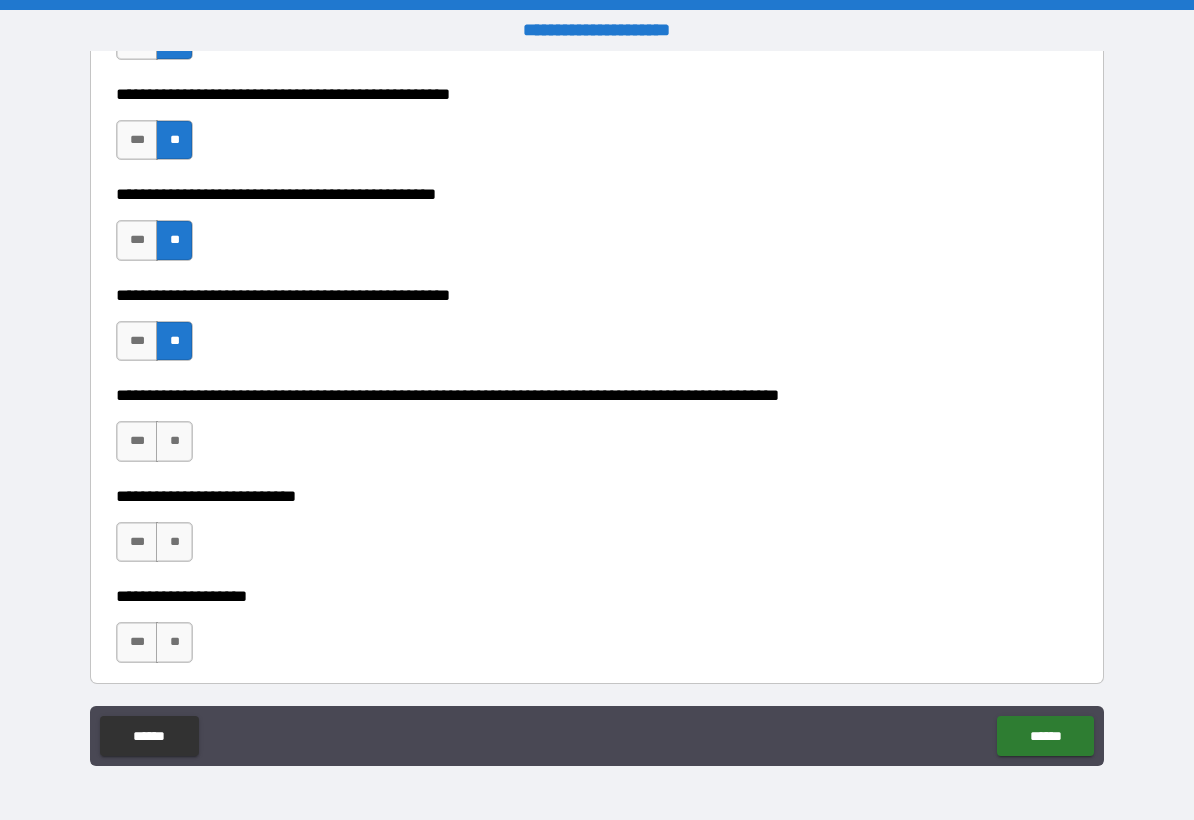 scroll, scrollTop: 500, scrollLeft: 0, axis: vertical 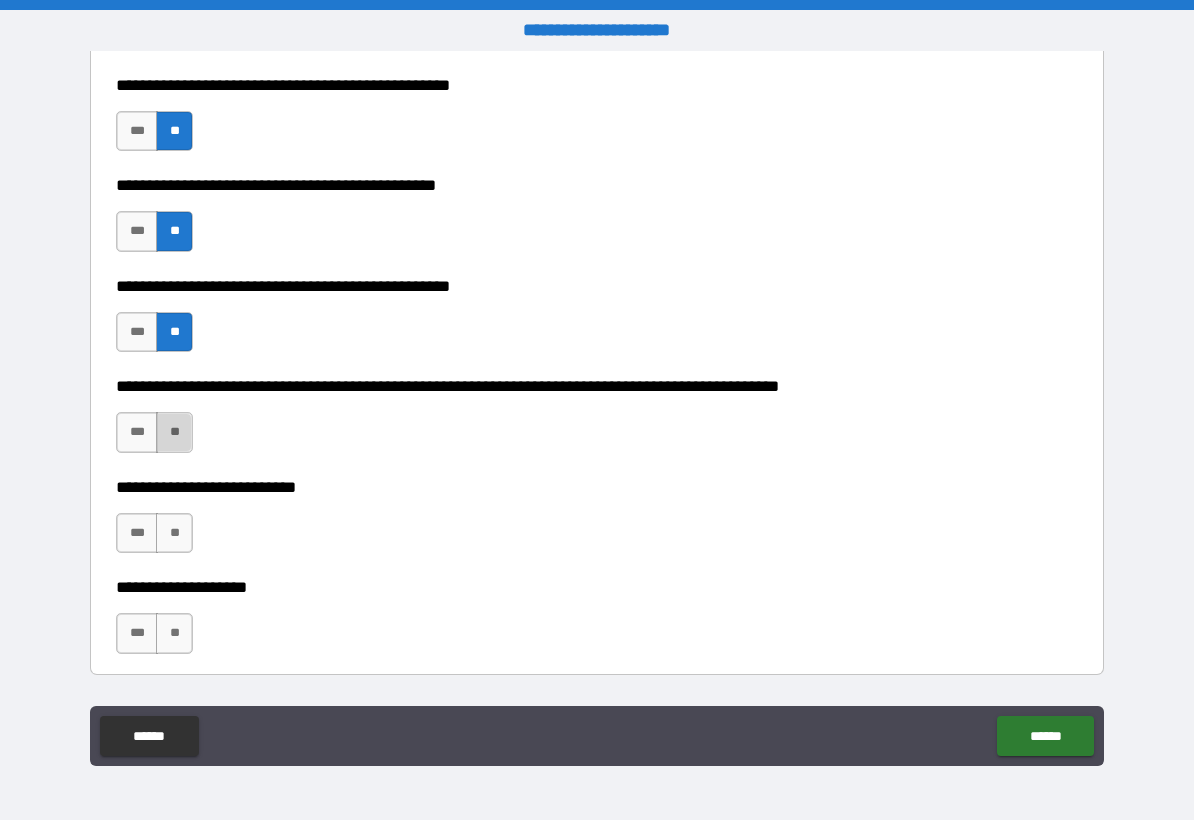 click on "**" at bounding box center [174, 432] 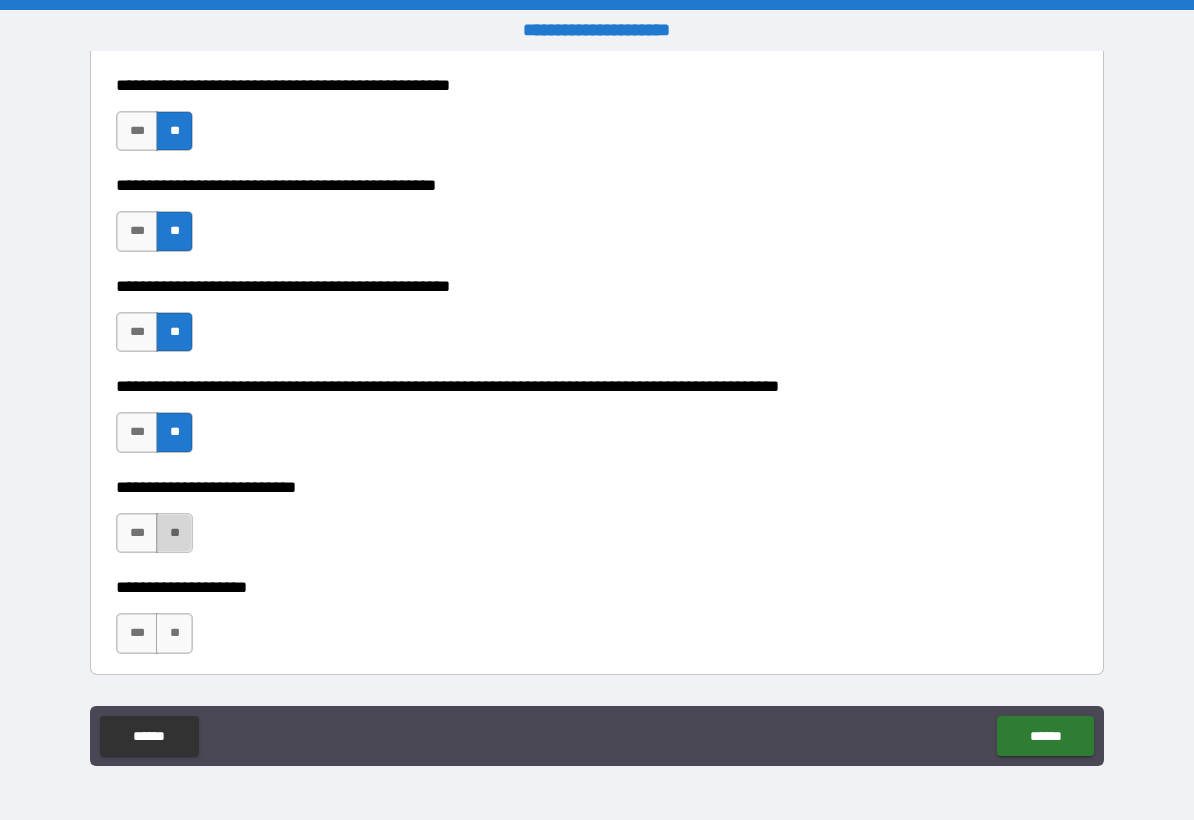 click on "**" at bounding box center [174, 533] 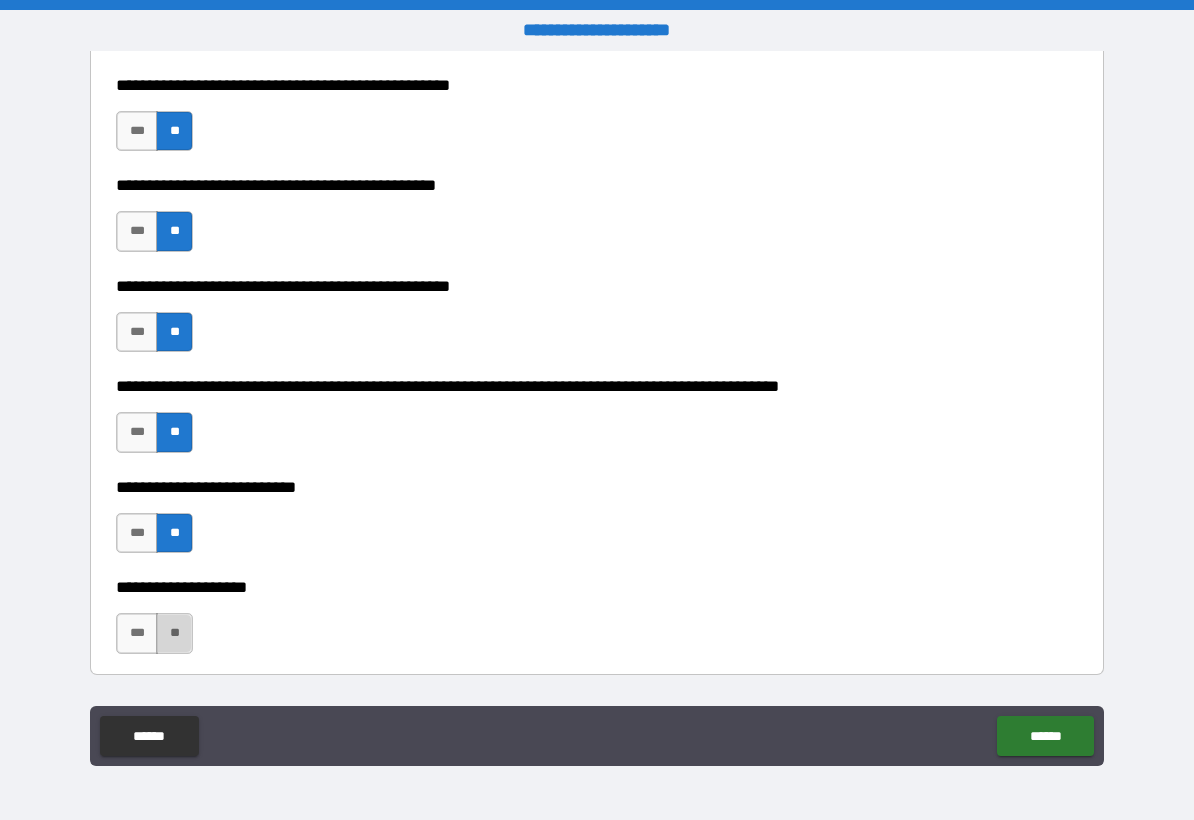 click on "**" at bounding box center (174, 633) 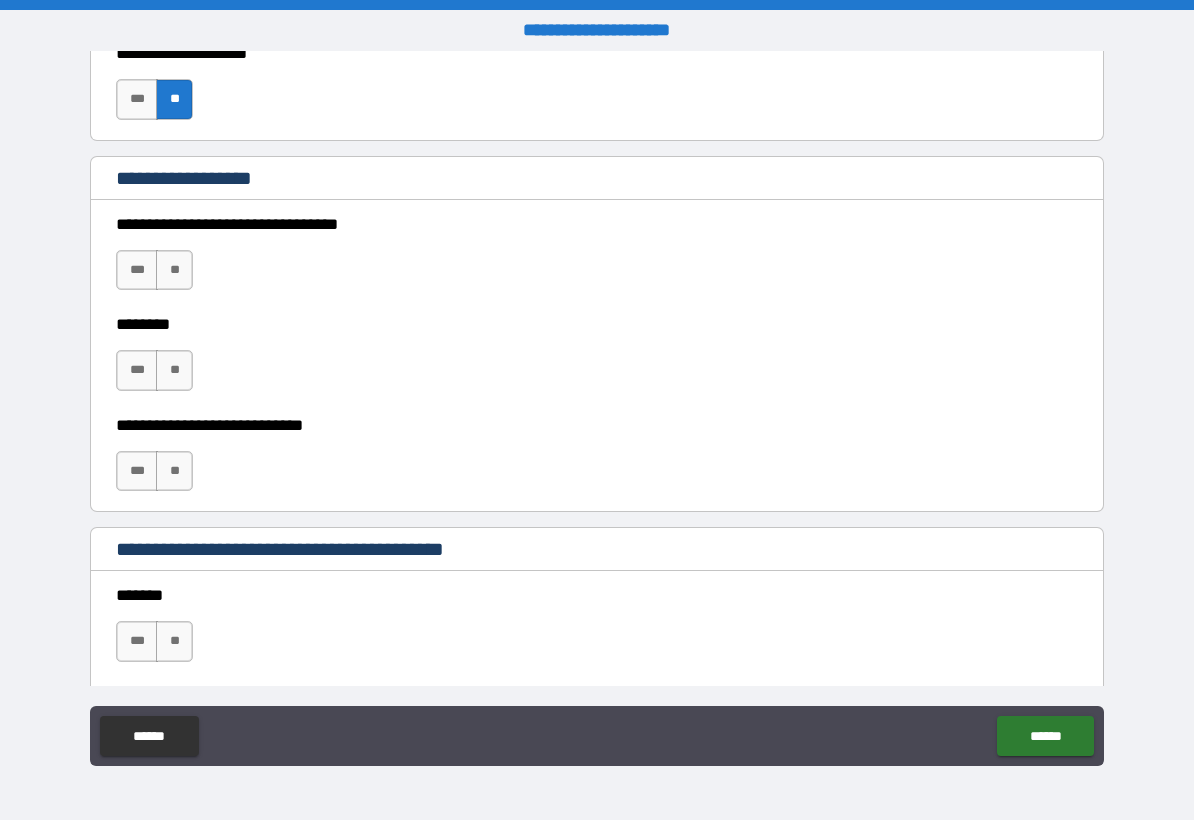 scroll, scrollTop: 1100, scrollLeft: 0, axis: vertical 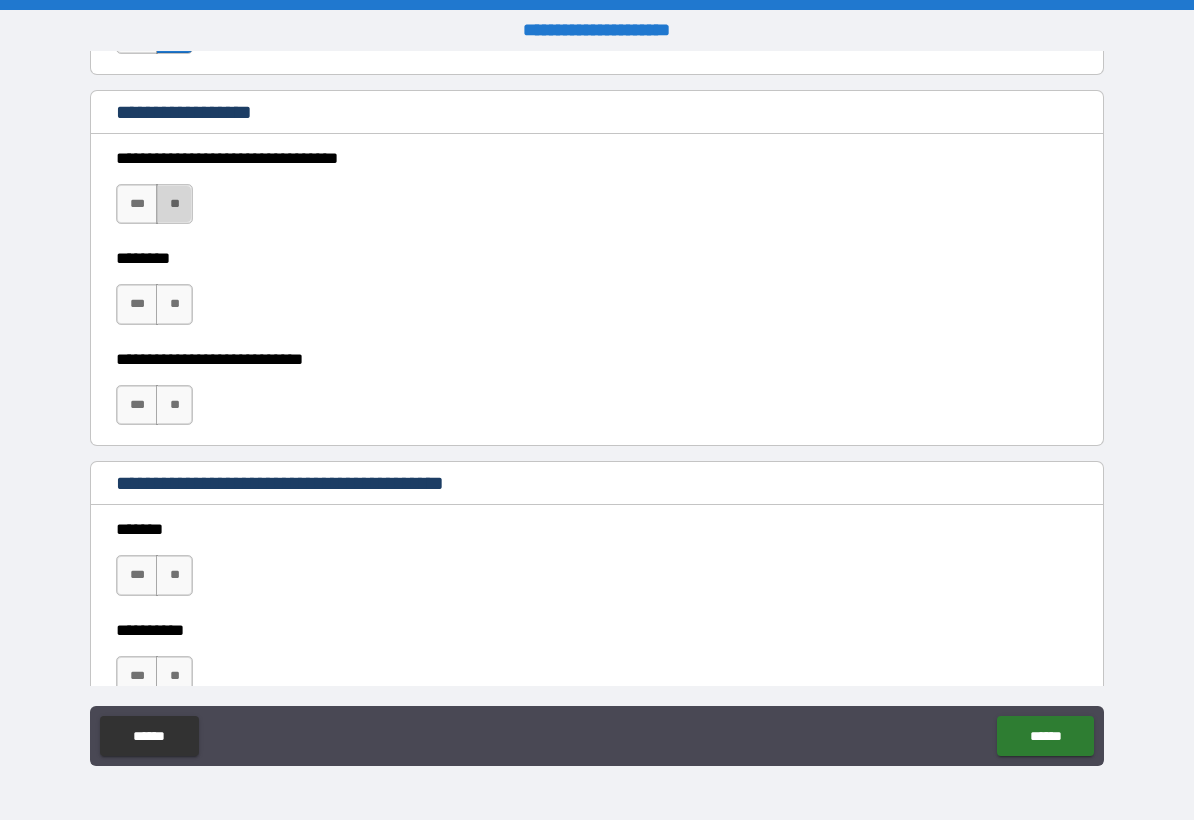 click on "**" at bounding box center [174, 204] 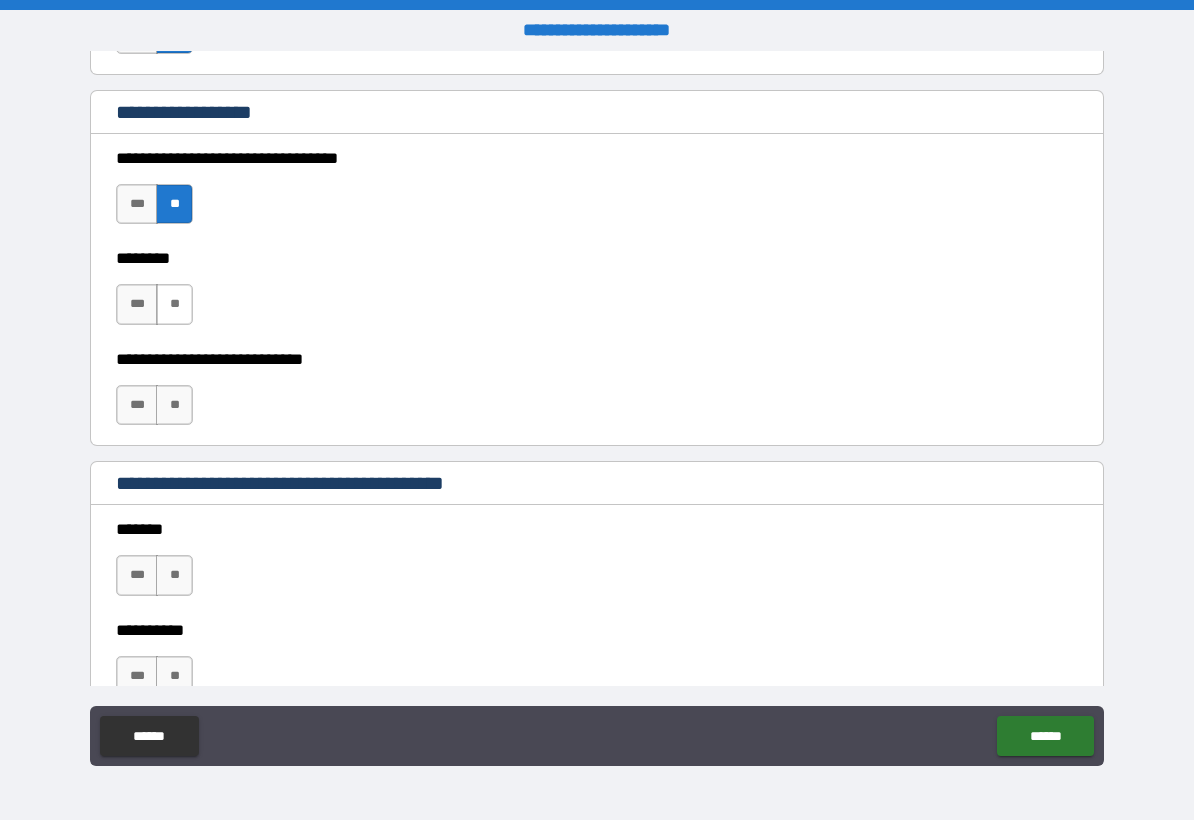 click on "**" at bounding box center (174, 304) 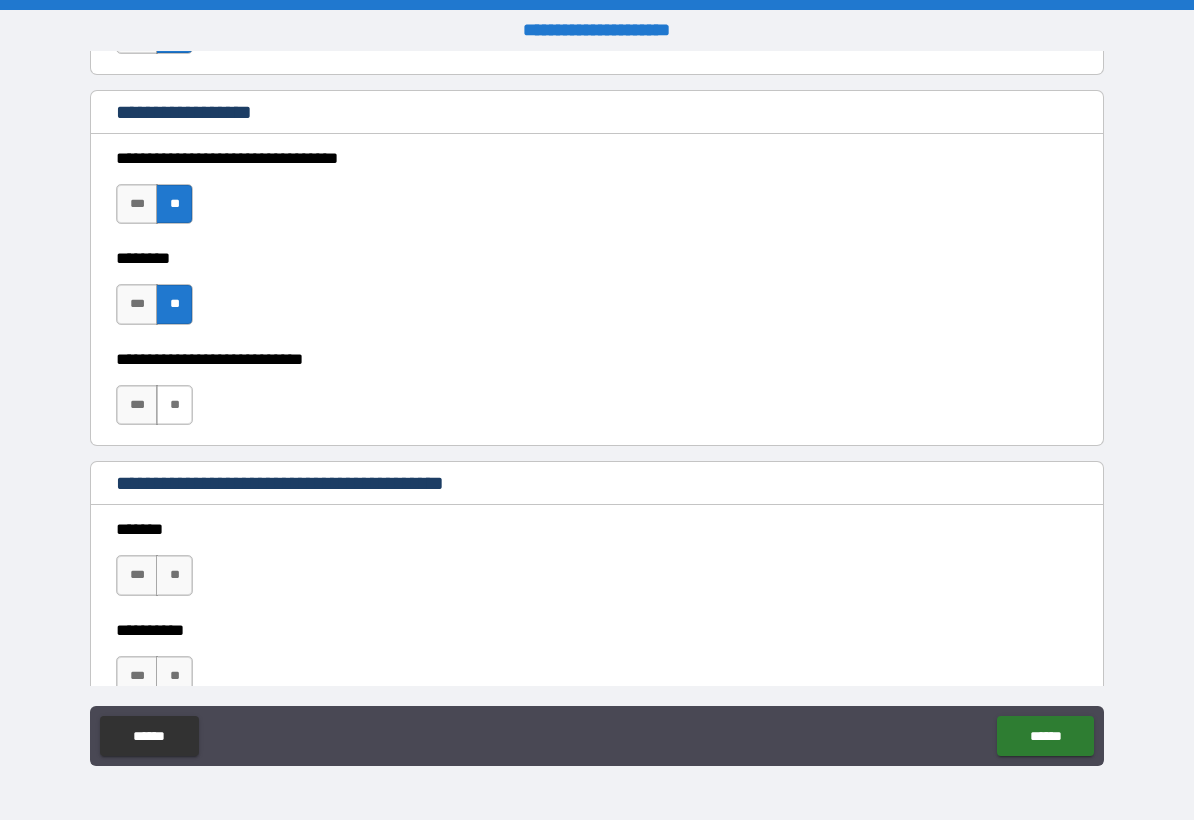 click on "**" at bounding box center [174, 405] 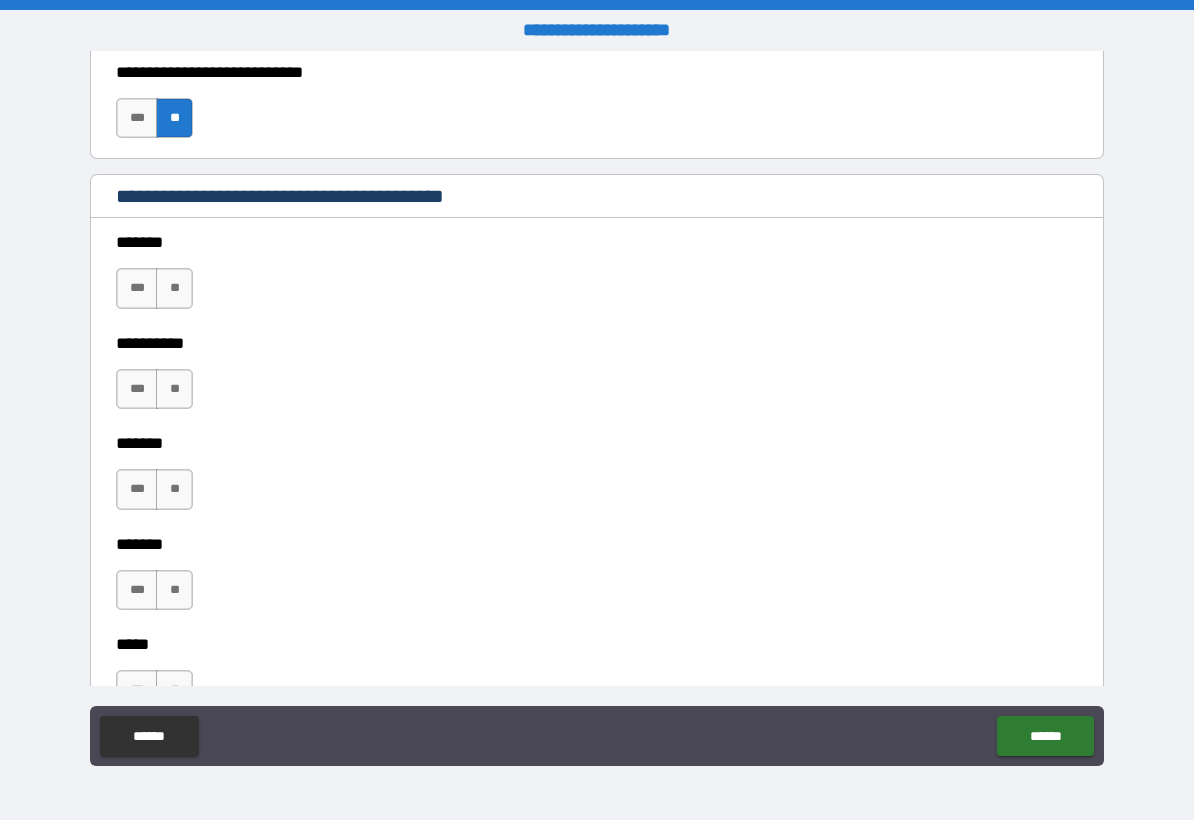 scroll, scrollTop: 1400, scrollLeft: 0, axis: vertical 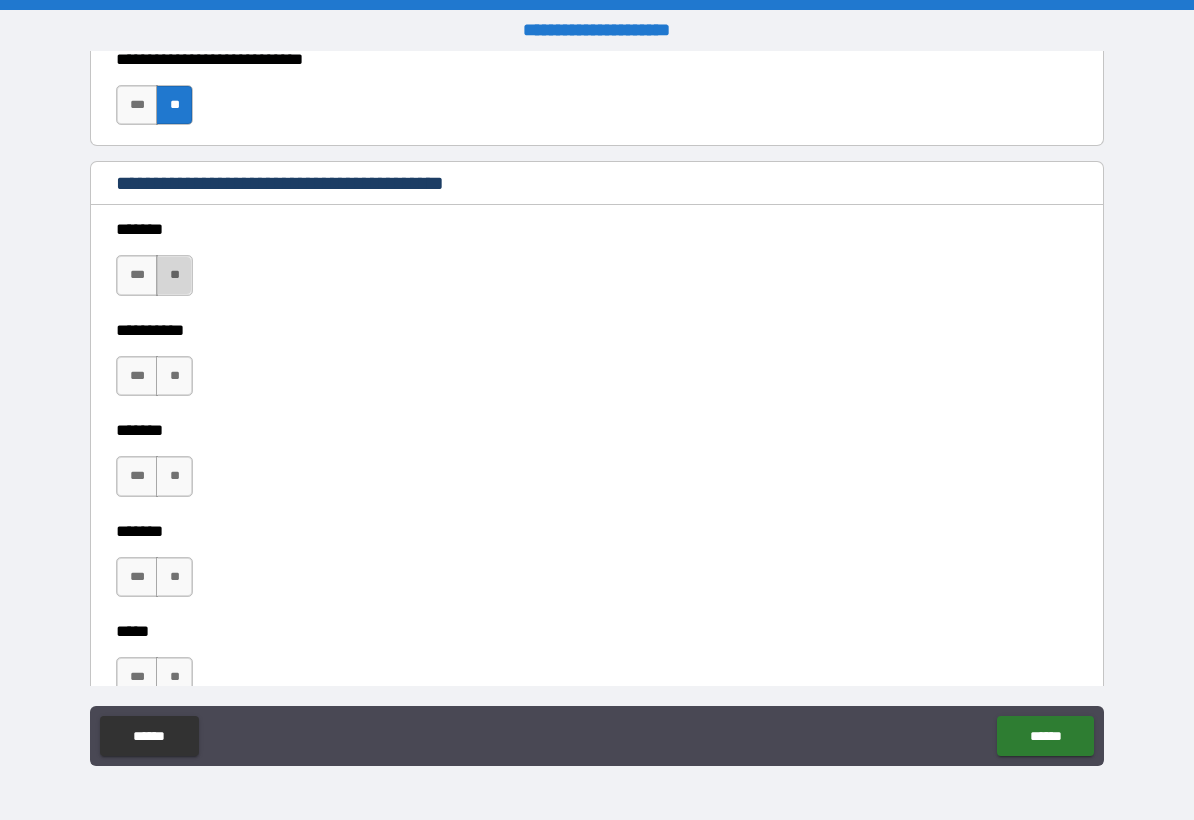 click on "**" at bounding box center [174, 275] 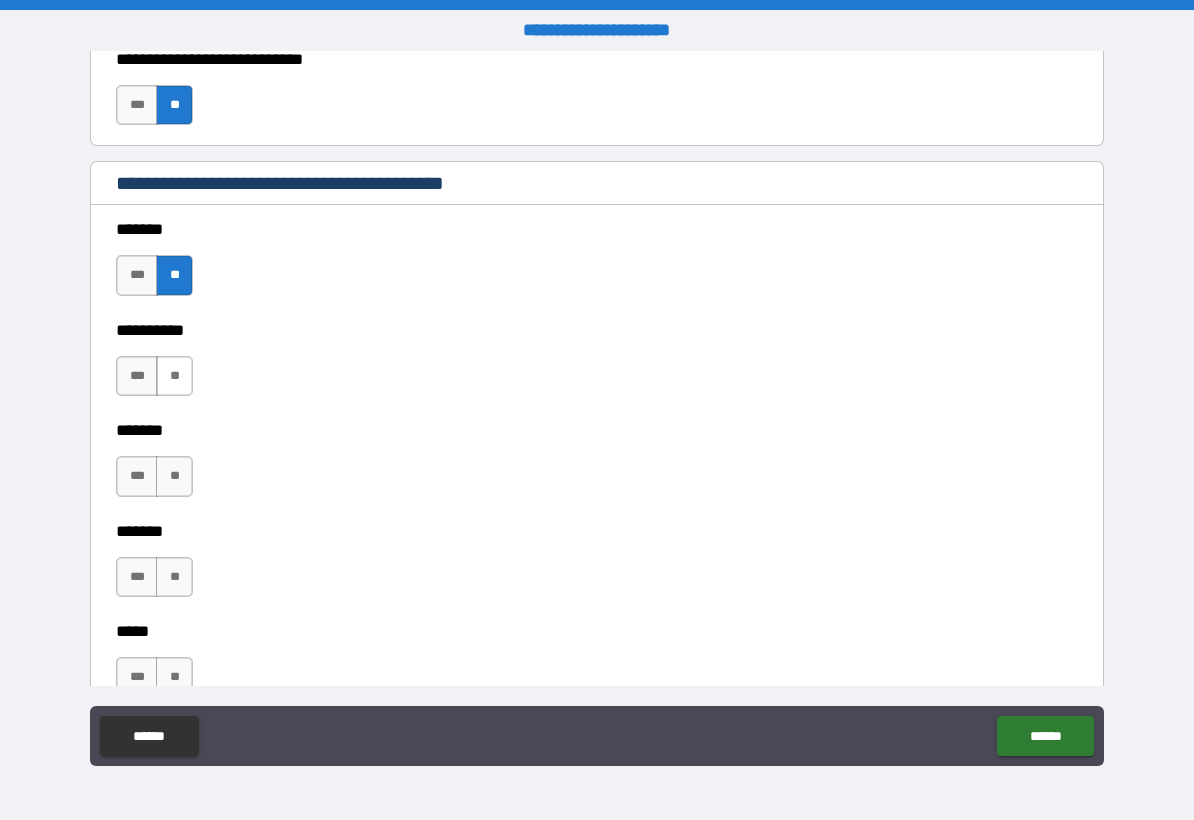 click on "**" at bounding box center (174, 376) 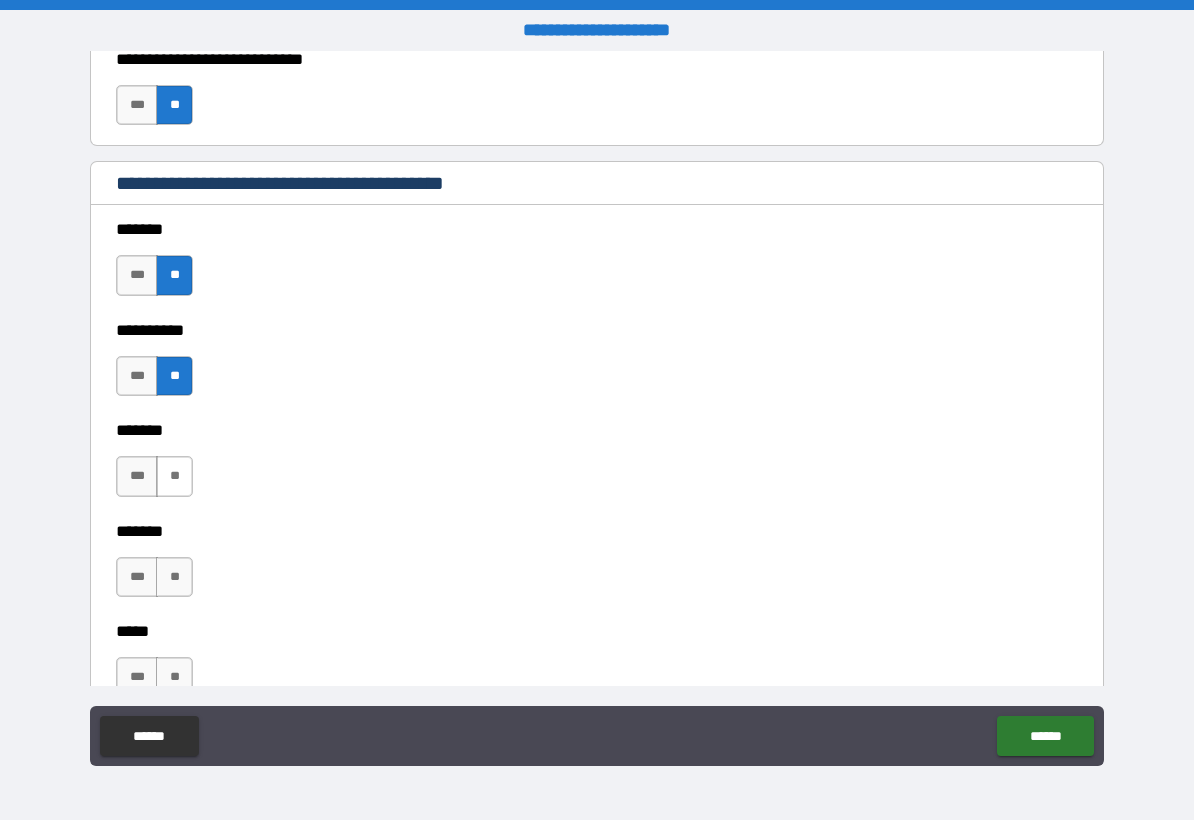 click on "**" at bounding box center (174, 476) 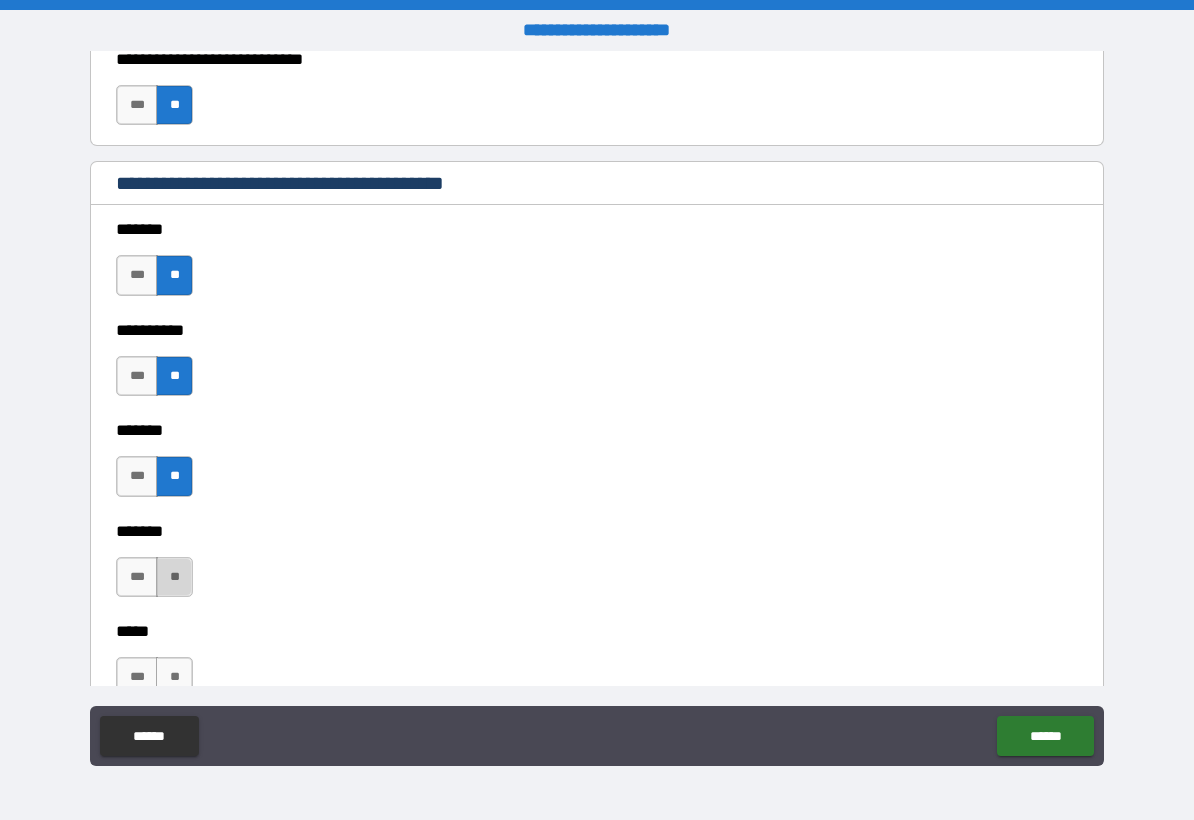 click on "**" at bounding box center [174, 577] 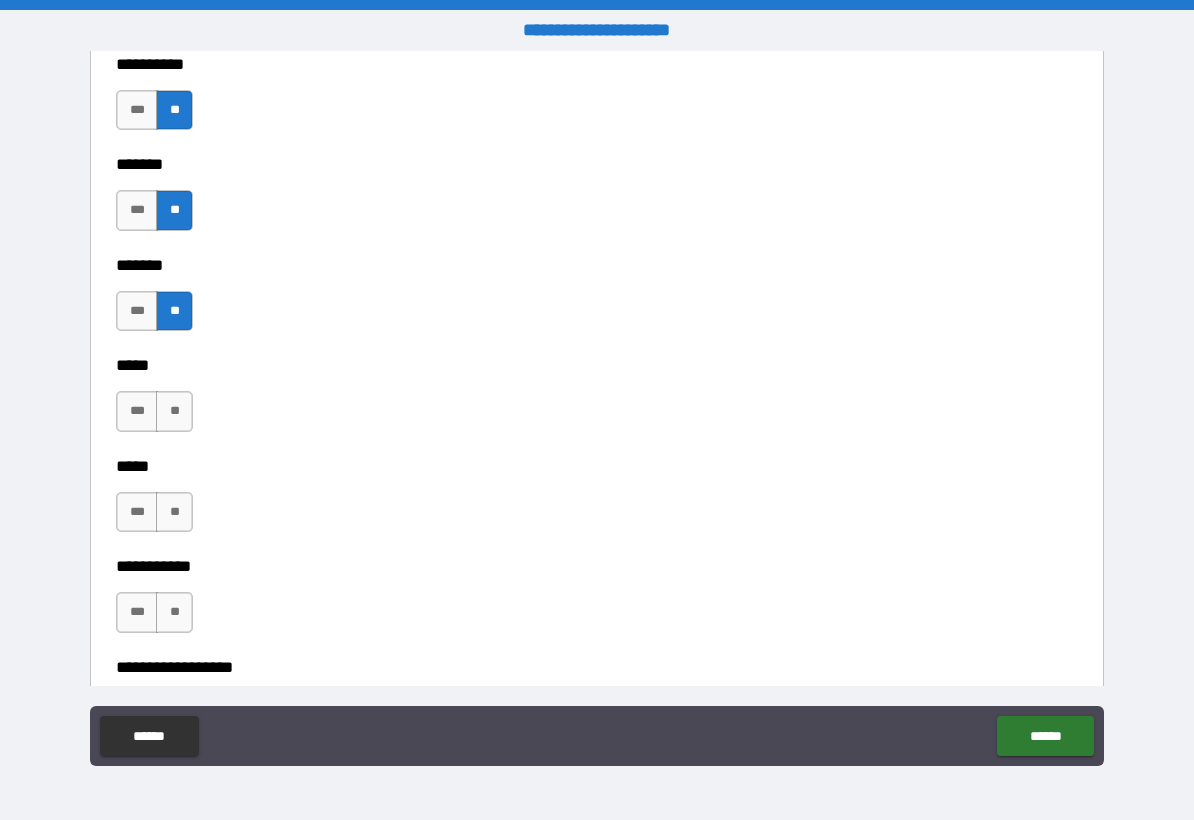 scroll, scrollTop: 1700, scrollLeft: 0, axis: vertical 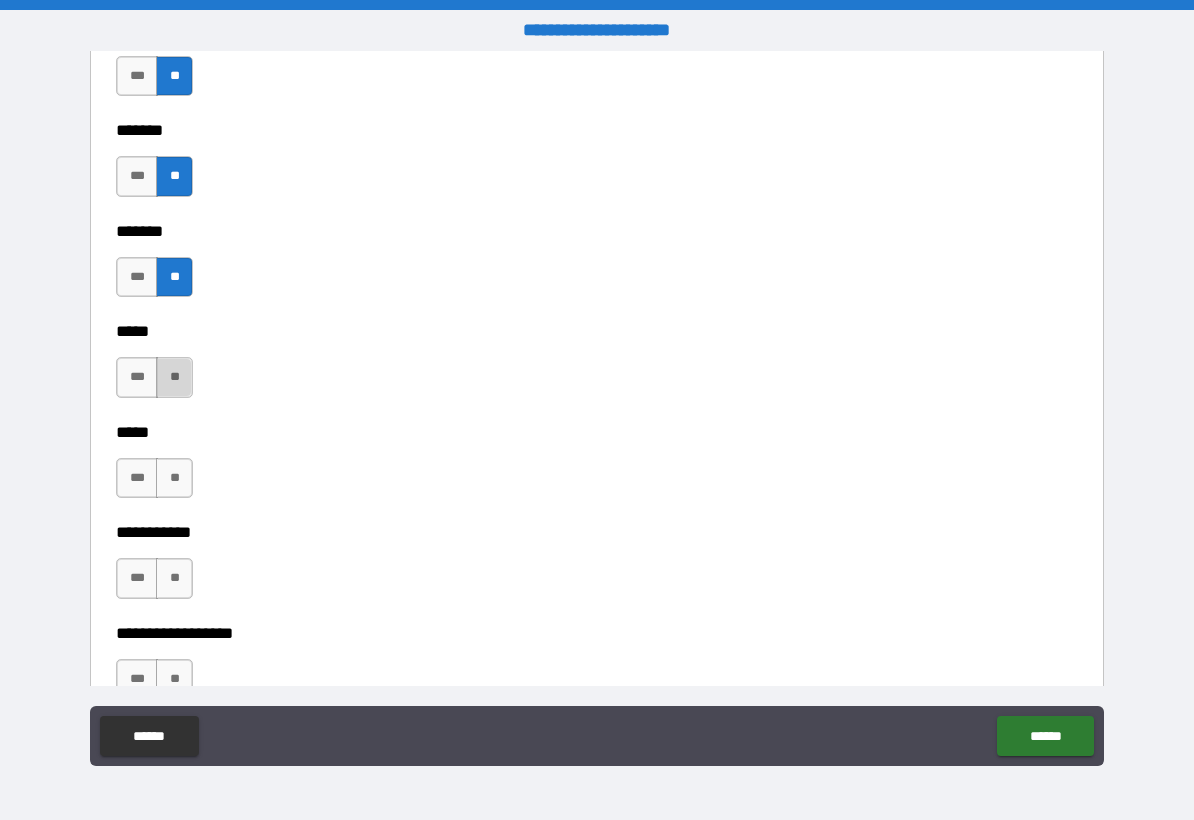 click on "**" at bounding box center (174, 377) 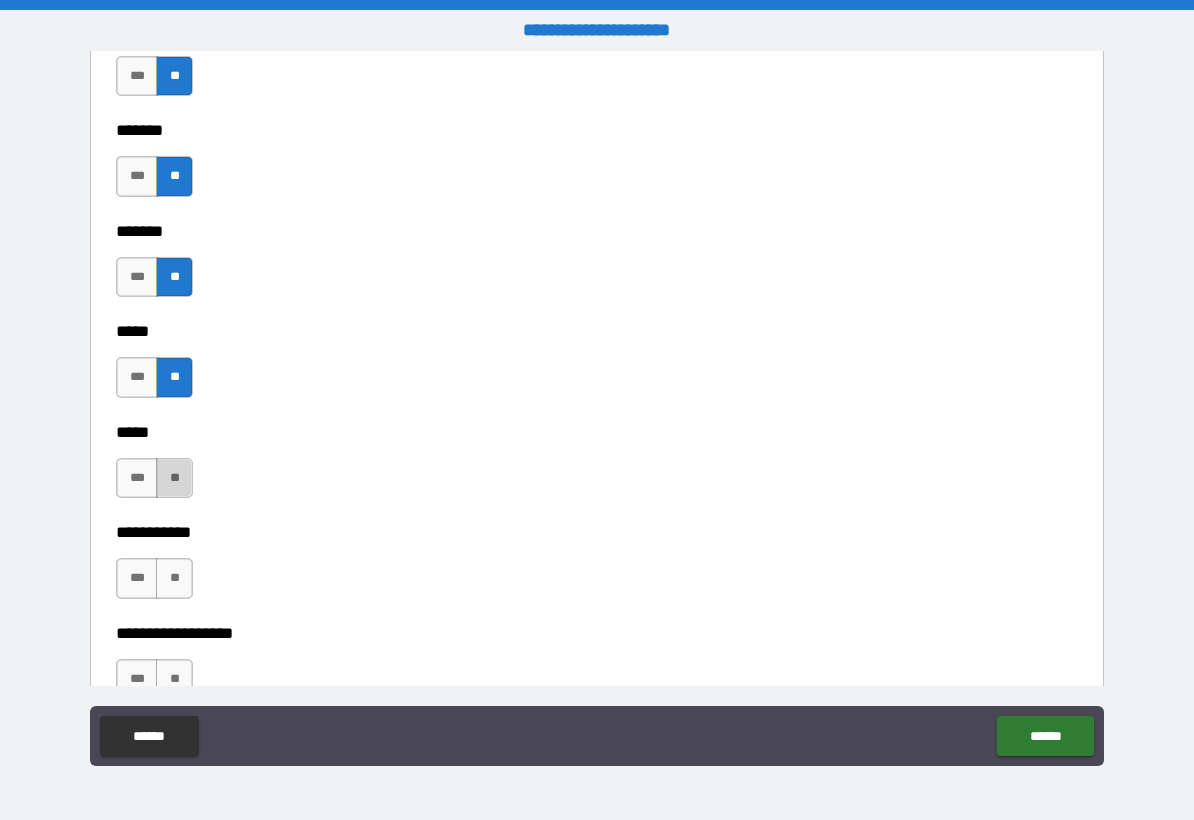 click on "**" at bounding box center (174, 478) 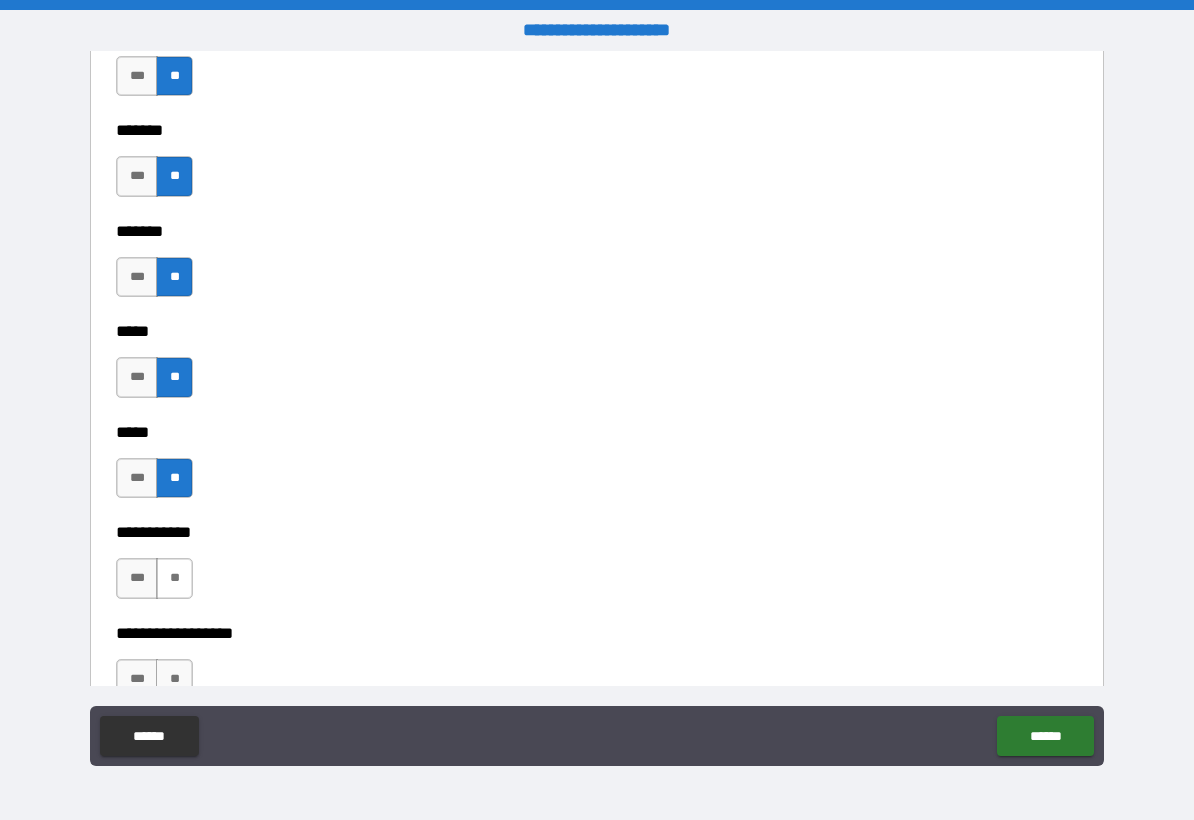 click on "**" at bounding box center [174, 578] 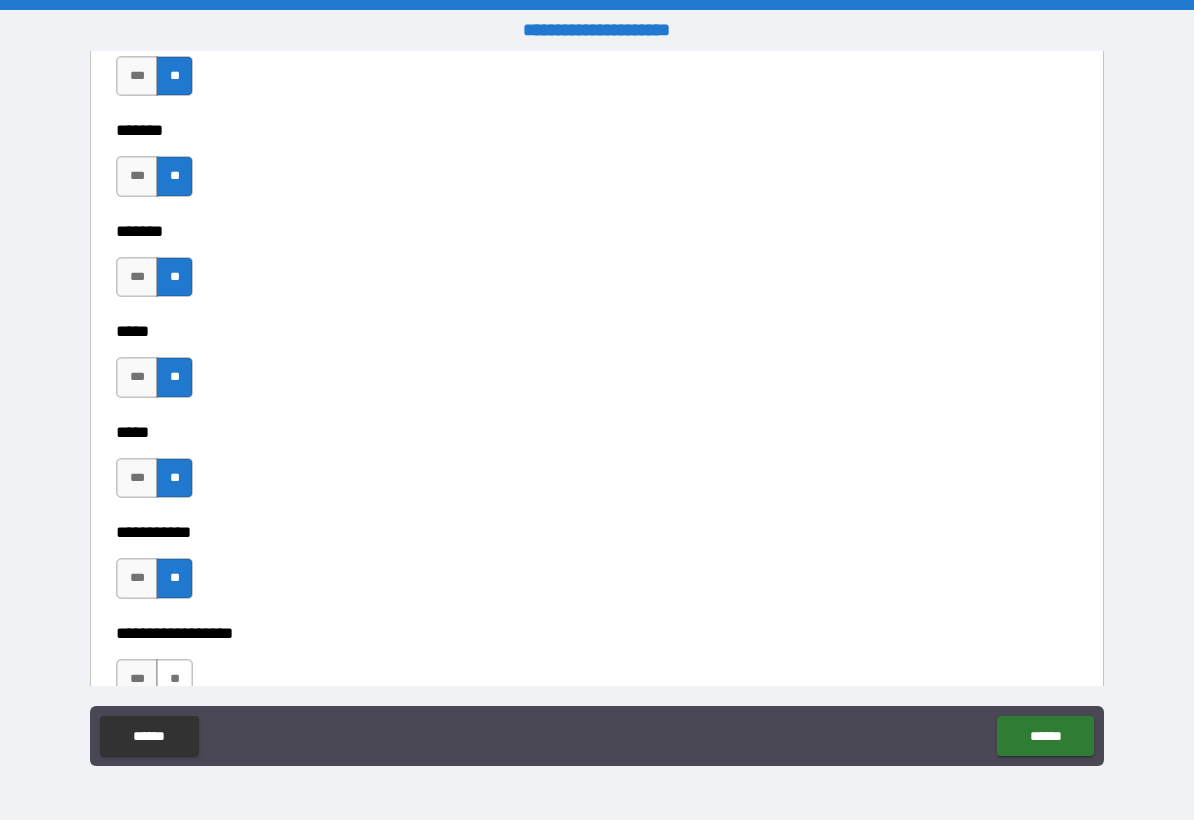 click on "**" at bounding box center [174, 679] 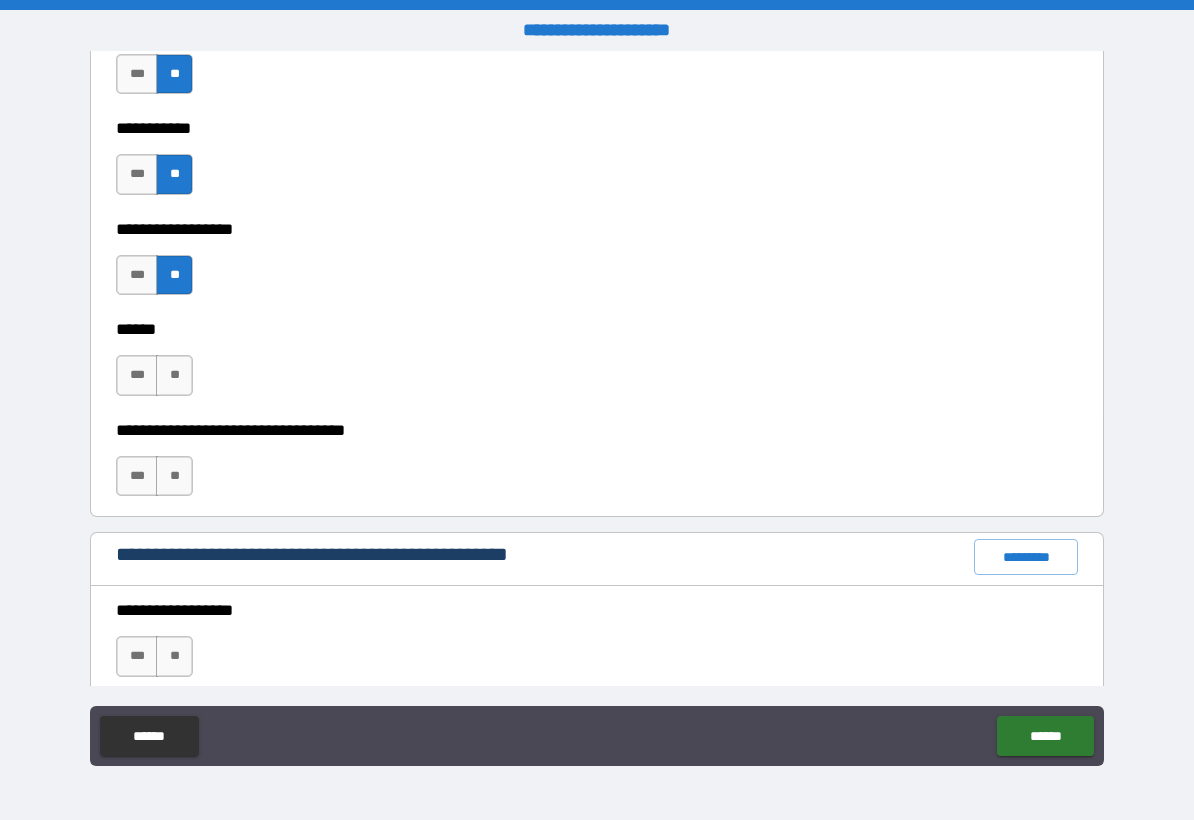 scroll, scrollTop: 2200, scrollLeft: 0, axis: vertical 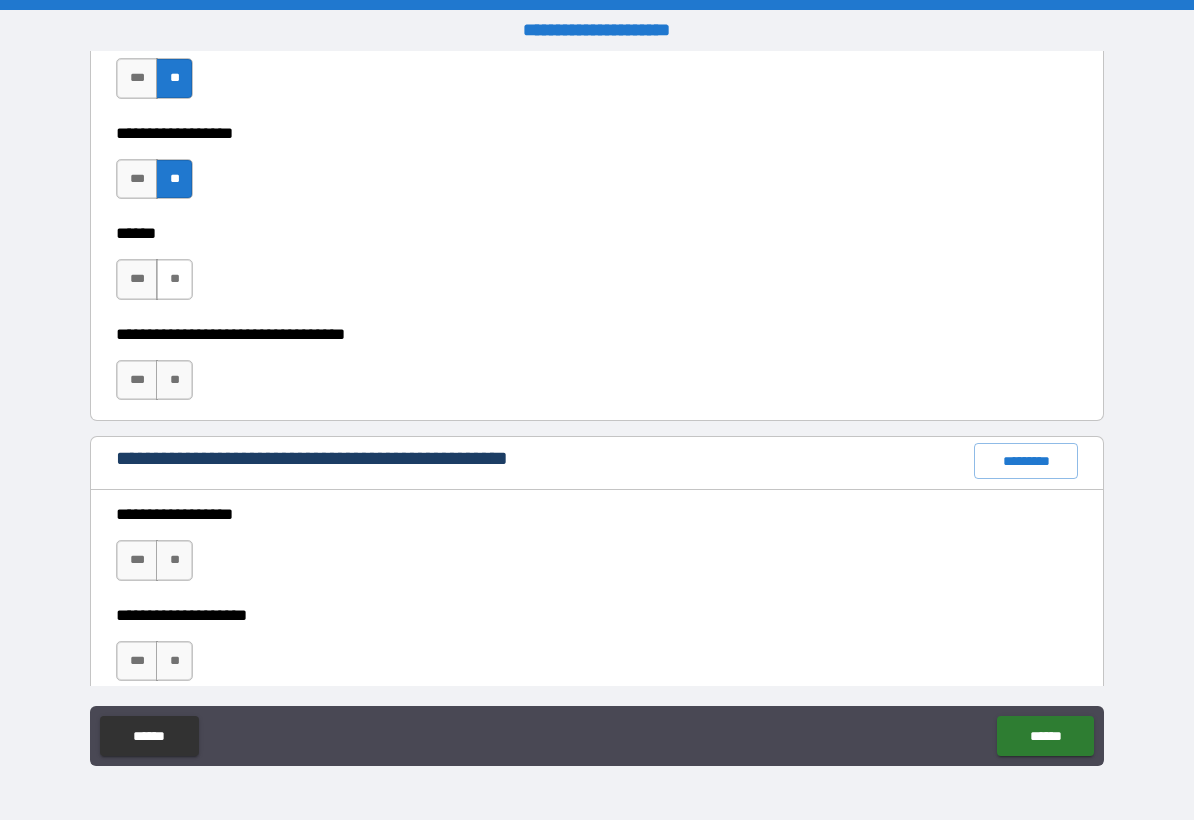 click on "**" at bounding box center [174, 279] 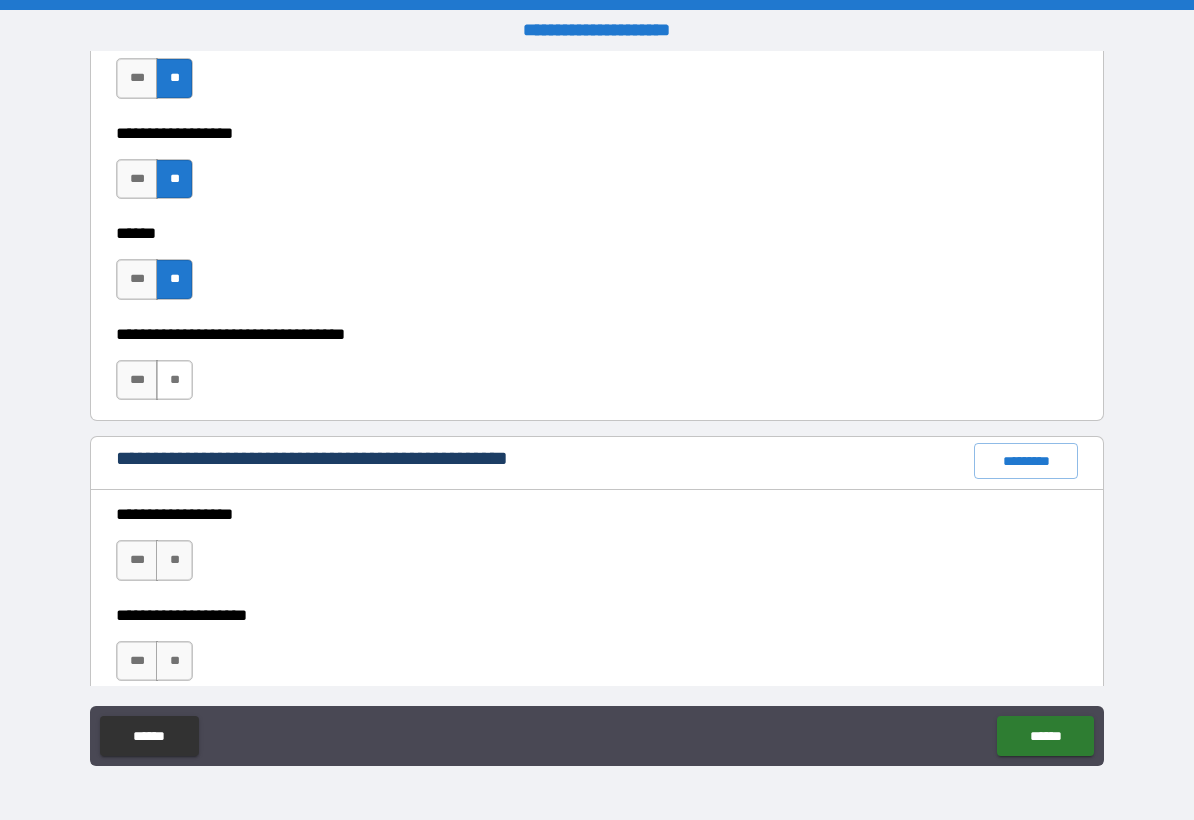 click on "**" at bounding box center (174, 380) 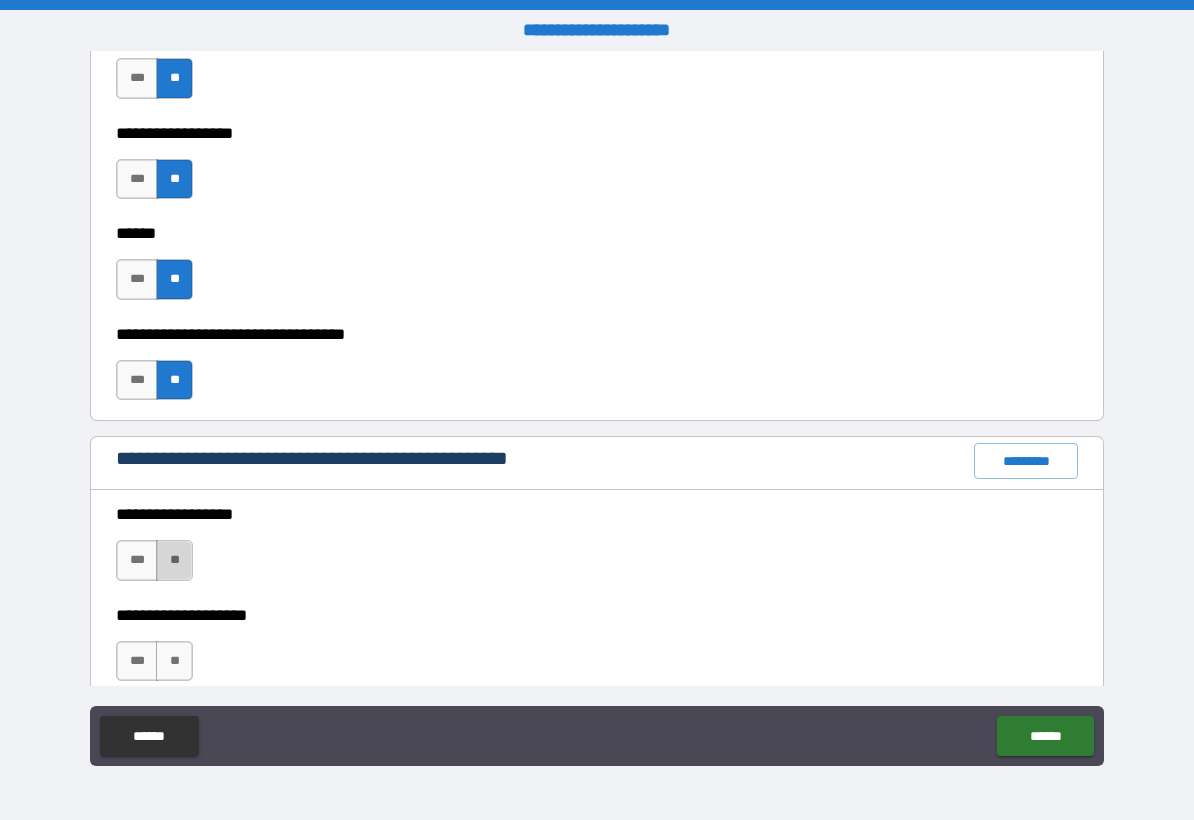 click on "**" at bounding box center [174, 560] 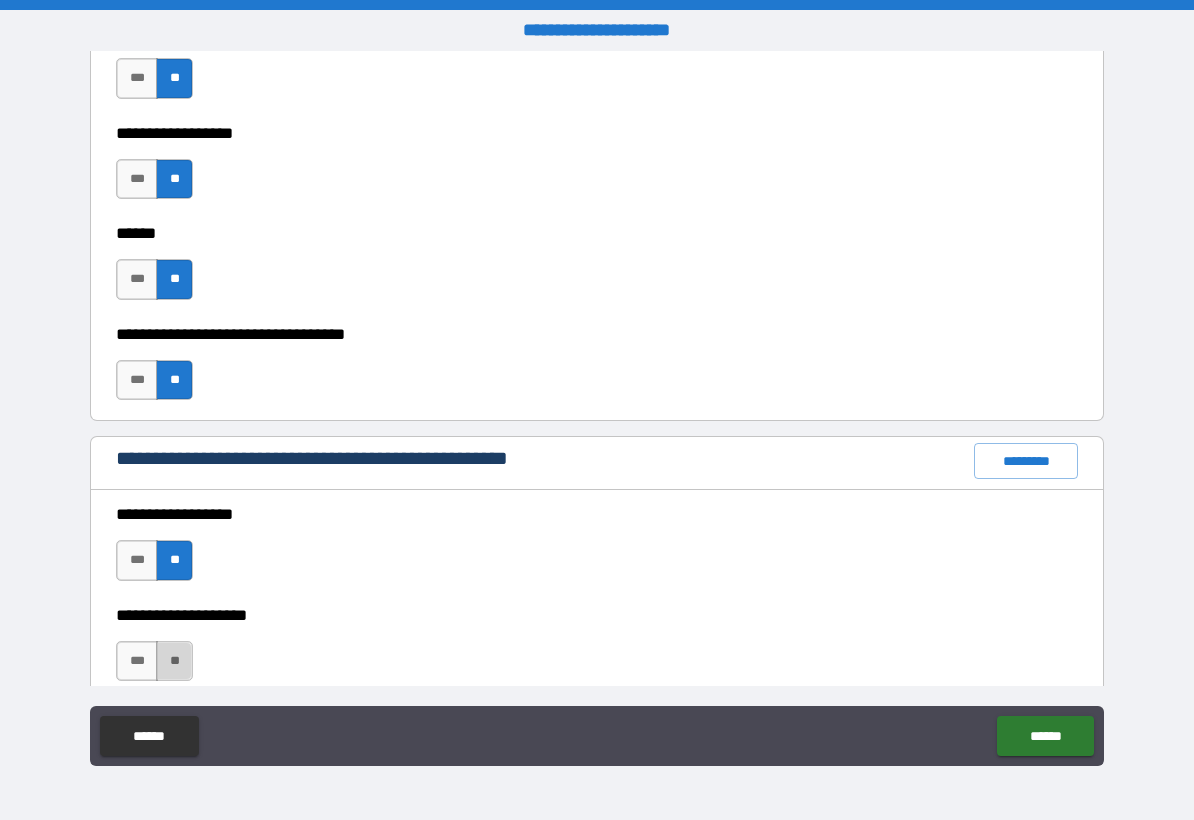 click on "**" at bounding box center (174, 661) 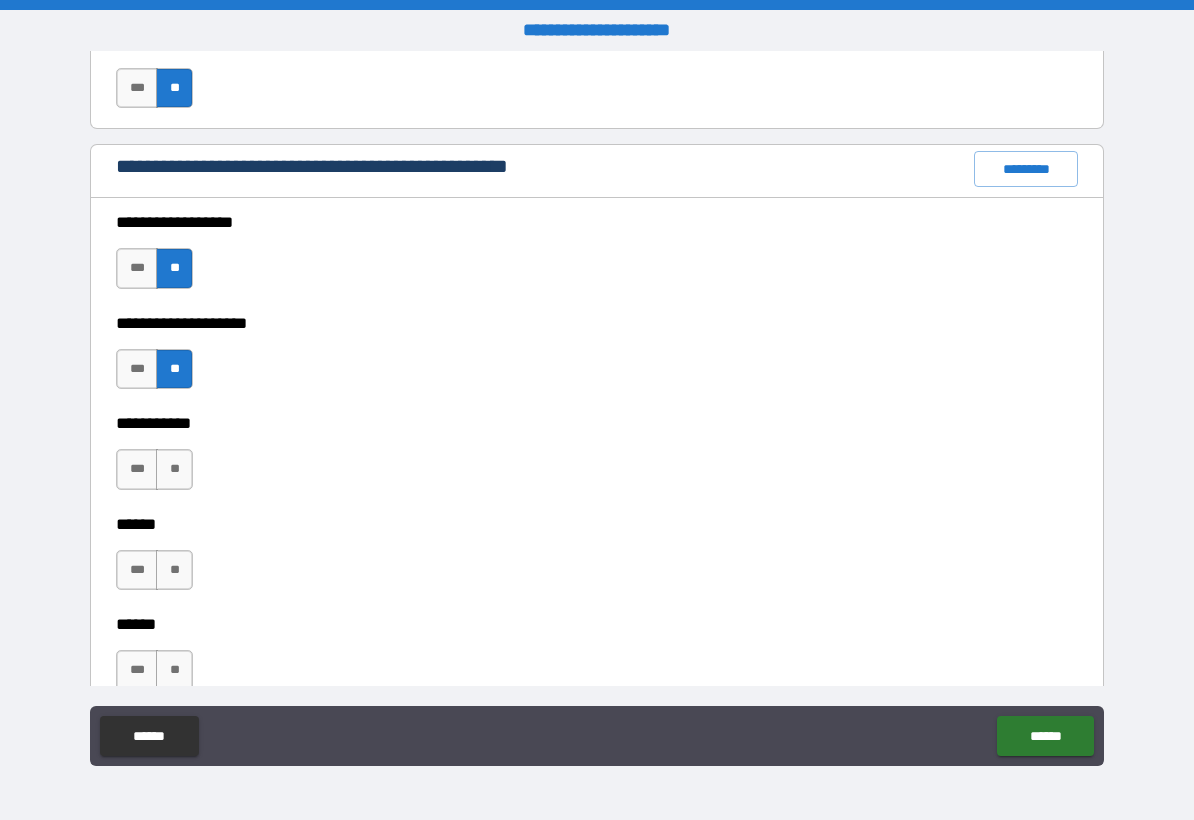scroll, scrollTop: 2600, scrollLeft: 0, axis: vertical 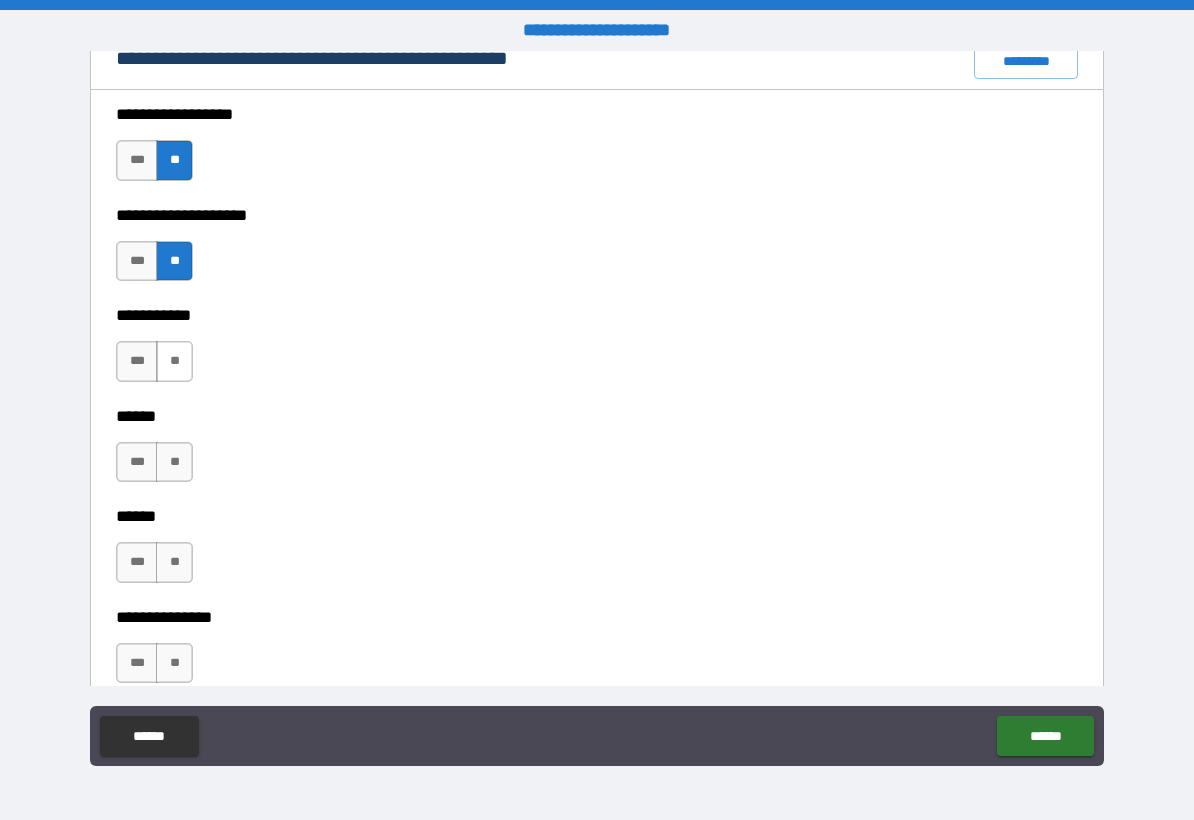 click on "**" at bounding box center [174, 361] 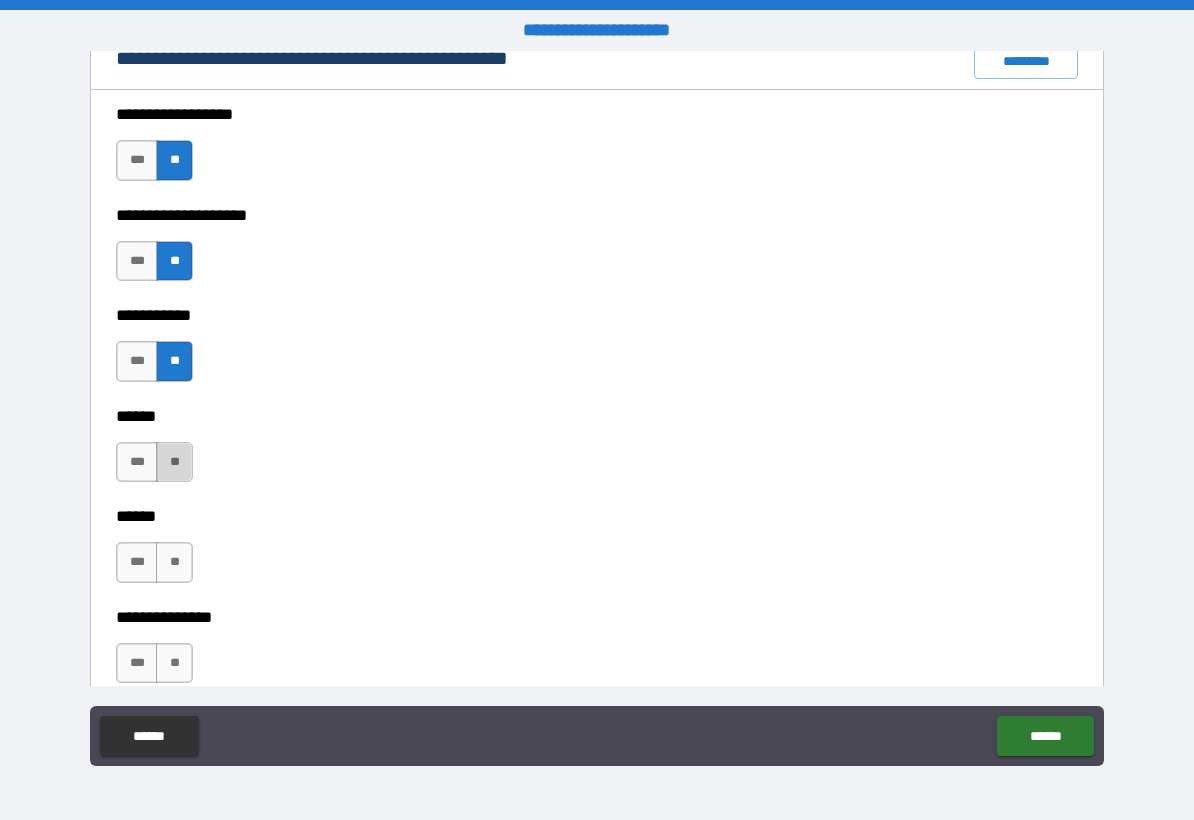 click on "**" at bounding box center (174, 462) 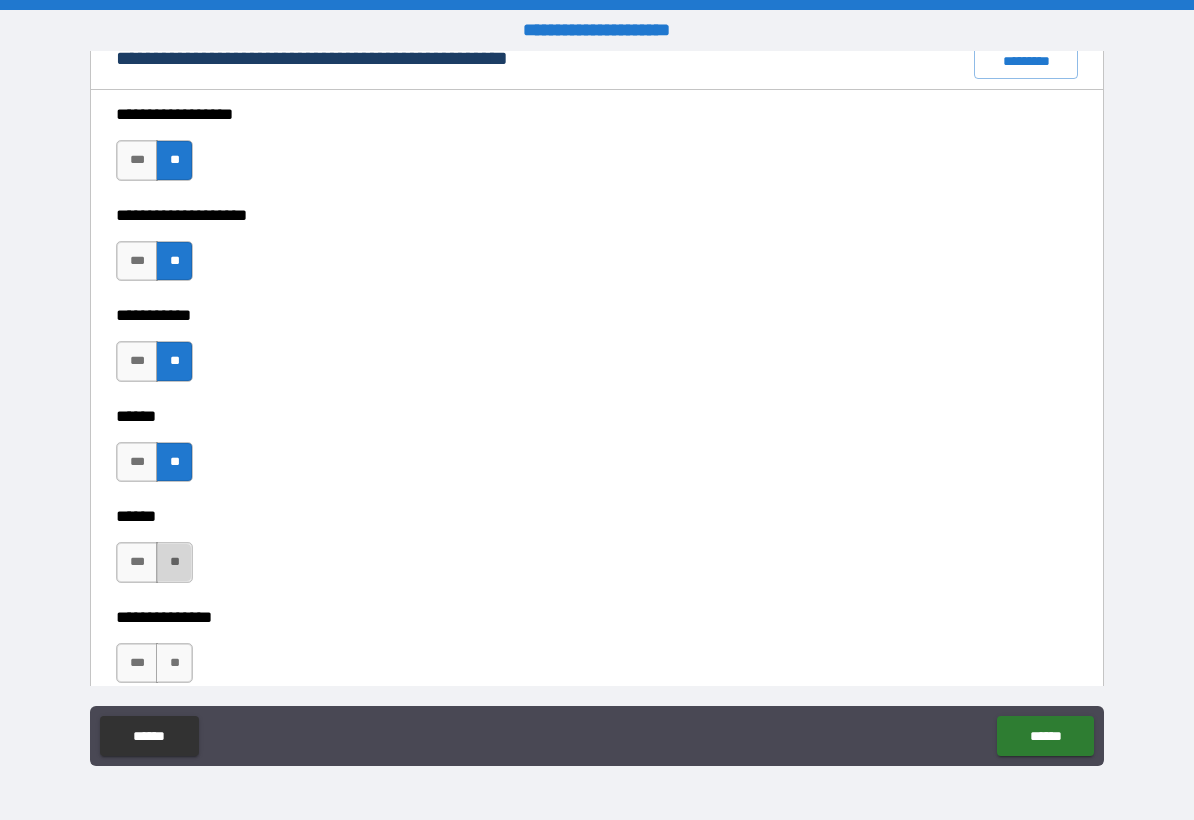 click on "**" at bounding box center (174, 562) 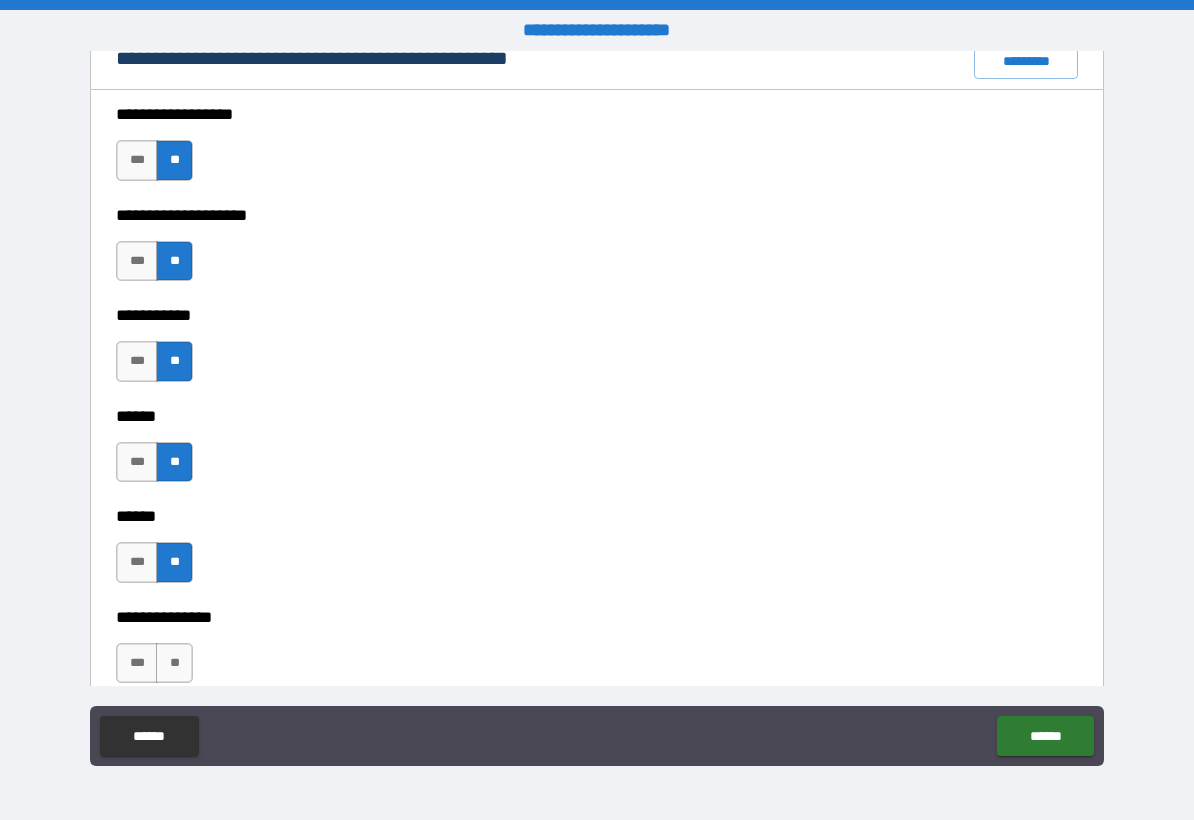 click on "**********" at bounding box center (597, 602) 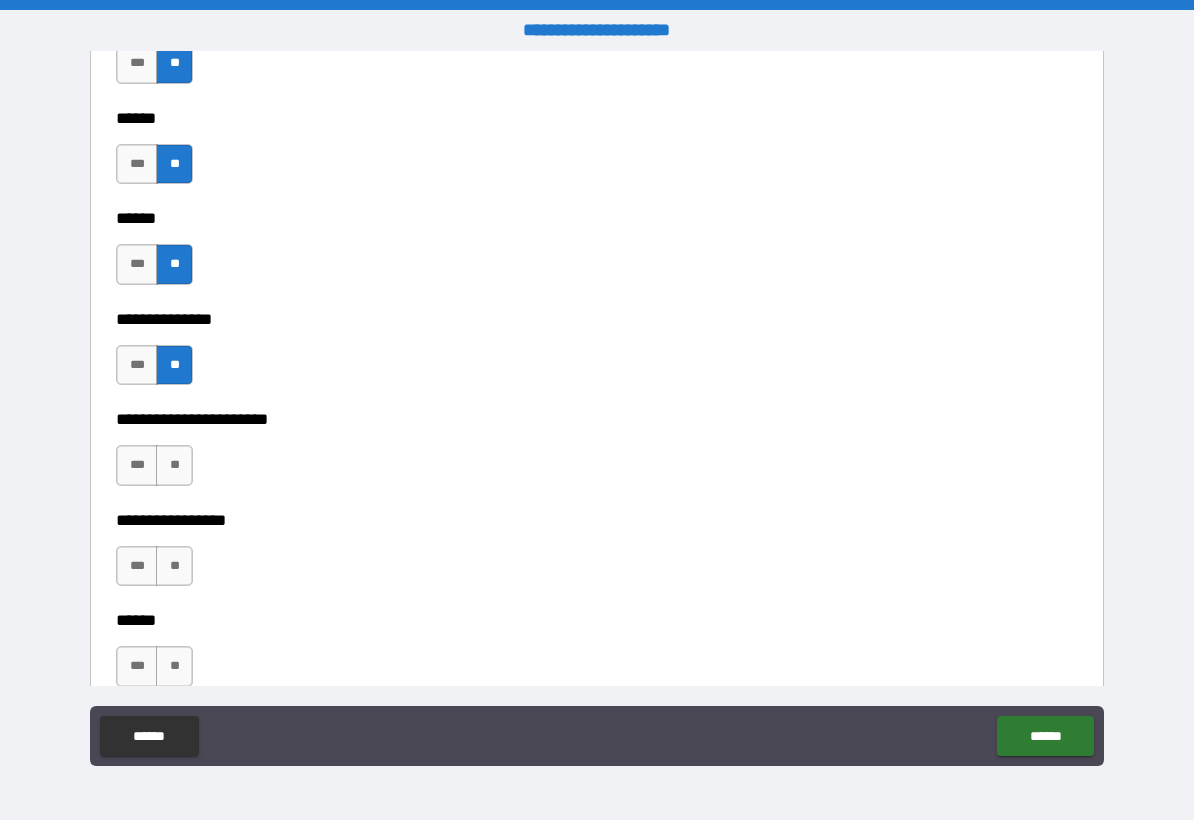 scroll, scrollTop: 2900, scrollLeft: 0, axis: vertical 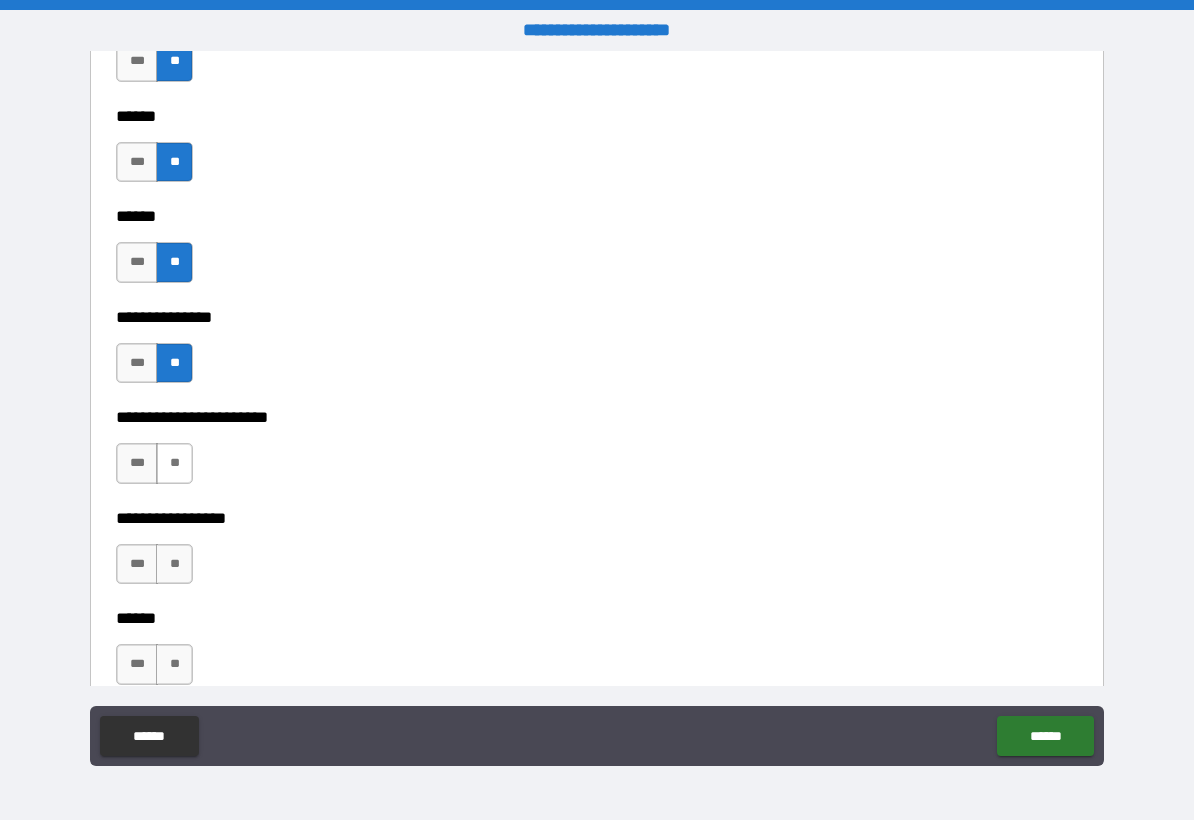 click on "**" at bounding box center (174, 463) 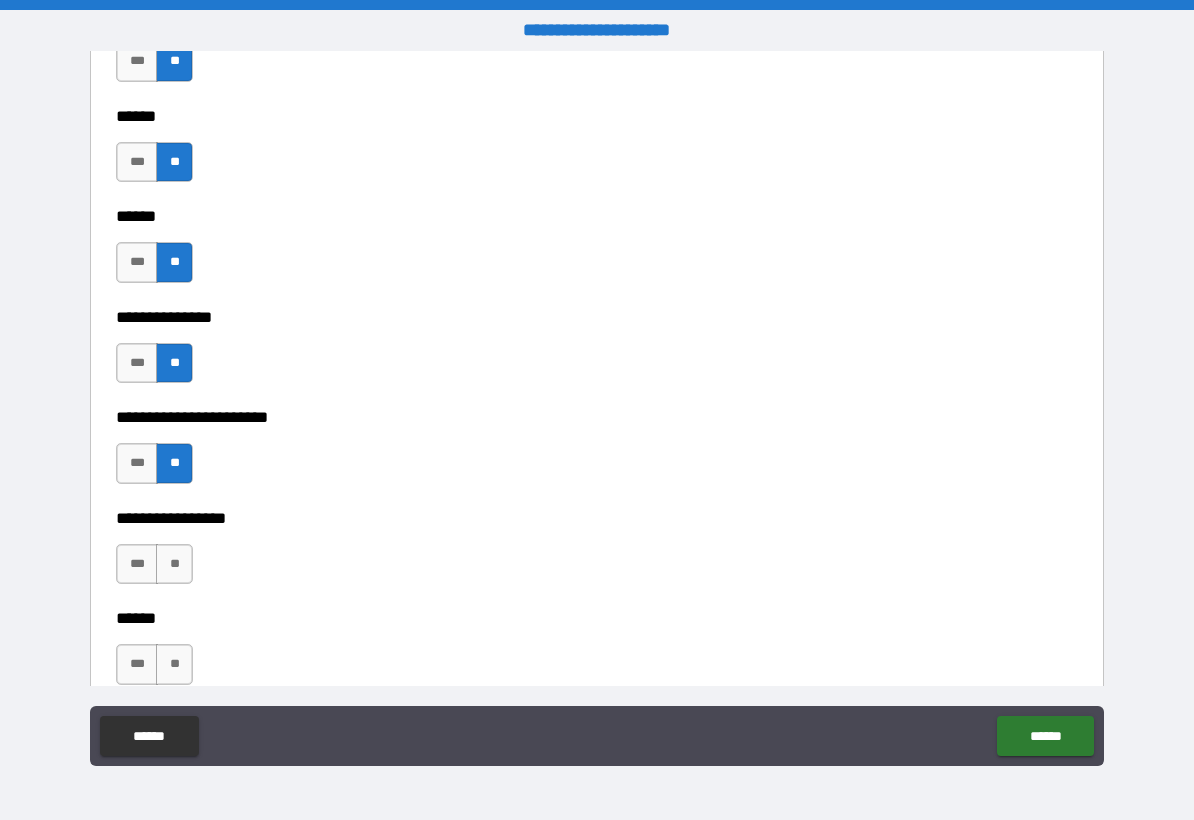 click on "**********" at bounding box center [597, 503] 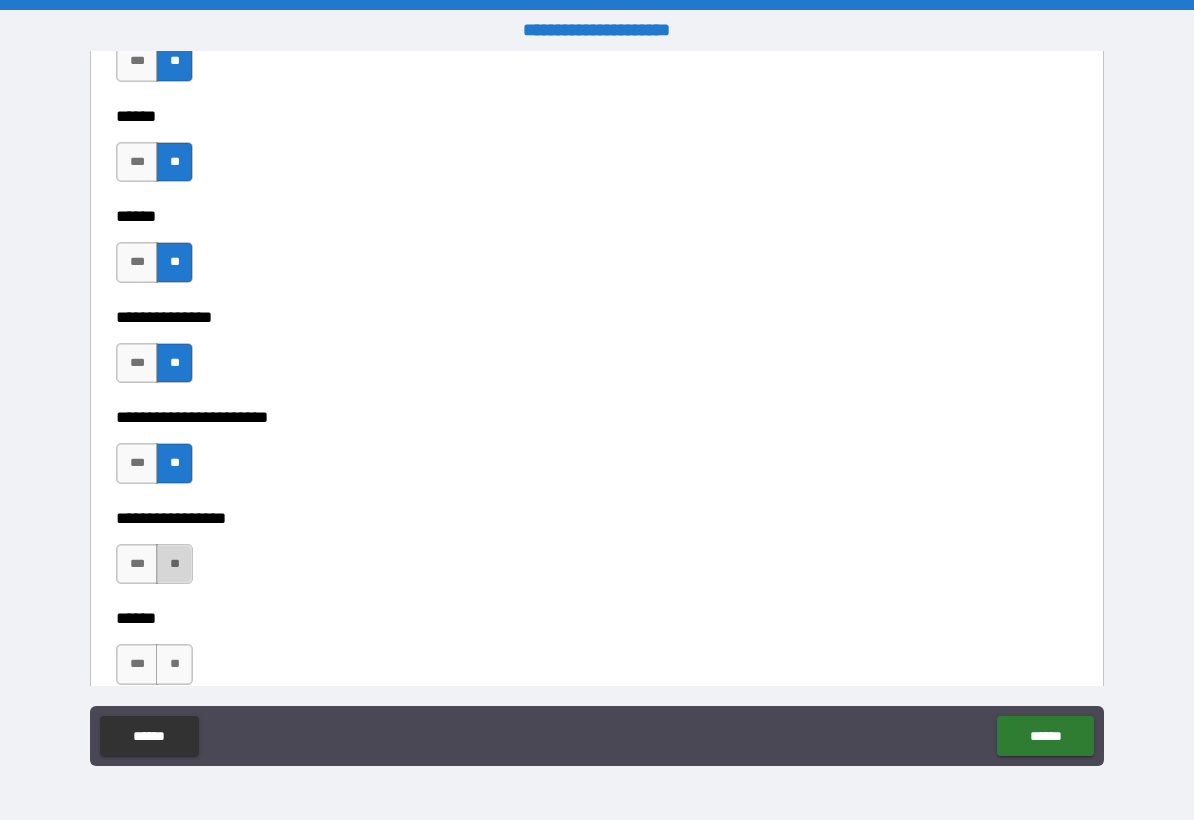 click on "**" at bounding box center (174, 564) 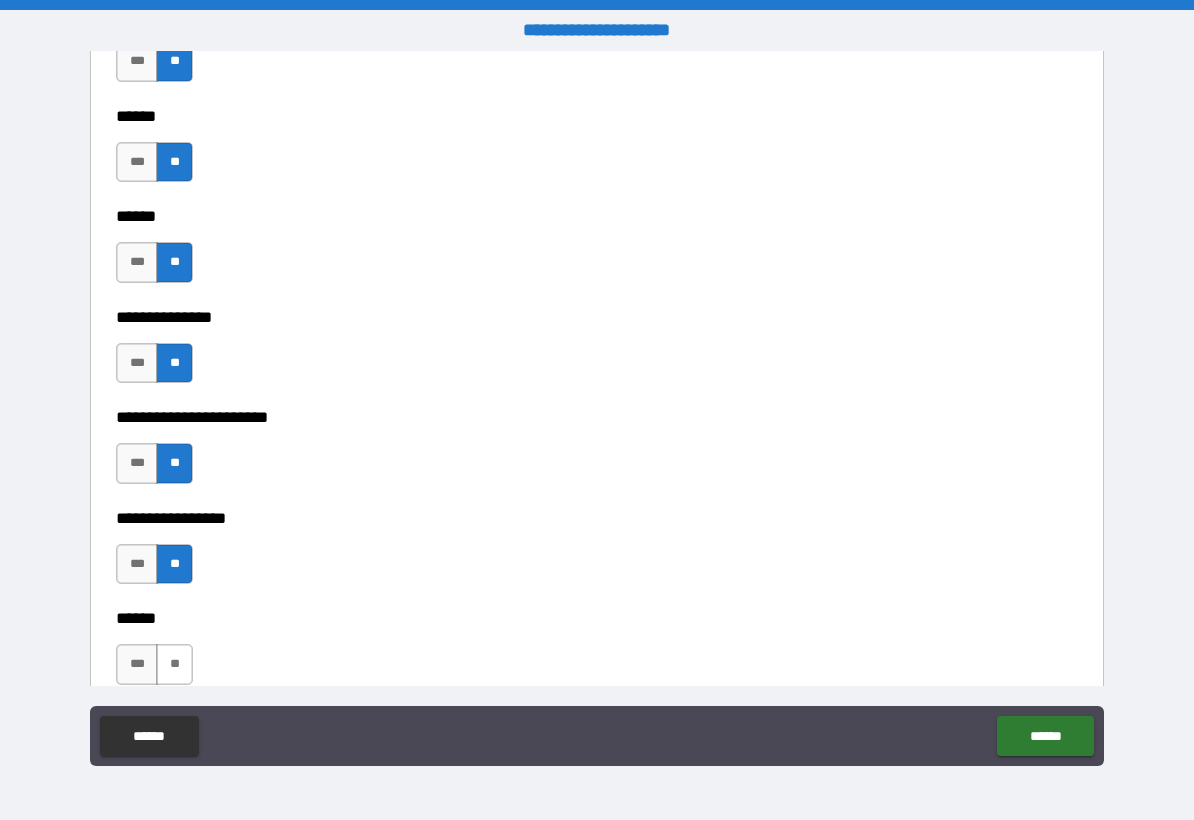 click on "**" at bounding box center [174, 664] 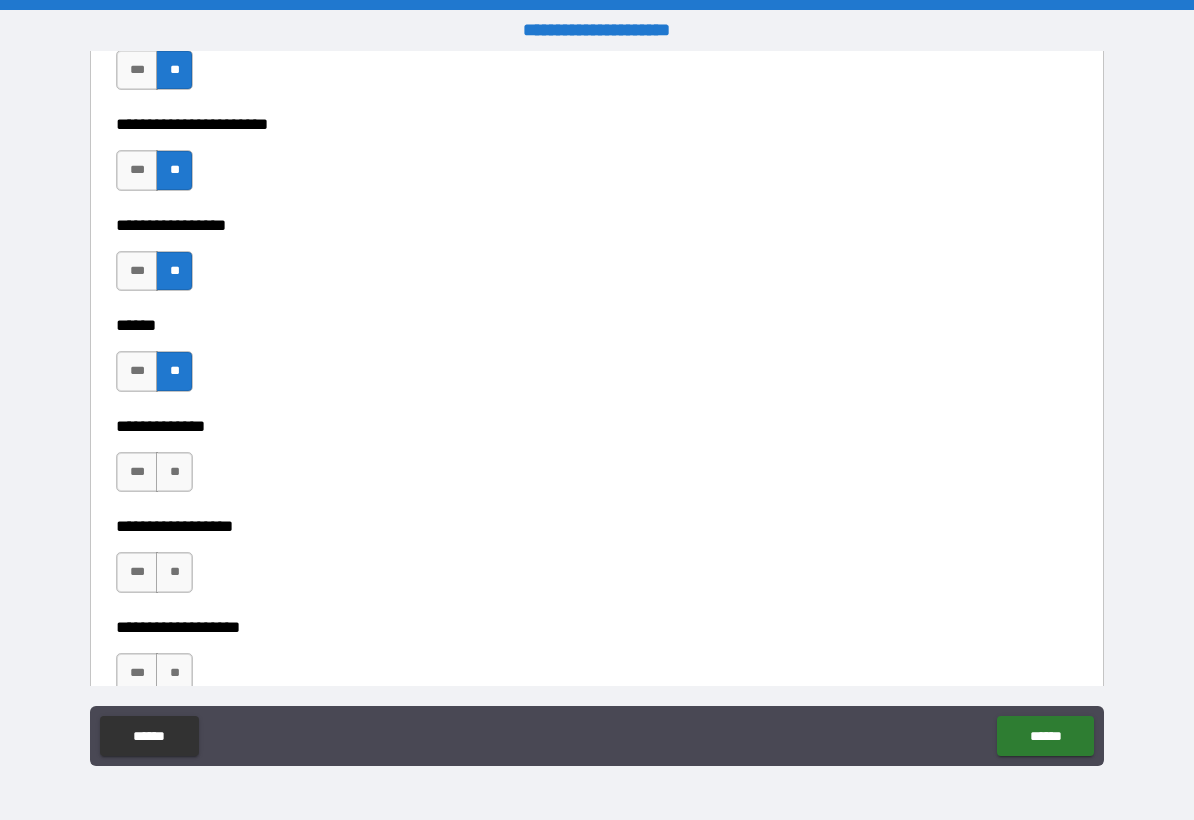 scroll, scrollTop: 3300, scrollLeft: 0, axis: vertical 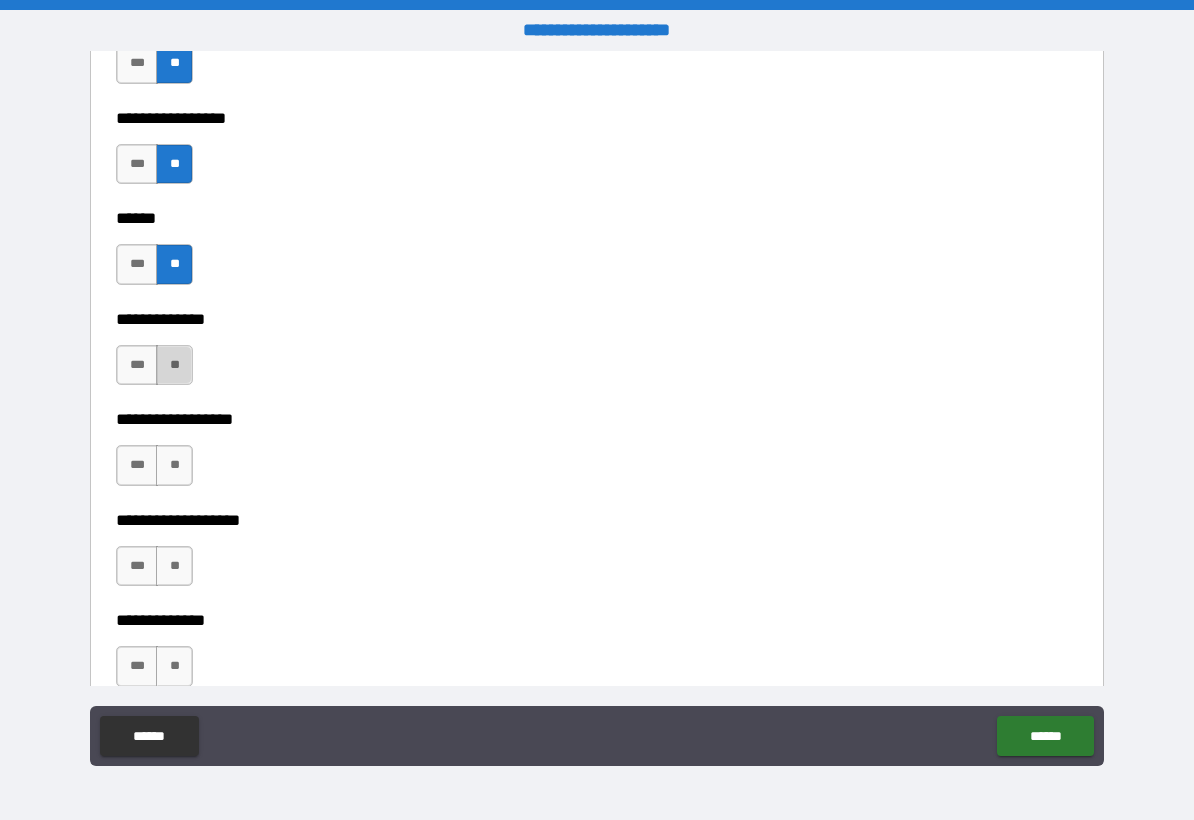 click on "**" at bounding box center (174, 365) 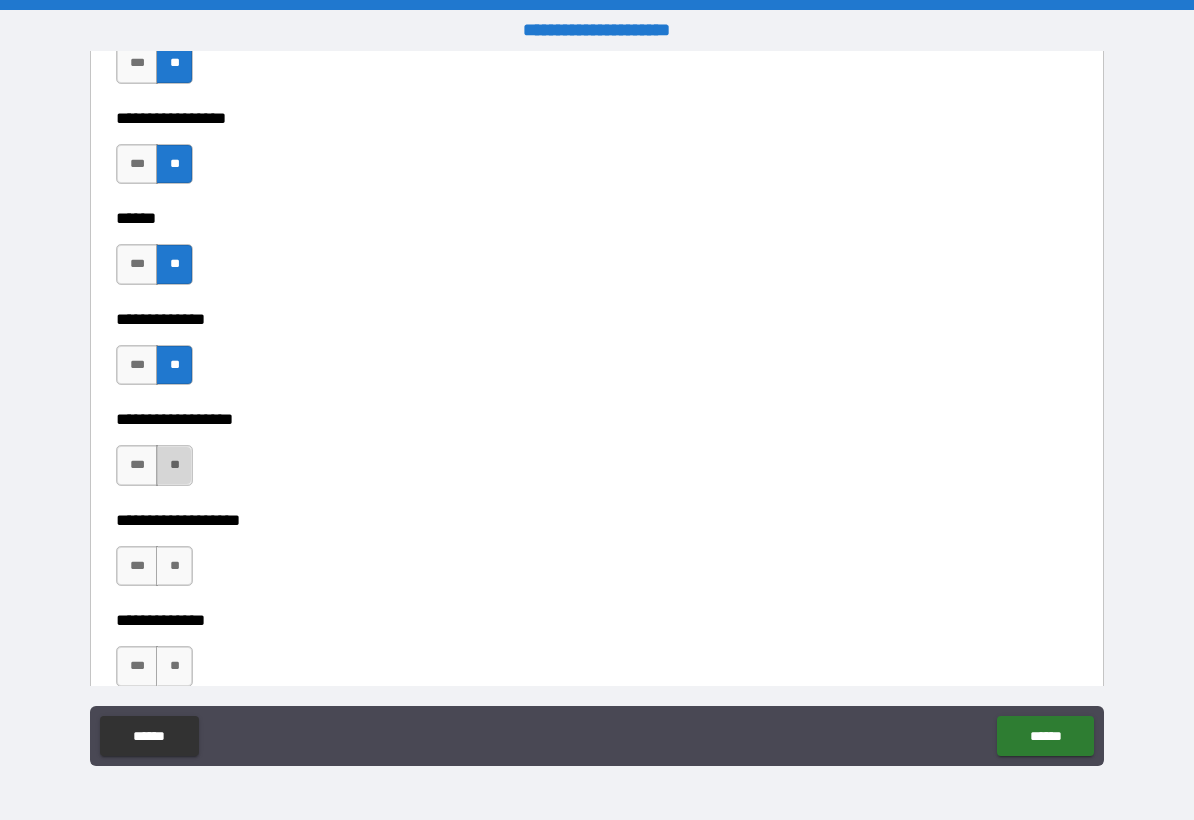 drag, startPoint x: 174, startPoint y: 463, endPoint x: 172, endPoint y: 546, distance: 83.02409 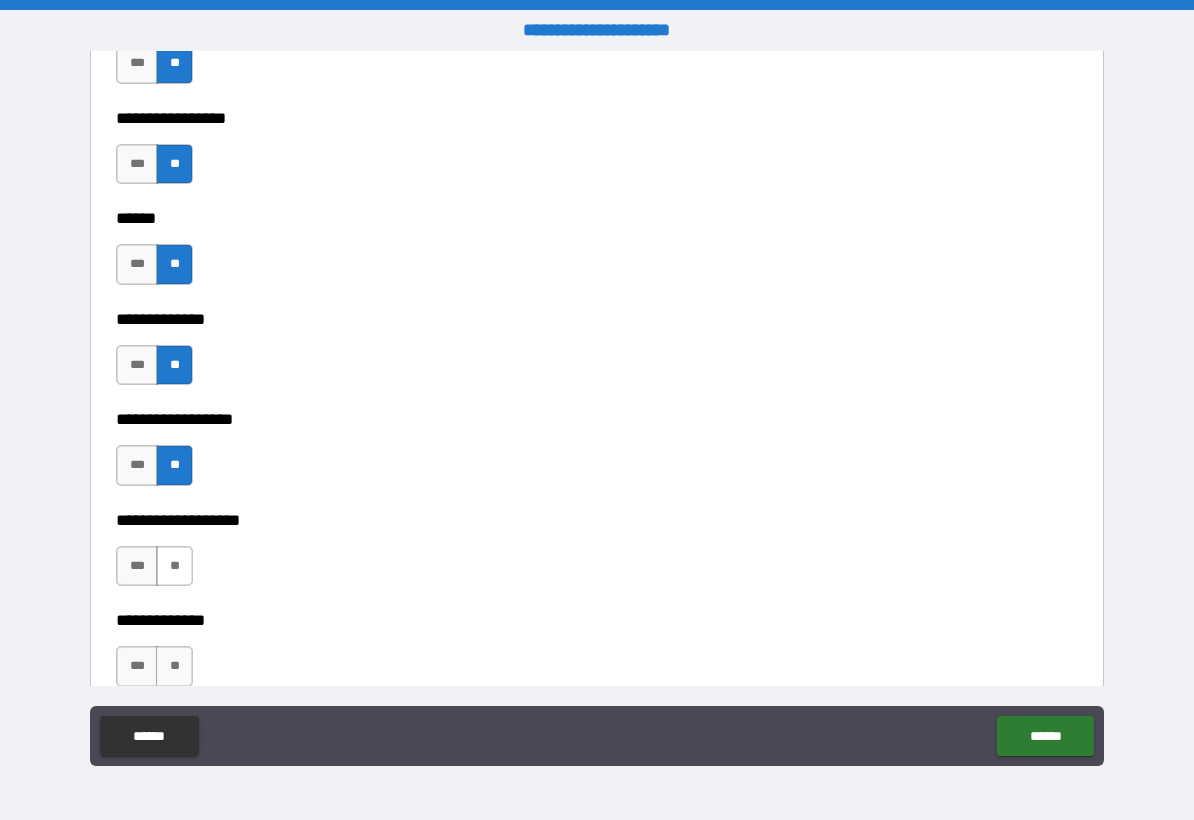 drag, startPoint x: 173, startPoint y: 550, endPoint x: 174, endPoint y: 580, distance: 30.016663 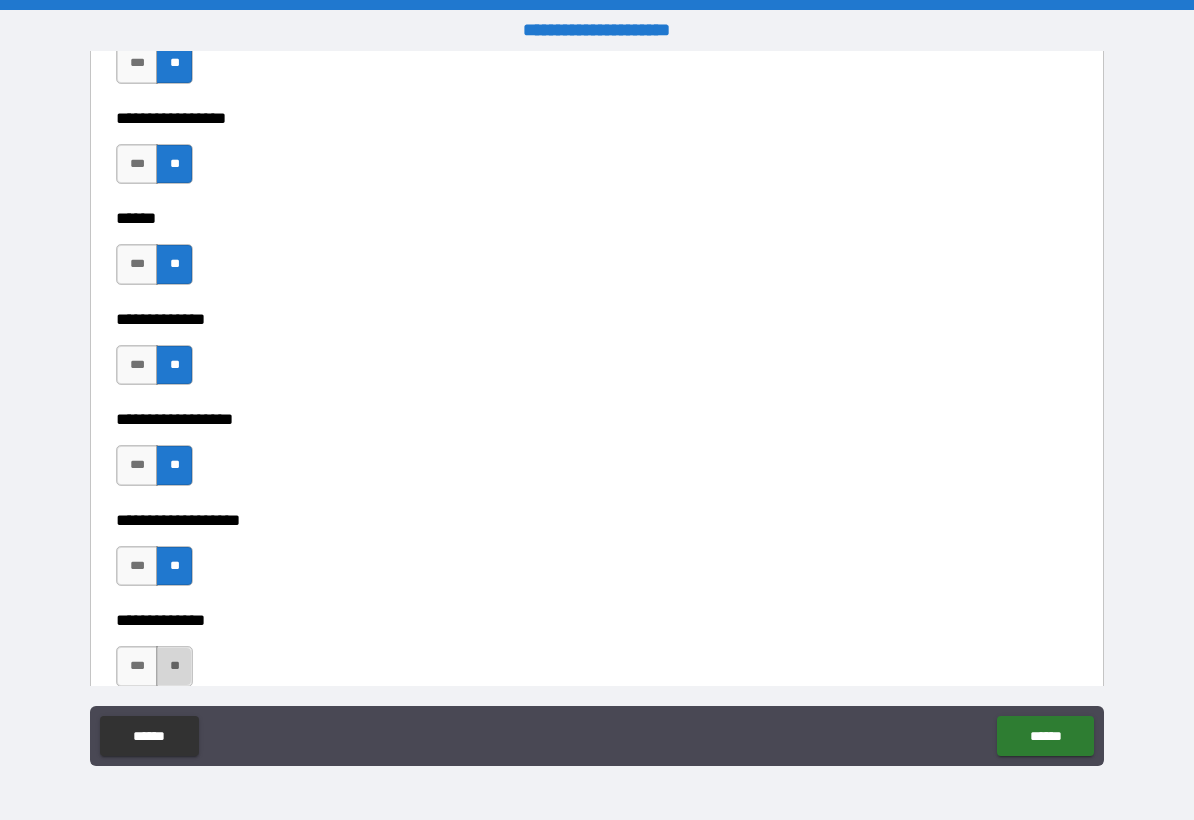 click on "**" at bounding box center [174, 666] 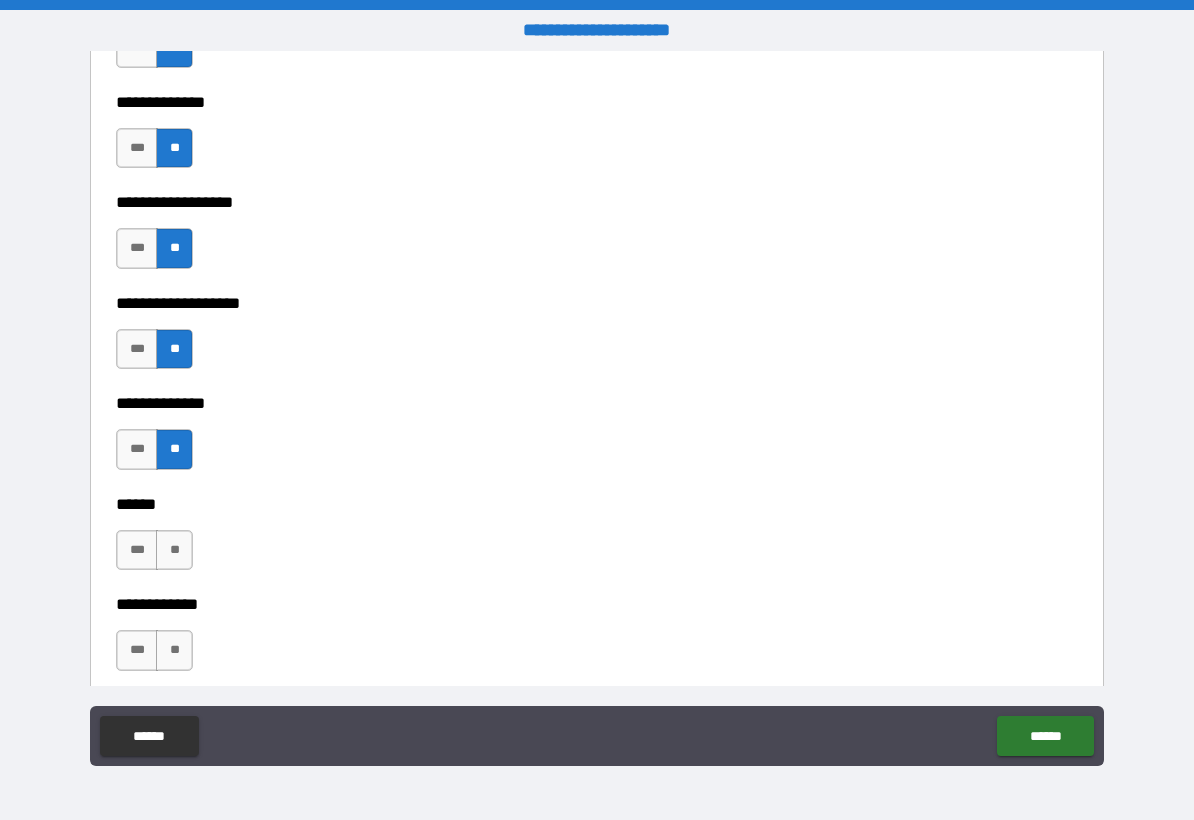 scroll, scrollTop: 3600, scrollLeft: 0, axis: vertical 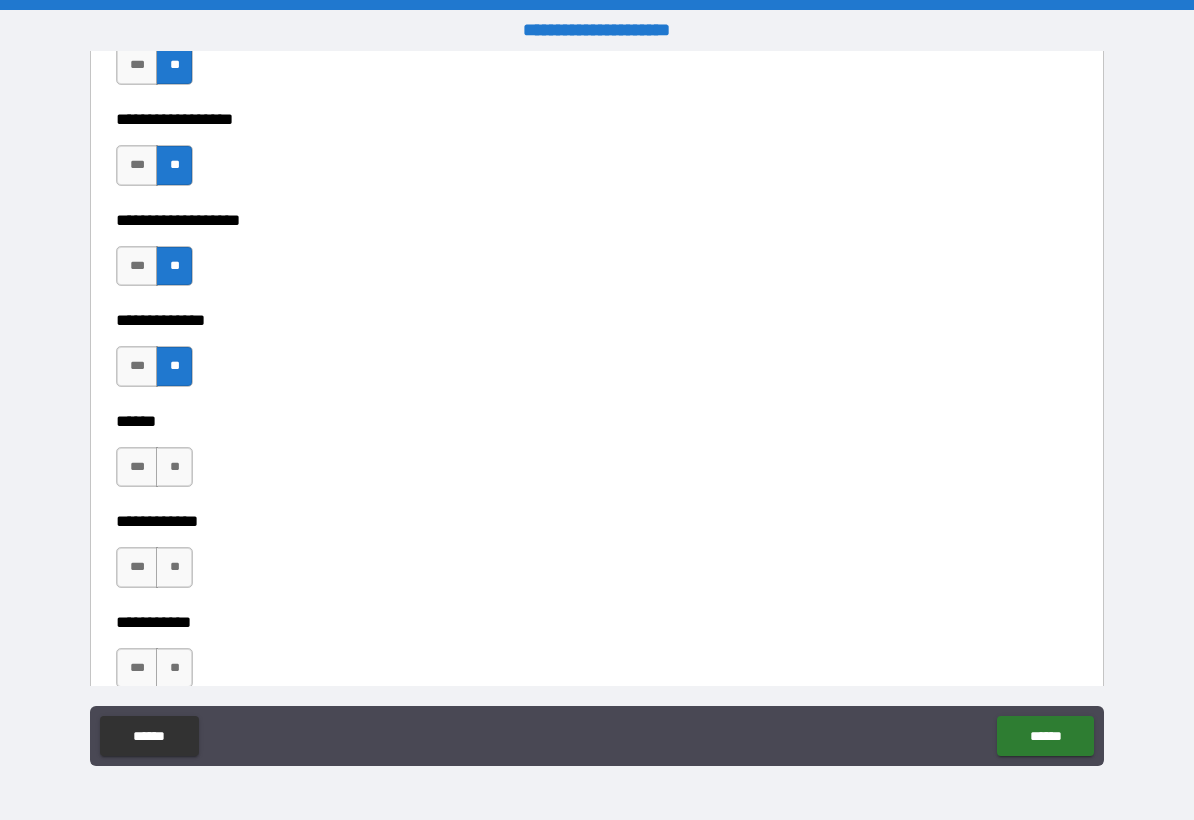 click on "*** **" at bounding box center [157, 472] 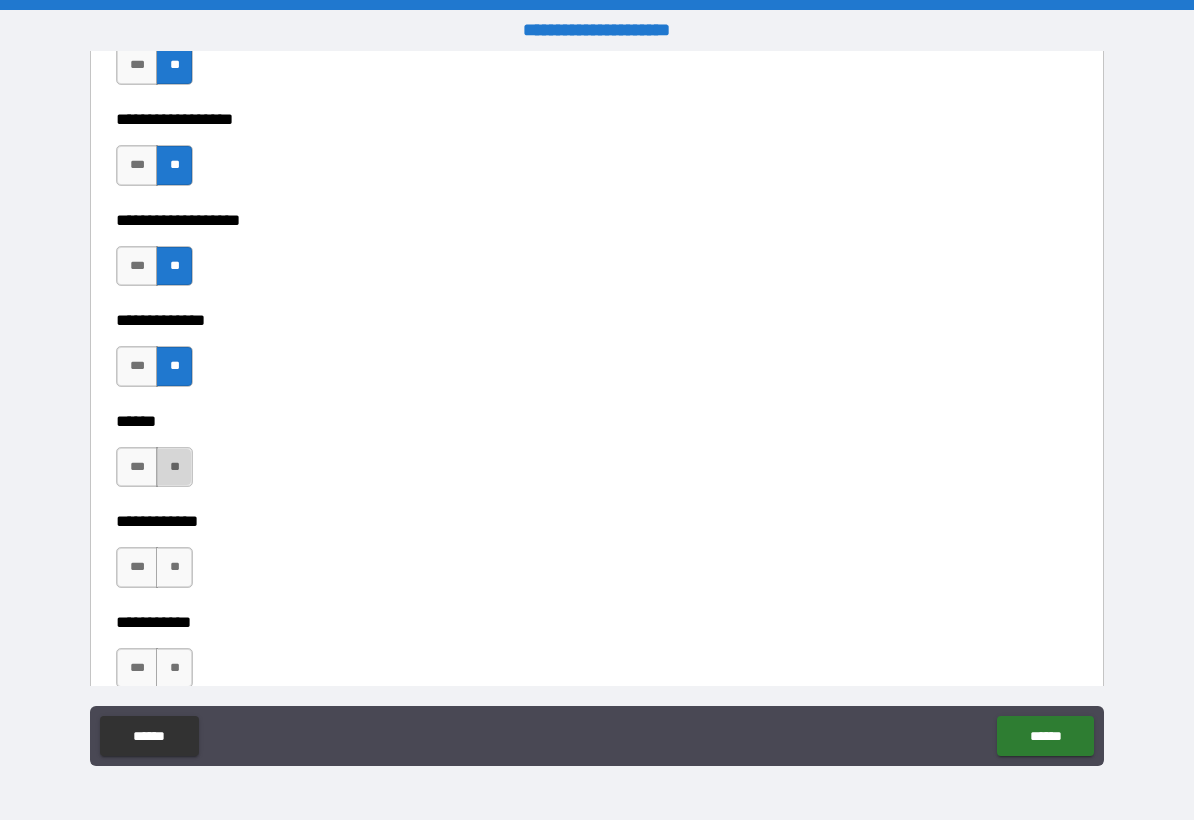 click on "**" at bounding box center [174, 467] 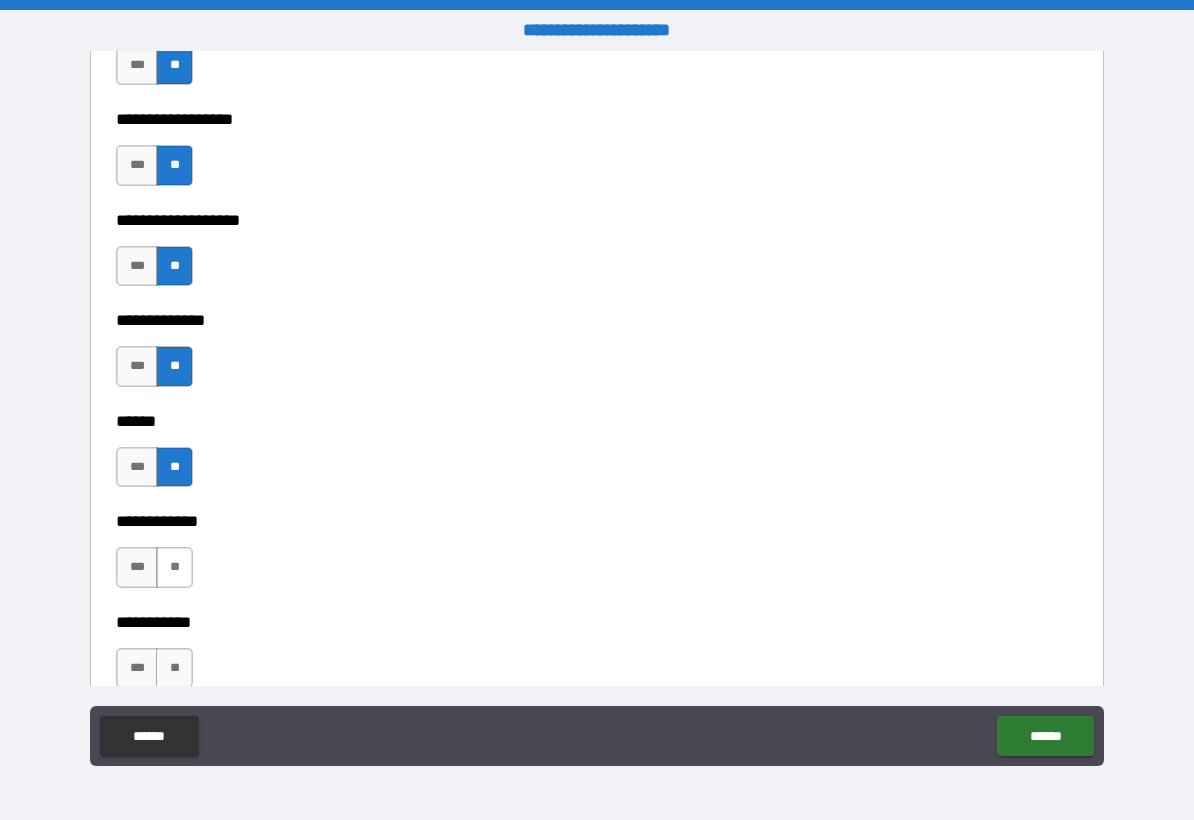 click on "**" at bounding box center [174, 567] 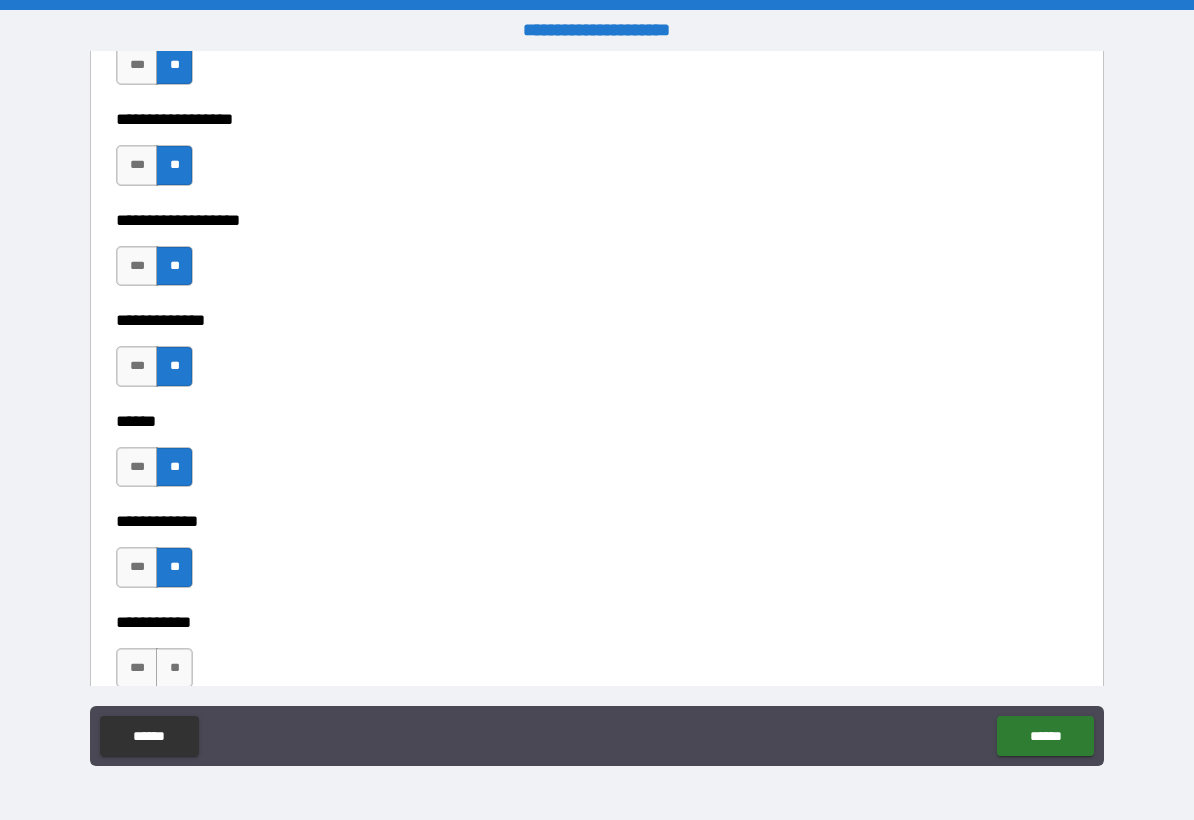 click on "**********" at bounding box center (597, 607) 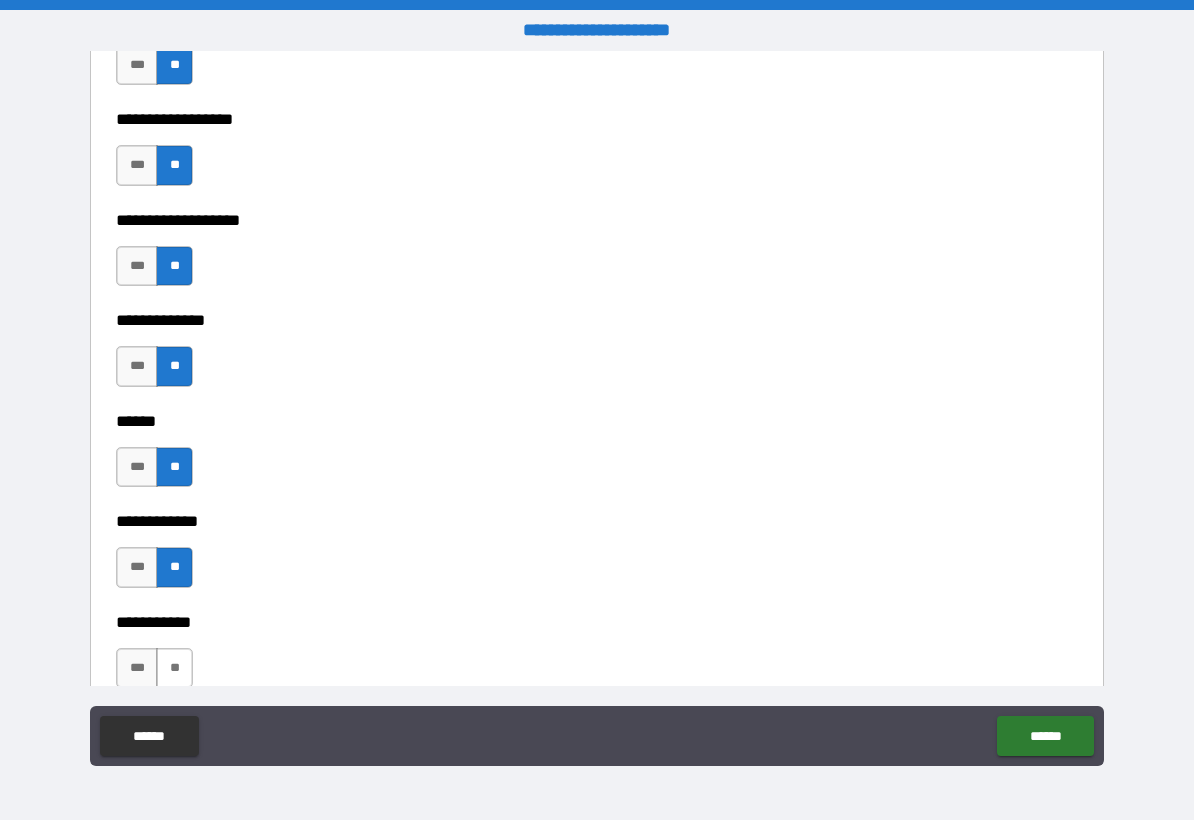 click on "**" at bounding box center [174, 668] 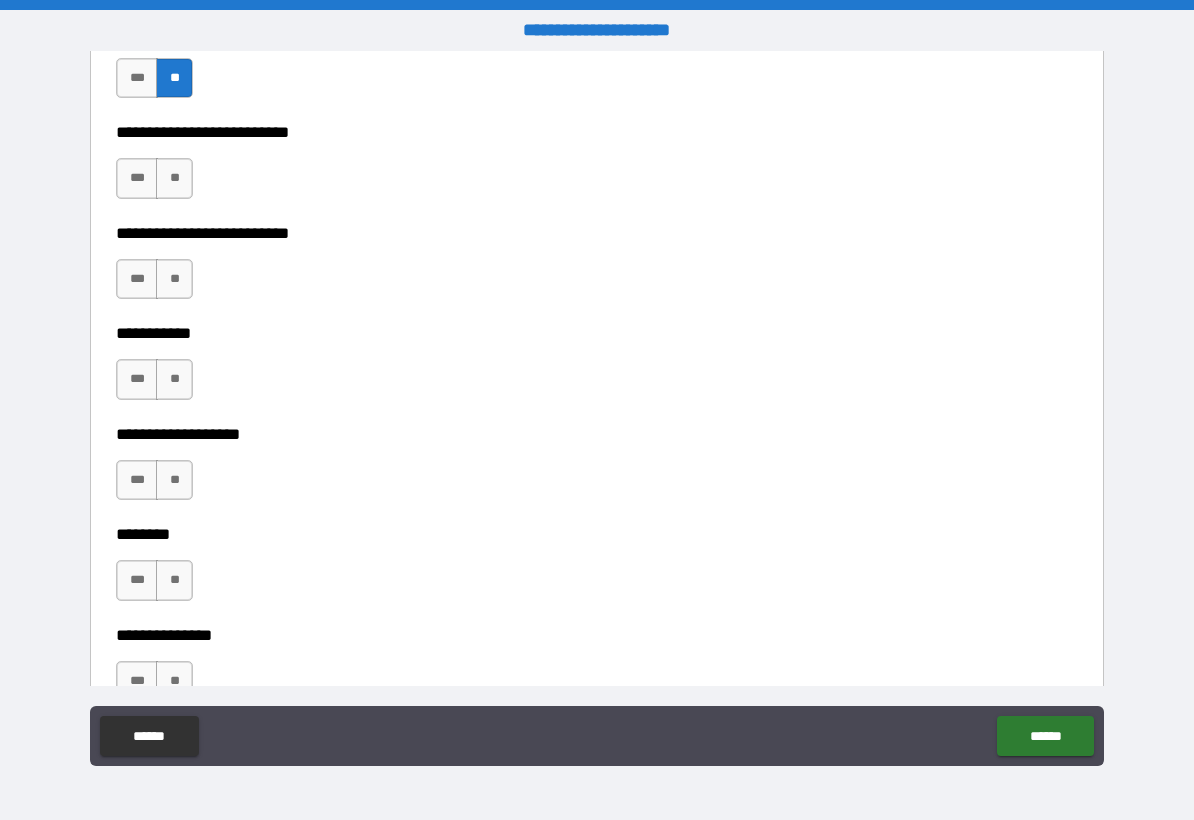 scroll, scrollTop: 4200, scrollLeft: 0, axis: vertical 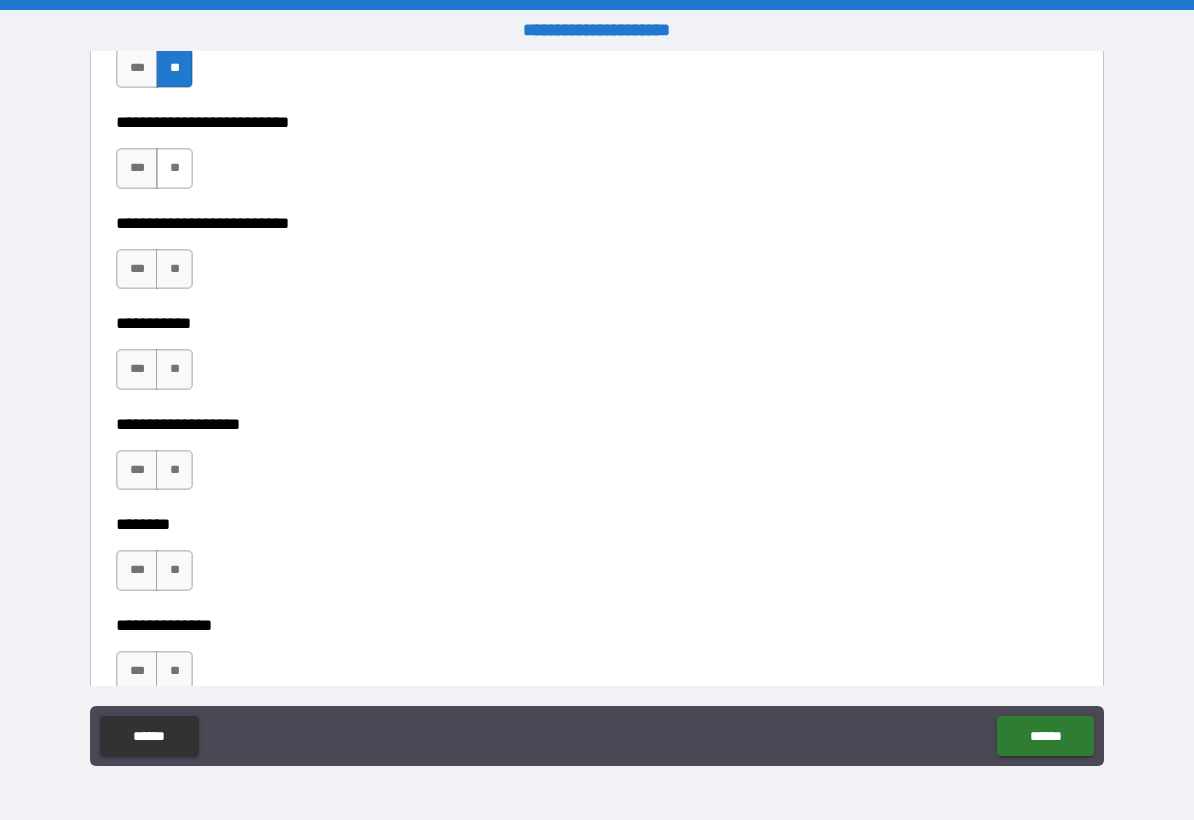 click on "**" at bounding box center (174, 168) 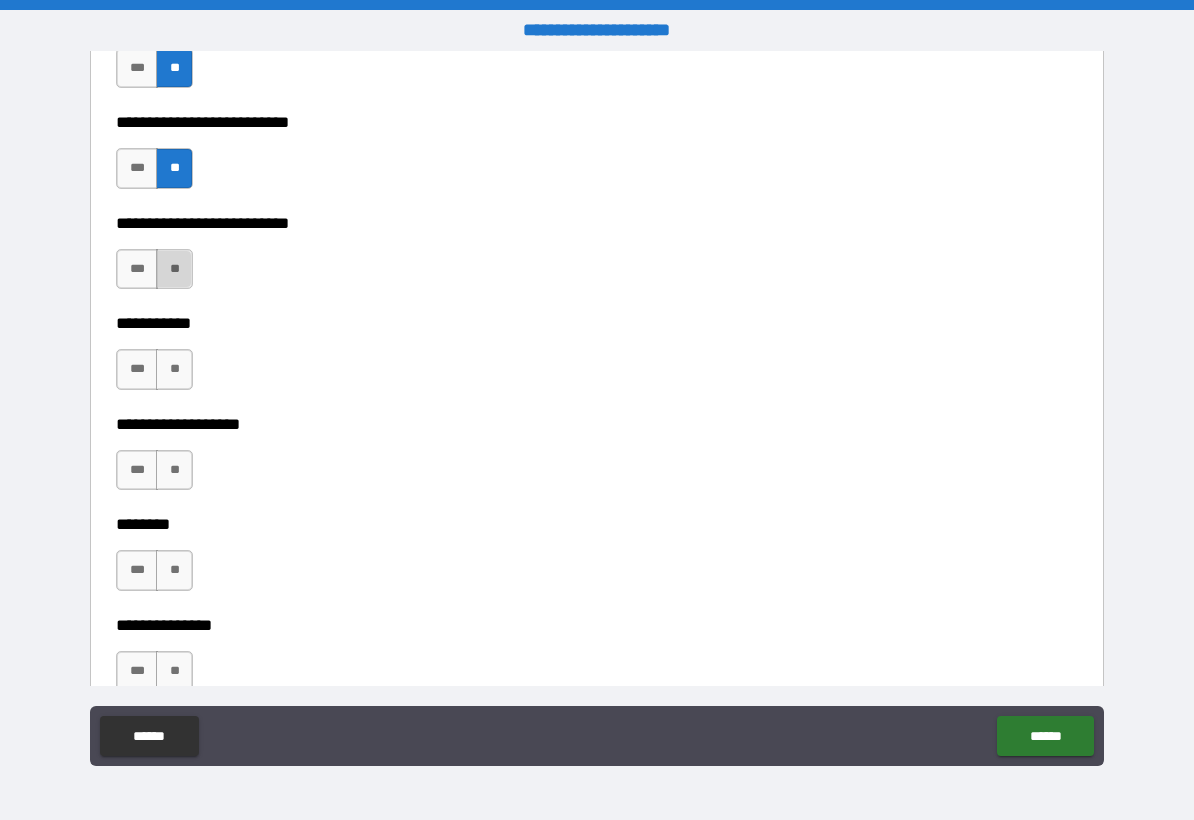 click on "**" at bounding box center [174, 269] 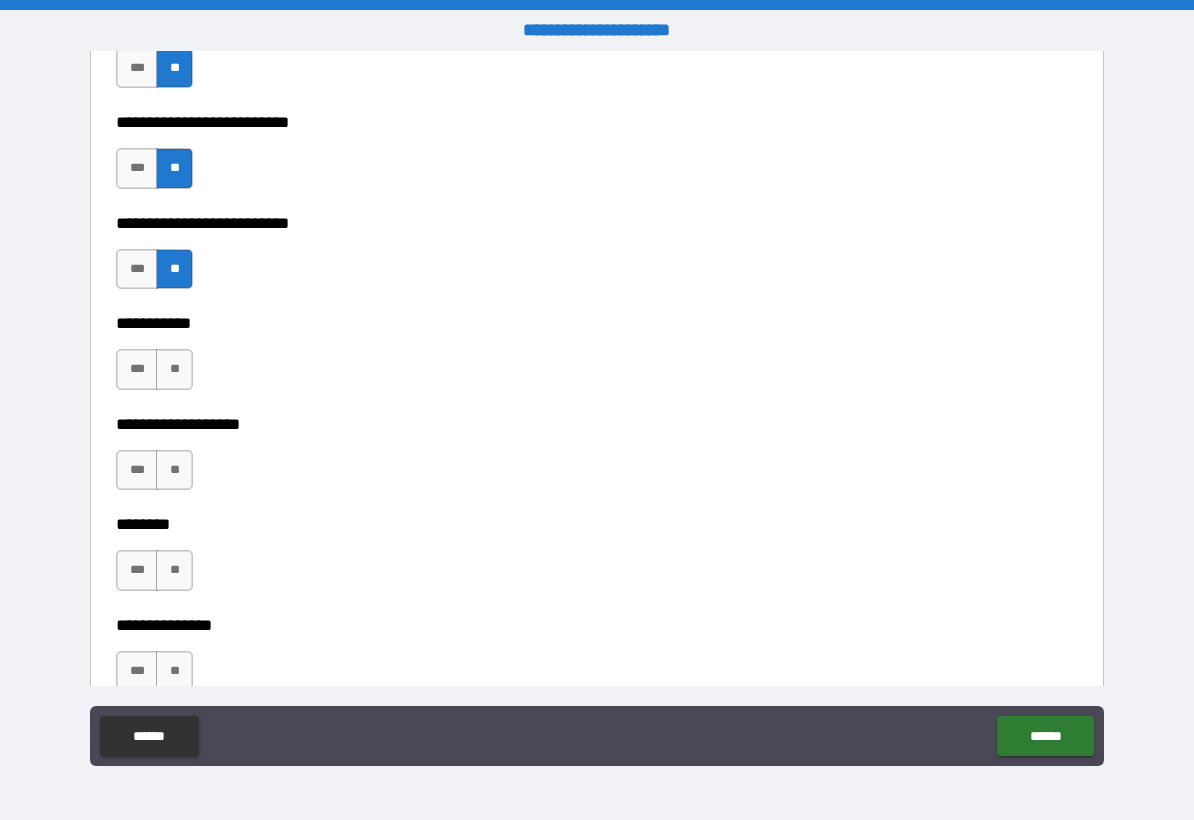 click on "**********" at bounding box center (597, 409) 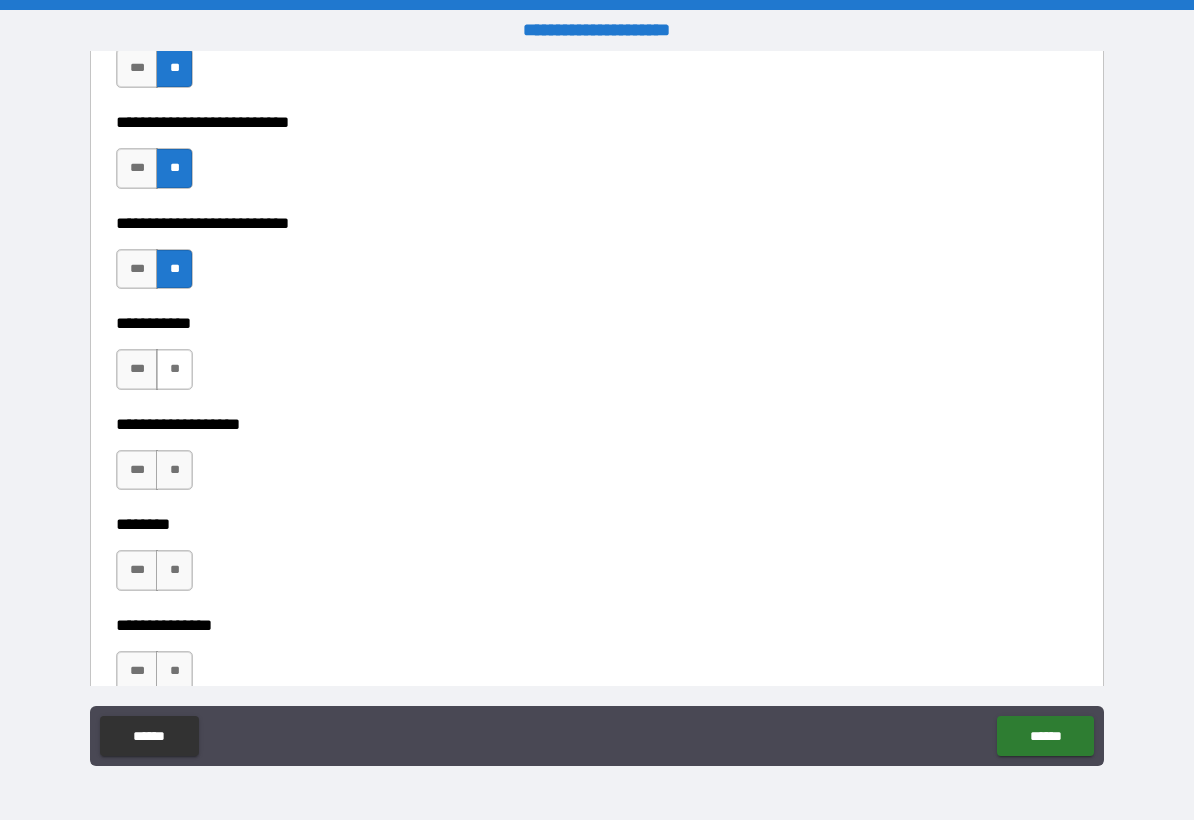 click on "**" at bounding box center [174, 369] 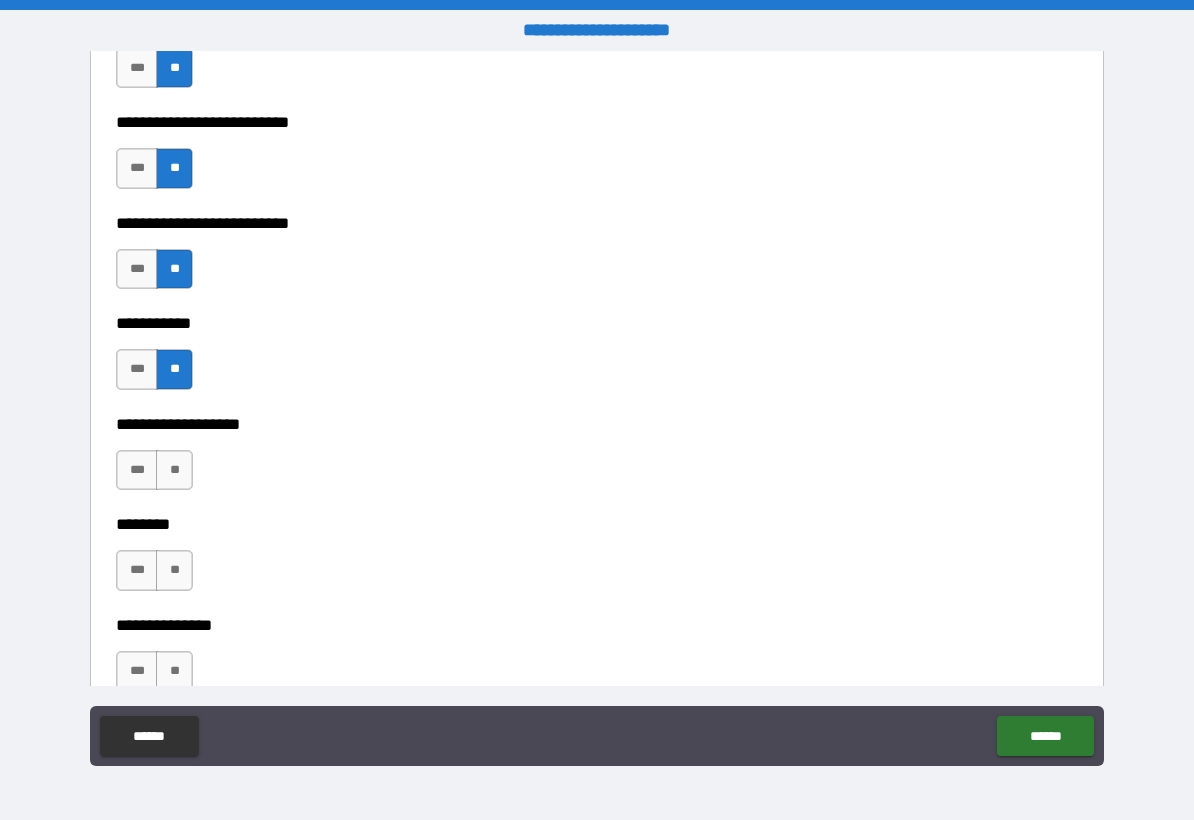 click on "*** **" at bounding box center [157, 475] 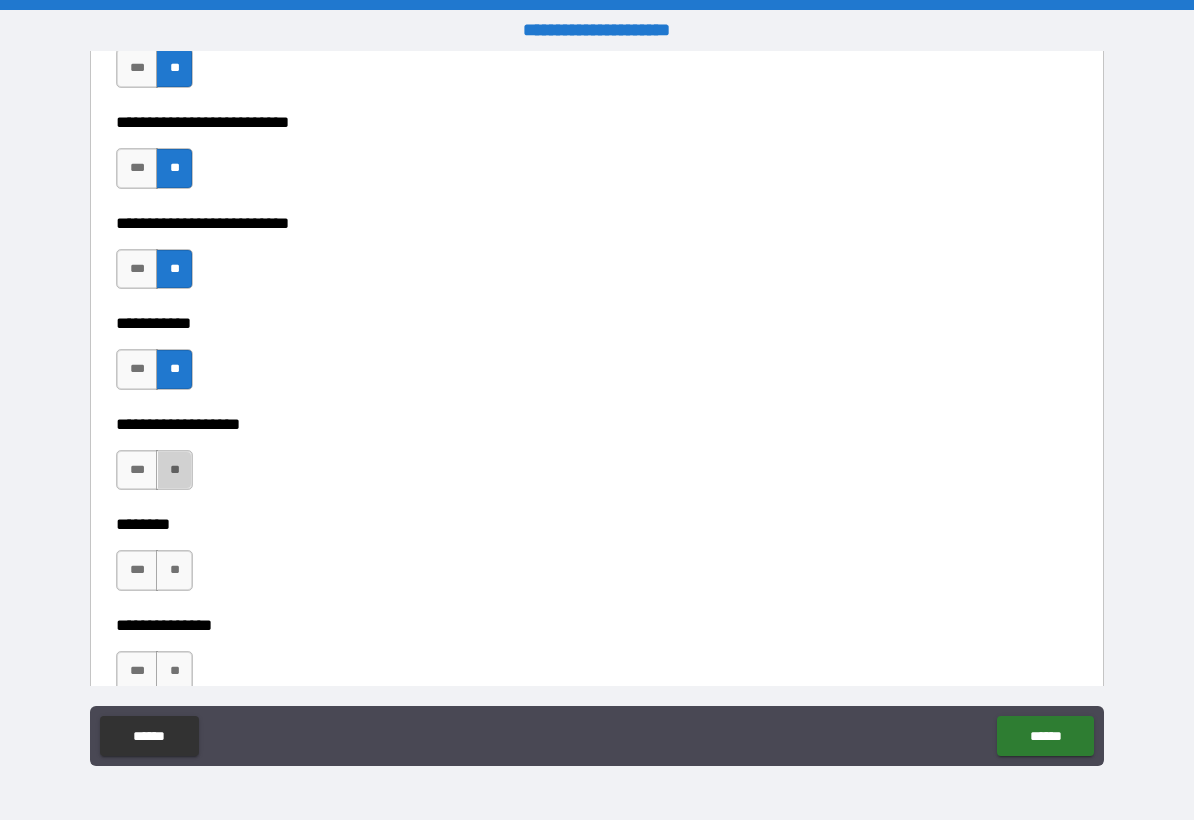 drag, startPoint x: 176, startPoint y: 467, endPoint x: 182, endPoint y: 544, distance: 77.23341 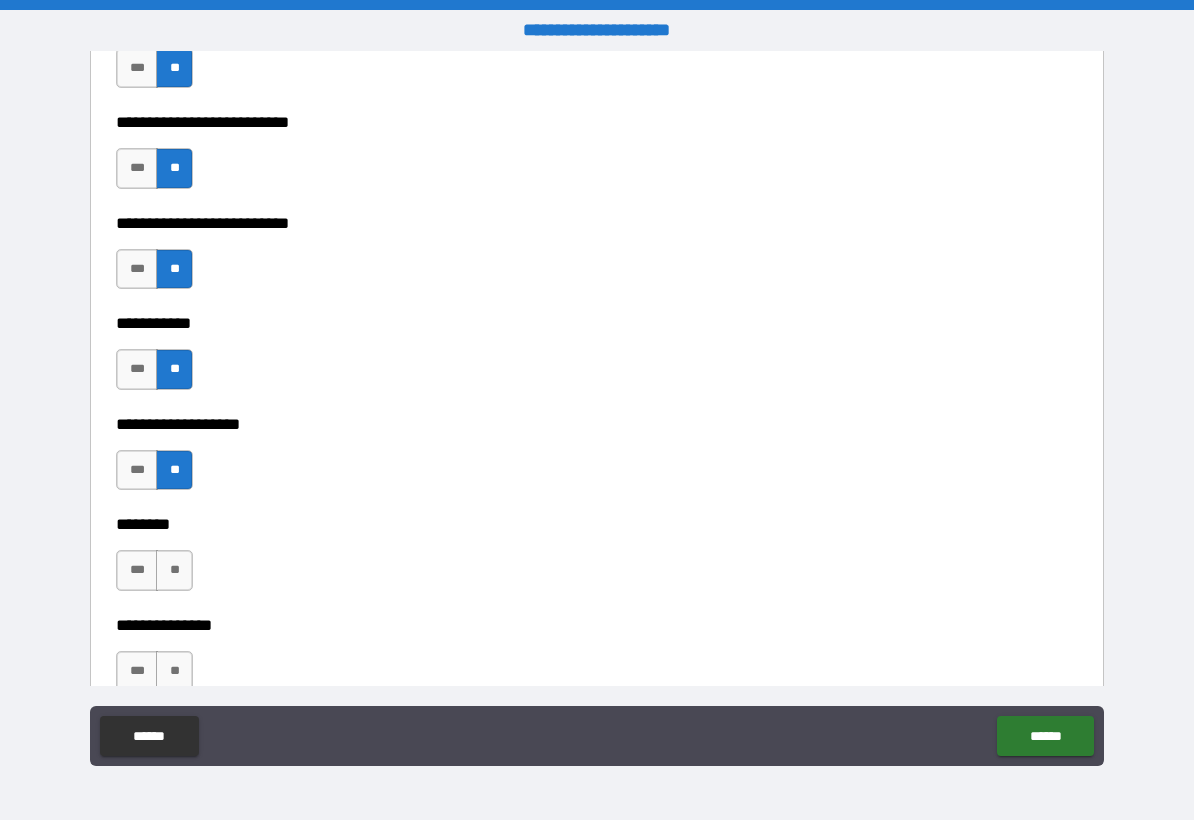 click on "**********" at bounding box center (597, 610) 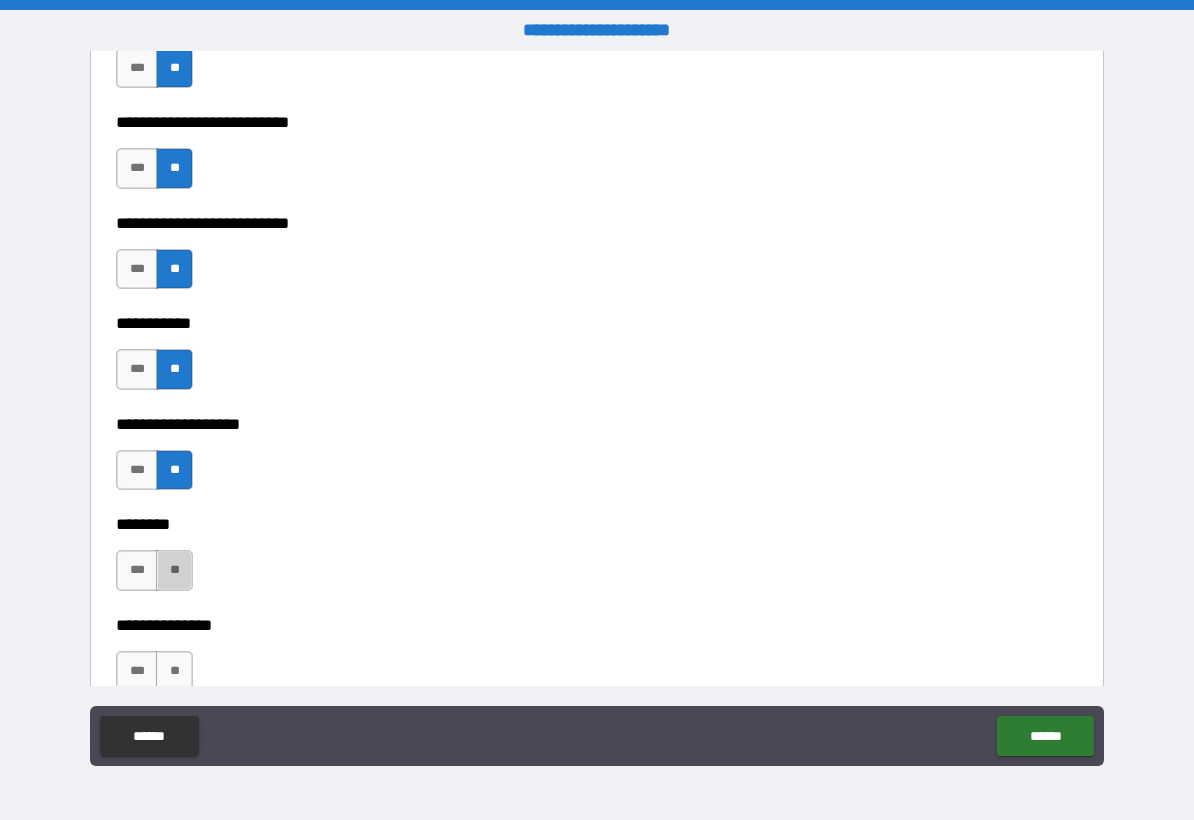 drag, startPoint x: 182, startPoint y: 574, endPoint x: 180, endPoint y: 602, distance: 28.071337 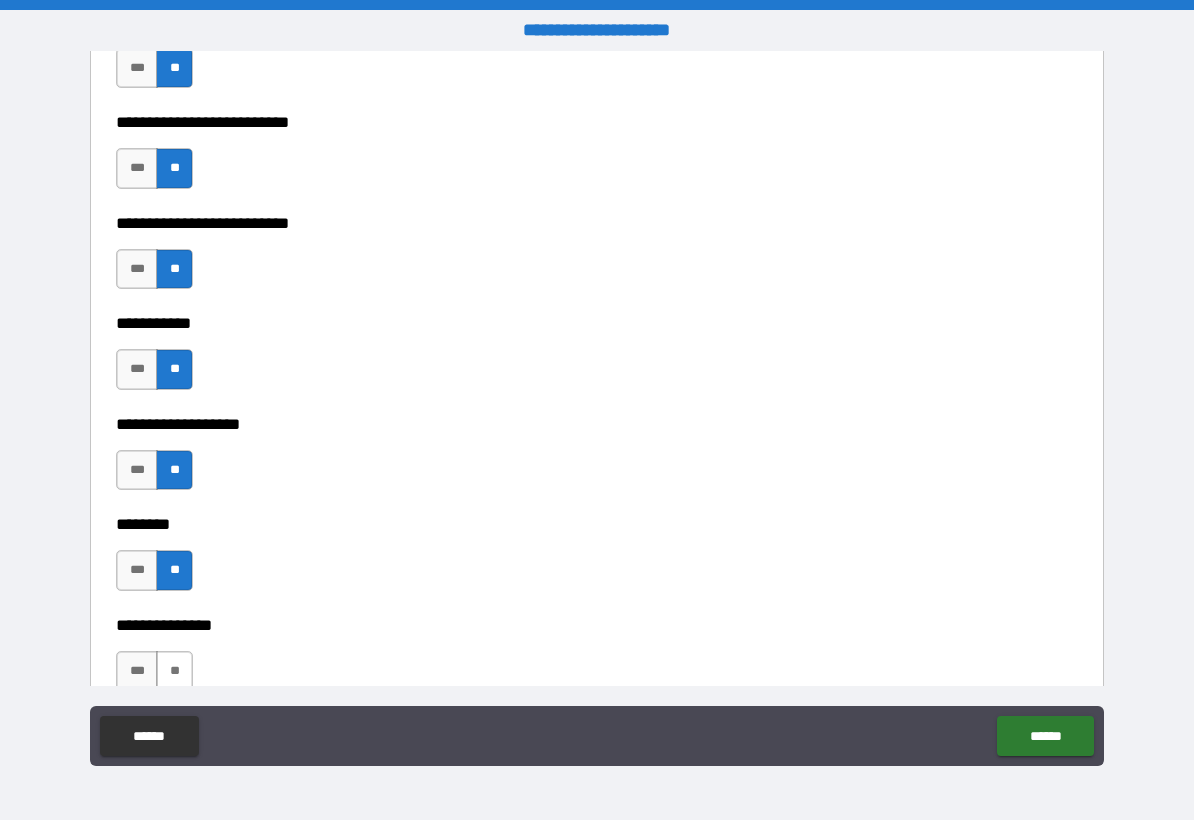 click on "**" at bounding box center (174, 671) 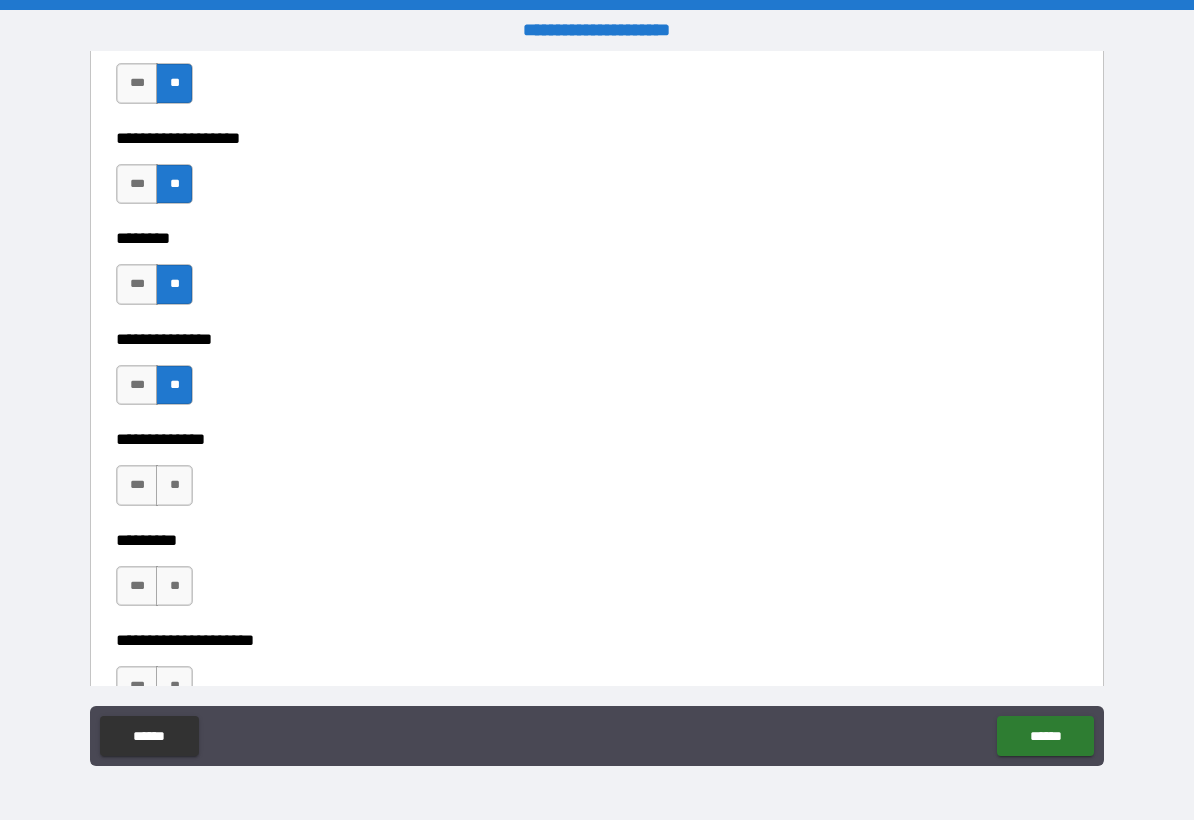 scroll, scrollTop: 4600, scrollLeft: 0, axis: vertical 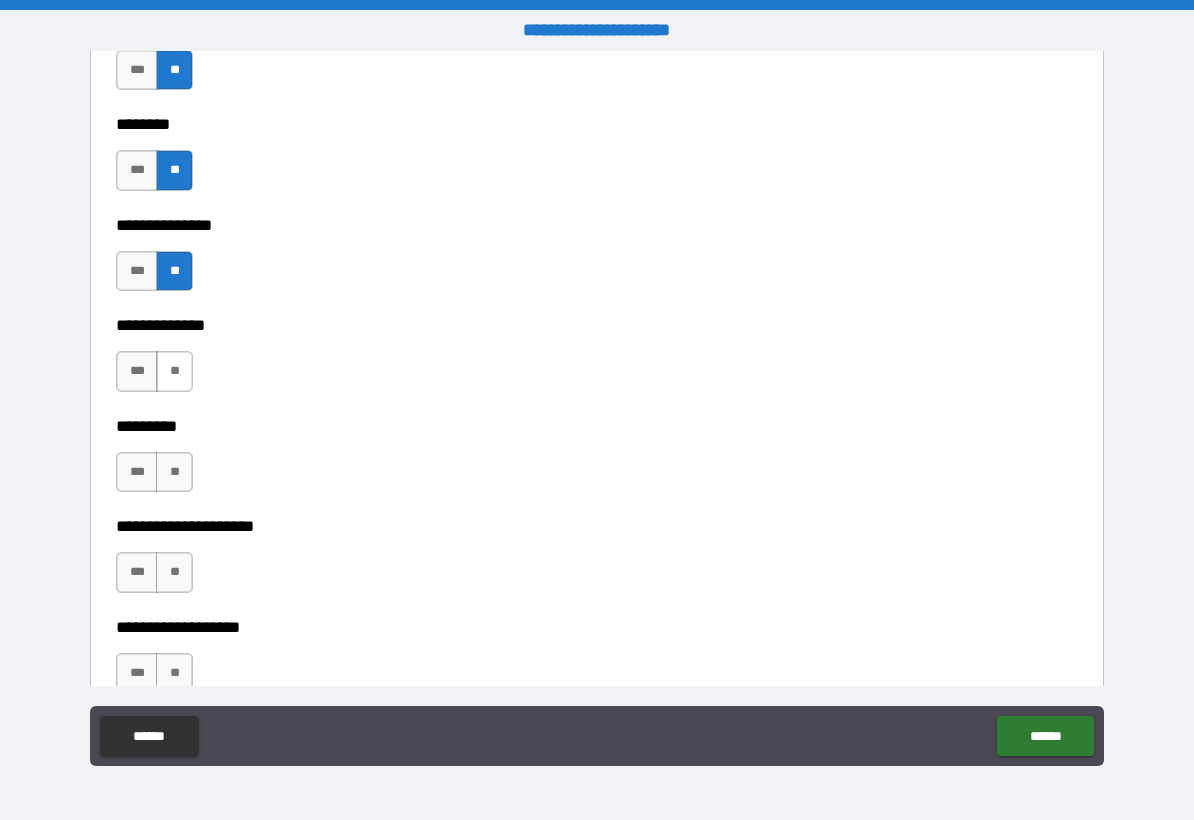 drag, startPoint x: 173, startPoint y: 363, endPoint x: 171, endPoint y: 389, distance: 26.076809 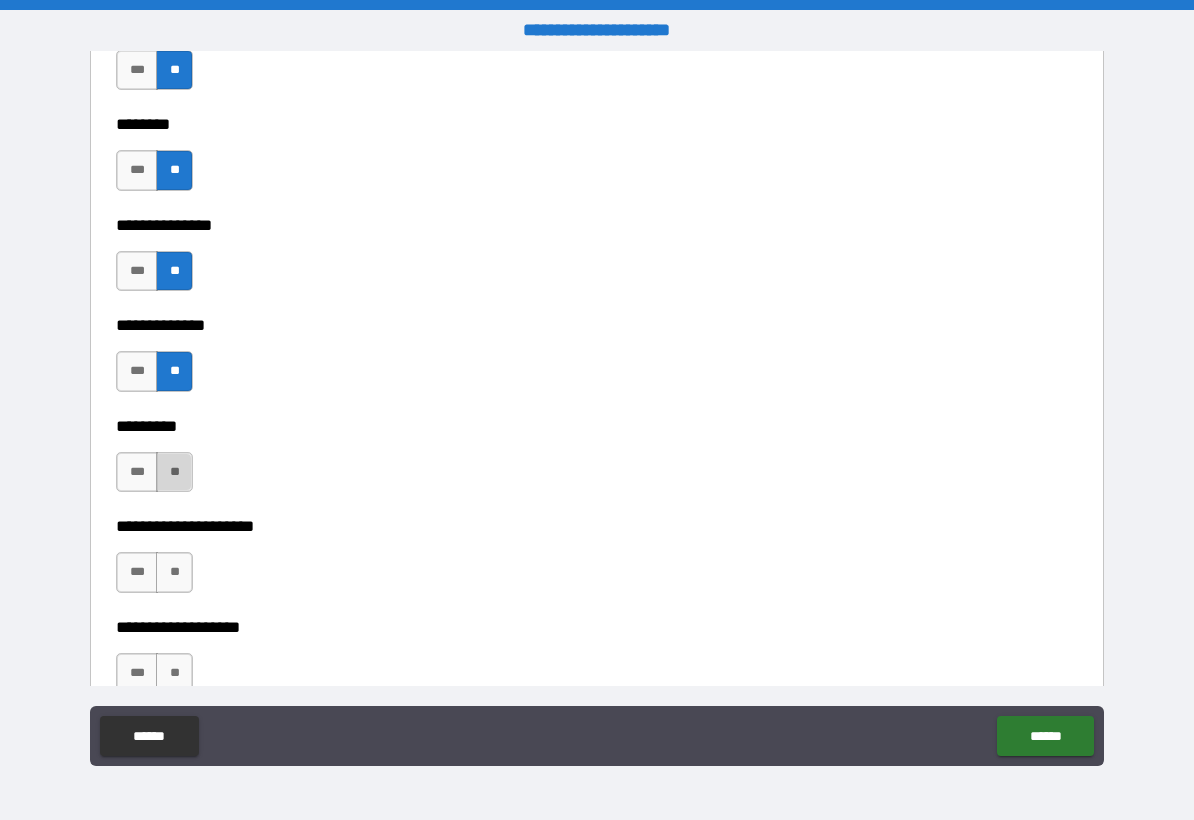 drag, startPoint x: 174, startPoint y: 468, endPoint x: 169, endPoint y: 560, distance: 92.13577 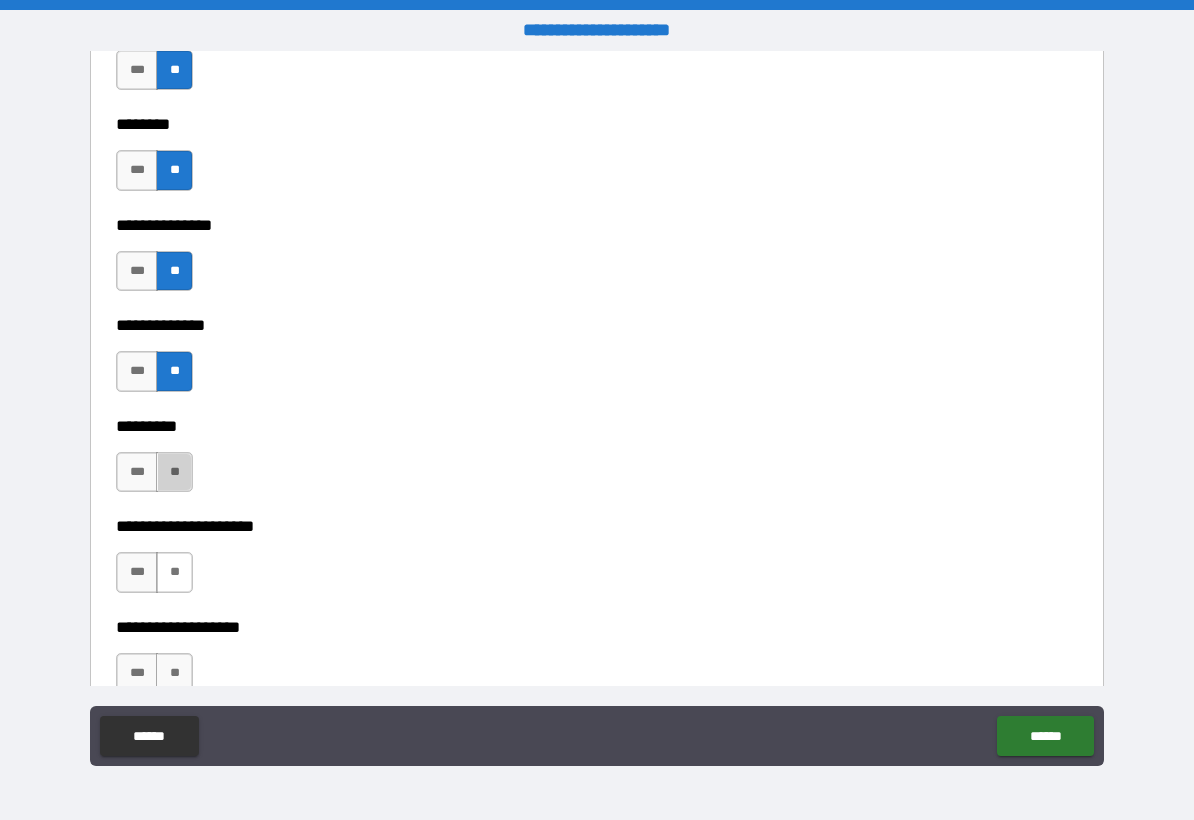 click on "**" at bounding box center [174, 472] 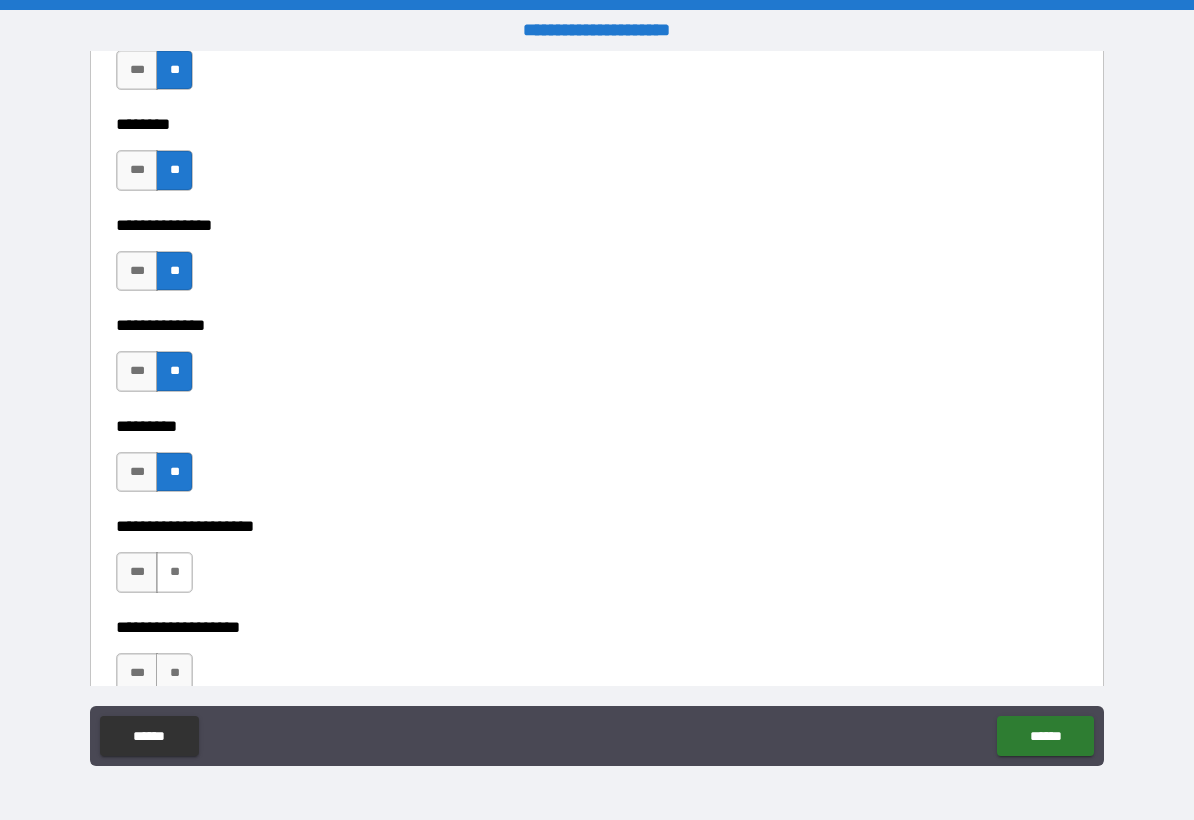 click on "**" at bounding box center [174, 572] 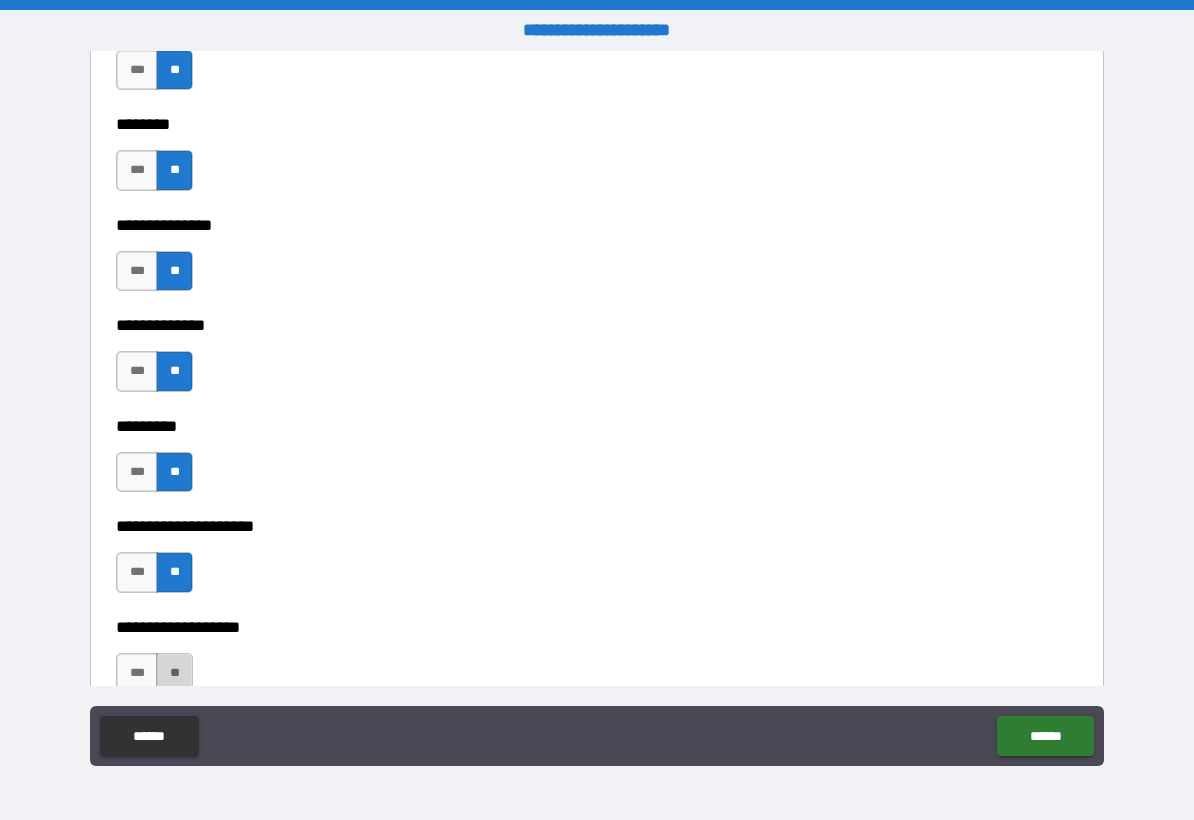click on "**" at bounding box center [174, 673] 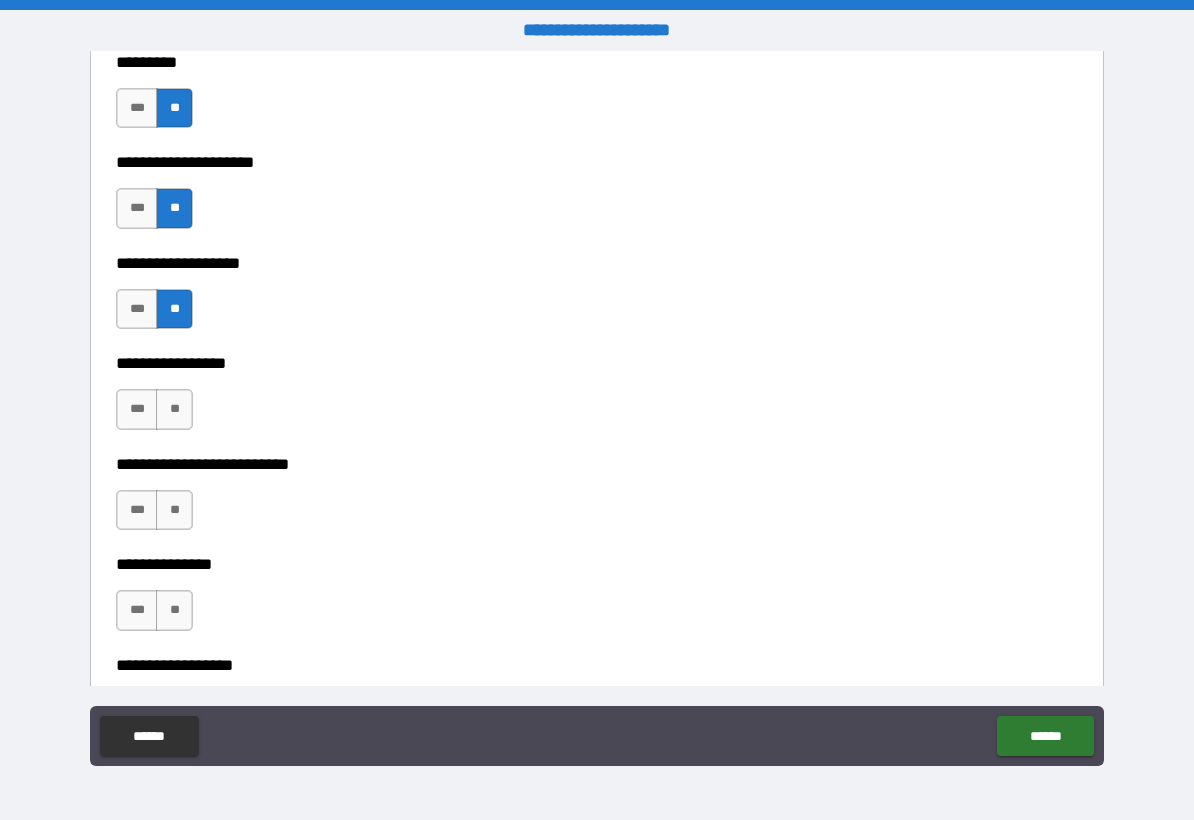 scroll, scrollTop: 5000, scrollLeft: 0, axis: vertical 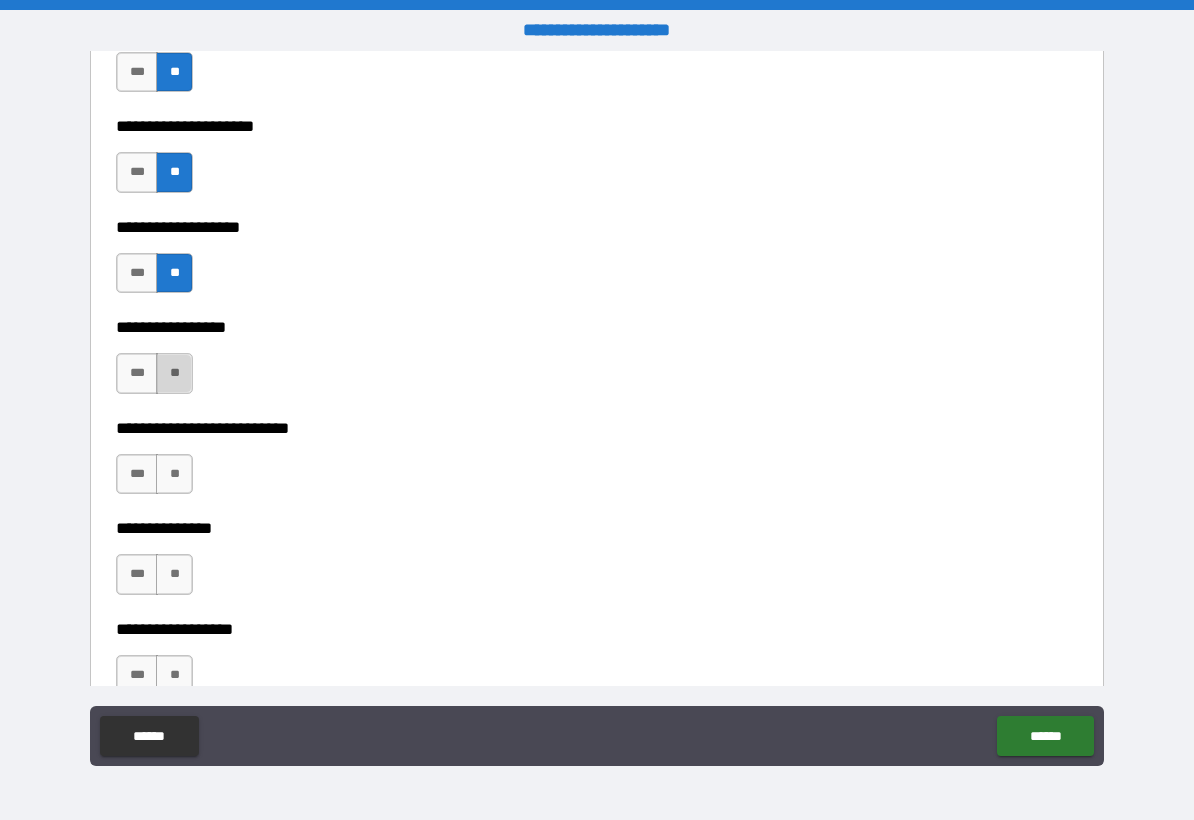 click on "**" at bounding box center [174, 373] 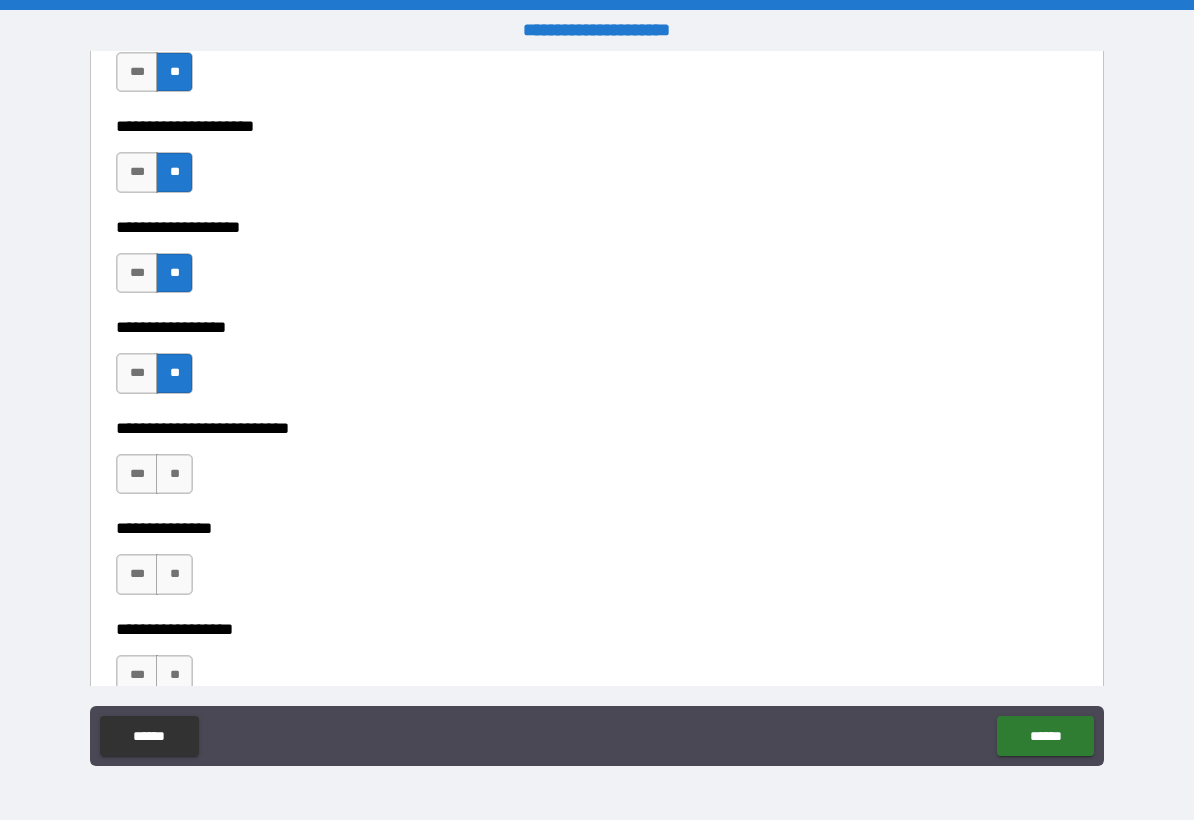 click on "**********" at bounding box center (597, 413) 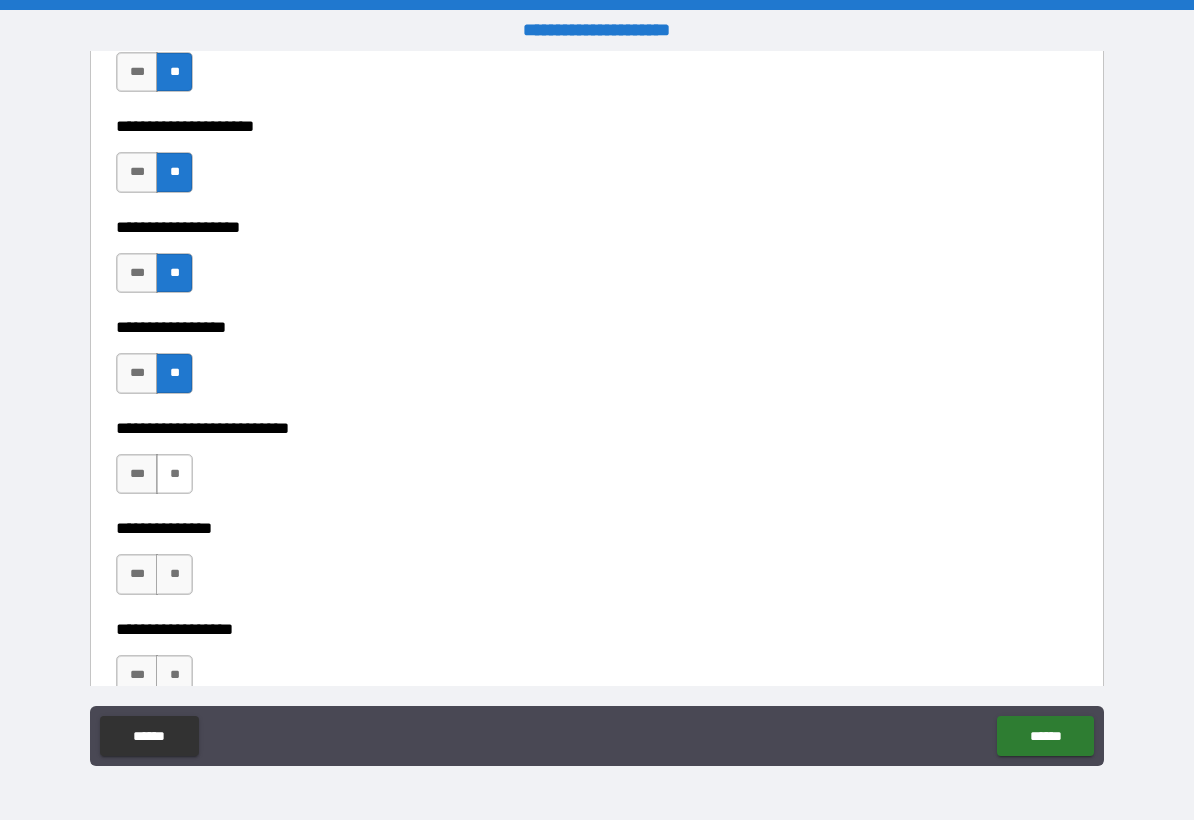 click on "**" at bounding box center (174, 474) 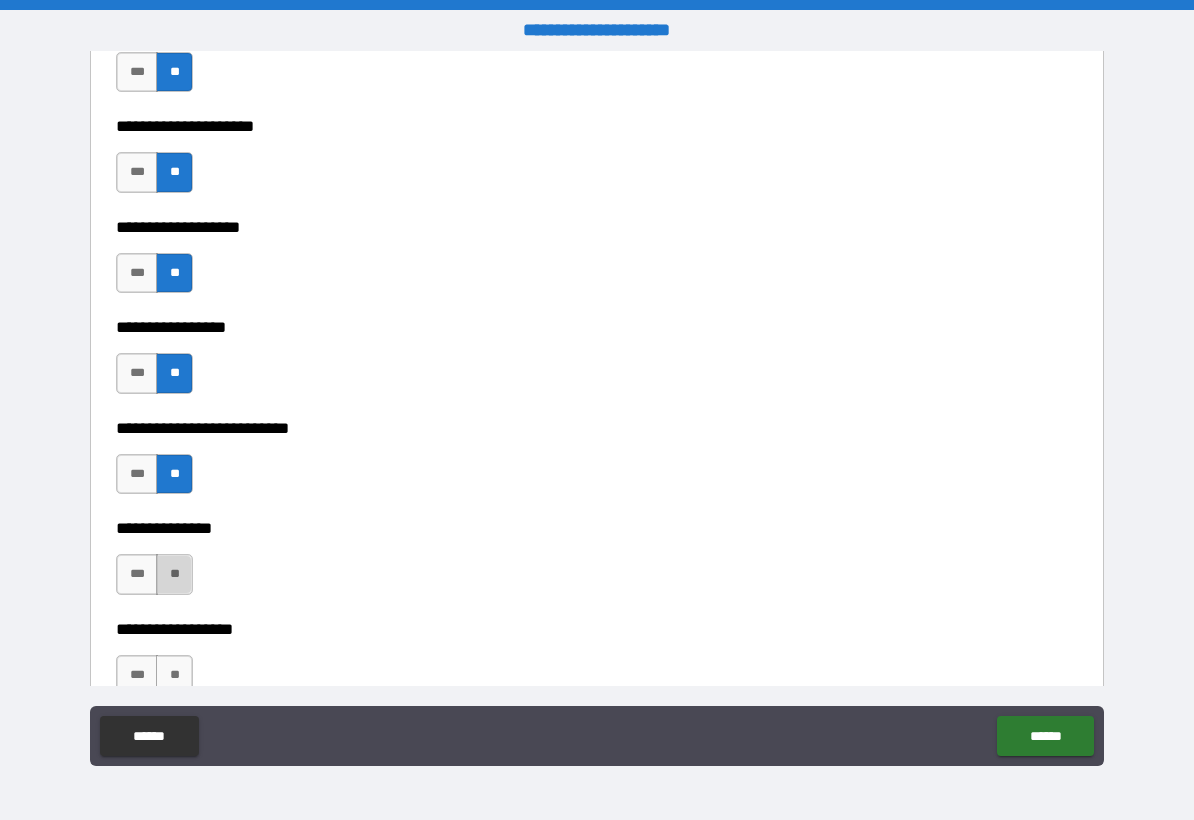click on "**" at bounding box center [174, 574] 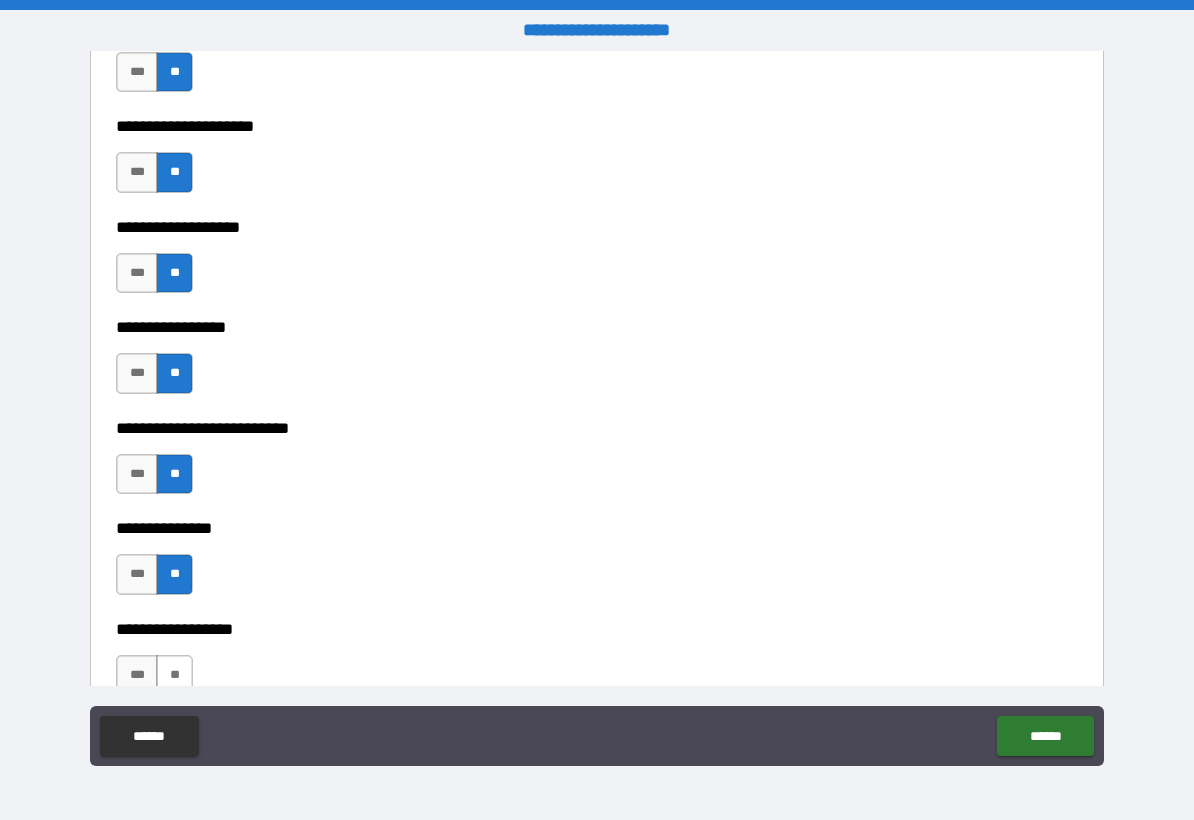 click on "**" at bounding box center [174, 675] 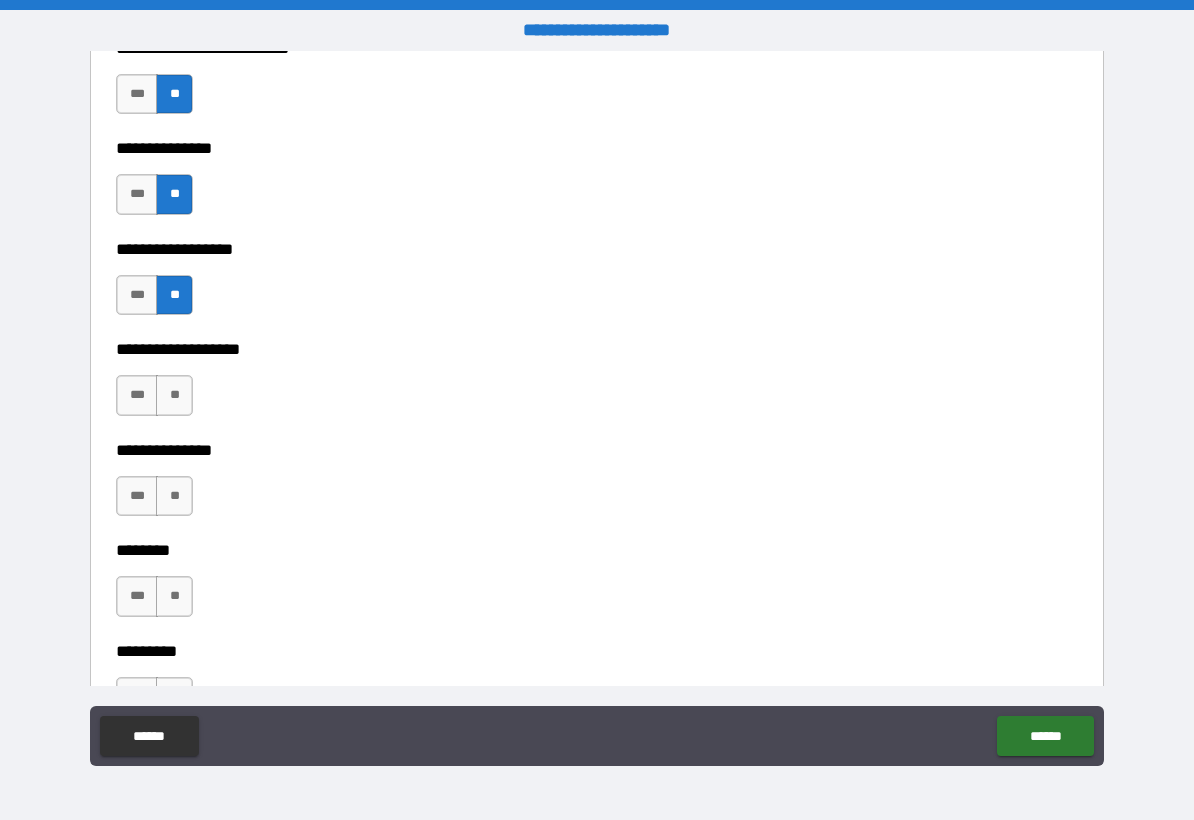 scroll, scrollTop: 5400, scrollLeft: 0, axis: vertical 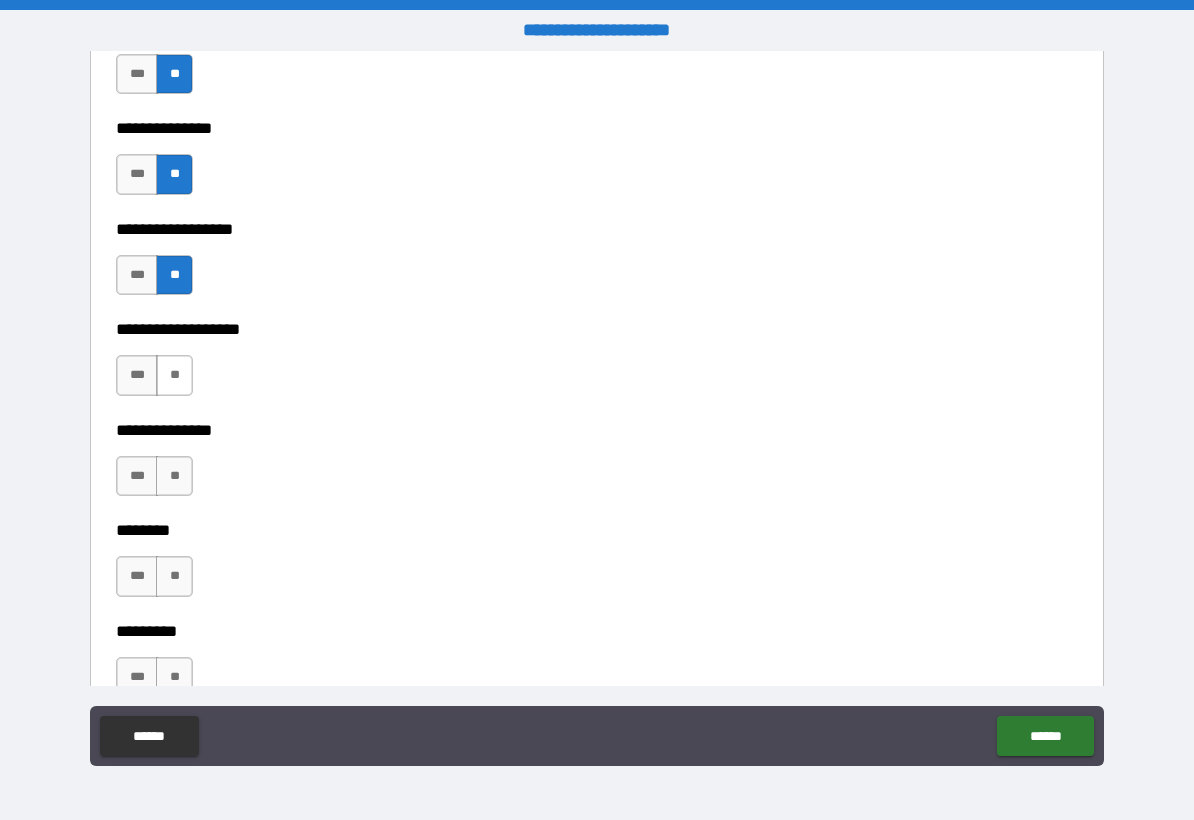 click on "**" at bounding box center [174, 375] 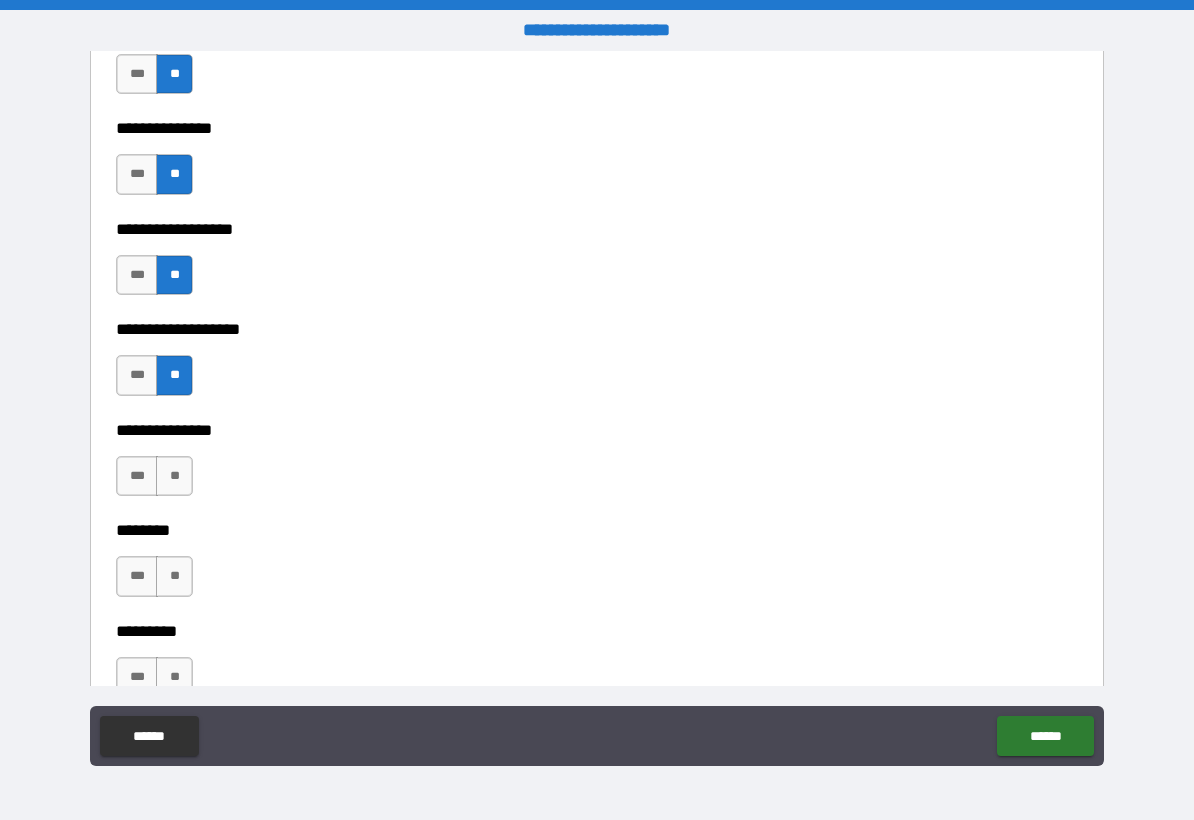 click on "********" at bounding box center (591, 531) 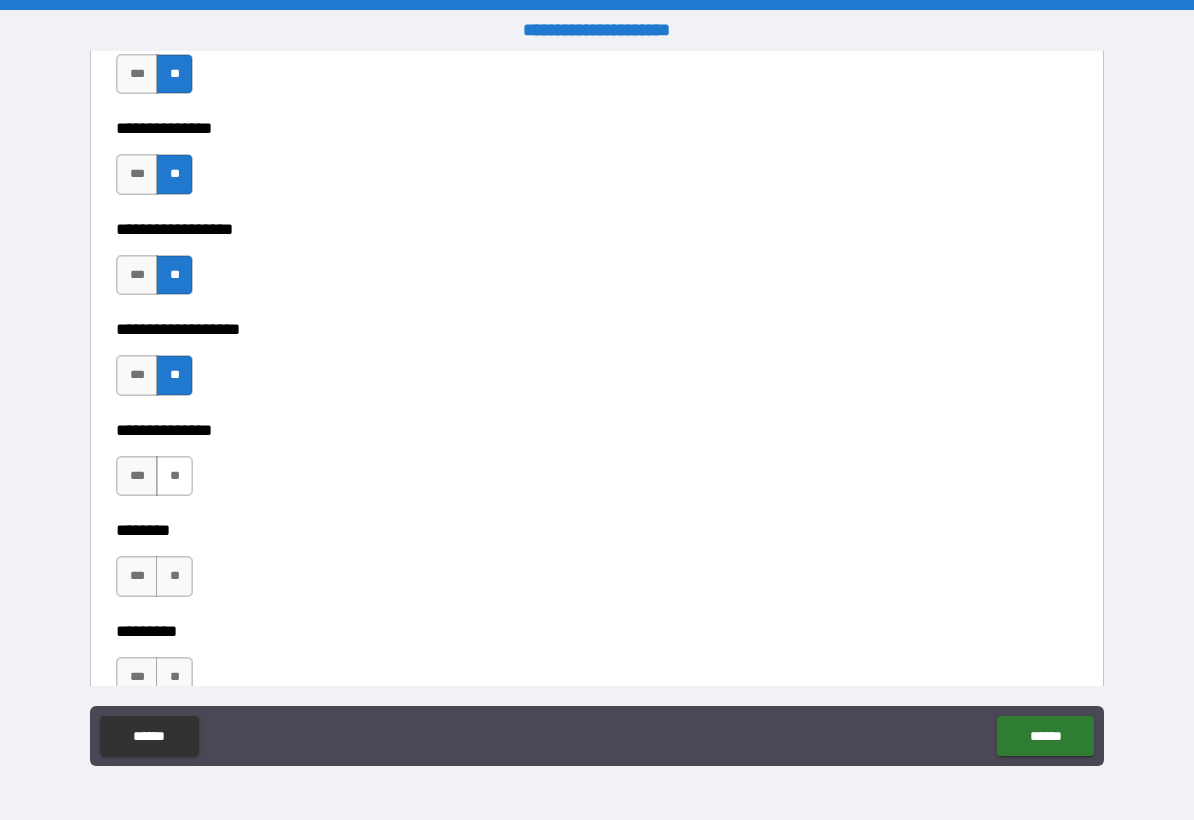 click on "**" at bounding box center (174, 476) 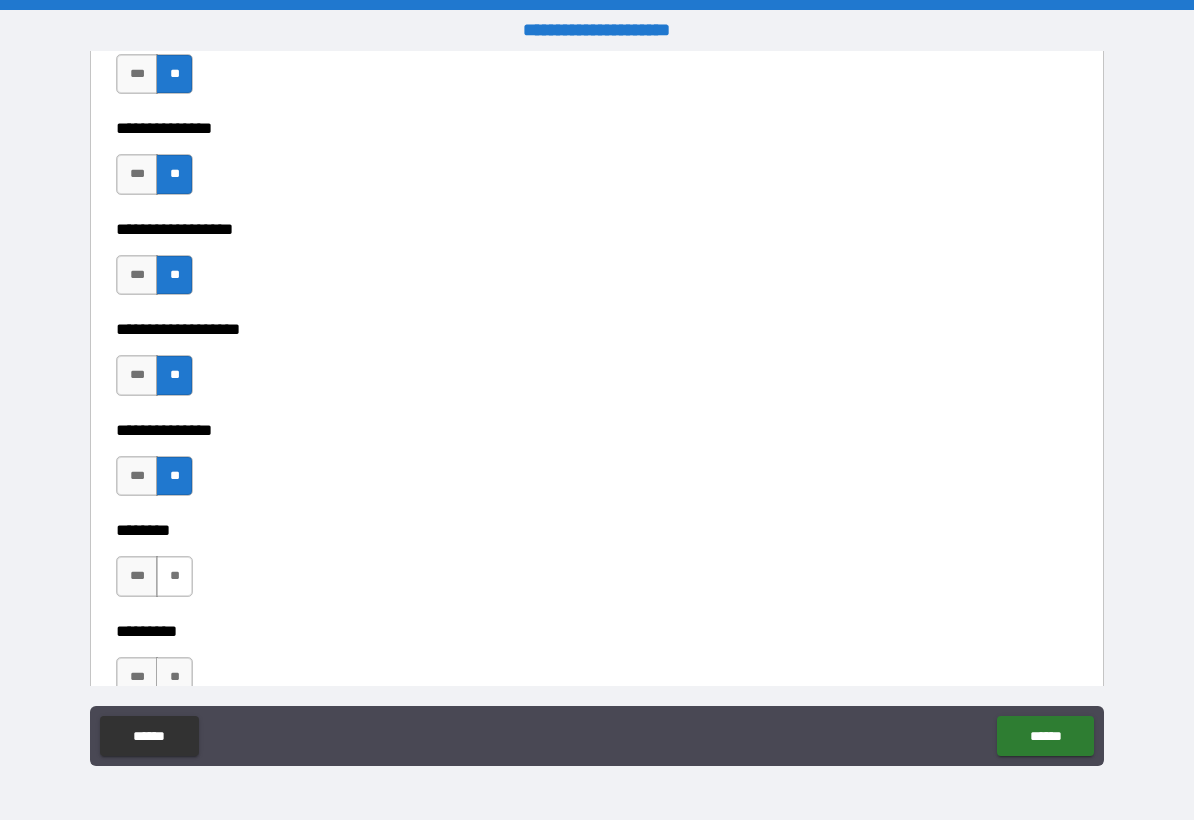 click on "**" at bounding box center [174, 576] 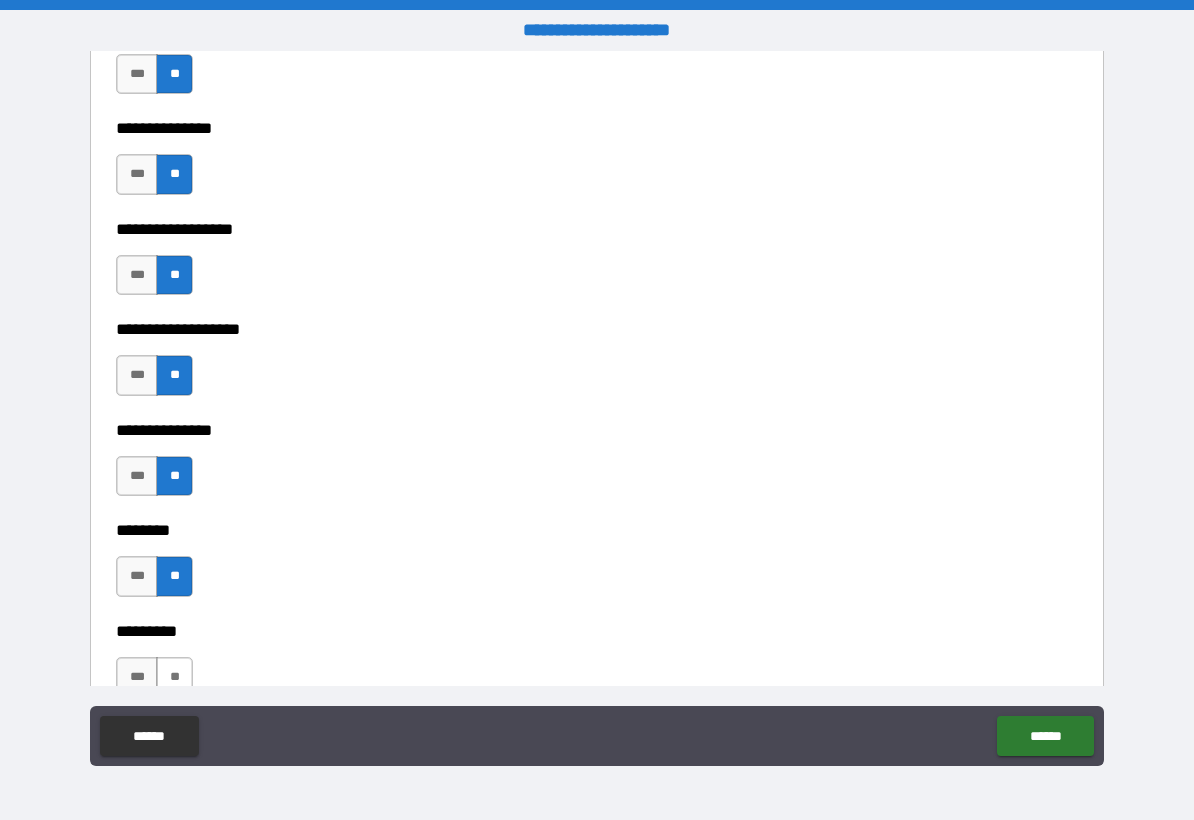 drag, startPoint x: 170, startPoint y: 650, endPoint x: 170, endPoint y: 666, distance: 16 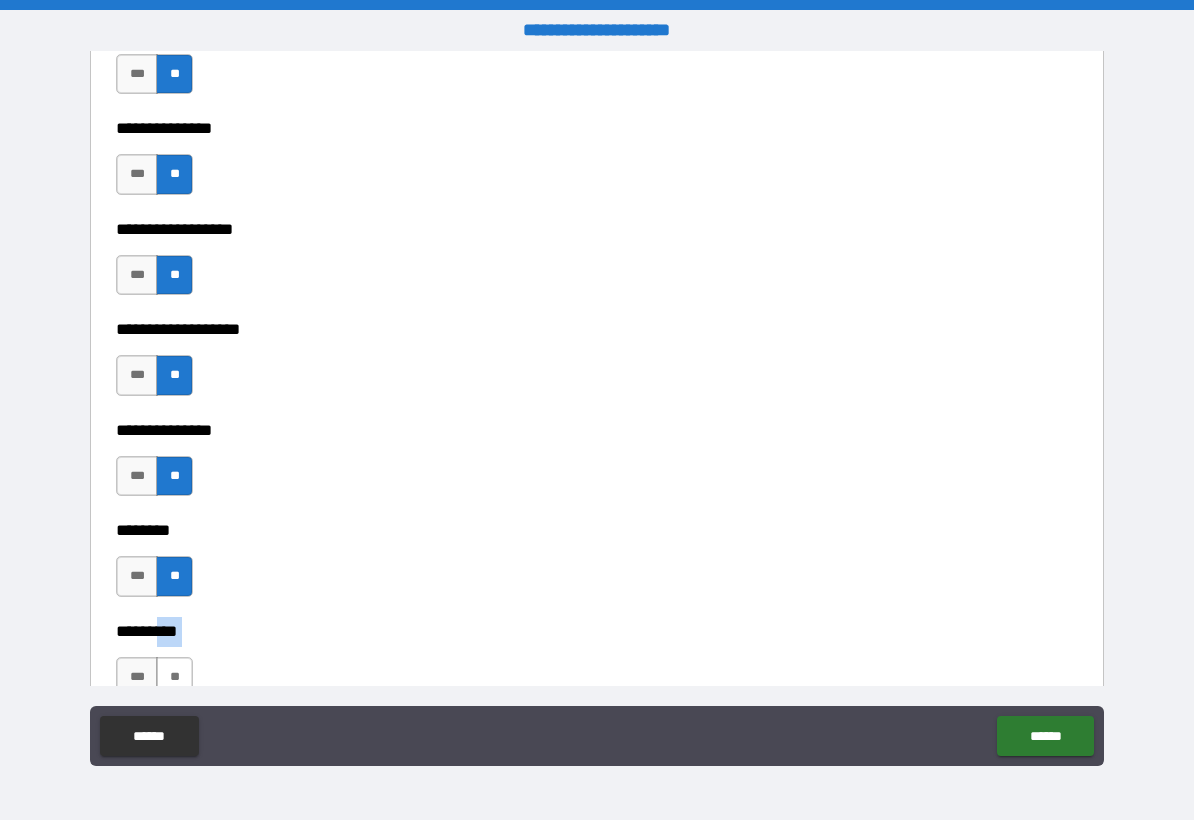 click on "**" at bounding box center (174, 677) 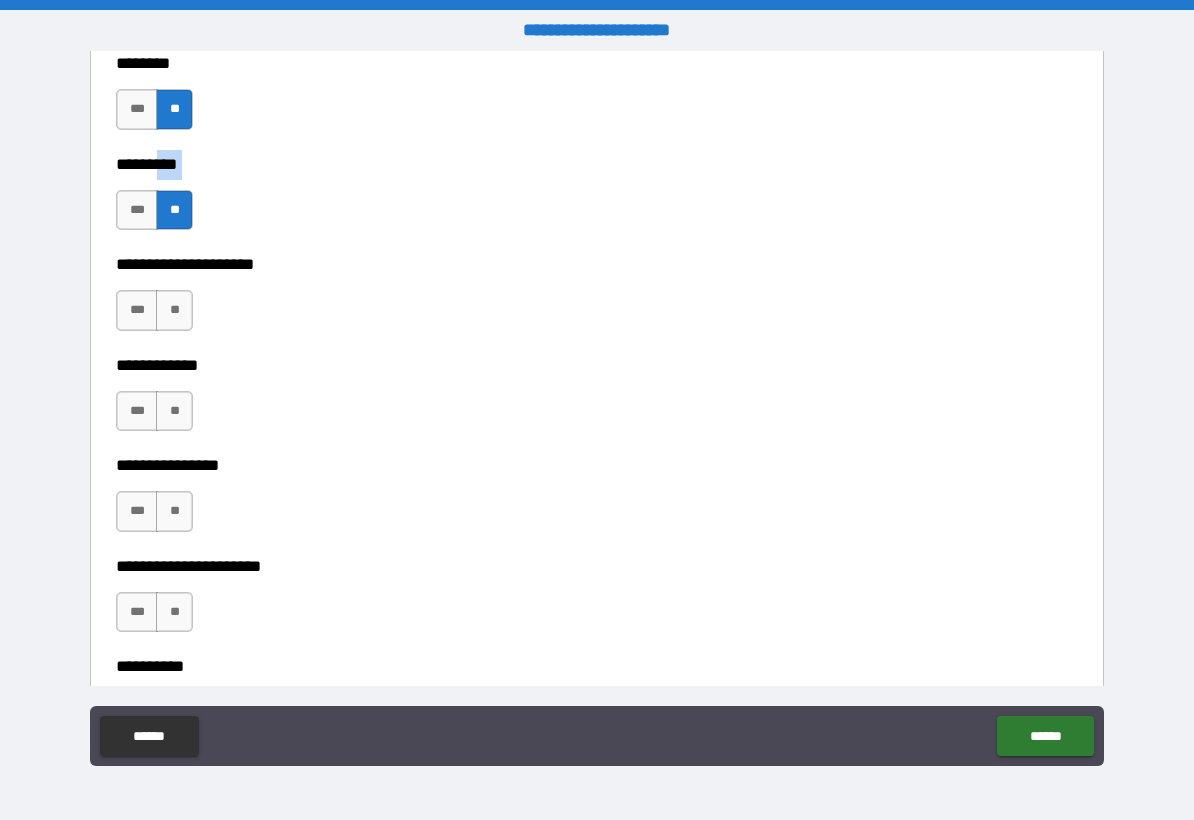 scroll, scrollTop: 5900, scrollLeft: 0, axis: vertical 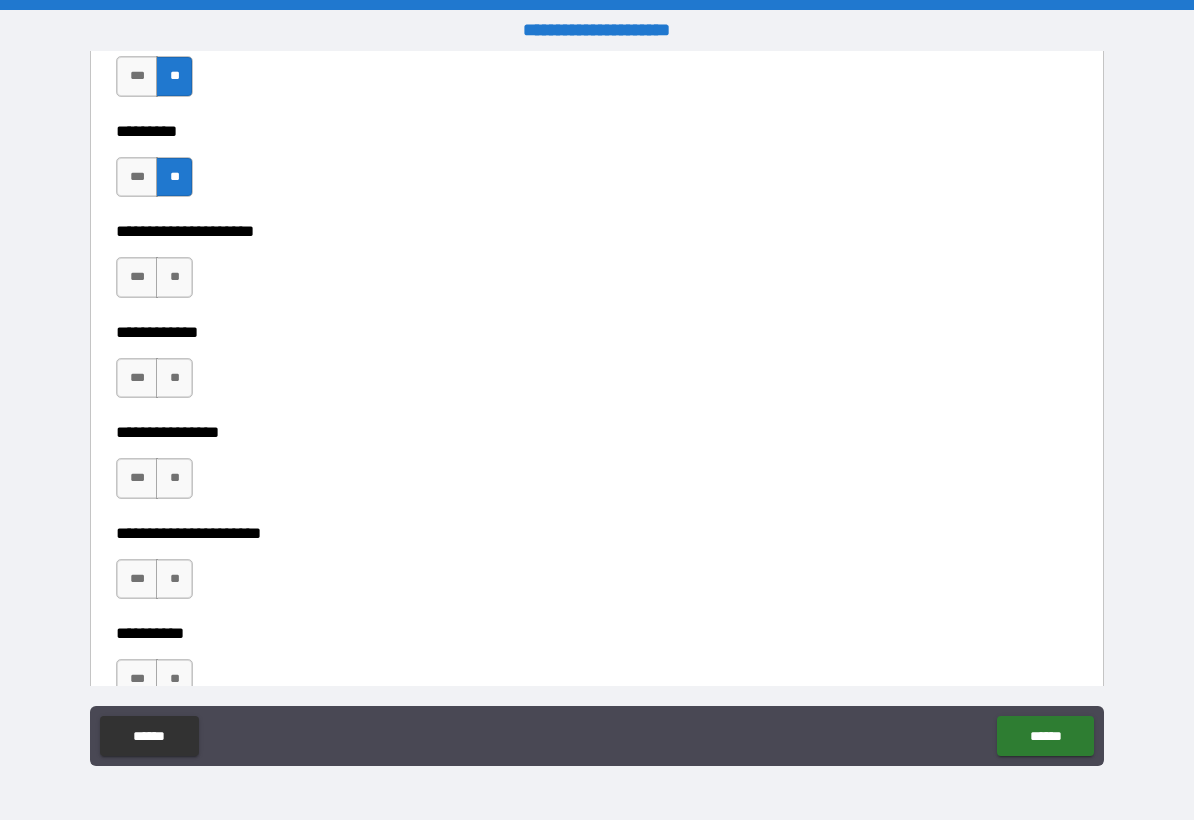 click on "**********" at bounding box center (597, 317) 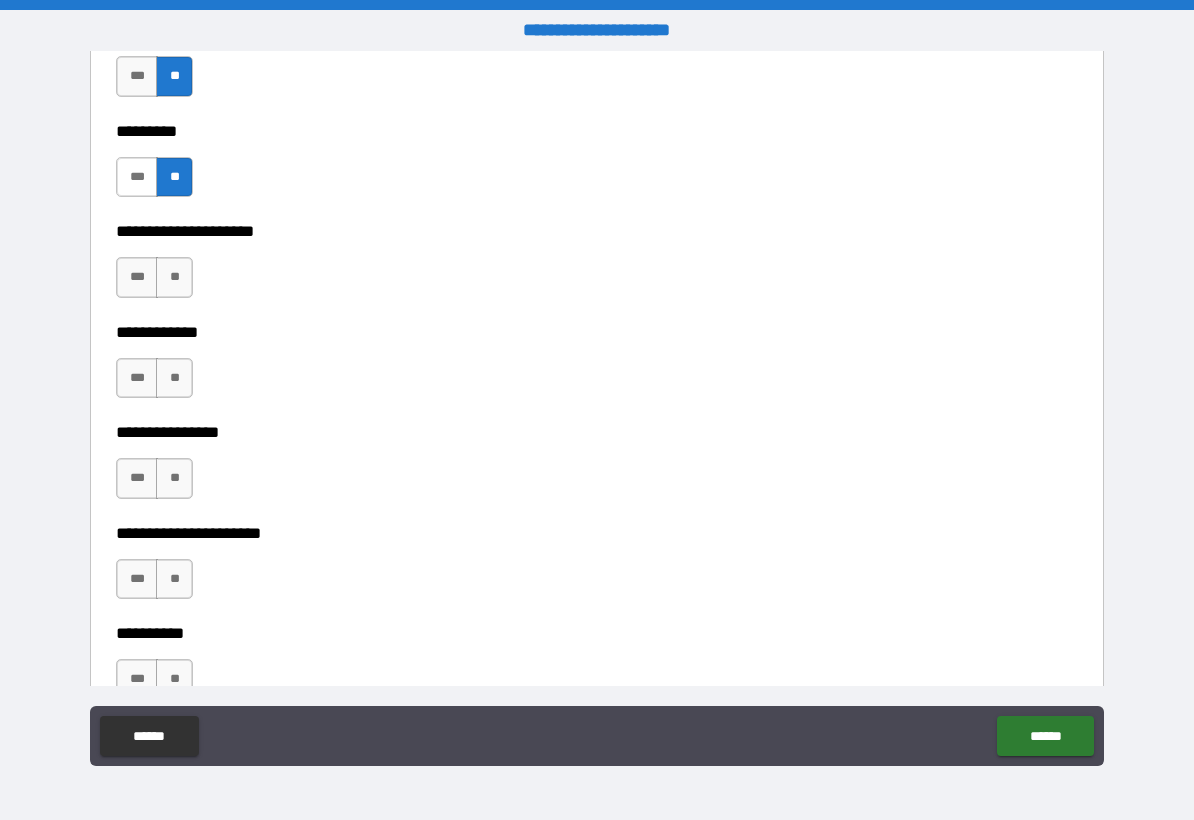 click on "***" at bounding box center (137, 177) 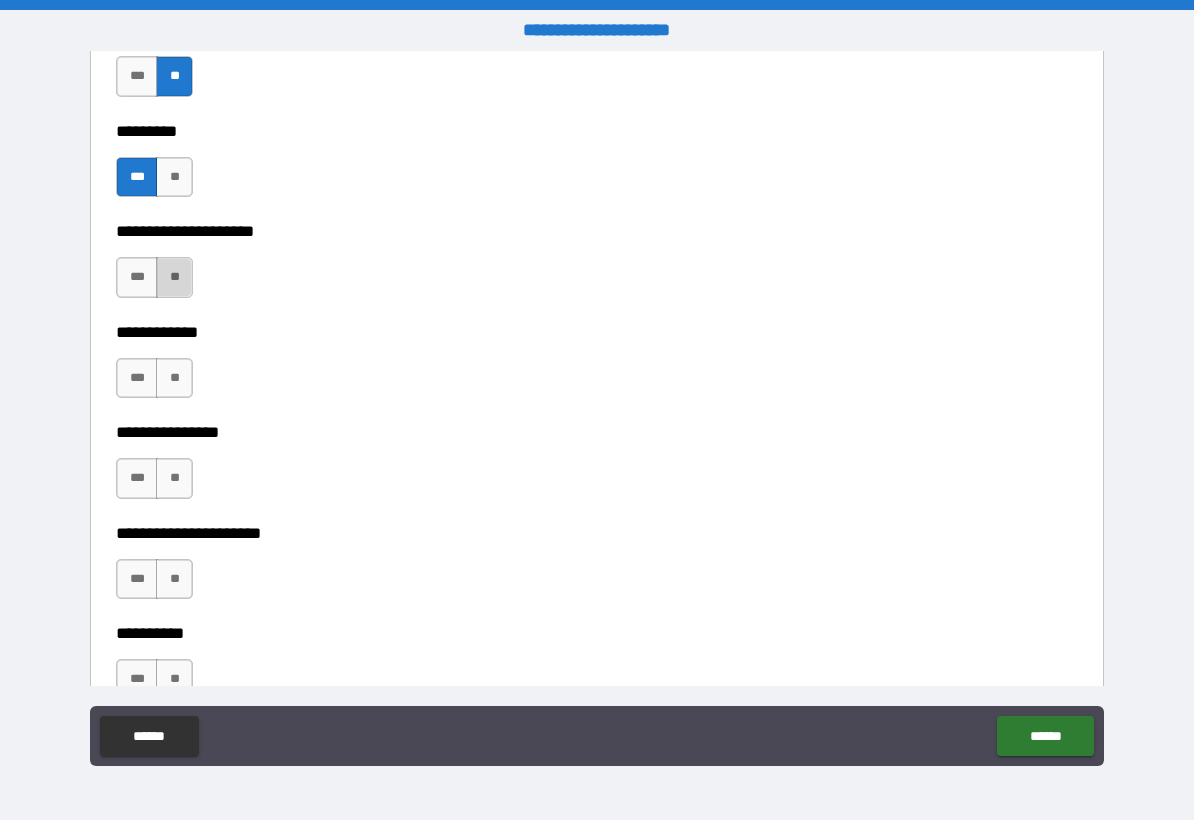 click on "**" at bounding box center [174, 277] 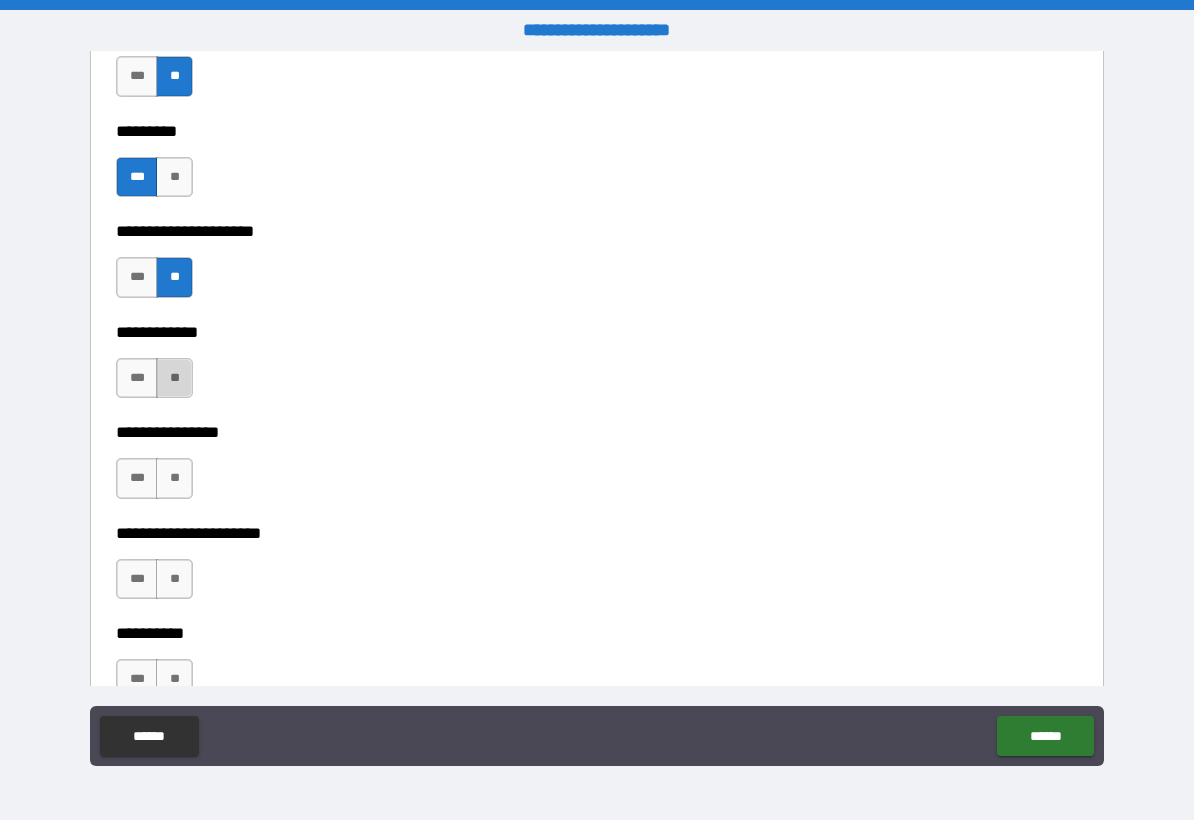 click on "**" at bounding box center (174, 378) 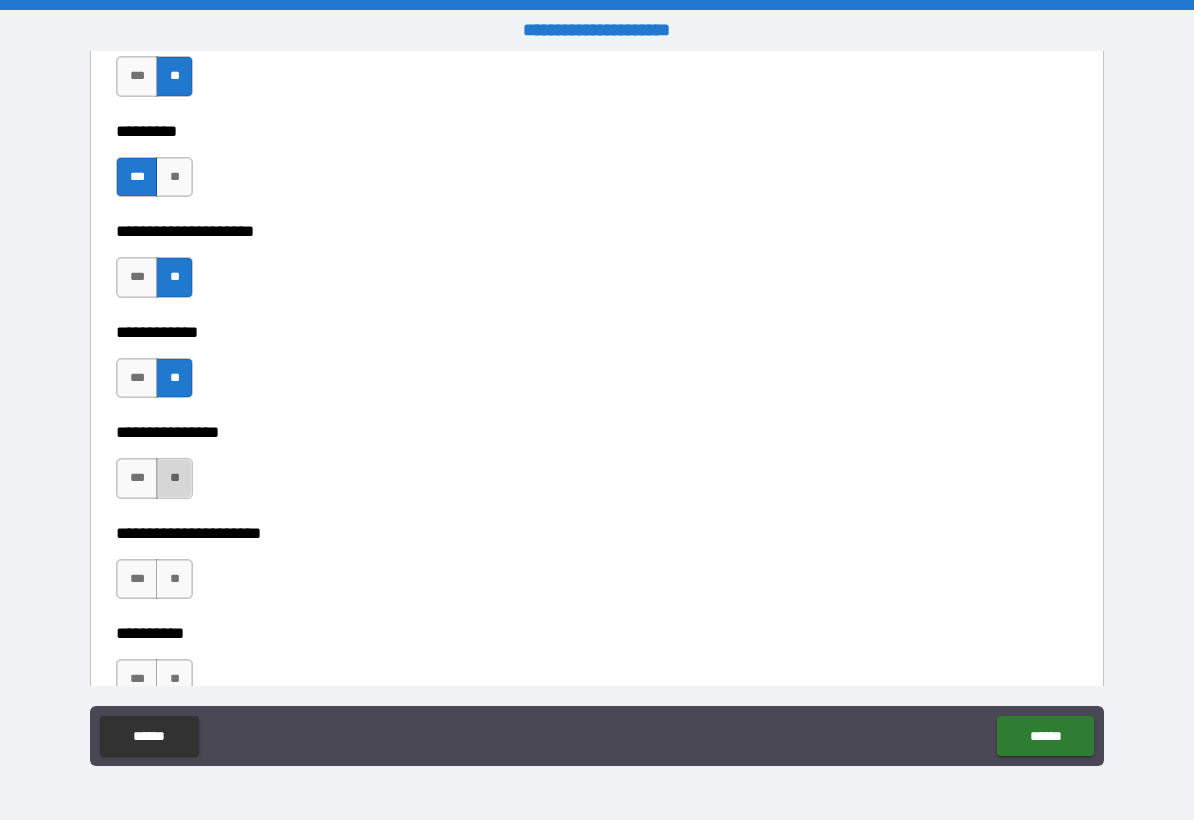 click on "**" at bounding box center (174, 478) 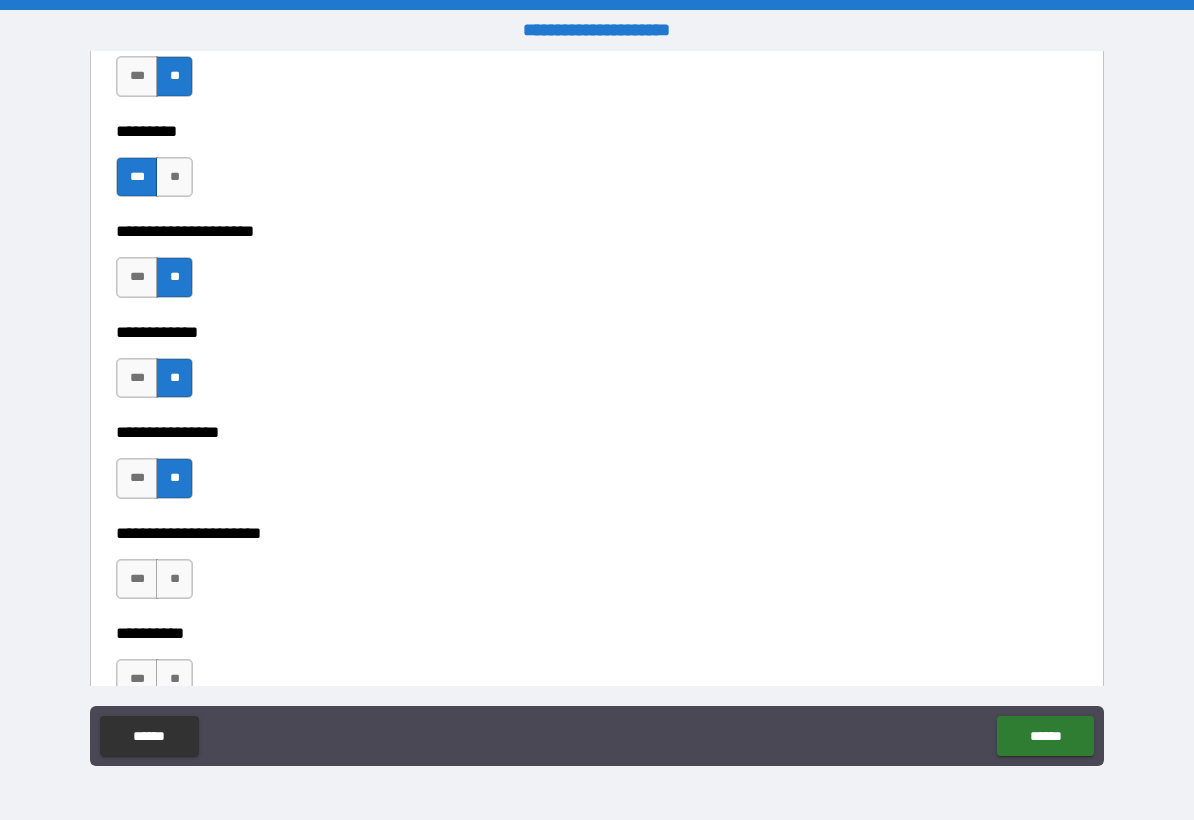 click on "*** **" at bounding box center (154, 579) 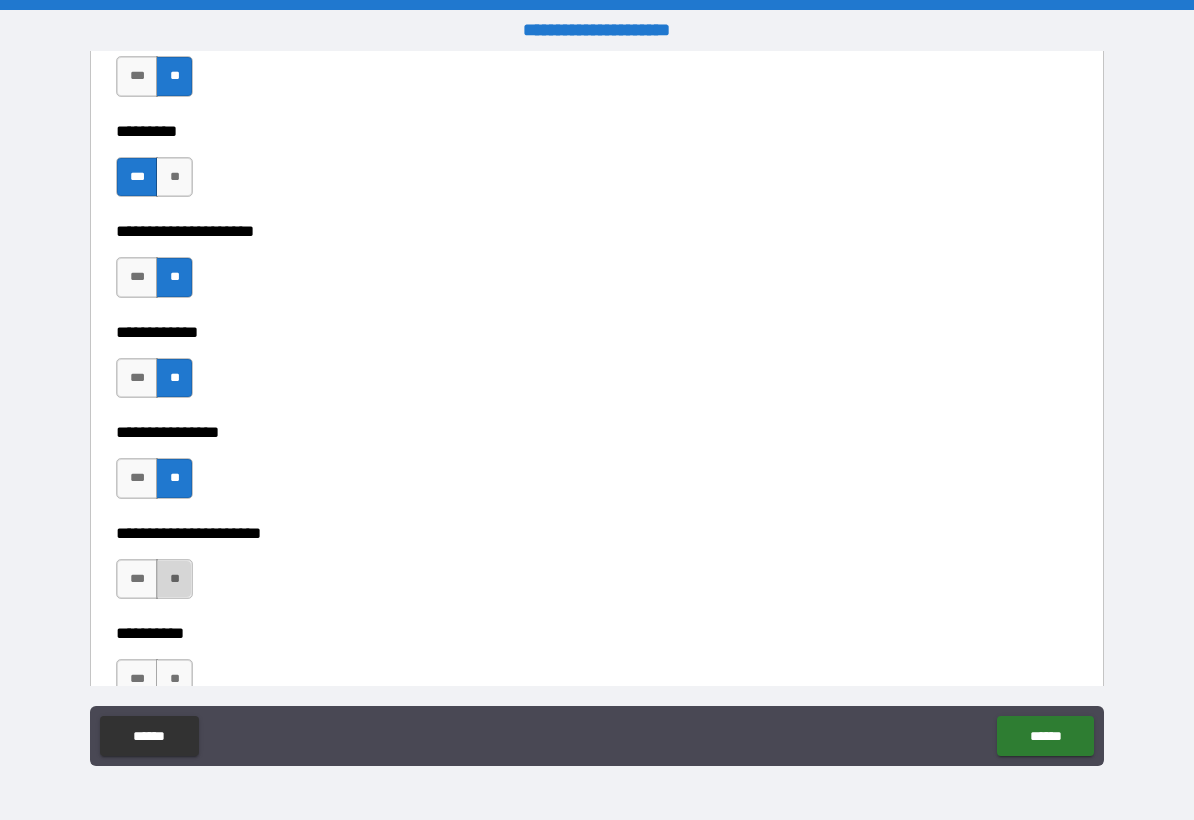 click on "**" at bounding box center (174, 579) 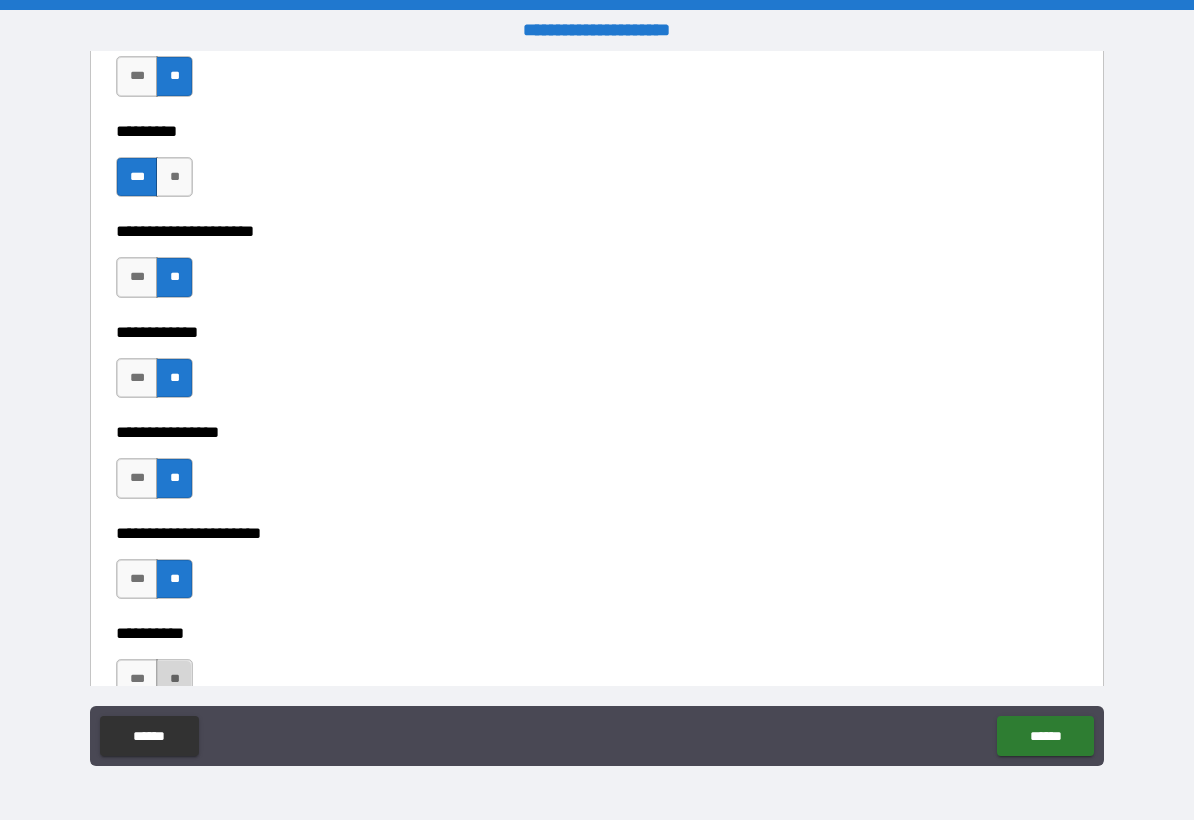 click on "**" at bounding box center [174, 679] 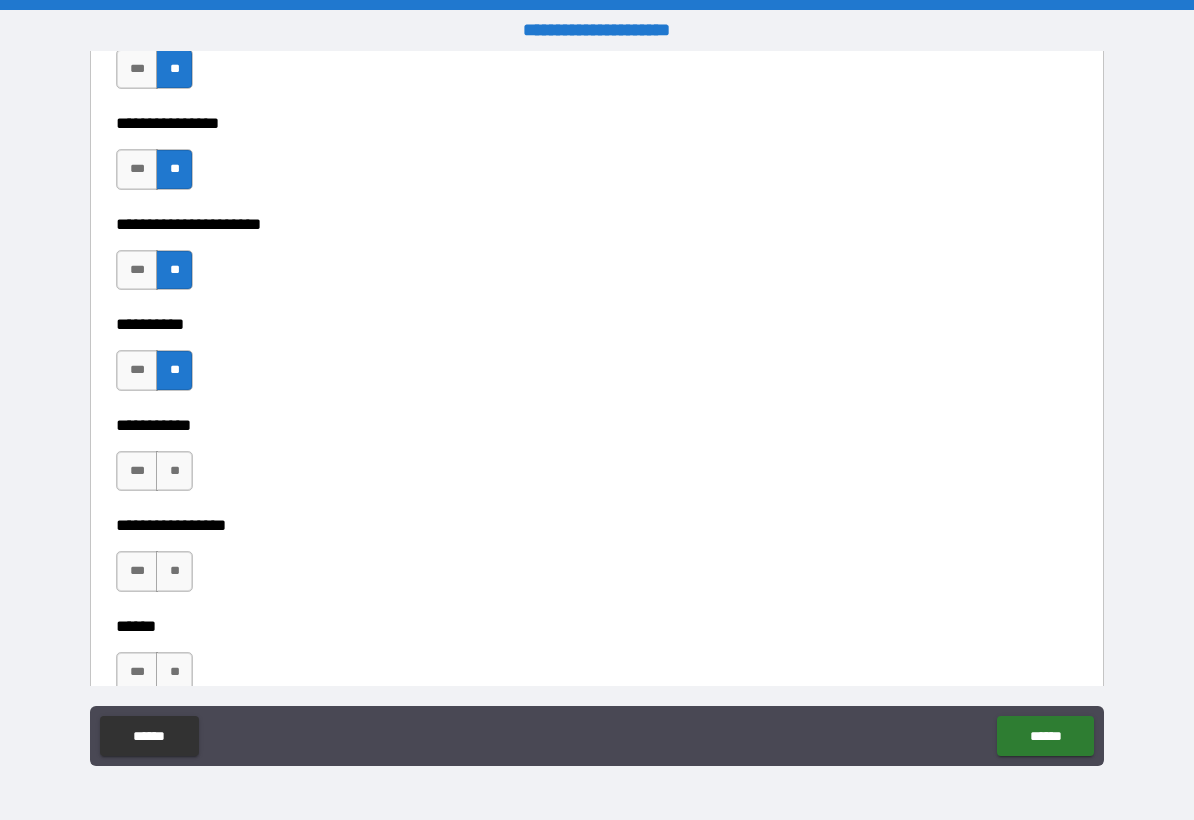 scroll, scrollTop: 6300, scrollLeft: 0, axis: vertical 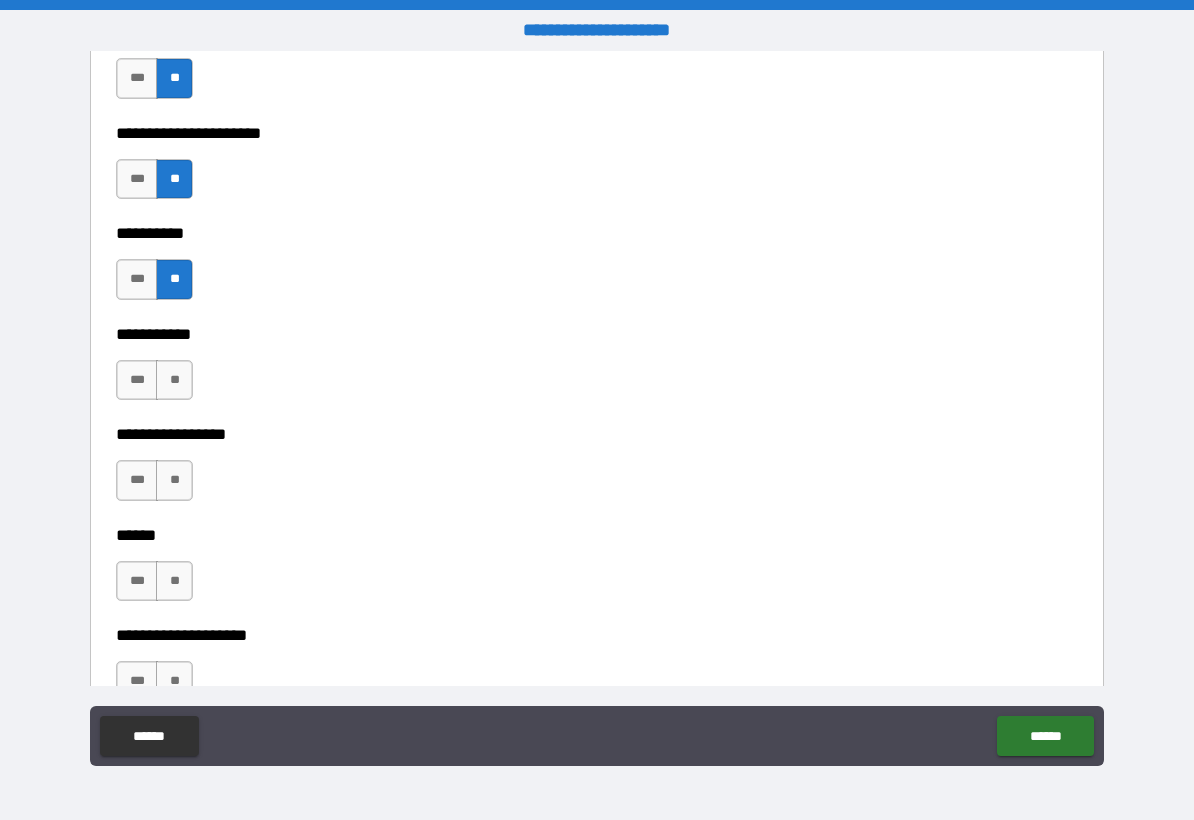 drag, startPoint x: 190, startPoint y: 379, endPoint x: 193, endPoint y: 440, distance: 61.073727 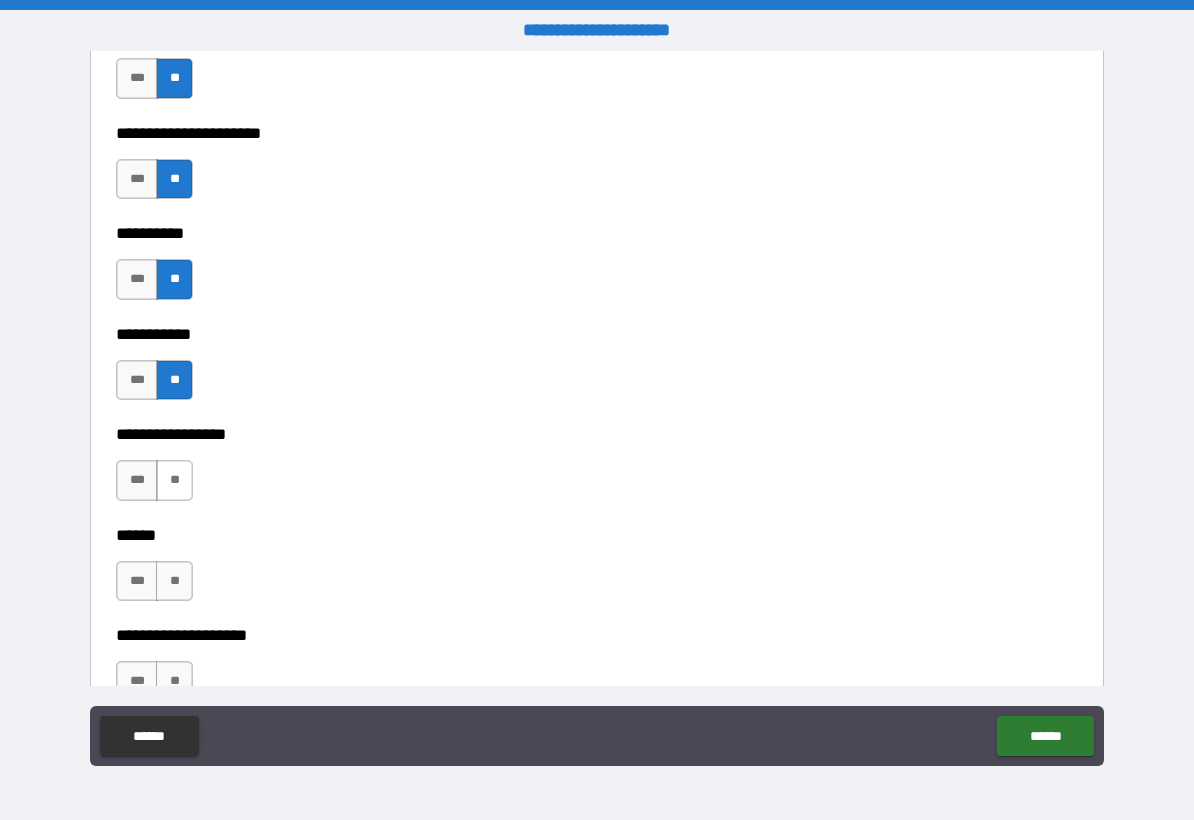 click on "**" at bounding box center (174, 480) 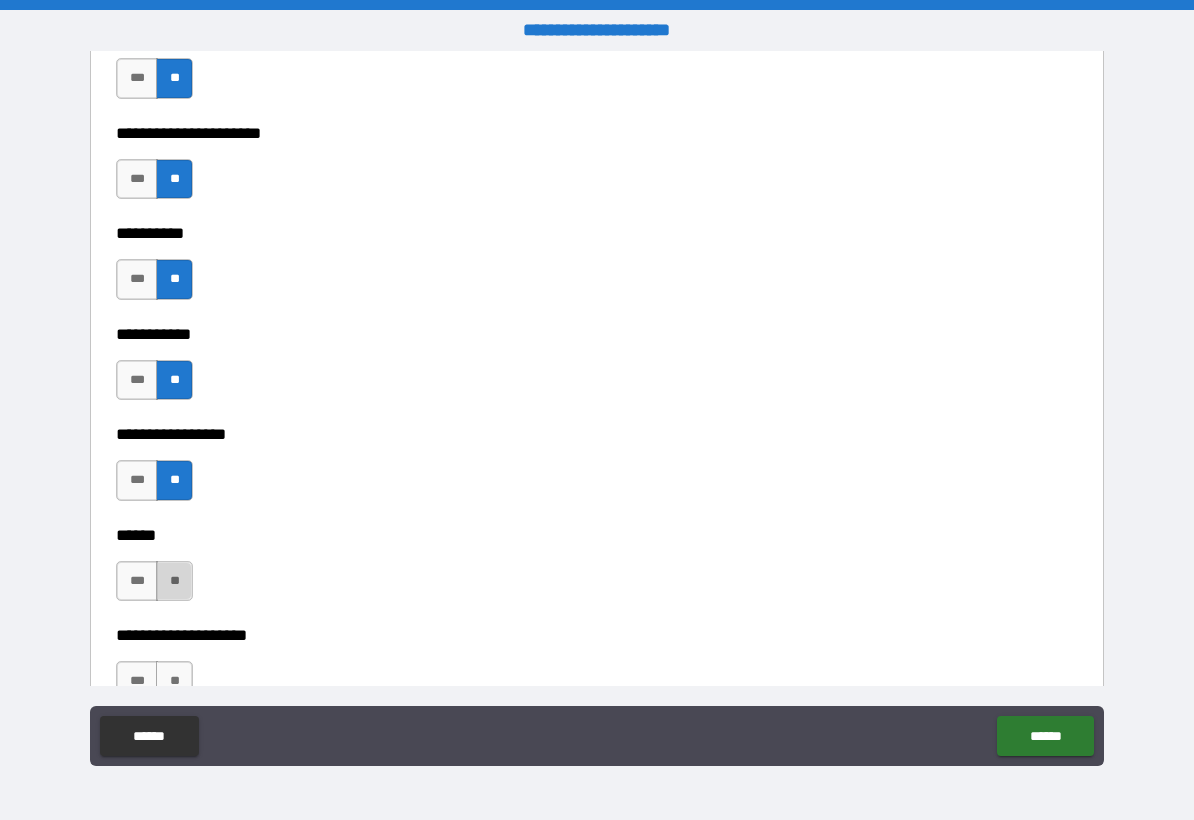 click on "**" at bounding box center (174, 581) 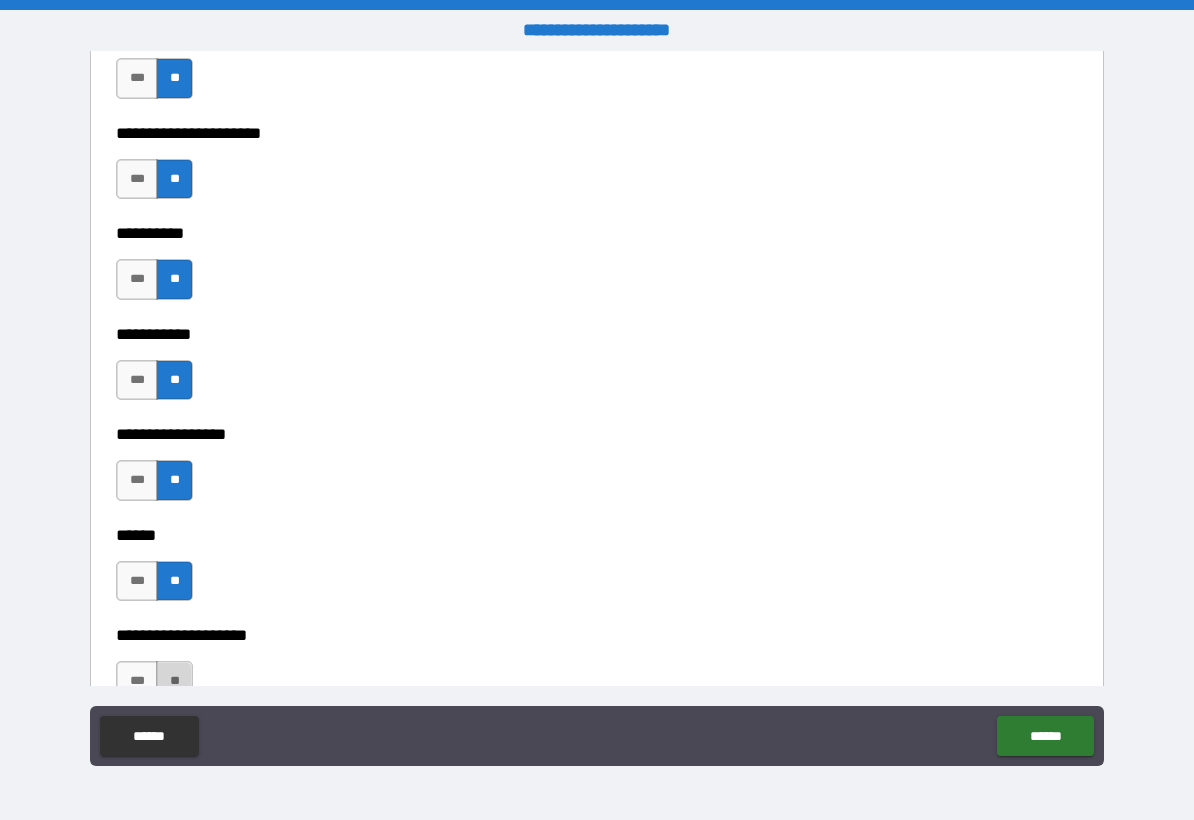 click on "**" at bounding box center (174, 681) 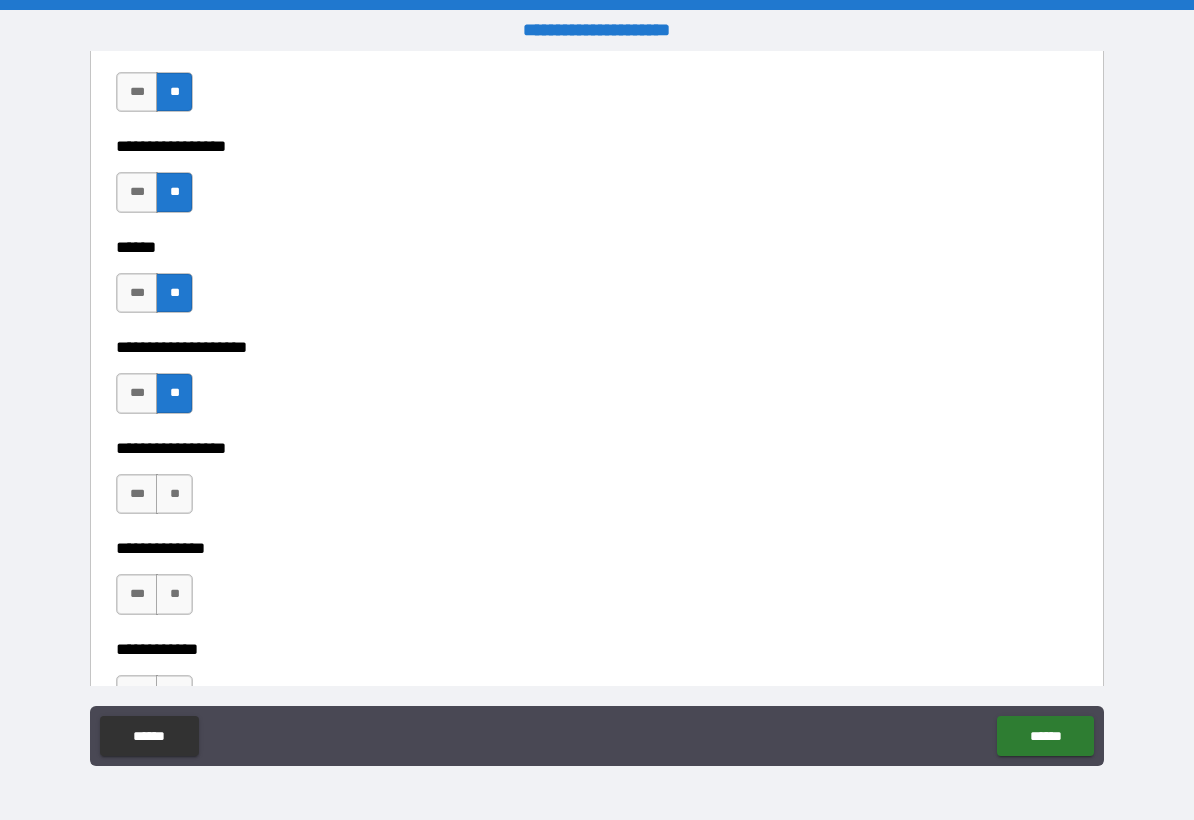 scroll, scrollTop: 6600, scrollLeft: 0, axis: vertical 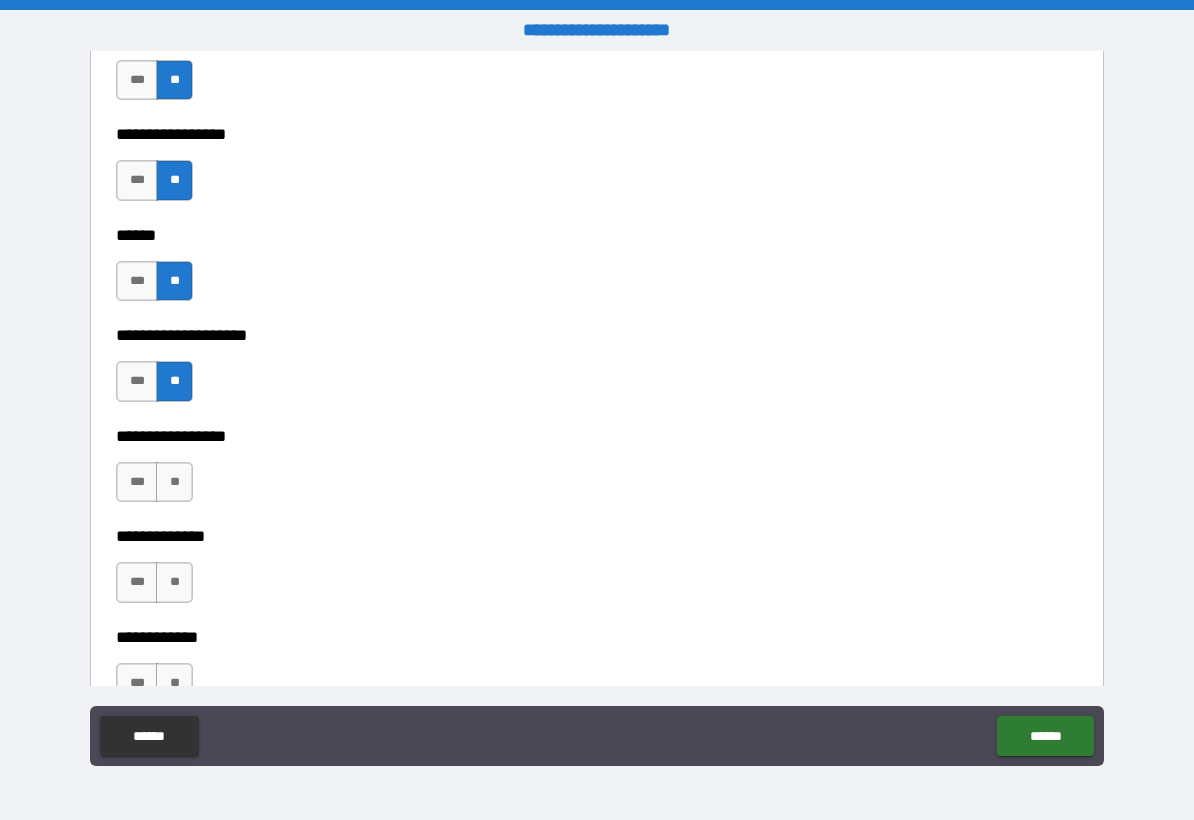 click on "*** **" at bounding box center [154, 482] 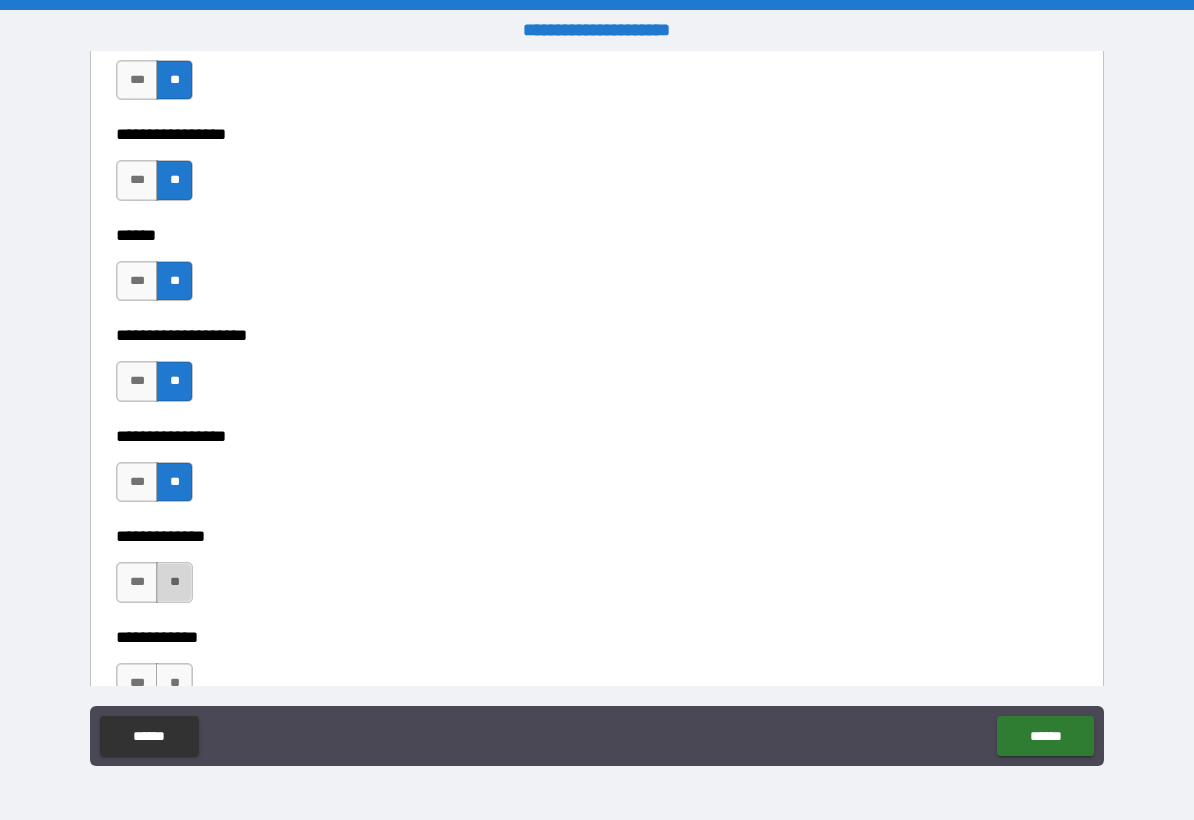 drag, startPoint x: 178, startPoint y: 591, endPoint x: 171, endPoint y: 659, distance: 68.359344 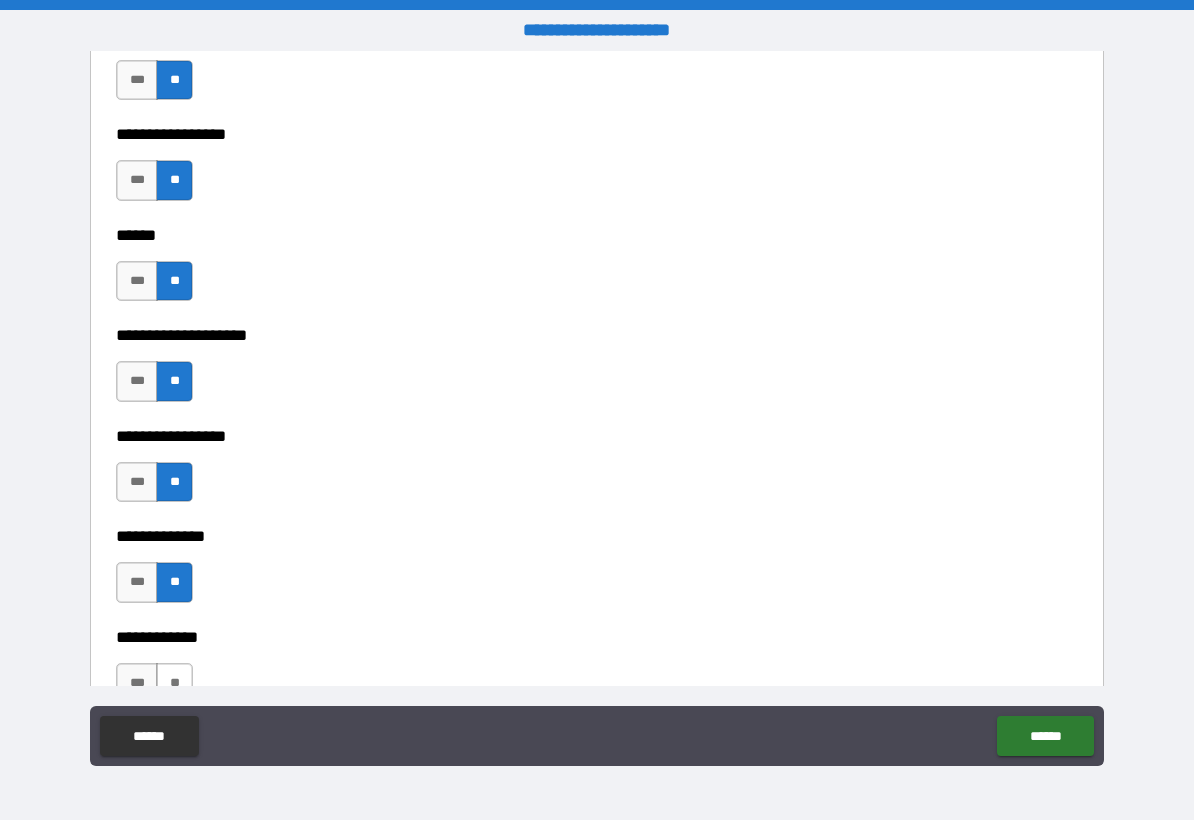 click on "**" at bounding box center (174, 683) 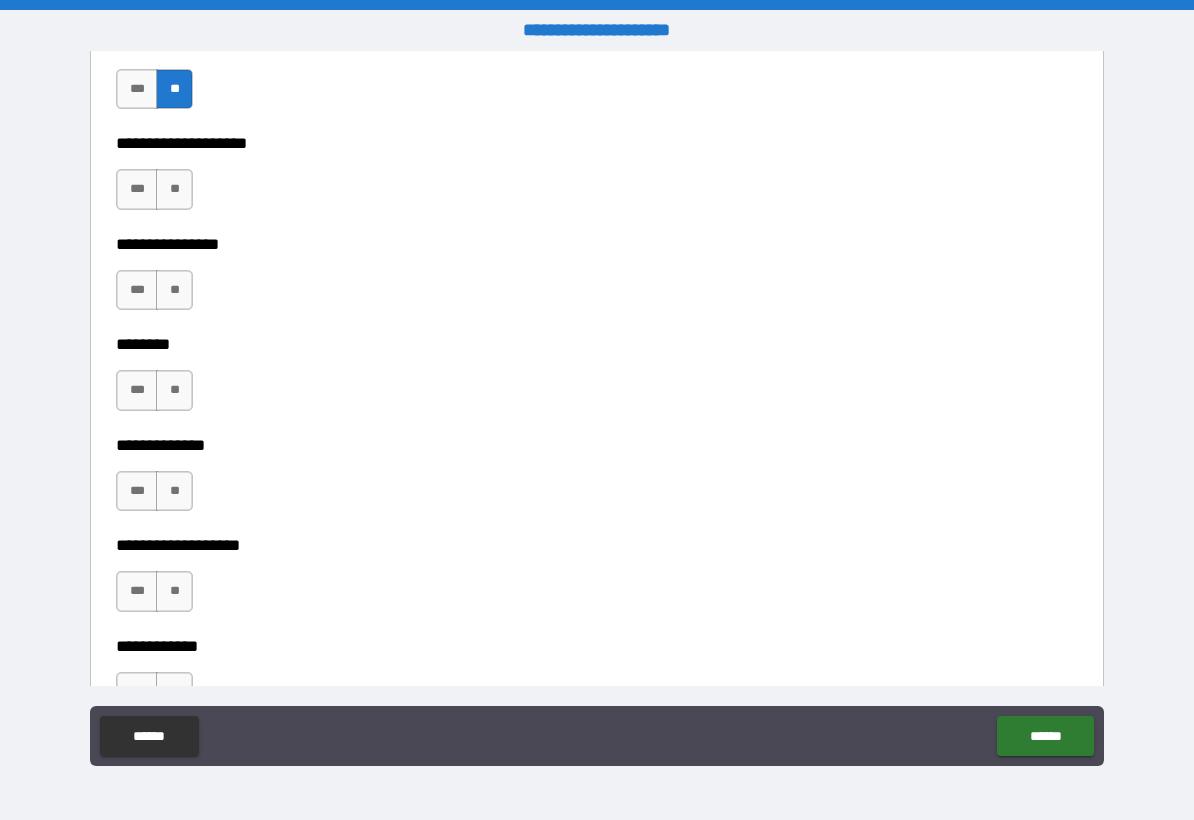 scroll, scrollTop: 7200, scrollLeft: 0, axis: vertical 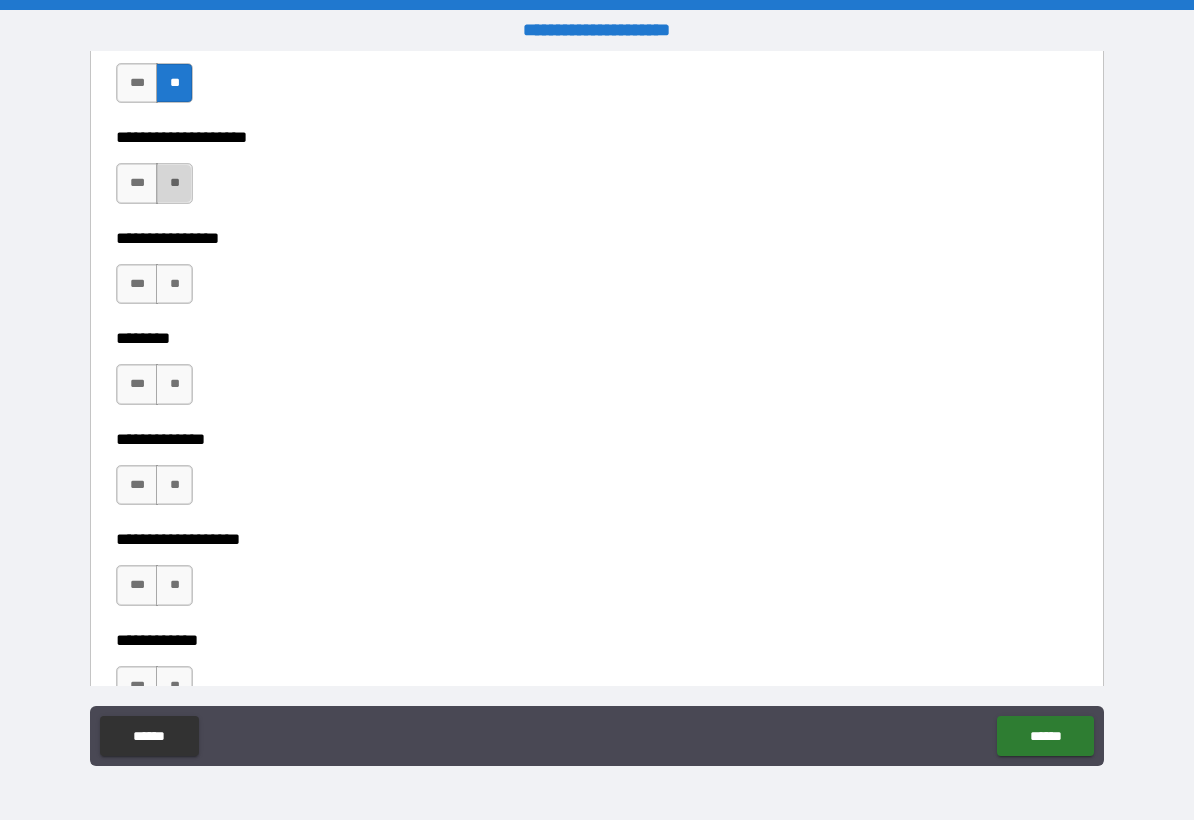 drag, startPoint x: 167, startPoint y: 176, endPoint x: 177, endPoint y: 274, distance: 98.50888 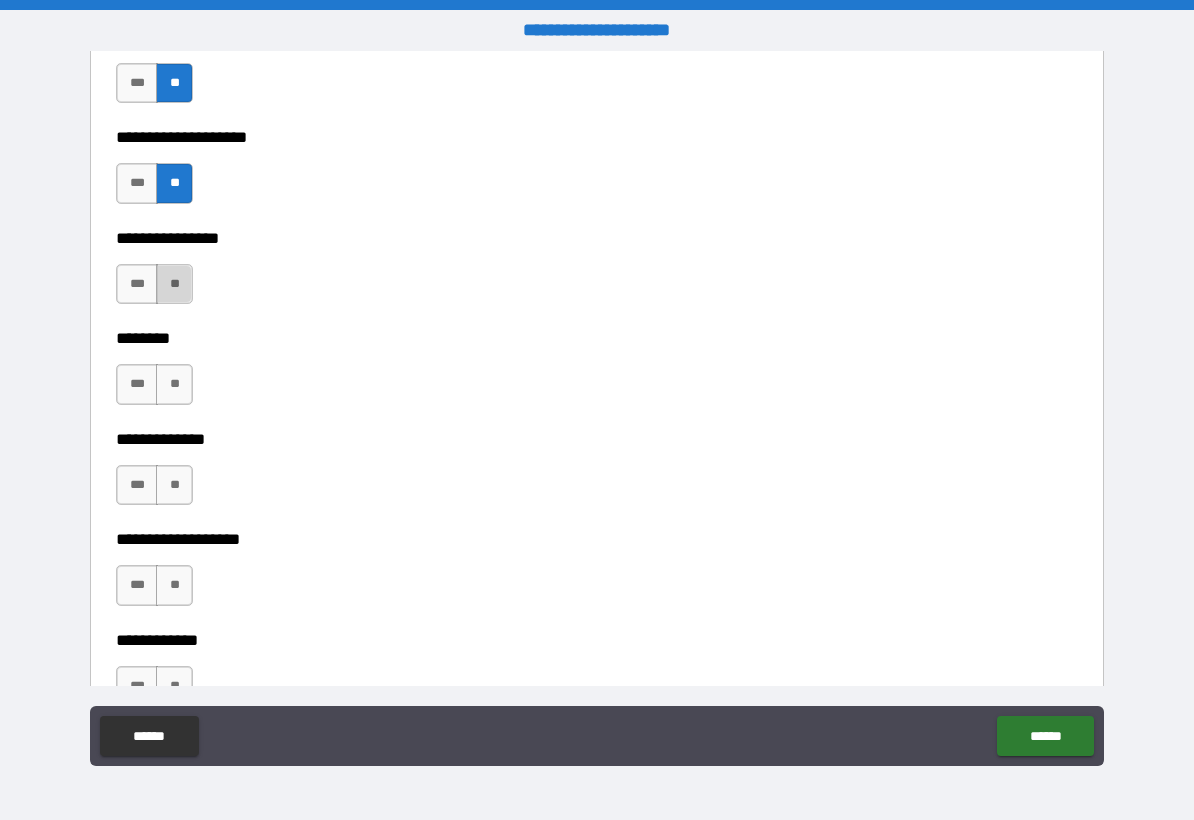 click on "**" at bounding box center (174, 284) 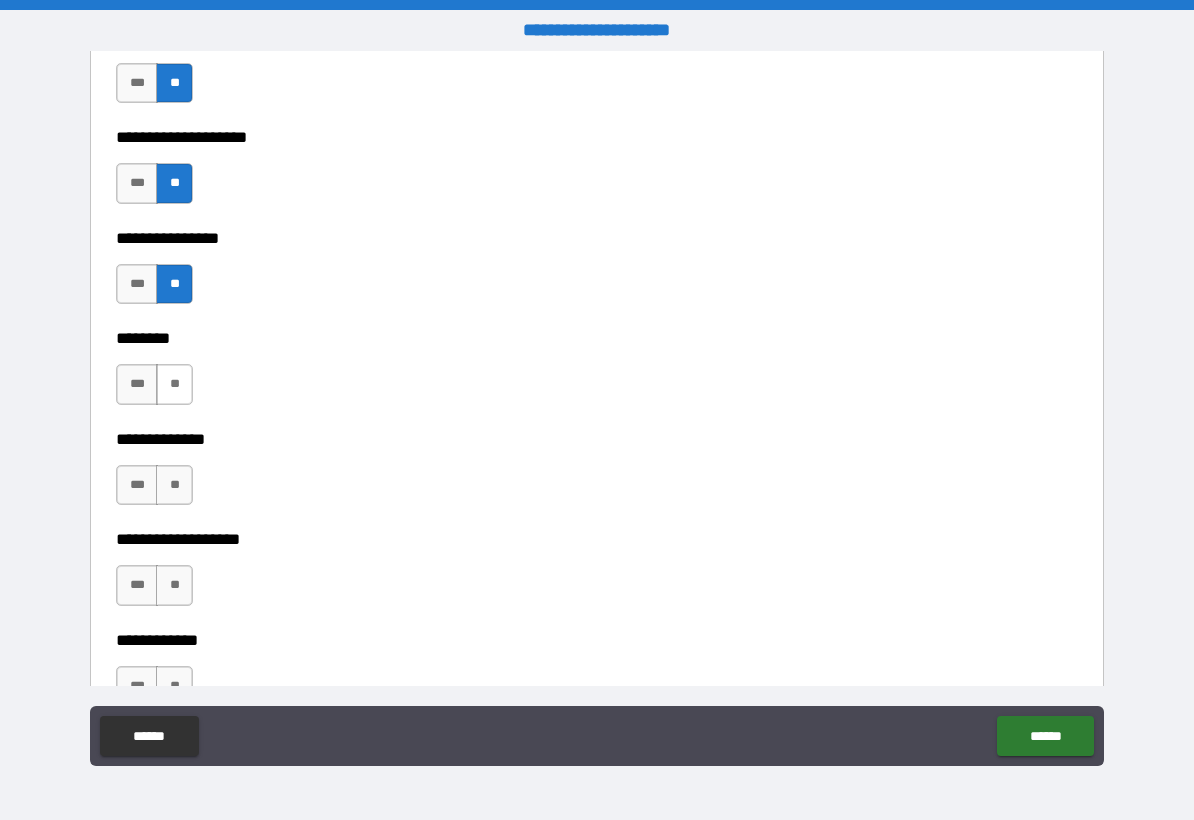 click on "**" at bounding box center [174, 384] 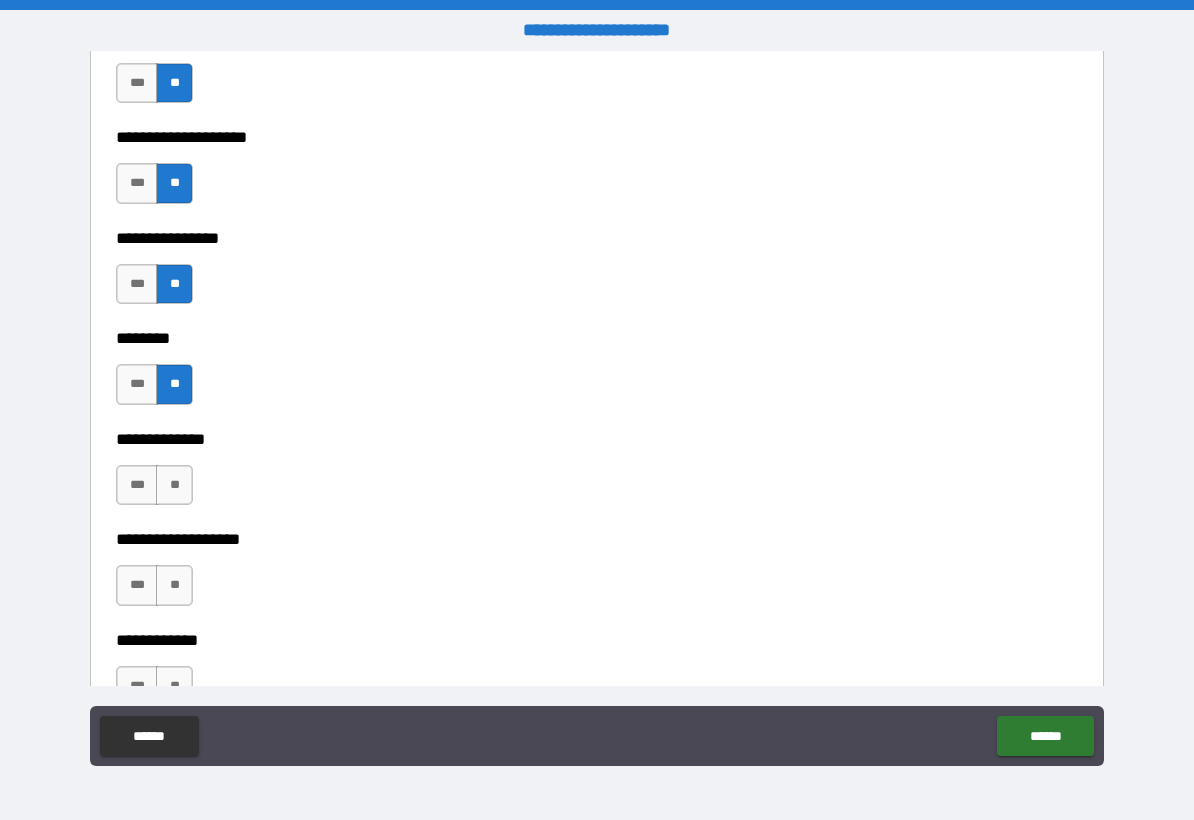 drag, startPoint x: 175, startPoint y: 501, endPoint x: 165, endPoint y: 541, distance: 41.231056 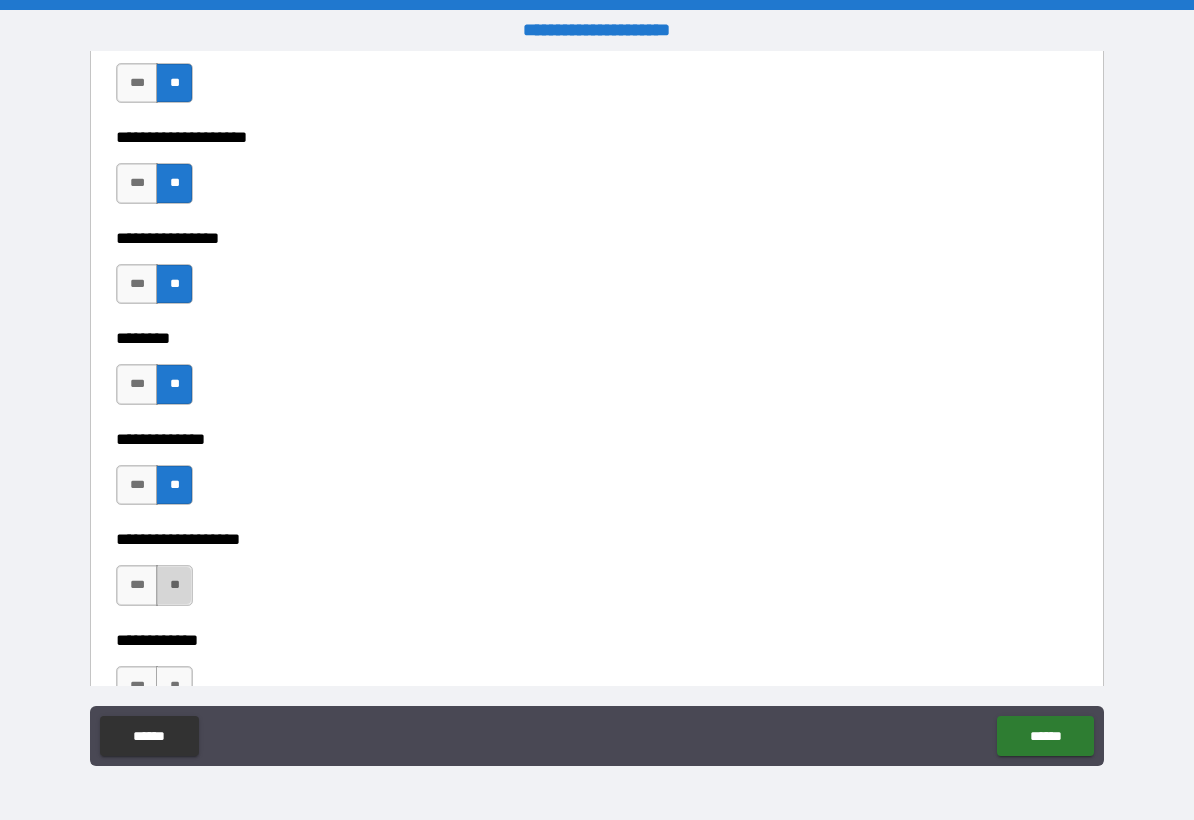 click on "**" at bounding box center (174, 585) 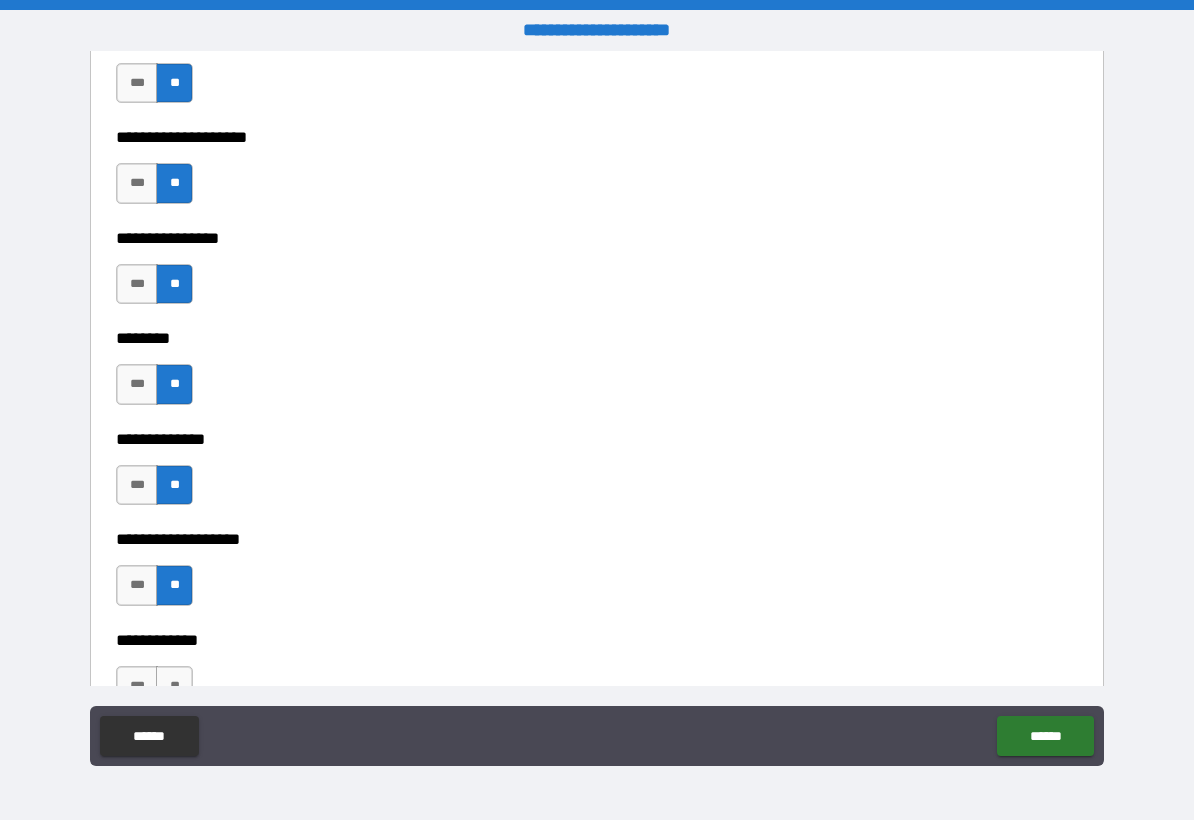 click on "**********" at bounding box center [597, 625] 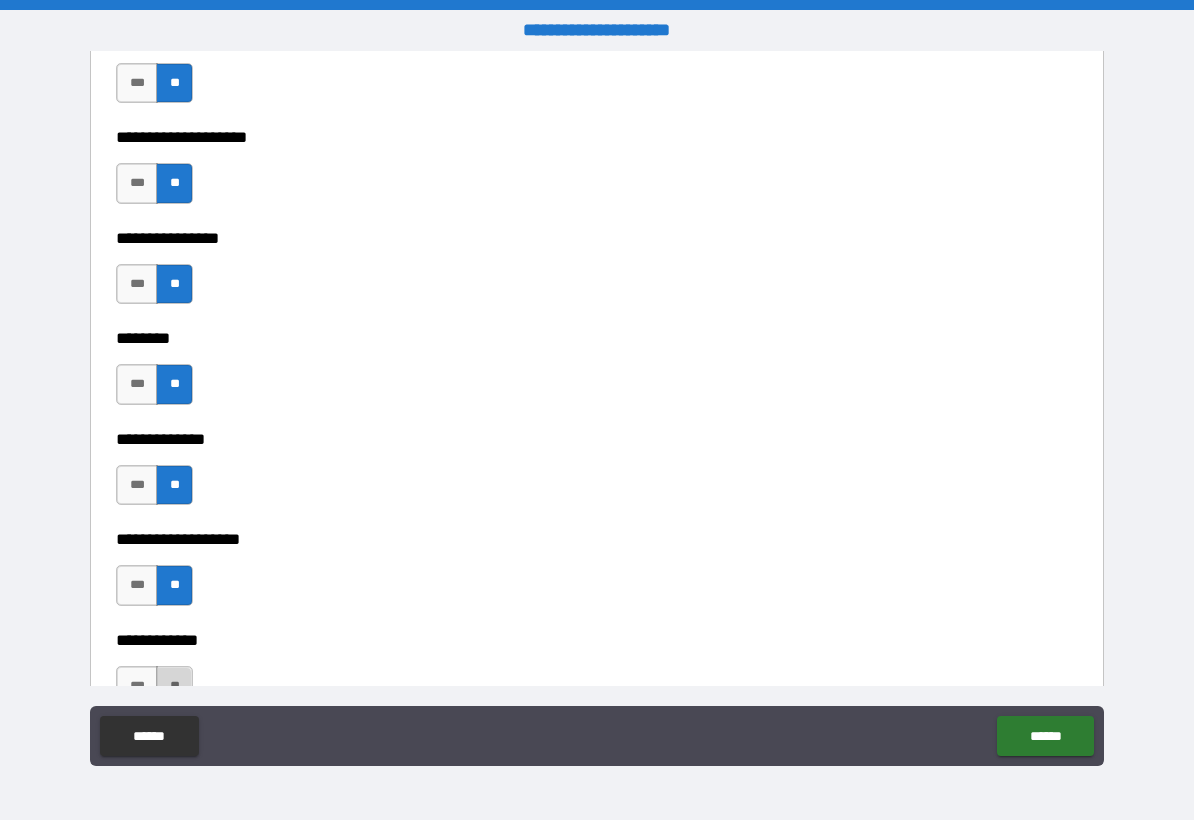 click on "**" at bounding box center [174, 686] 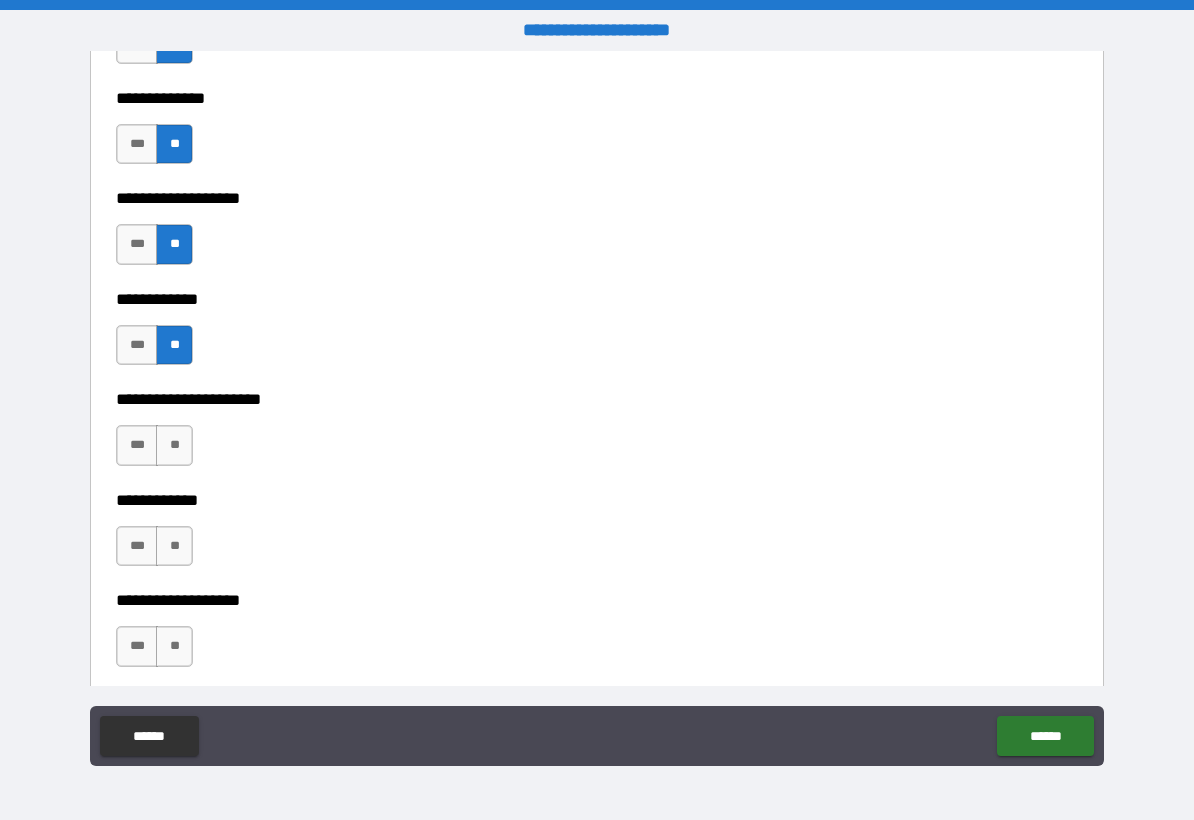 scroll, scrollTop: 7600, scrollLeft: 0, axis: vertical 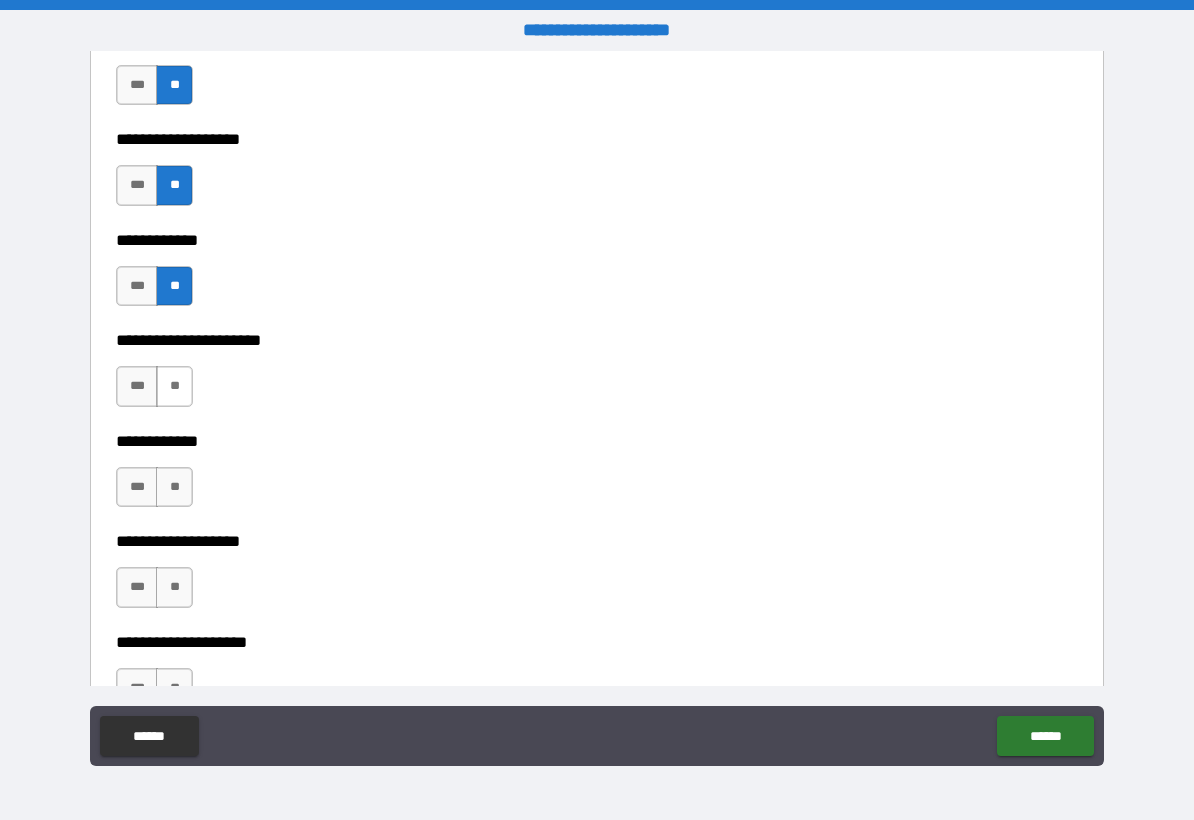 click on "**" at bounding box center [174, 386] 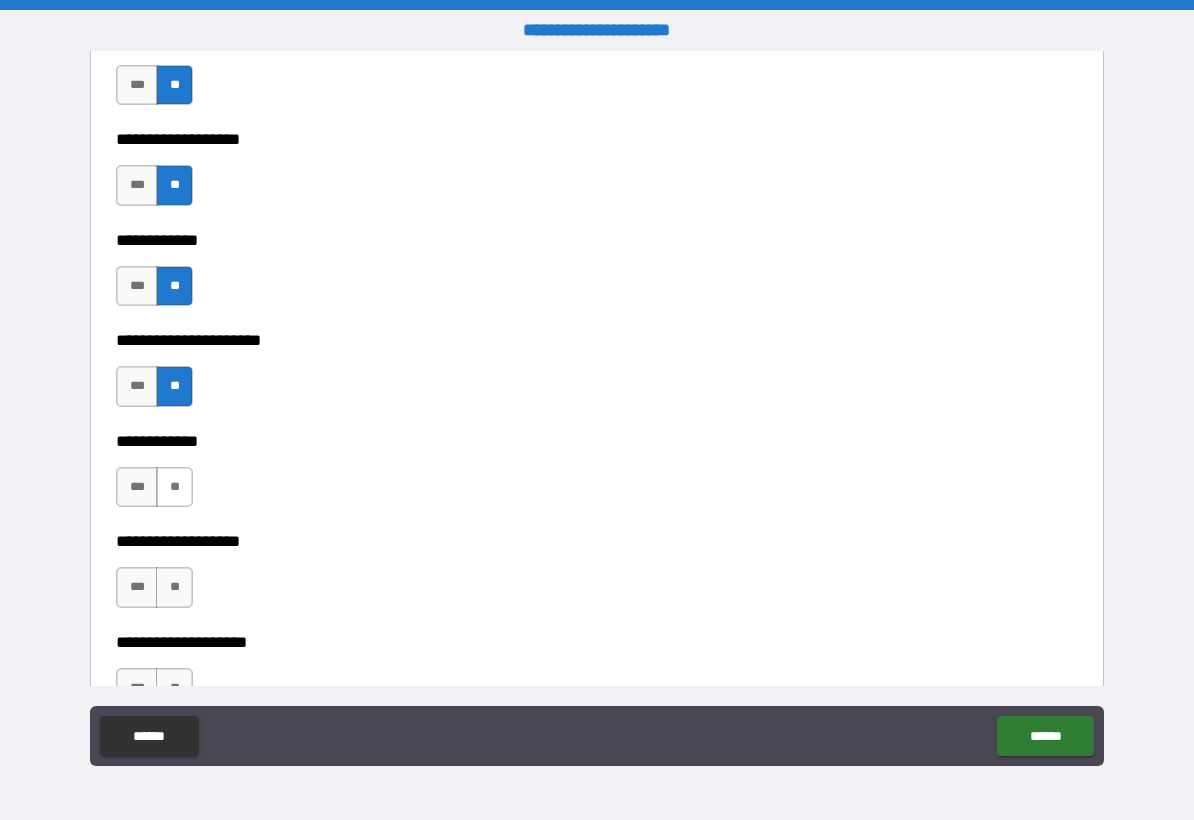 drag, startPoint x: 189, startPoint y: 455, endPoint x: 186, endPoint y: 475, distance: 20.22375 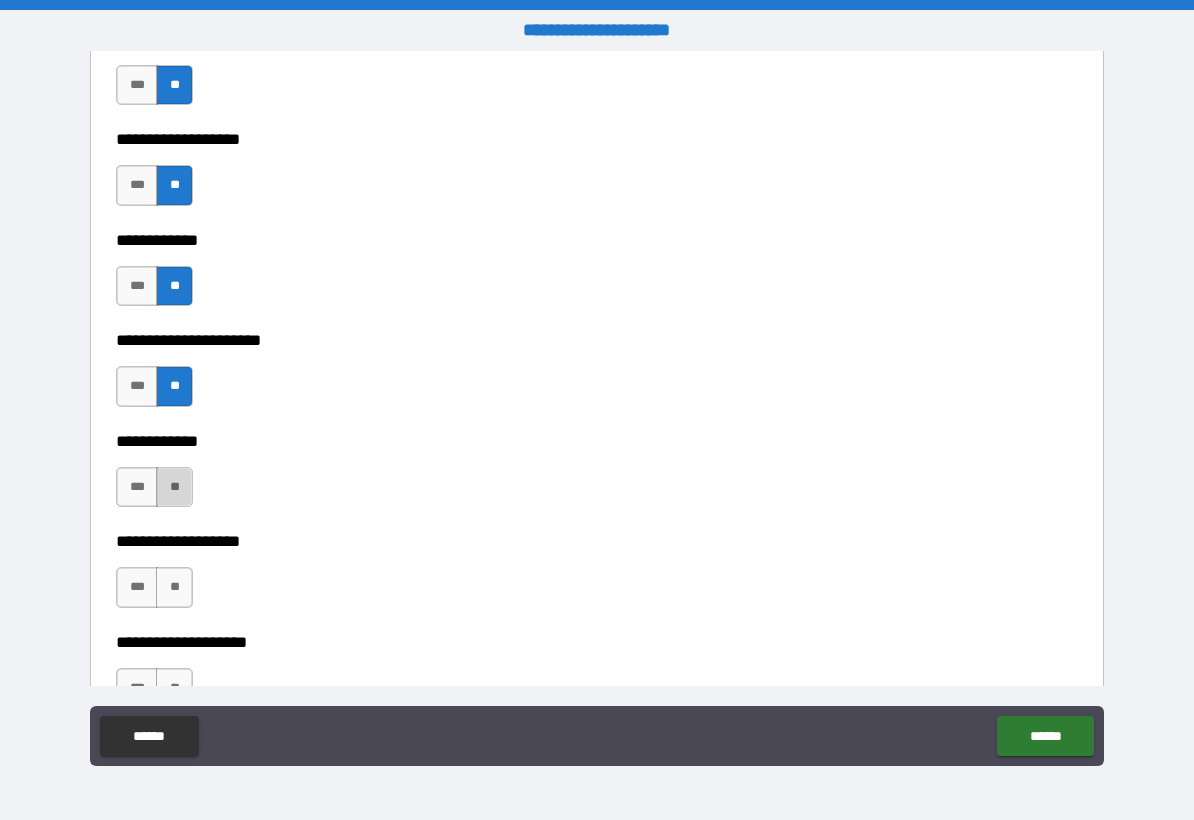 click on "**" at bounding box center [174, 487] 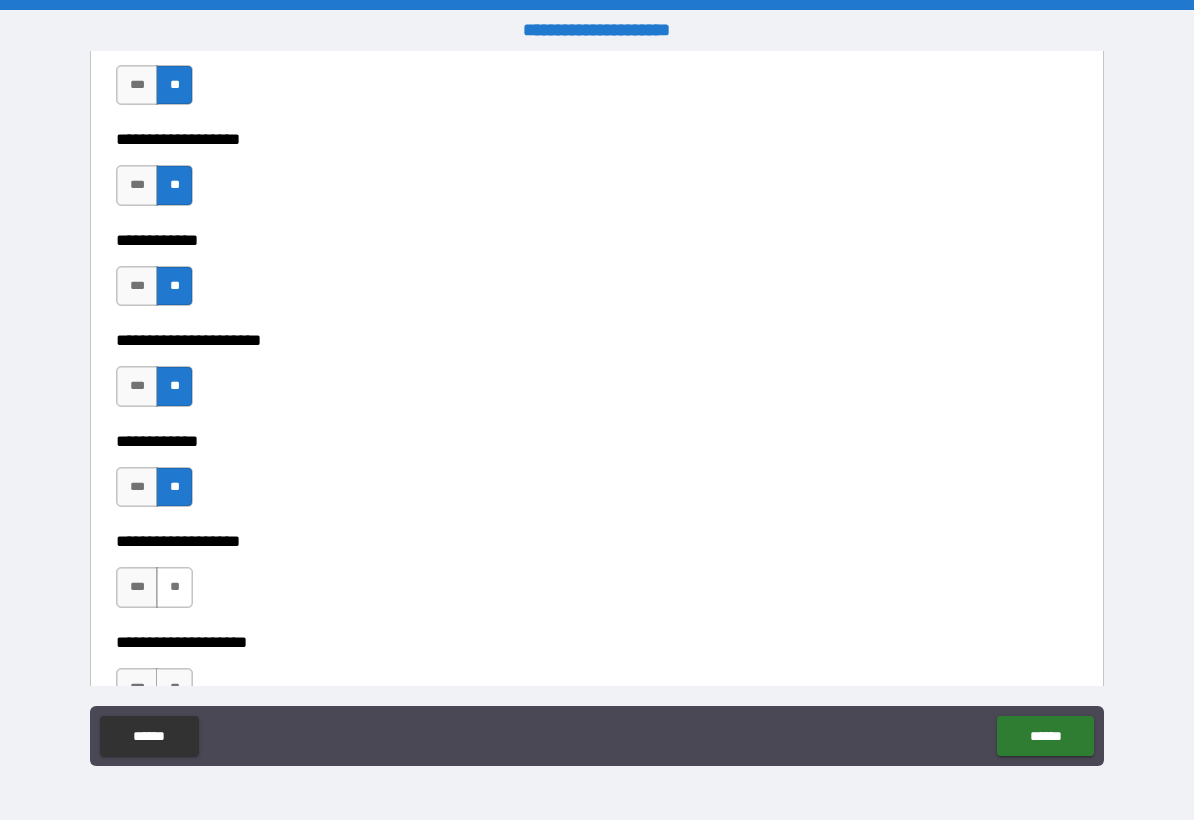 click on "**" at bounding box center (174, 587) 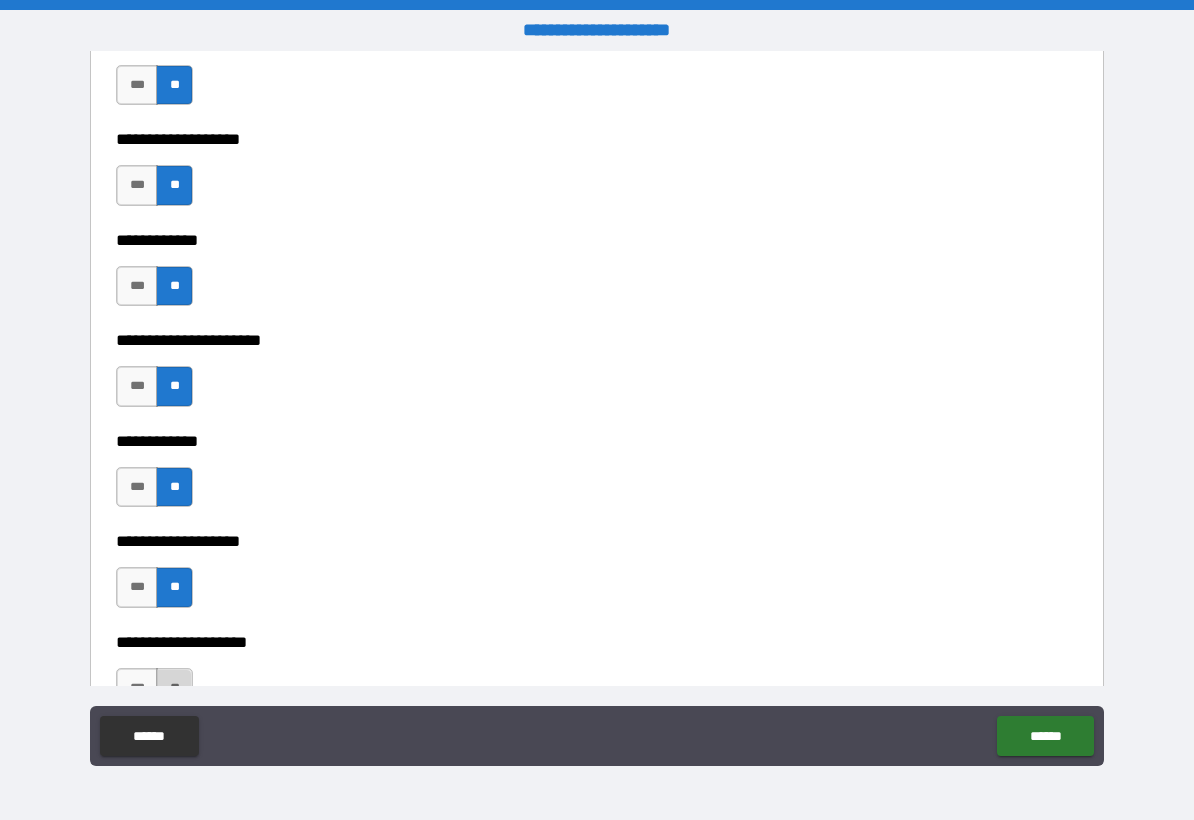 click on "**" at bounding box center (174, 688) 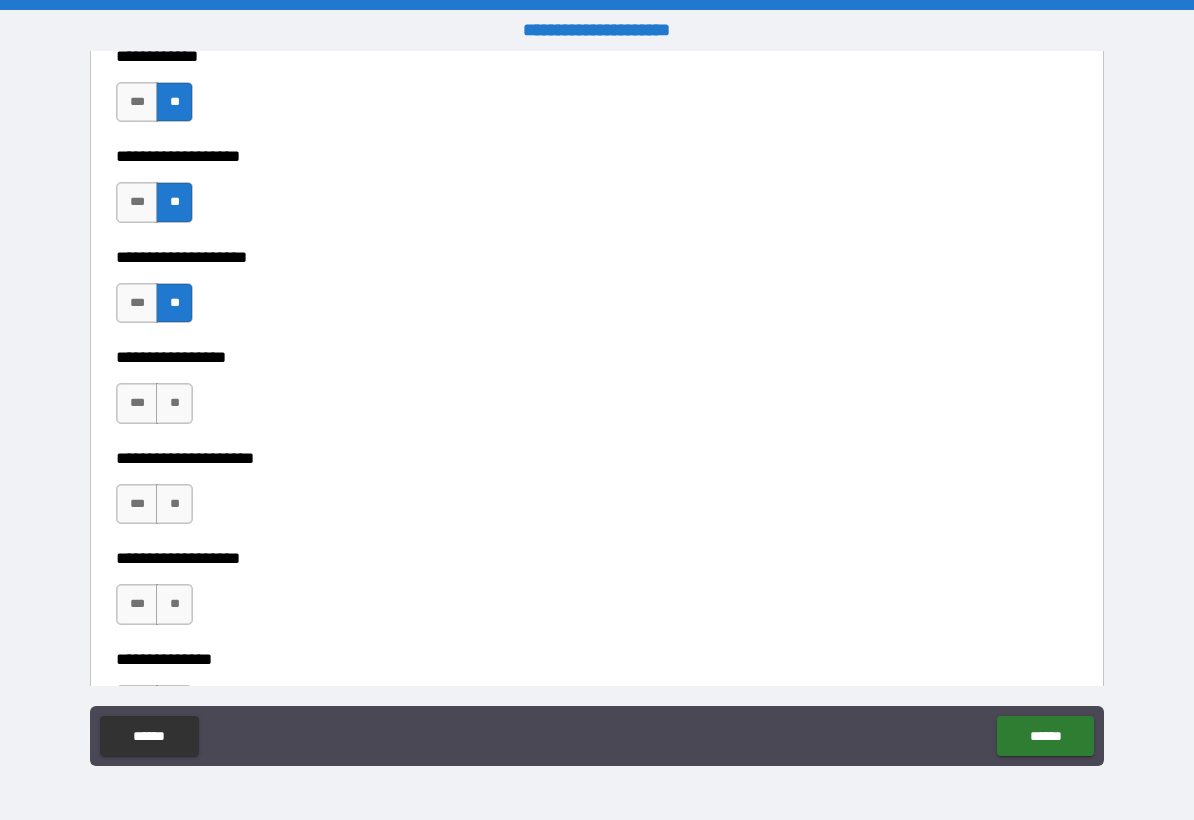 scroll, scrollTop: 8000, scrollLeft: 0, axis: vertical 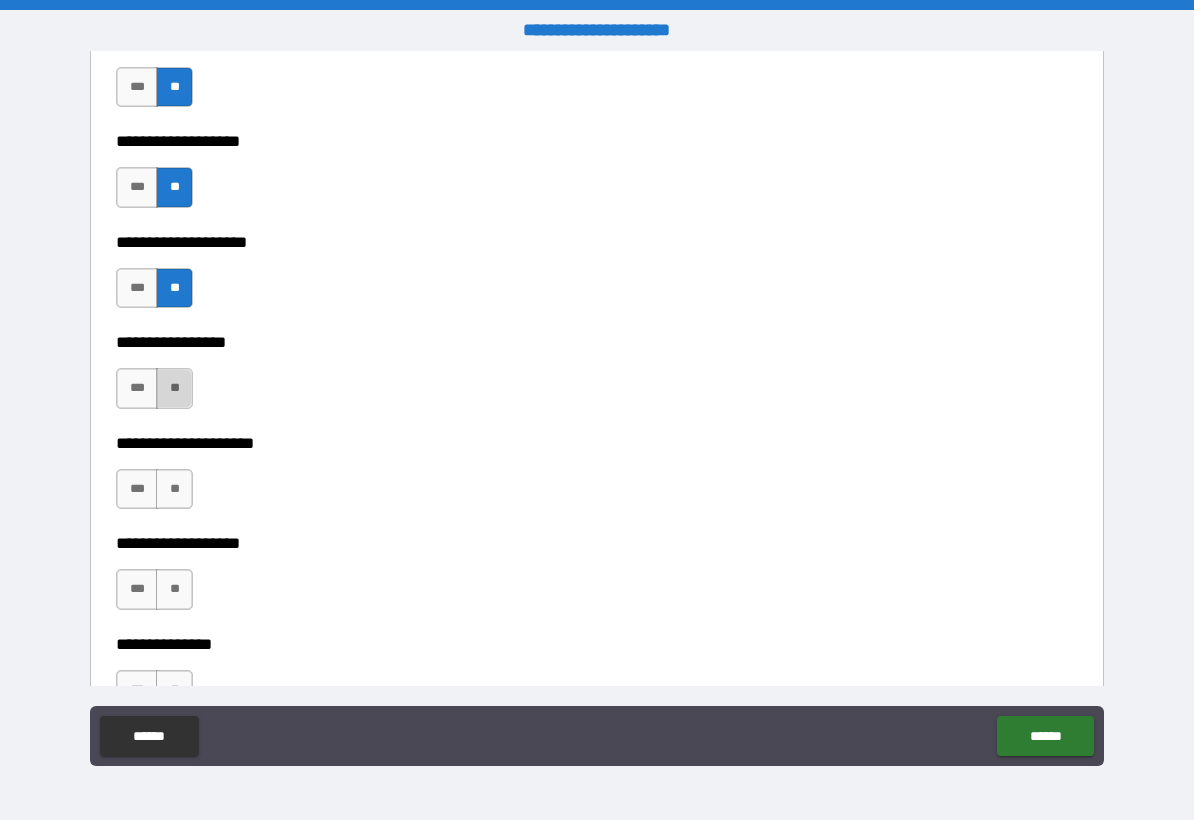 click on "**" at bounding box center [174, 388] 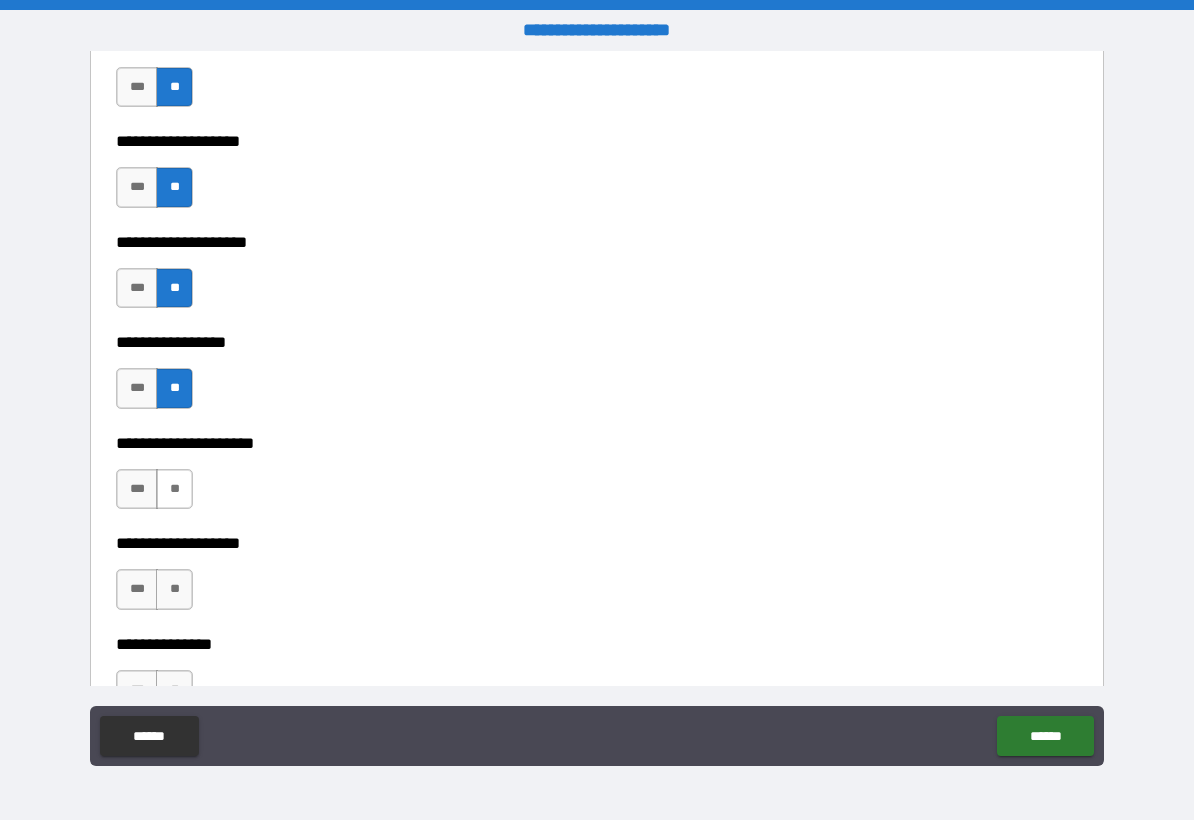 click on "**" at bounding box center [174, 489] 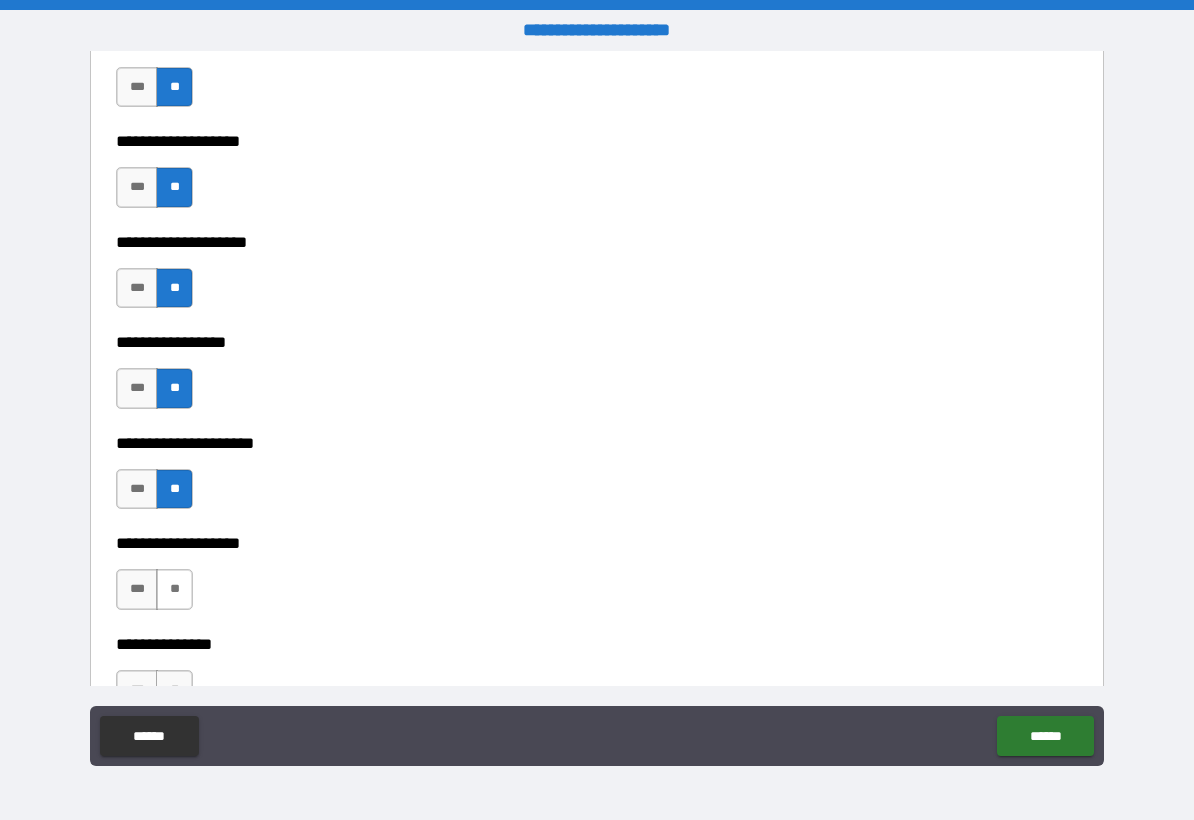click on "**" at bounding box center (174, 589) 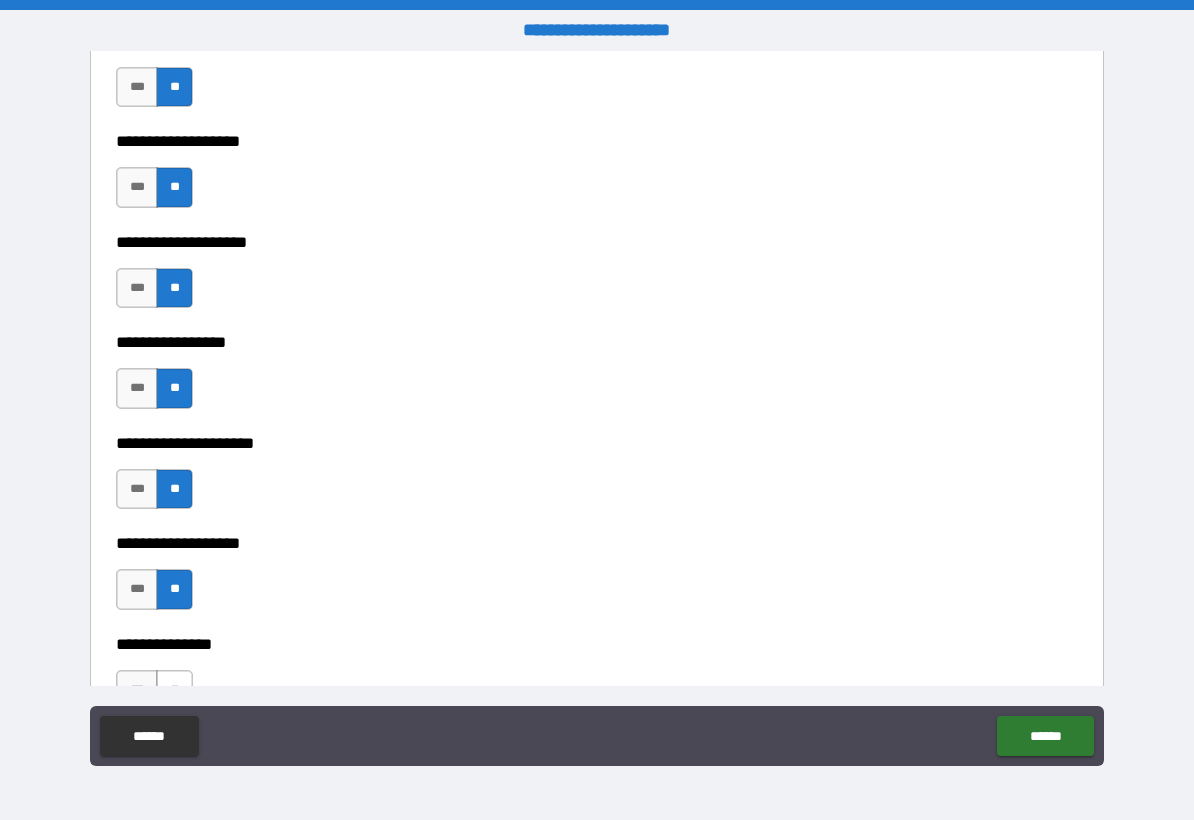 click on "**" at bounding box center [174, 690] 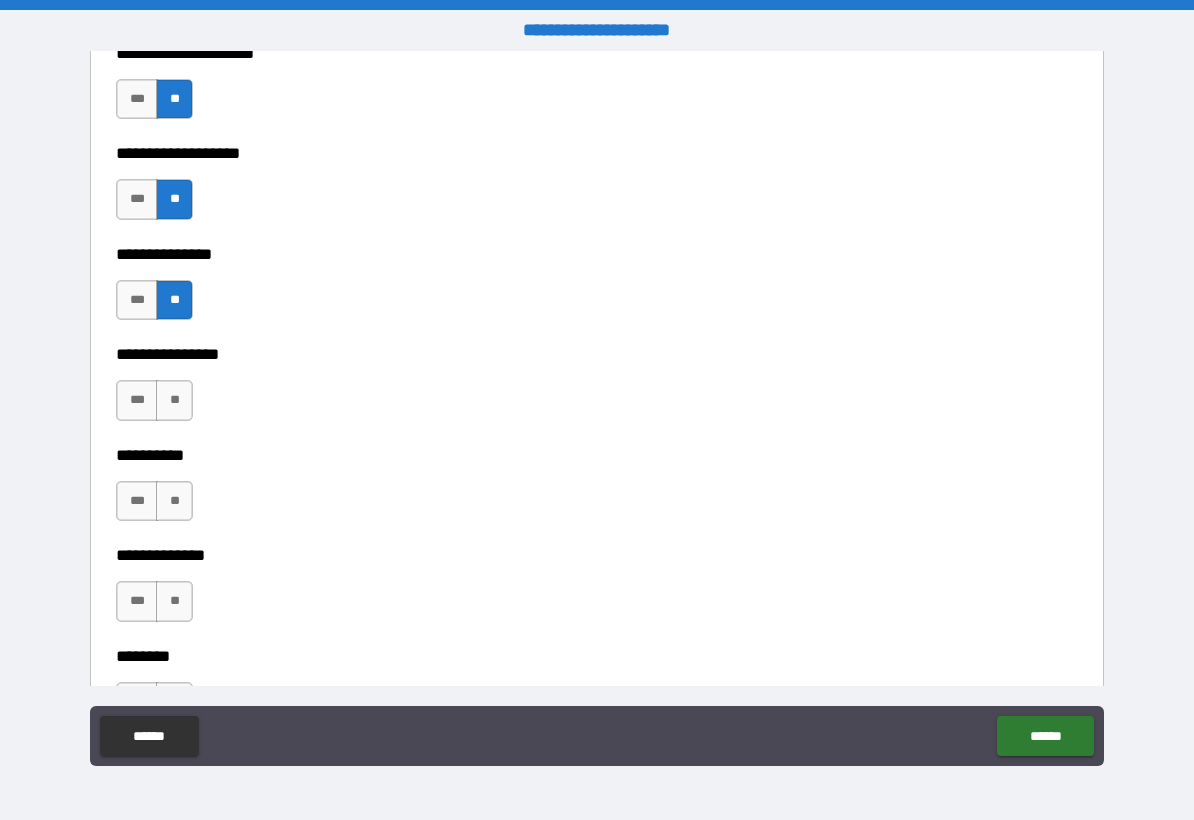 scroll, scrollTop: 8400, scrollLeft: 0, axis: vertical 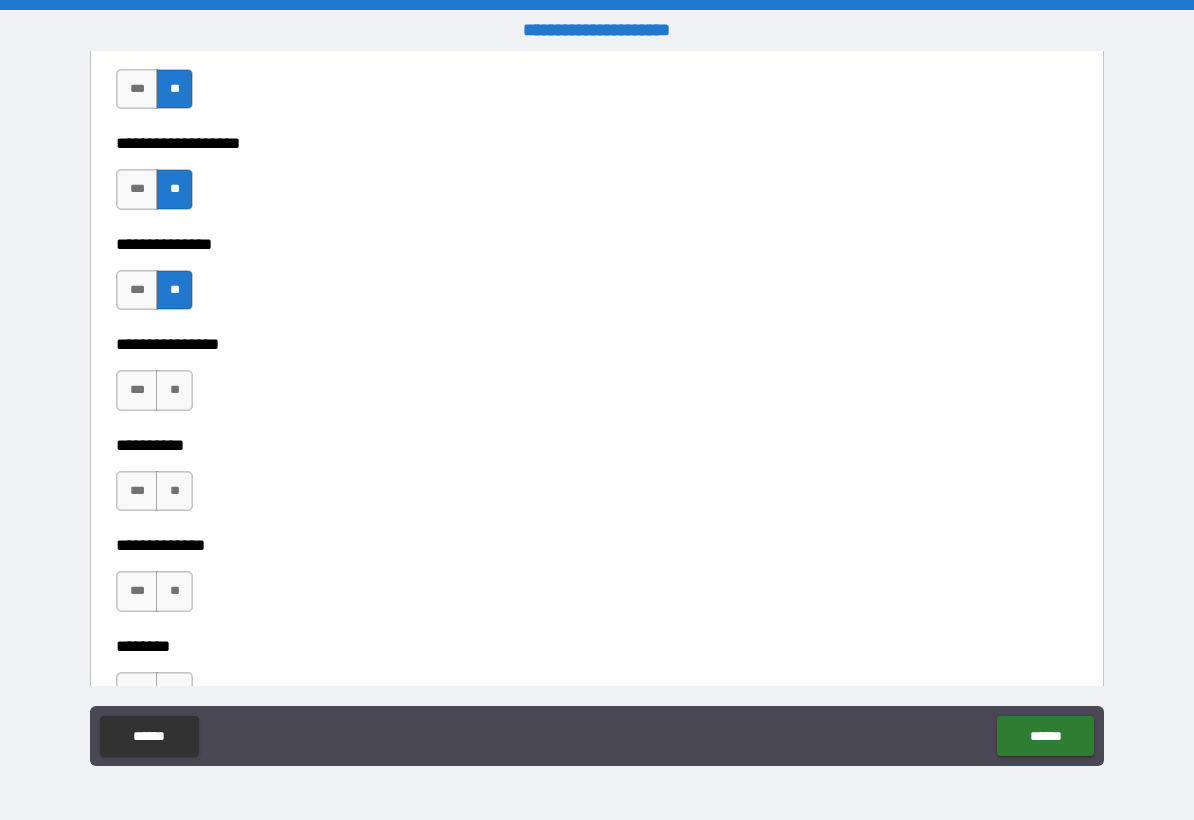 click on "**********" at bounding box center [597, 430] 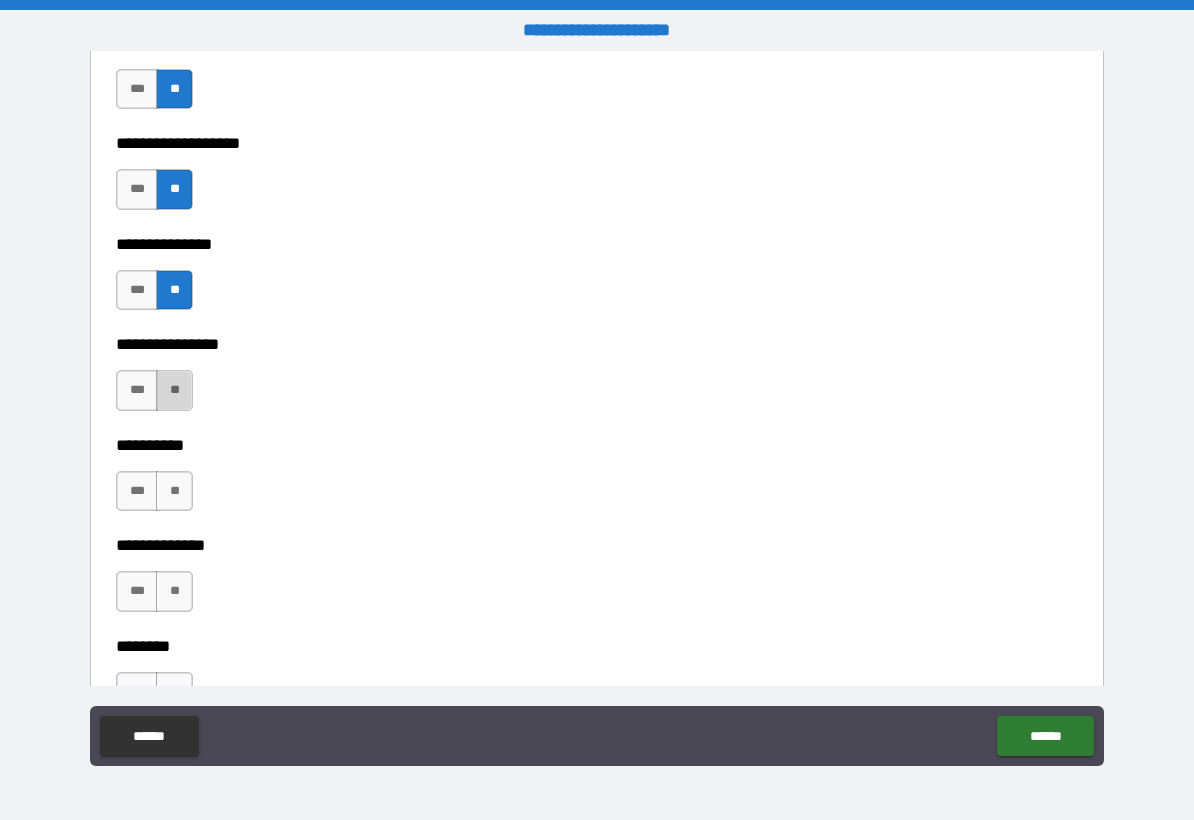 click on "**" at bounding box center [174, 390] 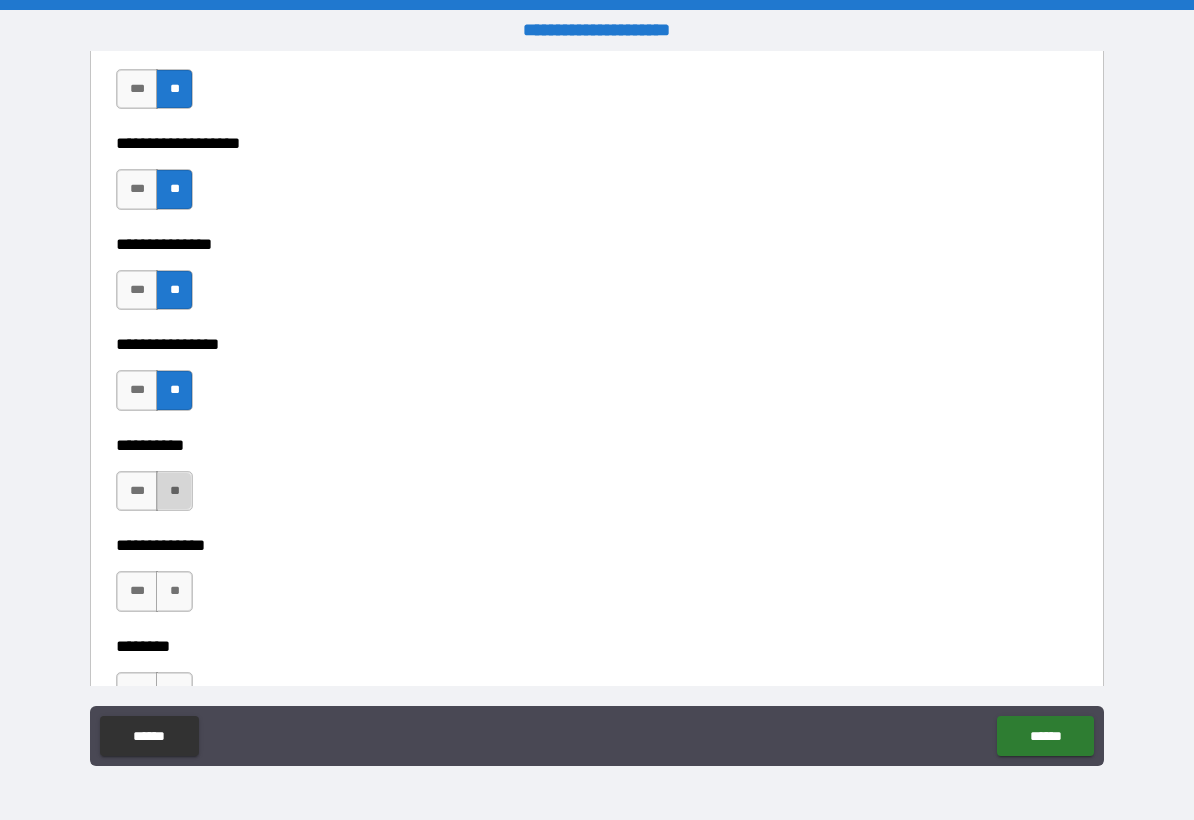 click on "**" at bounding box center (174, 491) 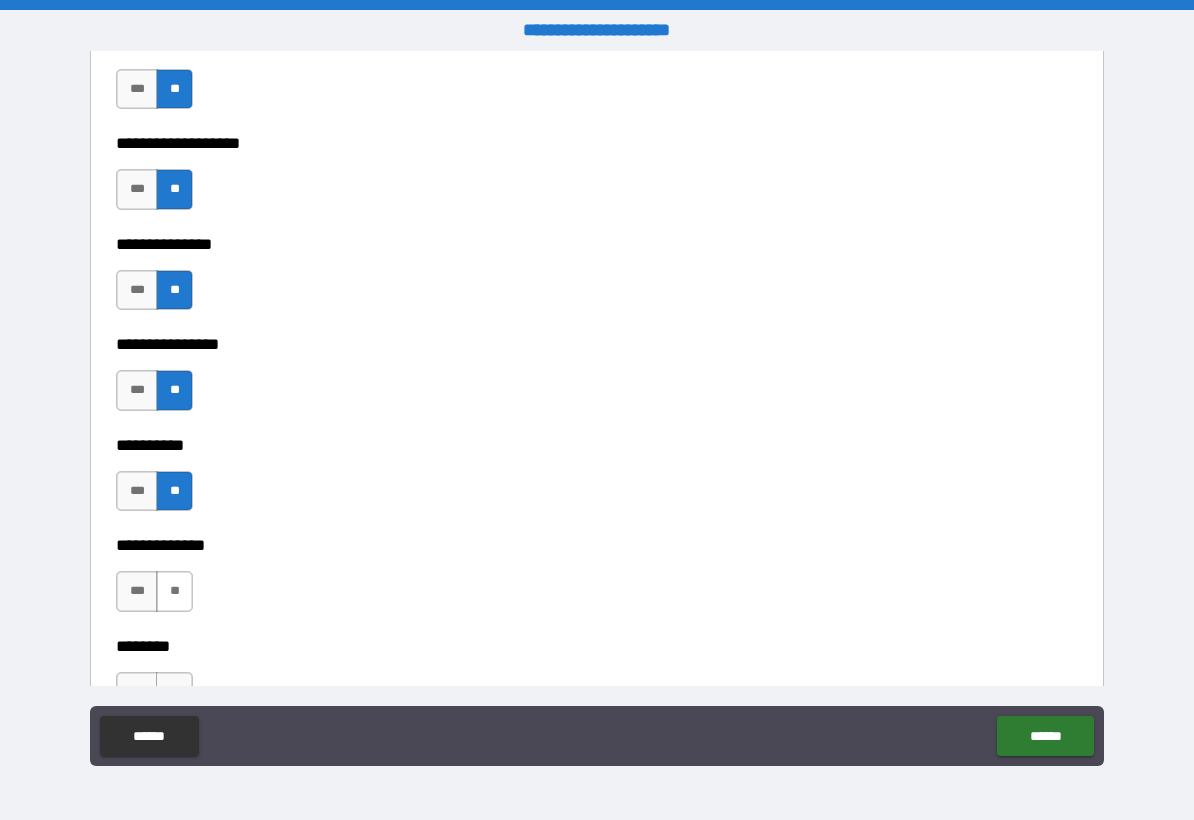 click on "**" at bounding box center [174, 591] 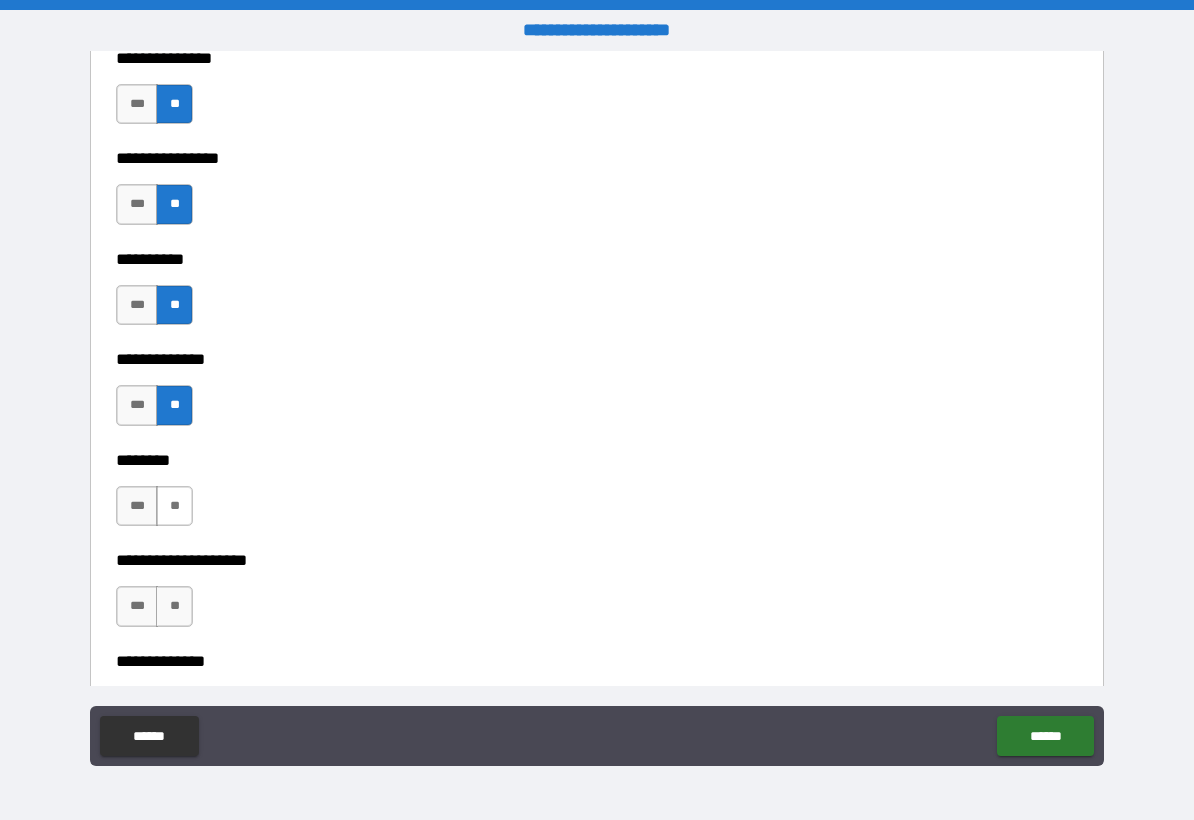 scroll, scrollTop: 8600, scrollLeft: 0, axis: vertical 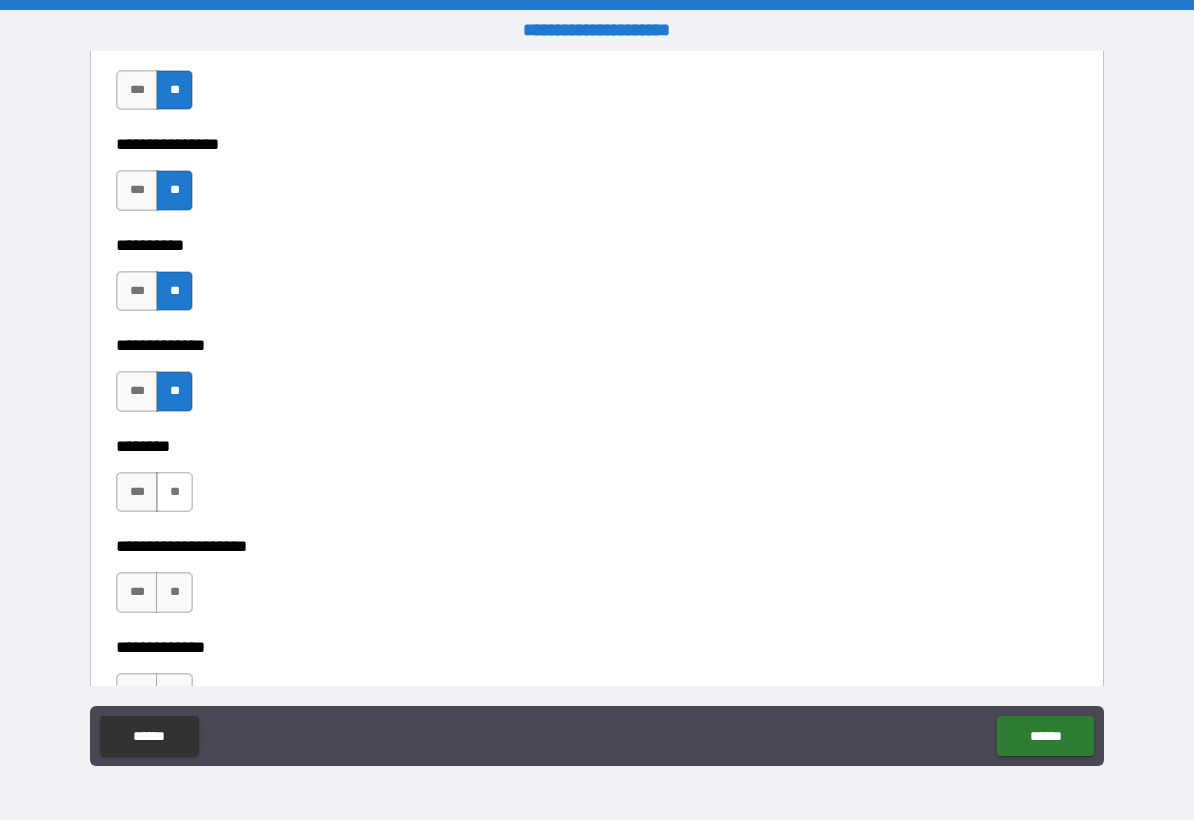click on "**" at bounding box center [174, 492] 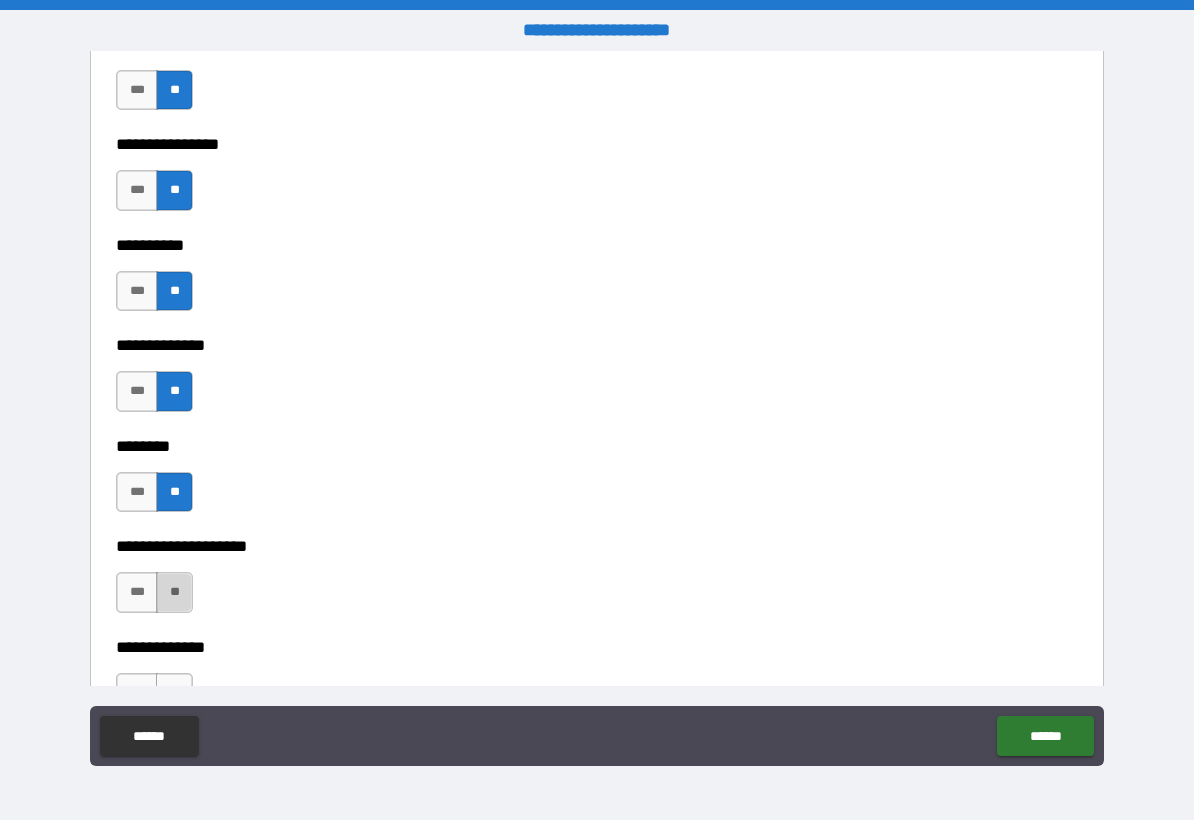 click on "**" at bounding box center (174, 592) 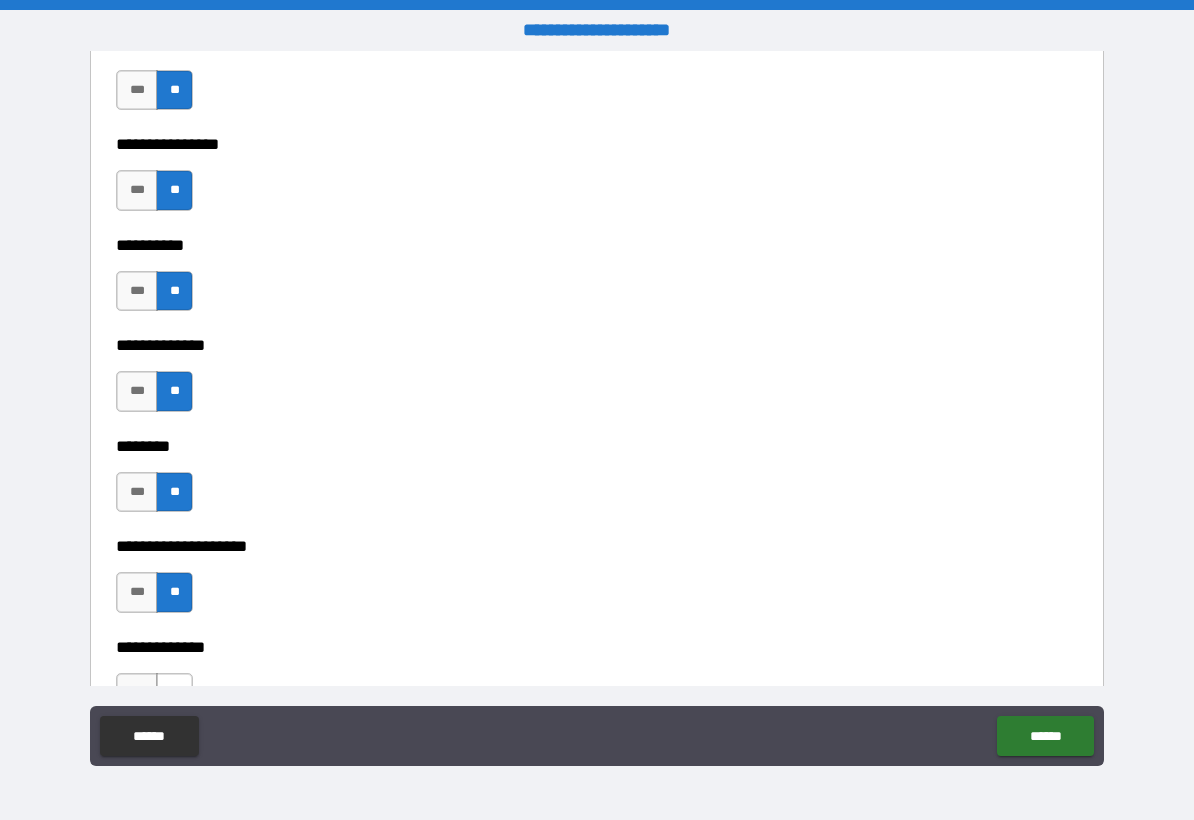 click on "**" at bounding box center [174, 693] 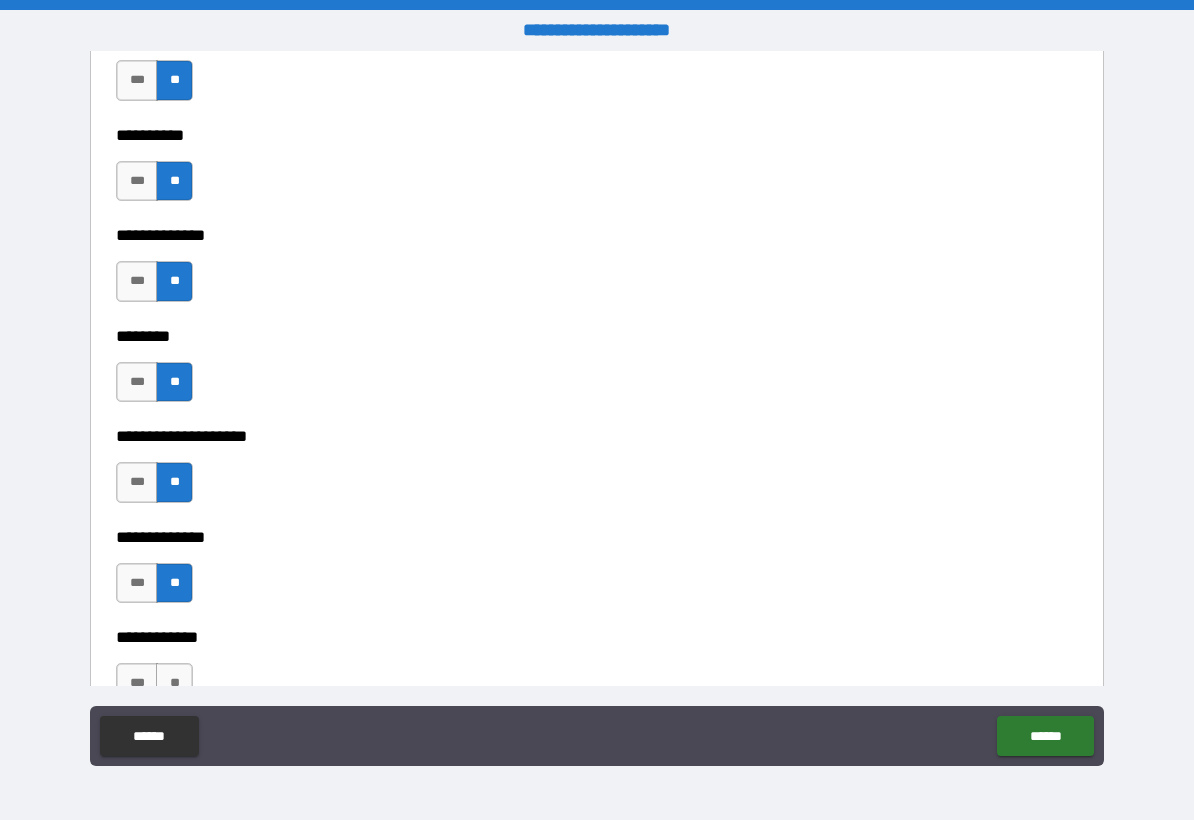 scroll, scrollTop: 8900, scrollLeft: 0, axis: vertical 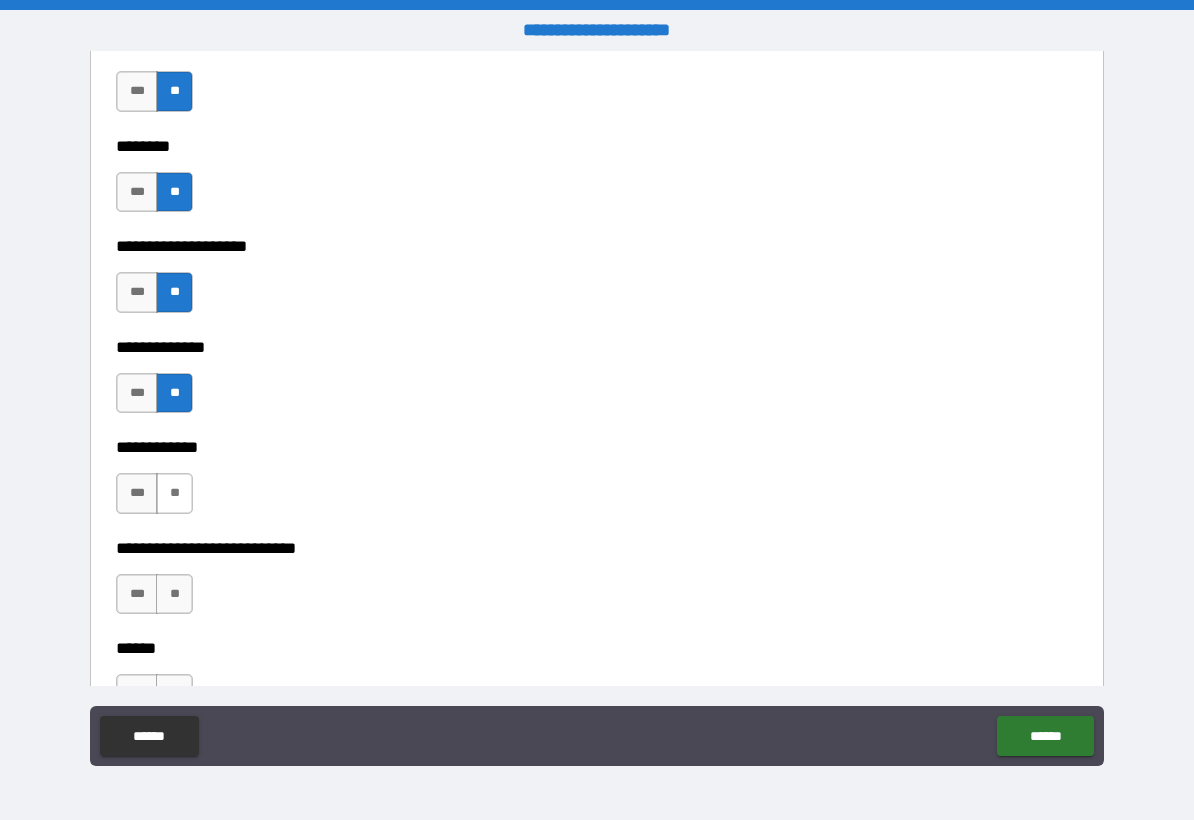 click on "**" at bounding box center (174, 493) 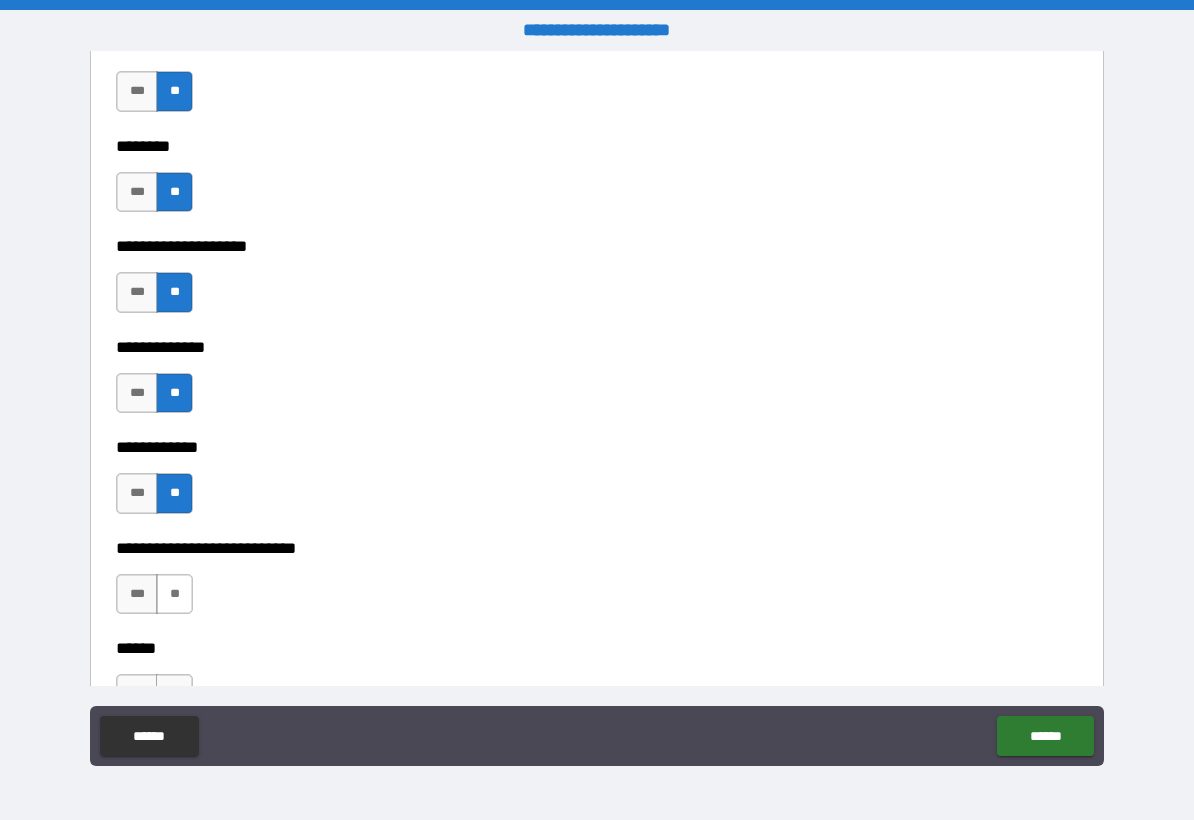click on "**" at bounding box center [174, 594] 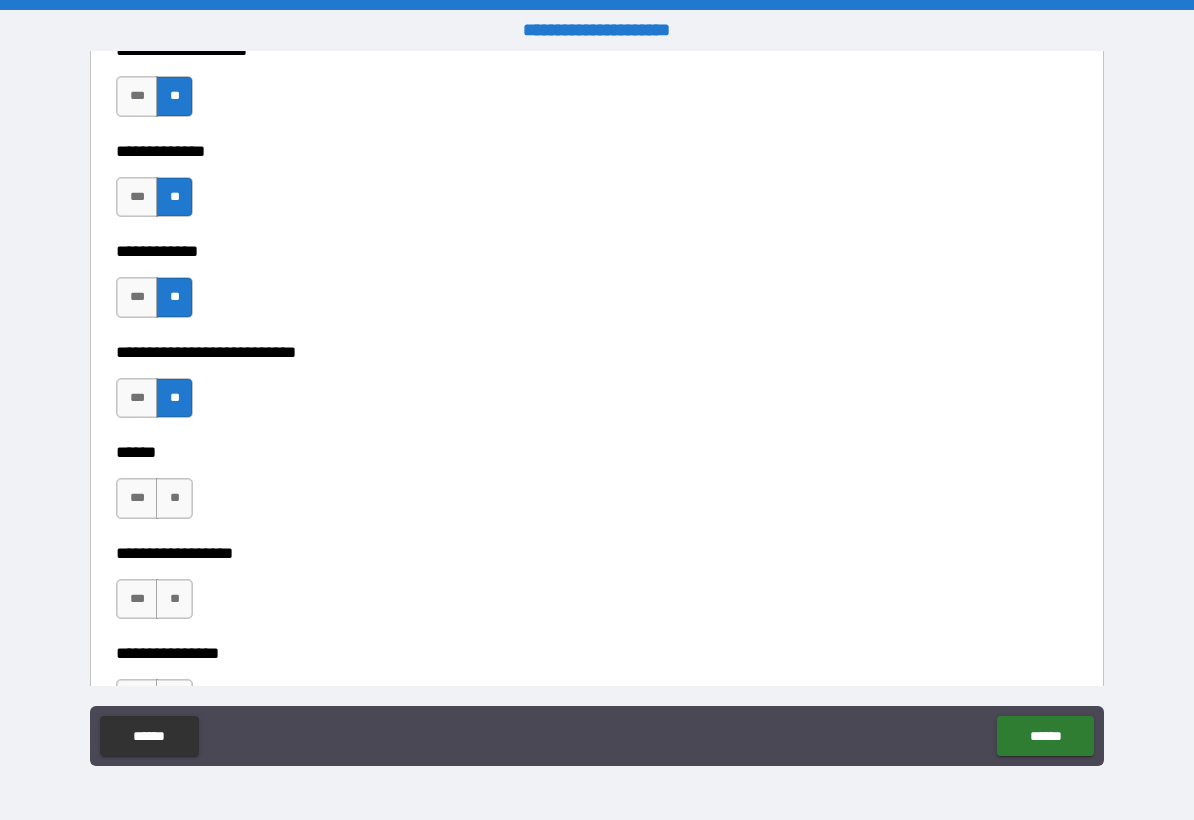 scroll, scrollTop: 9100, scrollLeft: 0, axis: vertical 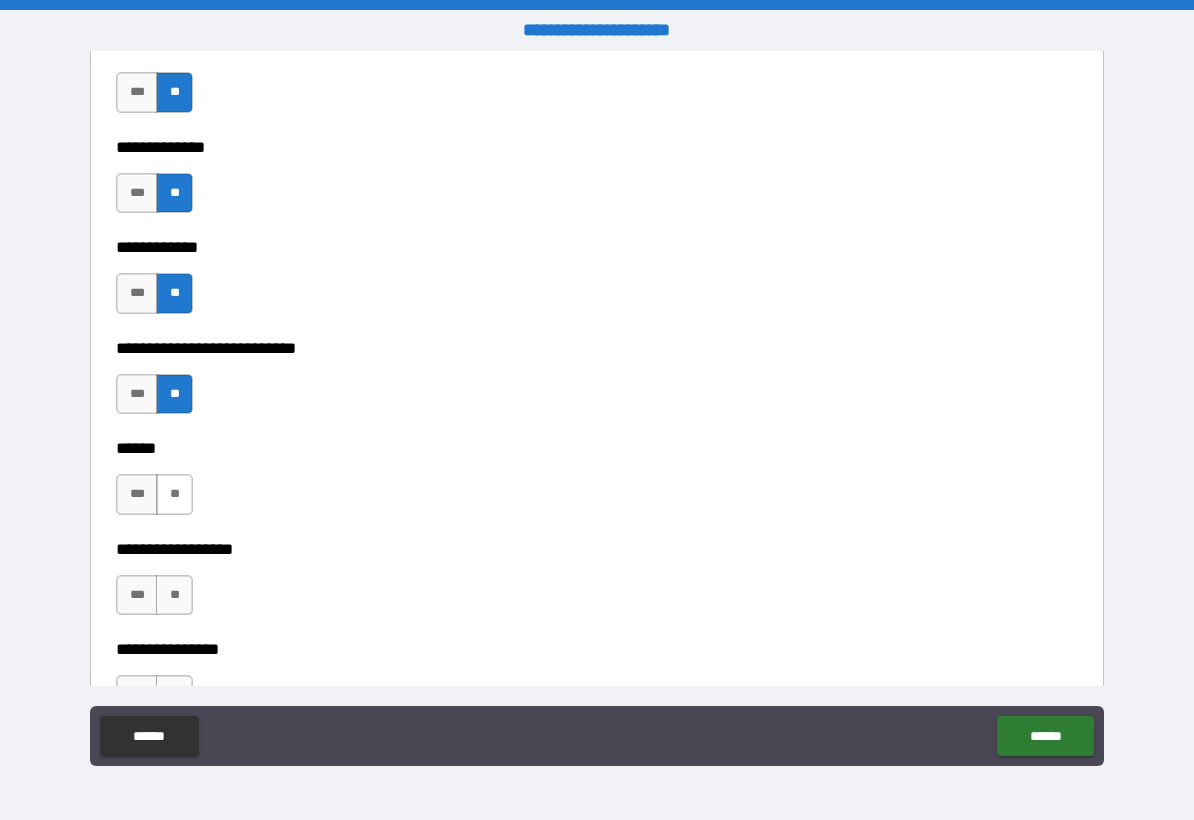 click on "**" at bounding box center (174, 494) 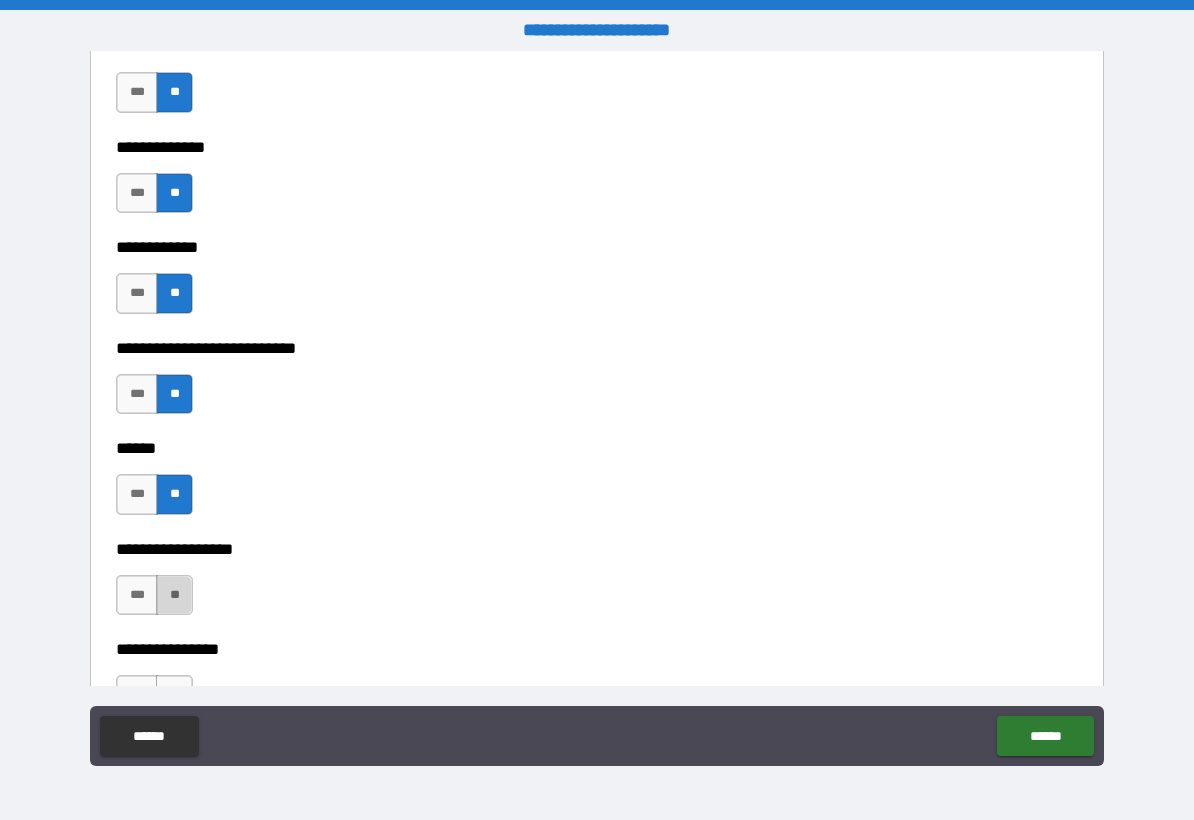click on "**" at bounding box center [174, 595] 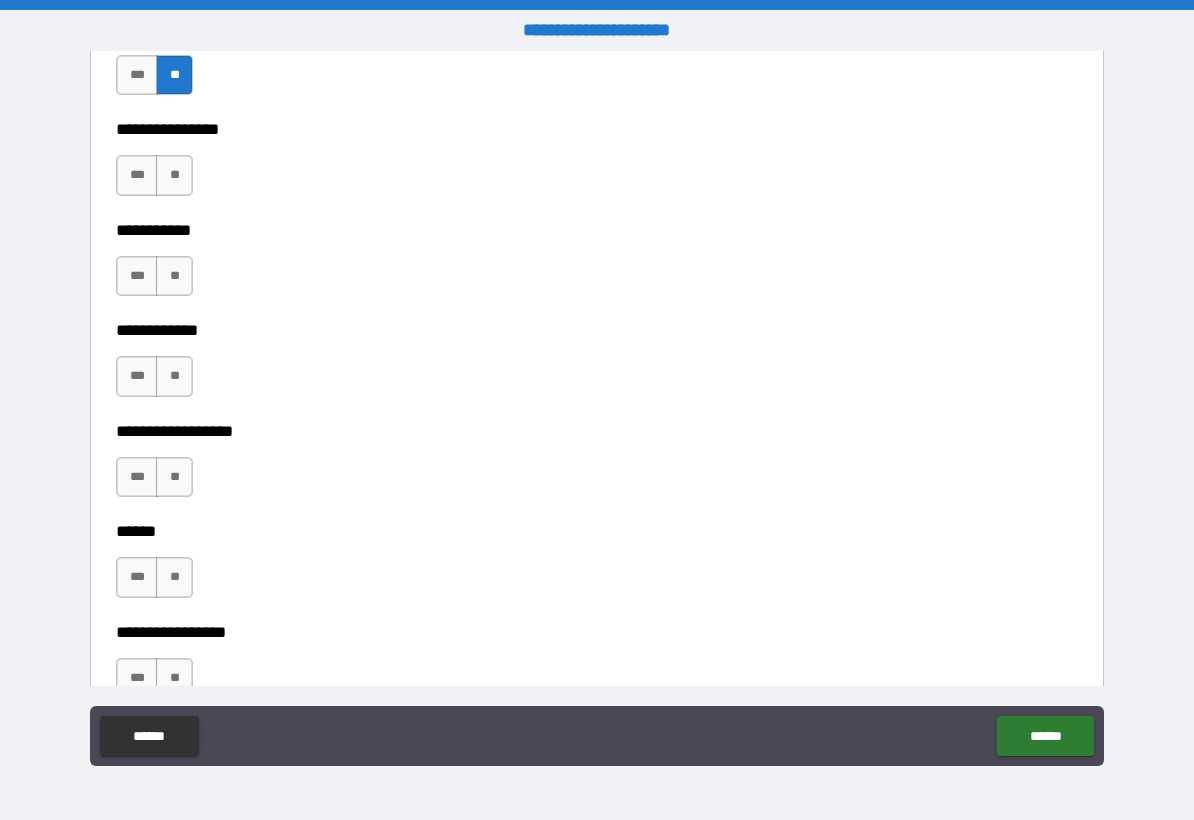 scroll, scrollTop: 9500, scrollLeft: 0, axis: vertical 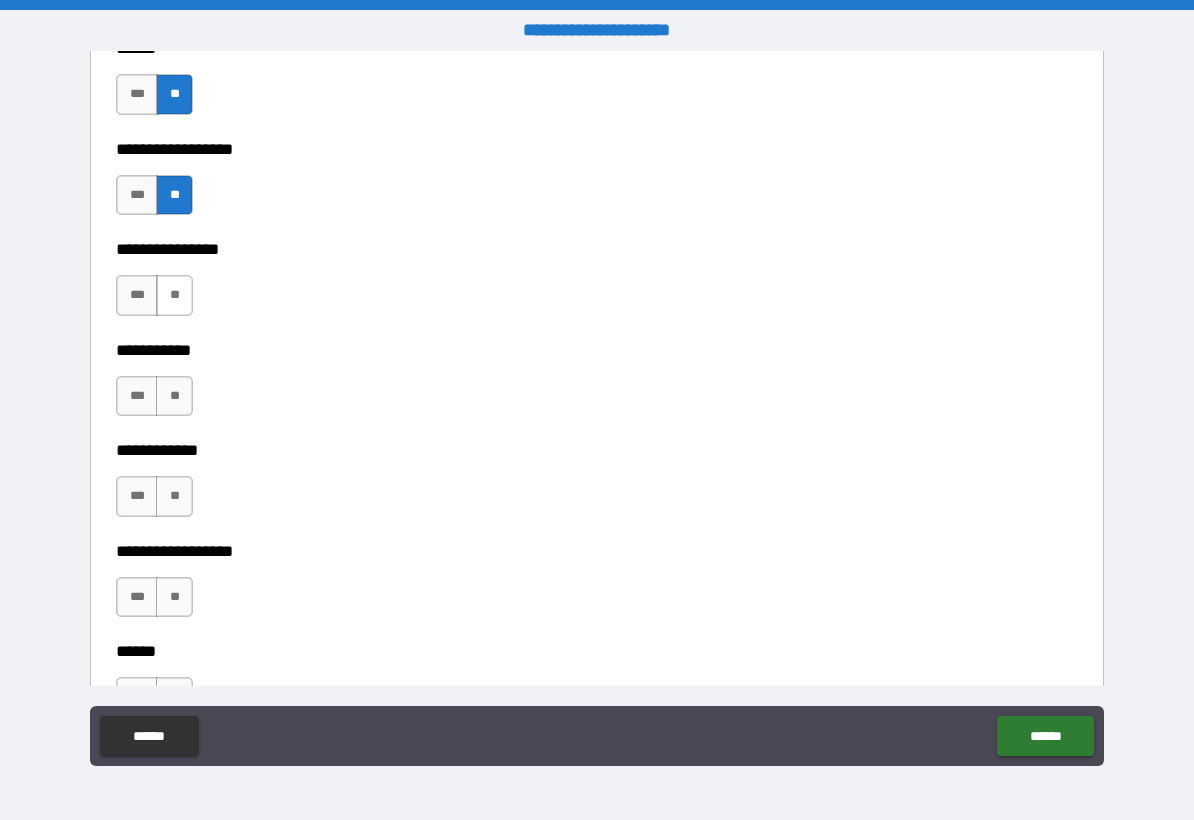 click on "**" at bounding box center (174, 295) 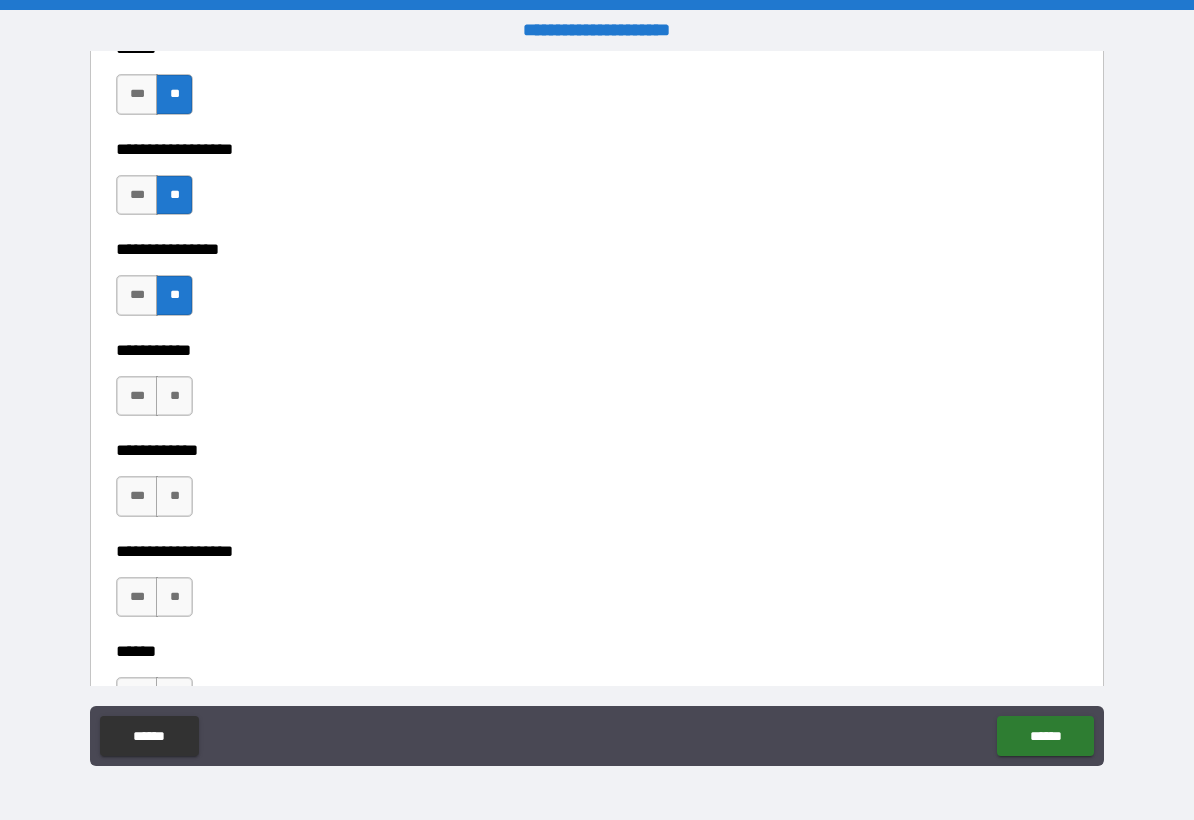 click on "**********" at bounding box center (591, 351) 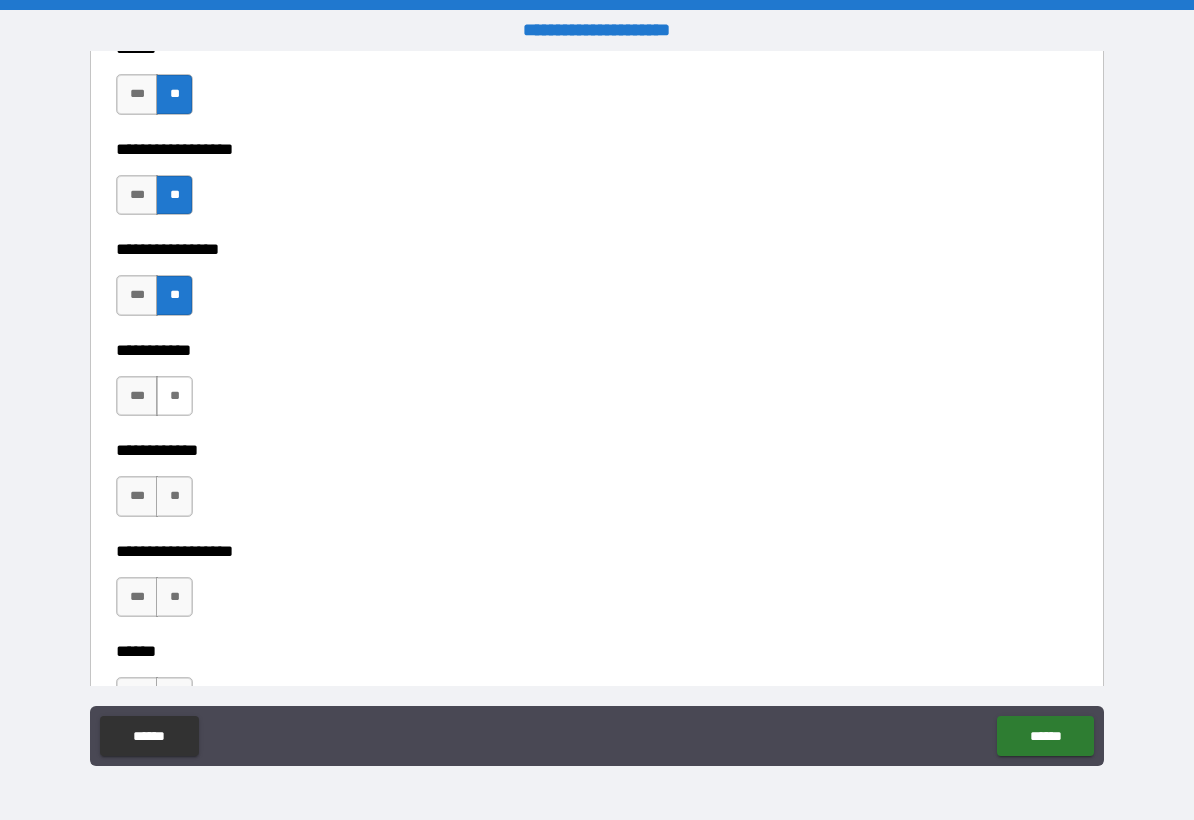 click on "**" at bounding box center (174, 396) 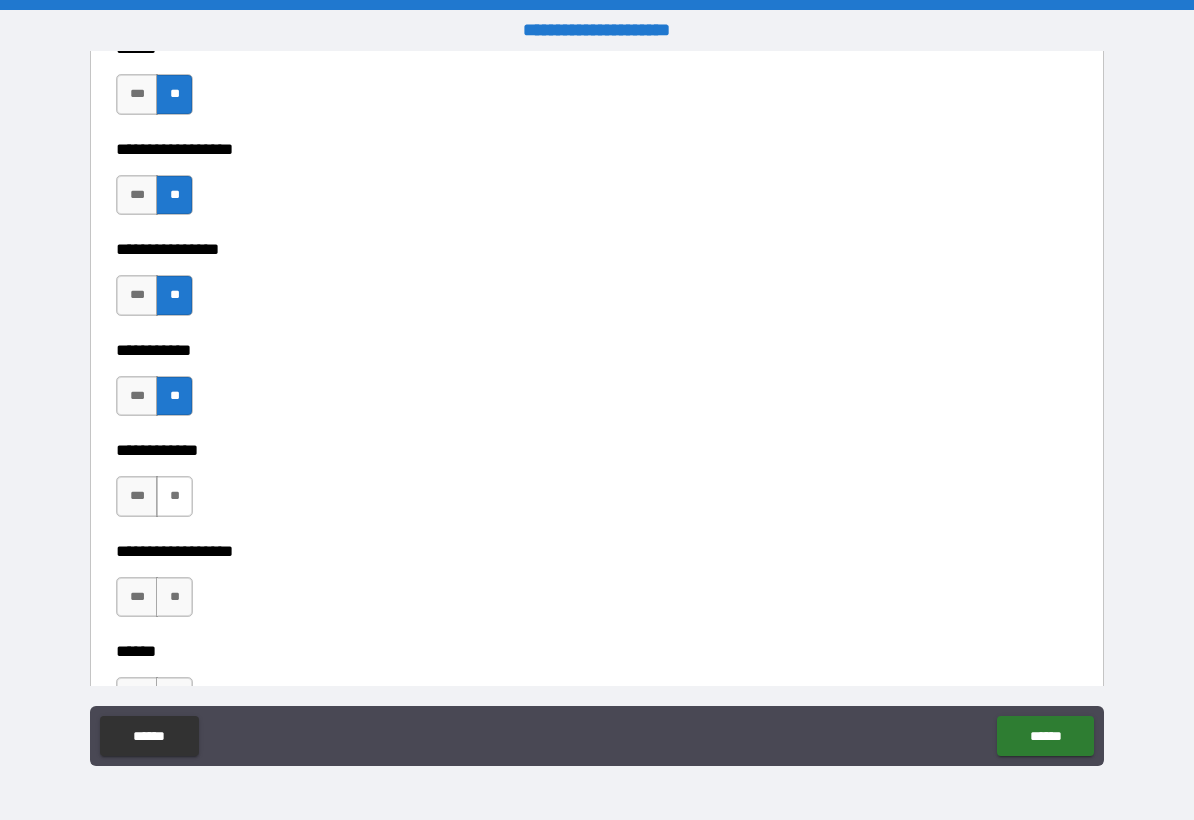 click on "**" at bounding box center [174, 496] 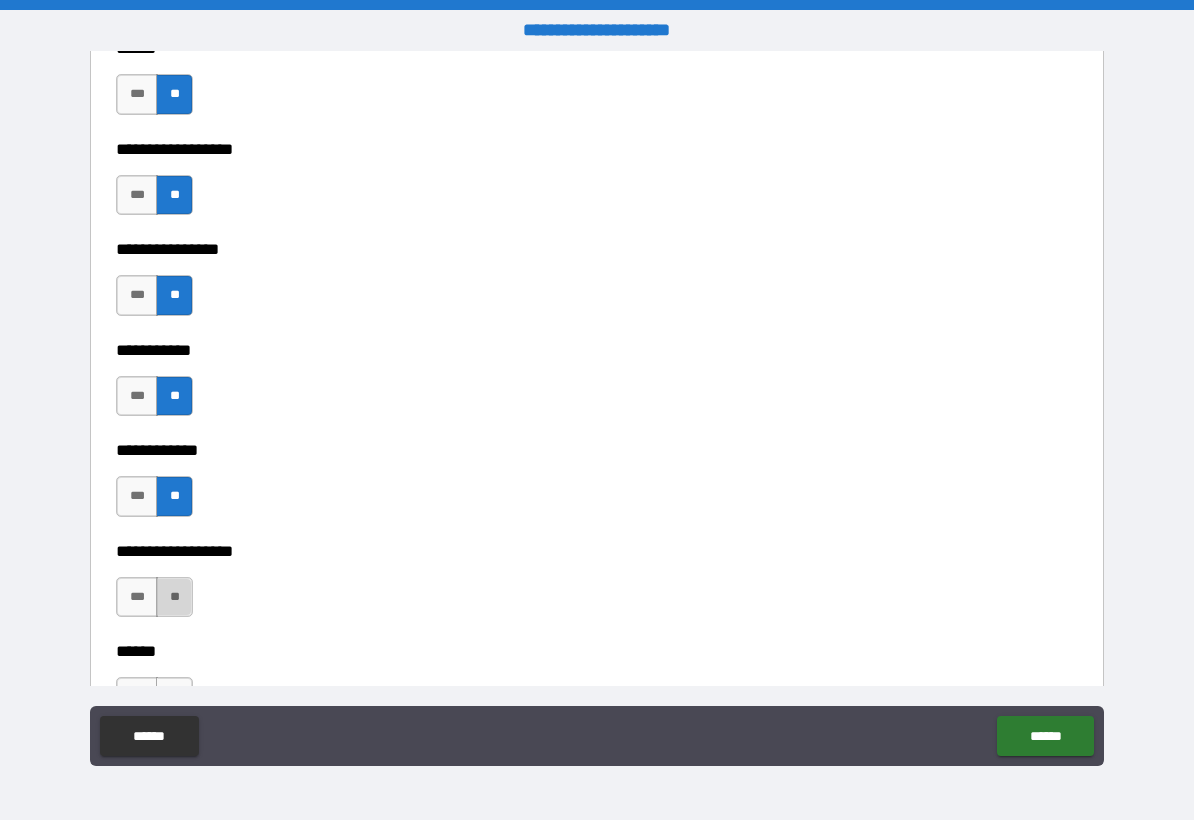 click on "**" at bounding box center [174, 597] 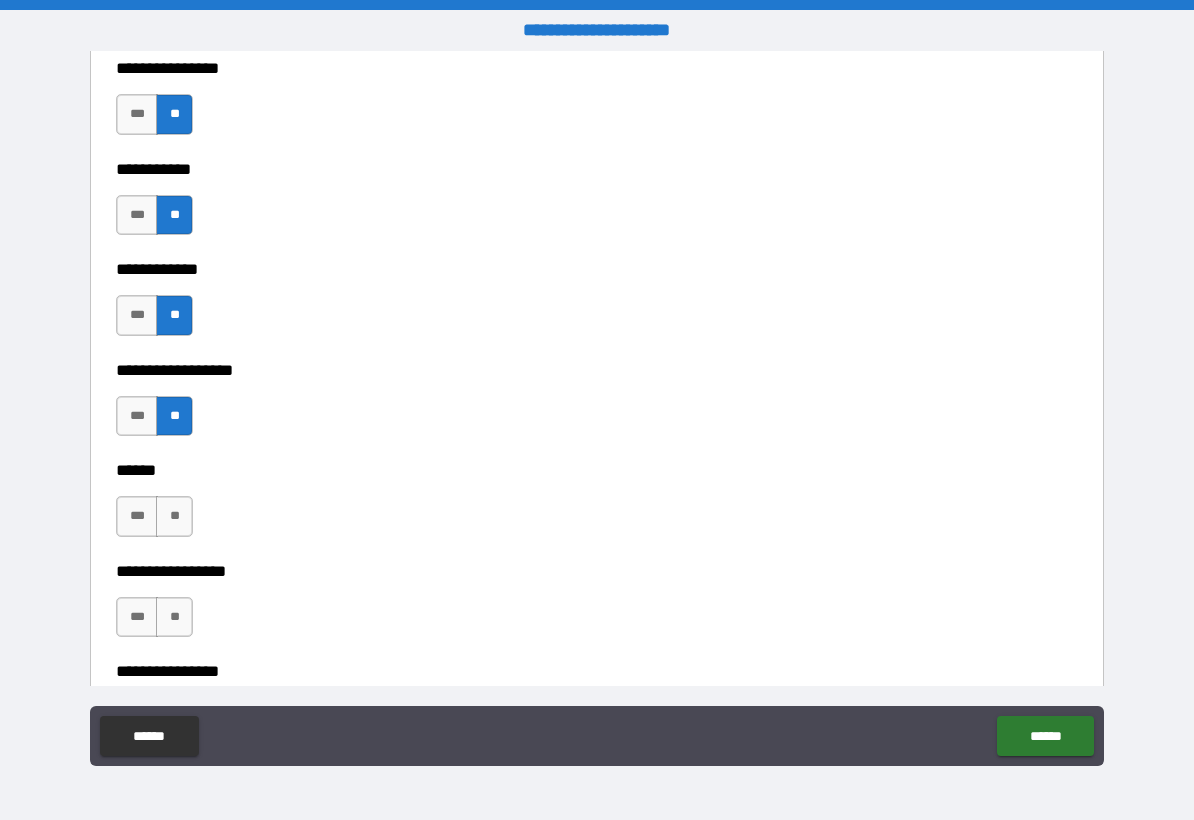 scroll, scrollTop: 9700, scrollLeft: 0, axis: vertical 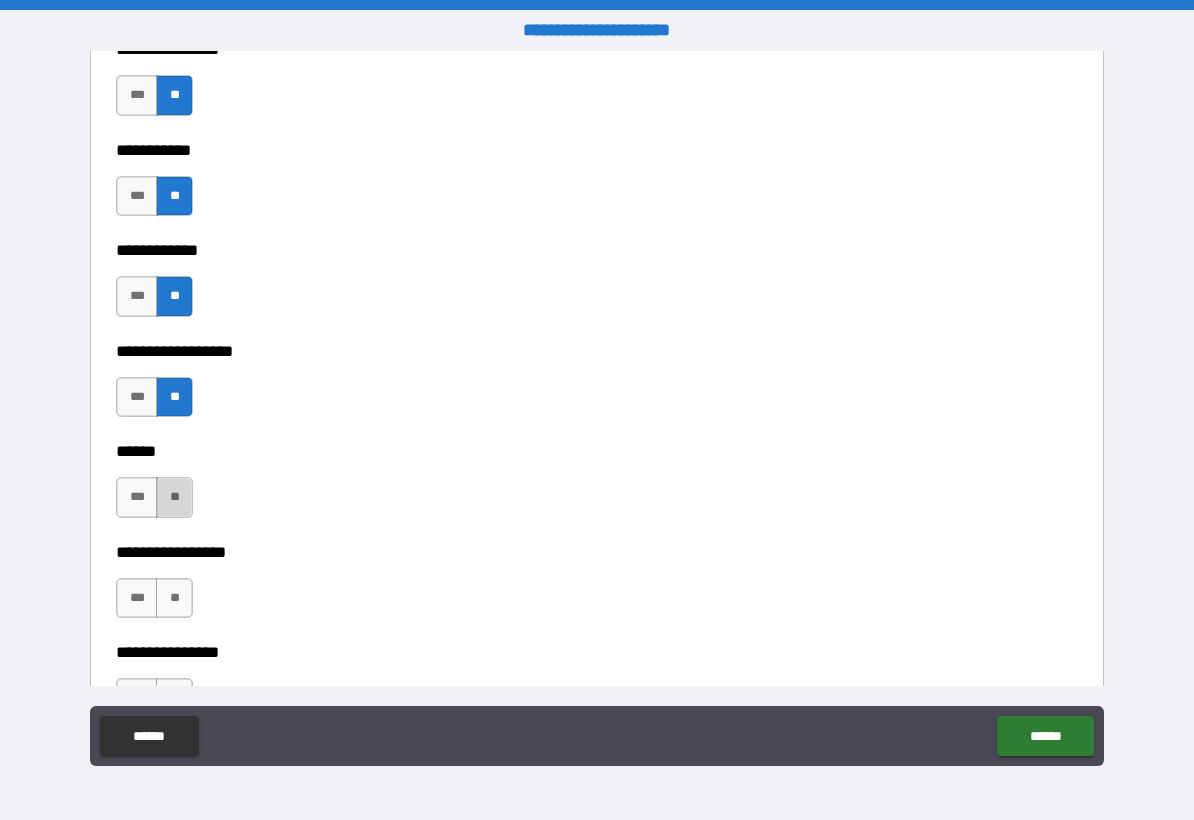 click on "**" at bounding box center [174, 497] 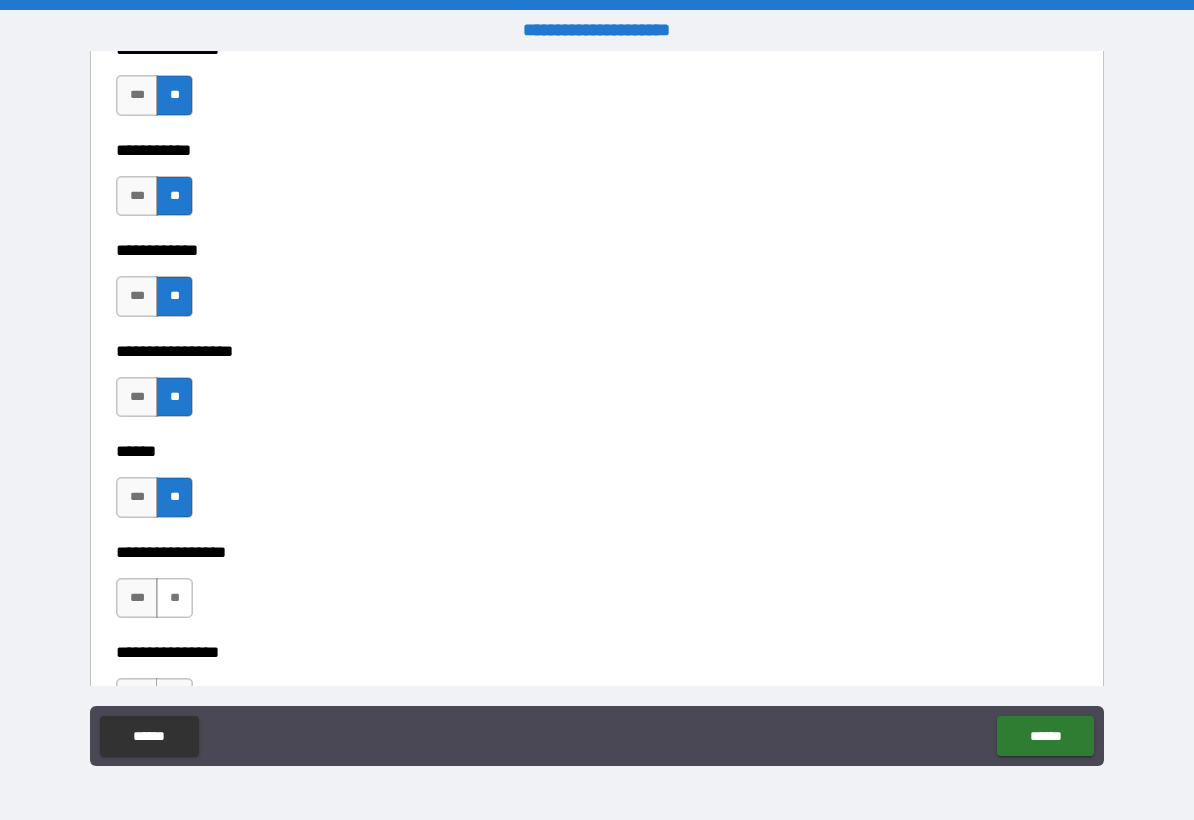 click on "**" at bounding box center [174, 598] 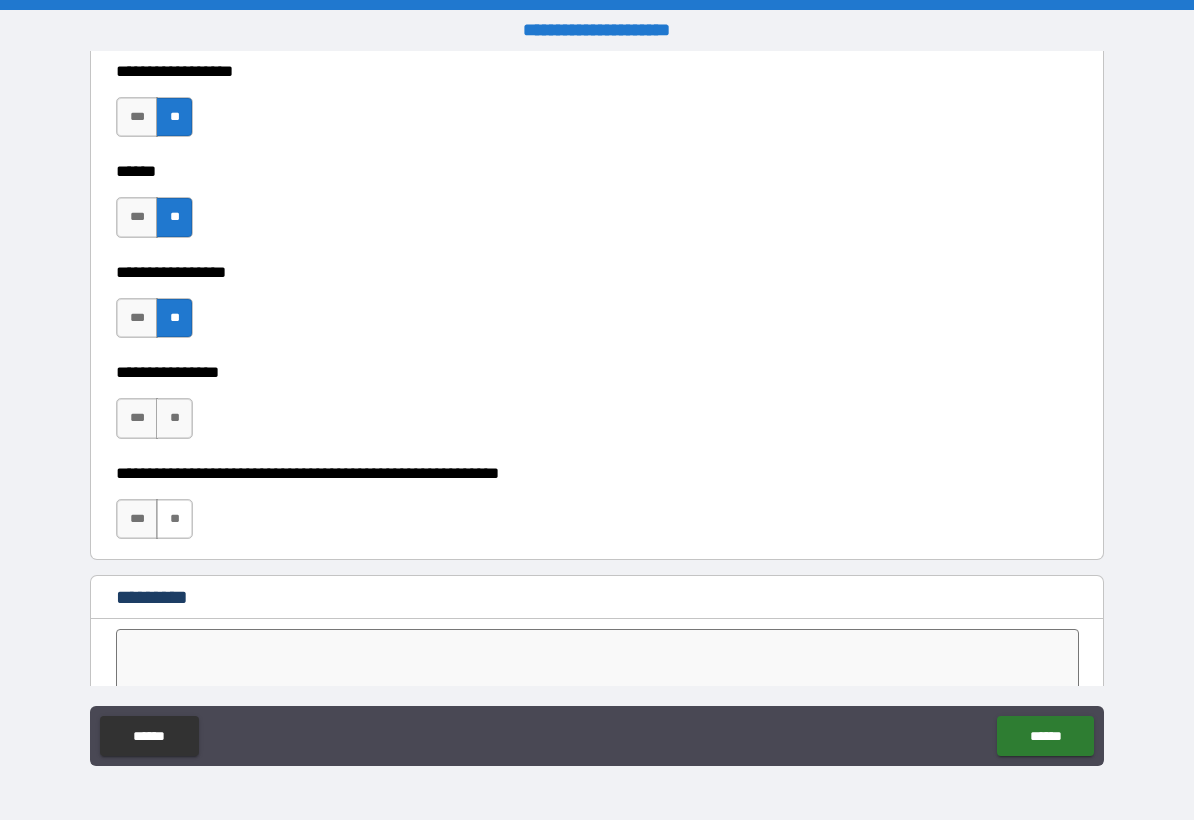 scroll, scrollTop: 10000, scrollLeft: 0, axis: vertical 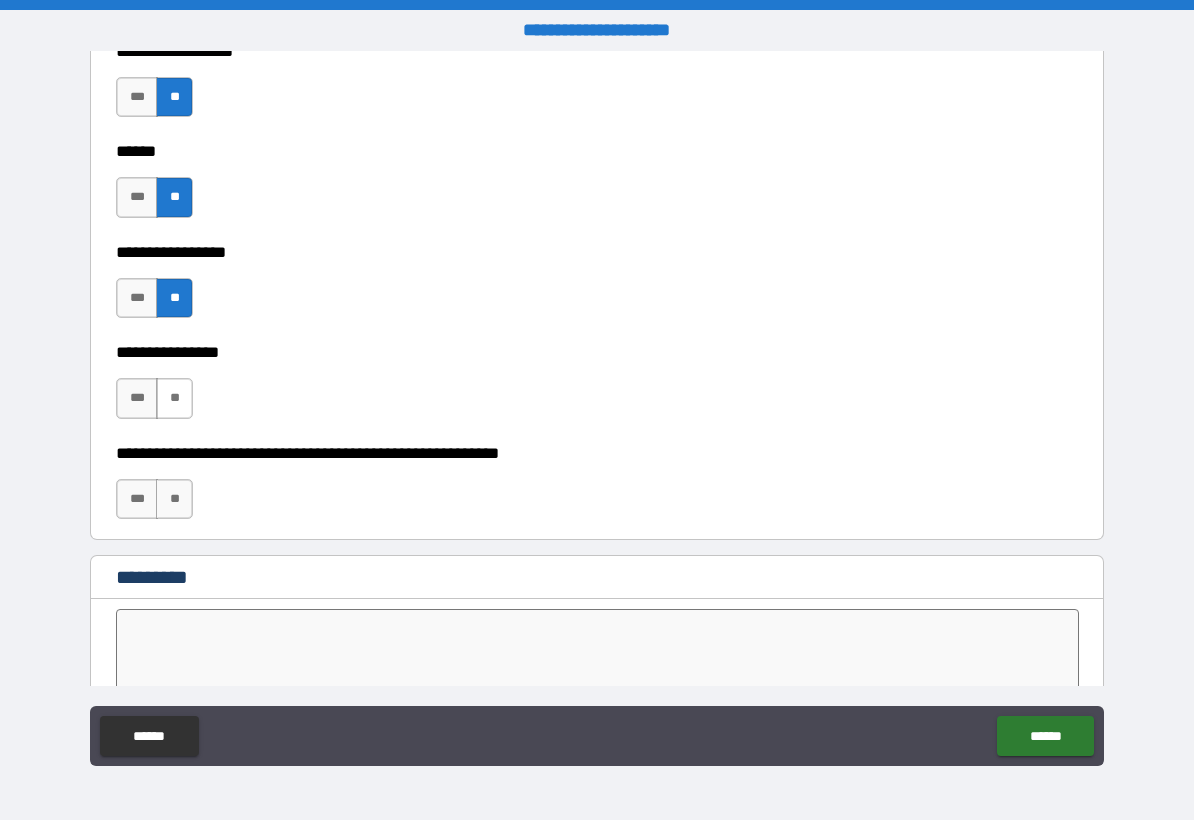 click on "**" at bounding box center [174, 398] 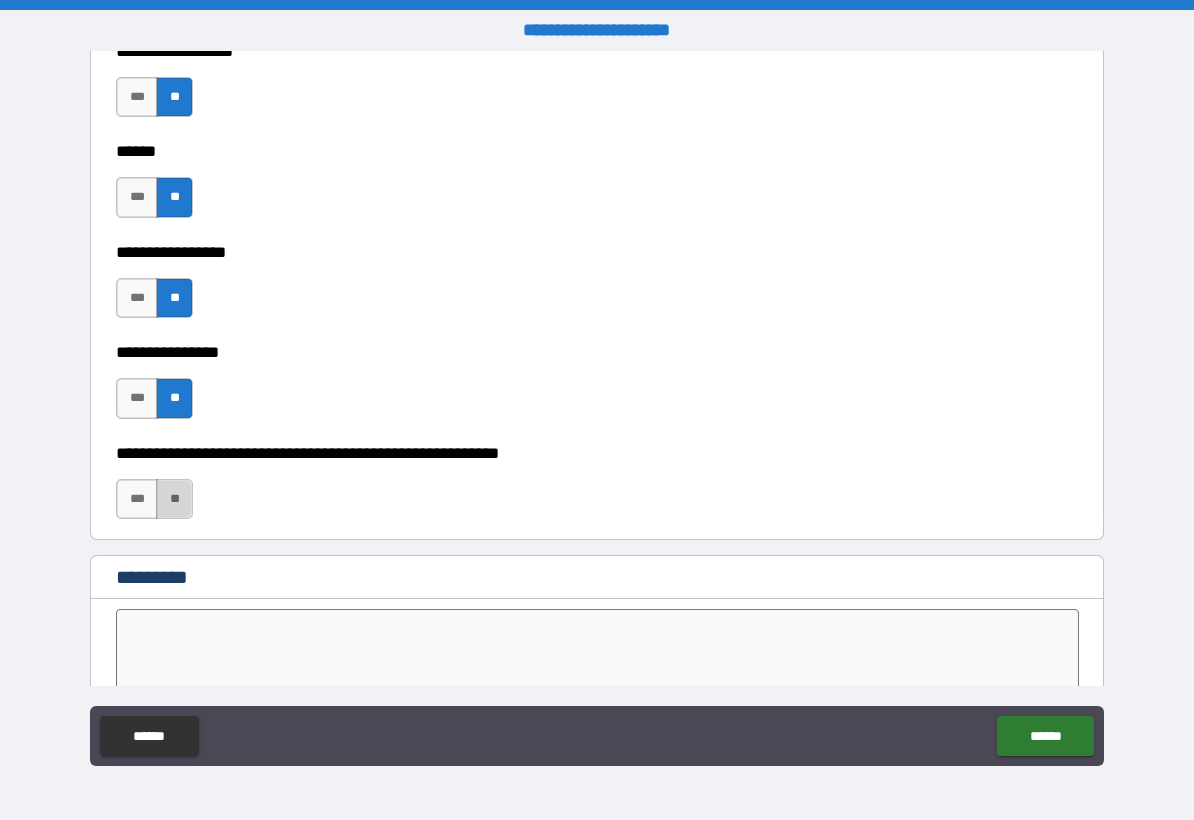 click on "**" at bounding box center (174, 499) 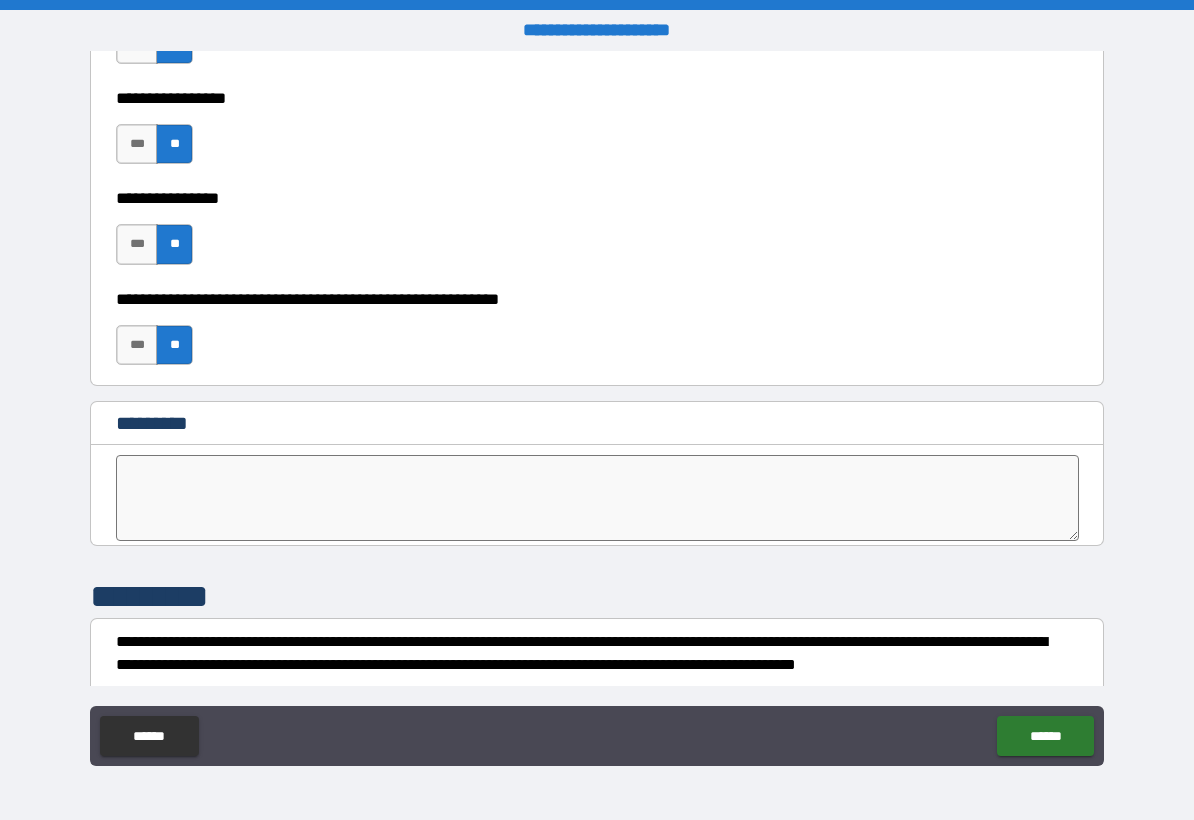 scroll, scrollTop: 10331, scrollLeft: 0, axis: vertical 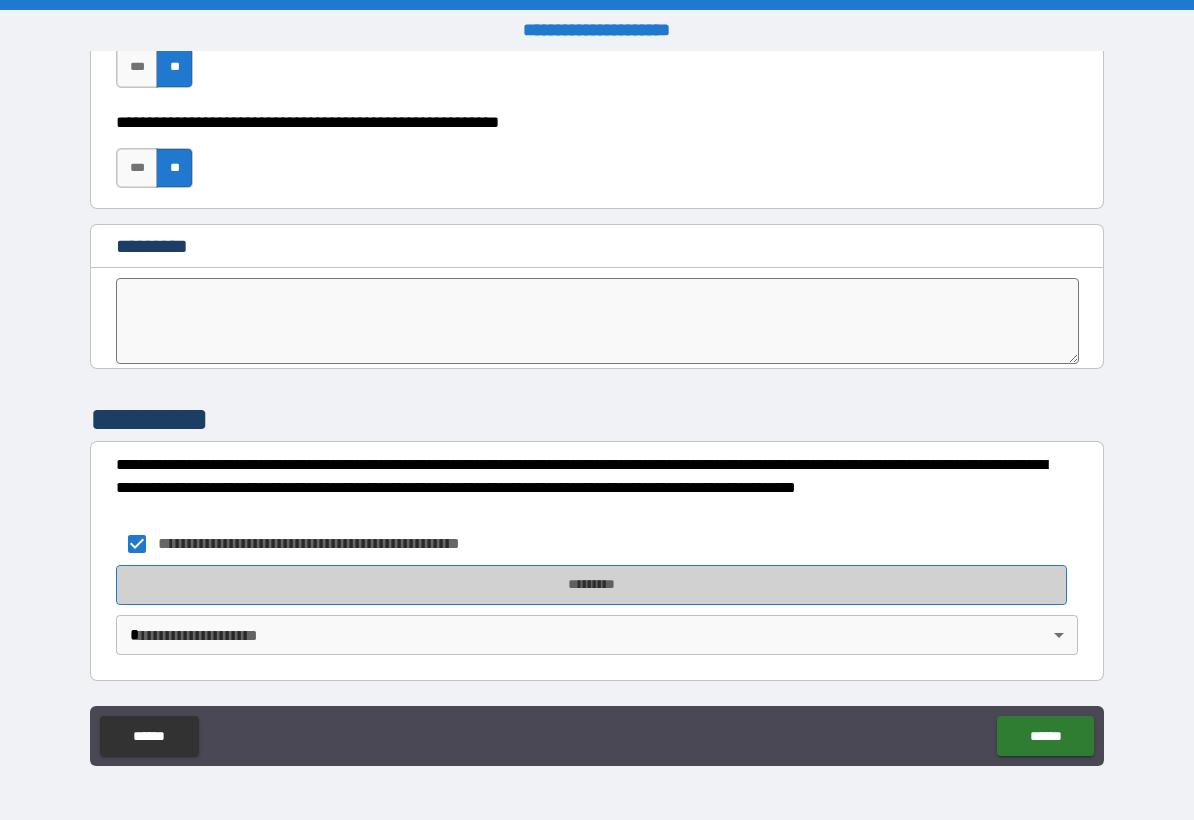 click on "*********" at bounding box center [591, 585] 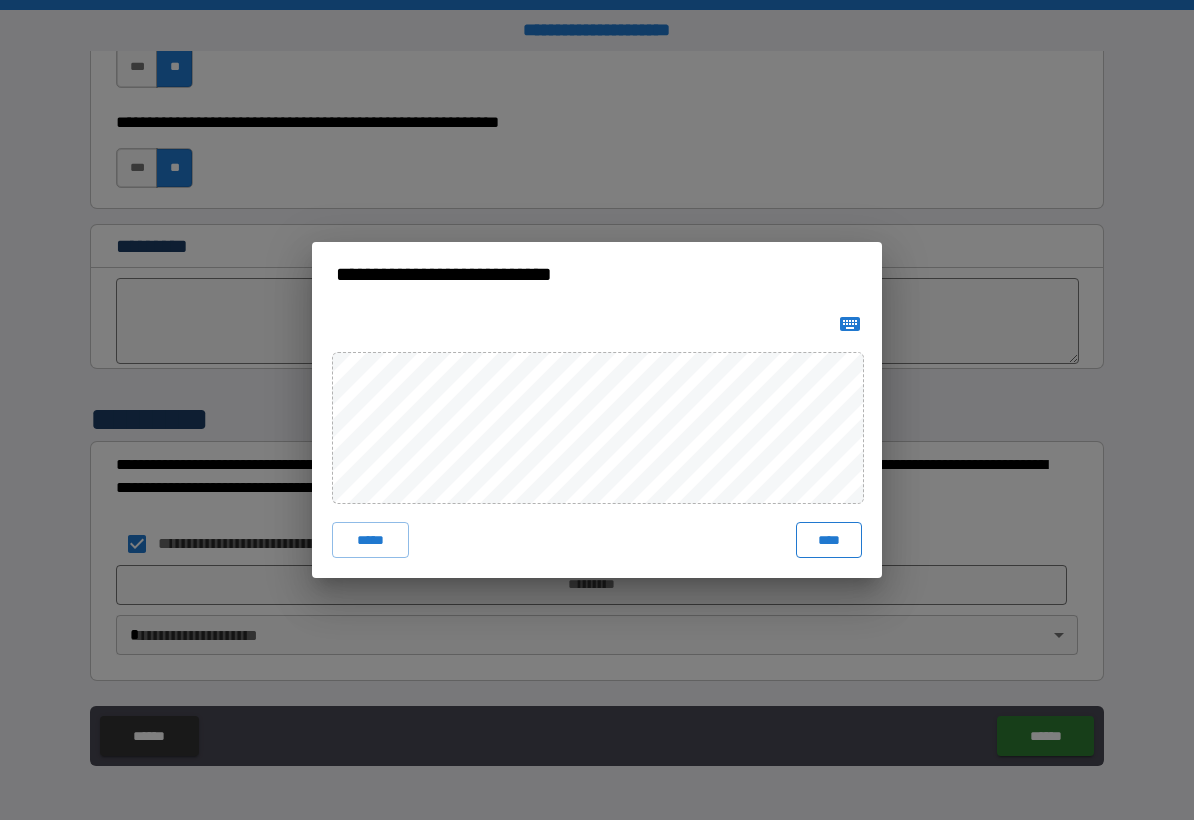 click on "****" at bounding box center [829, 540] 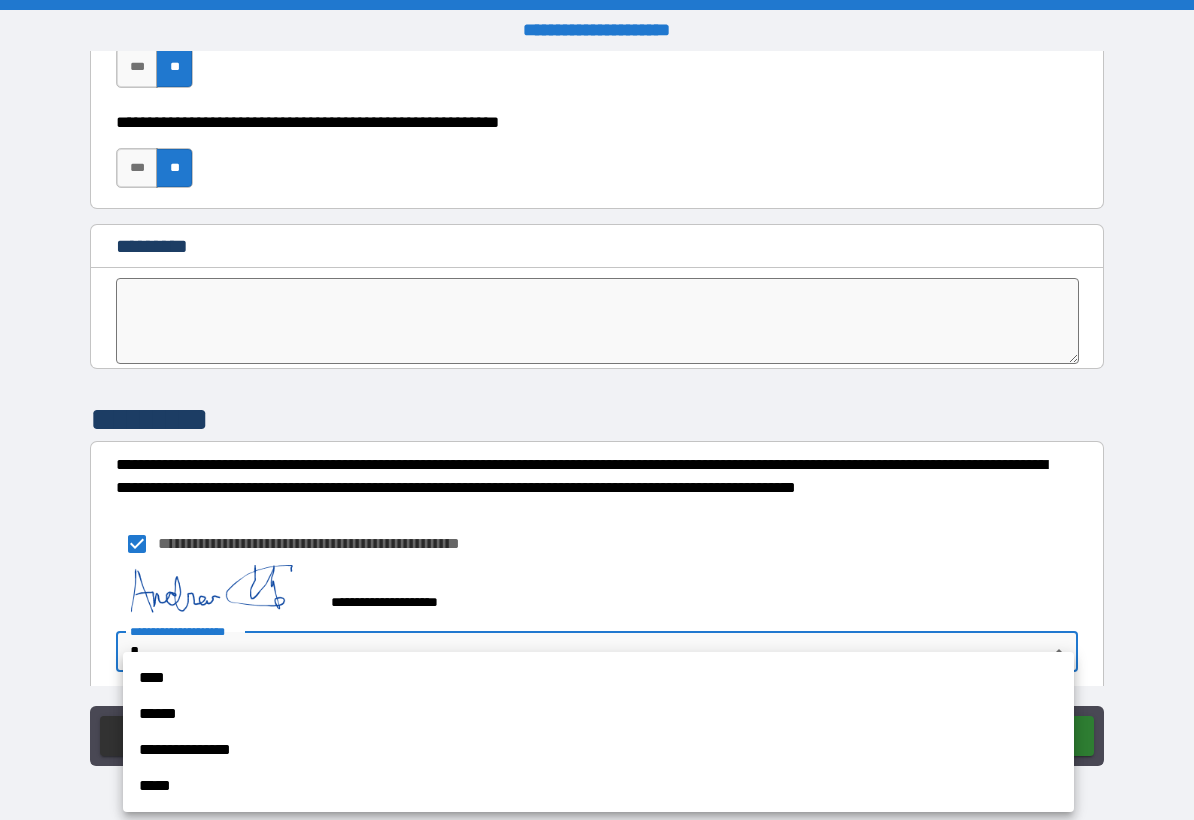 click on "**********" at bounding box center [597, 410] 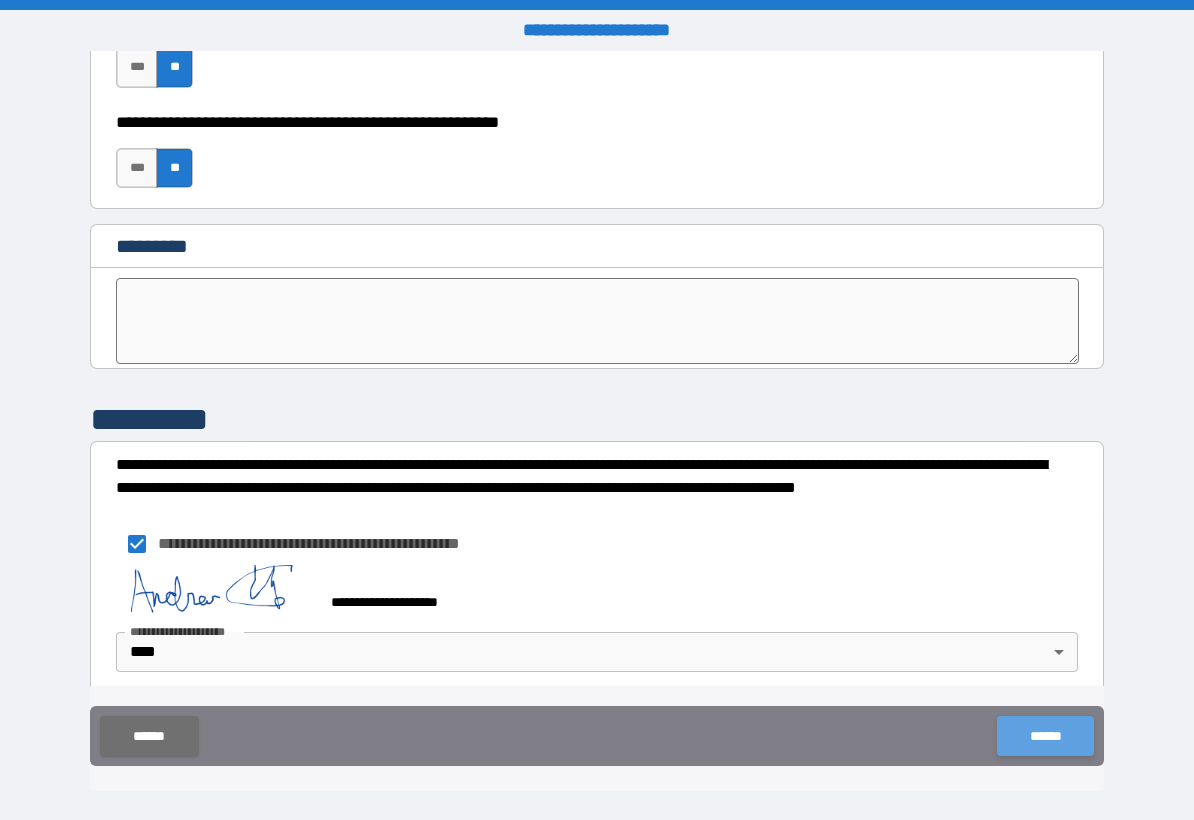 click on "******" at bounding box center (1045, 736) 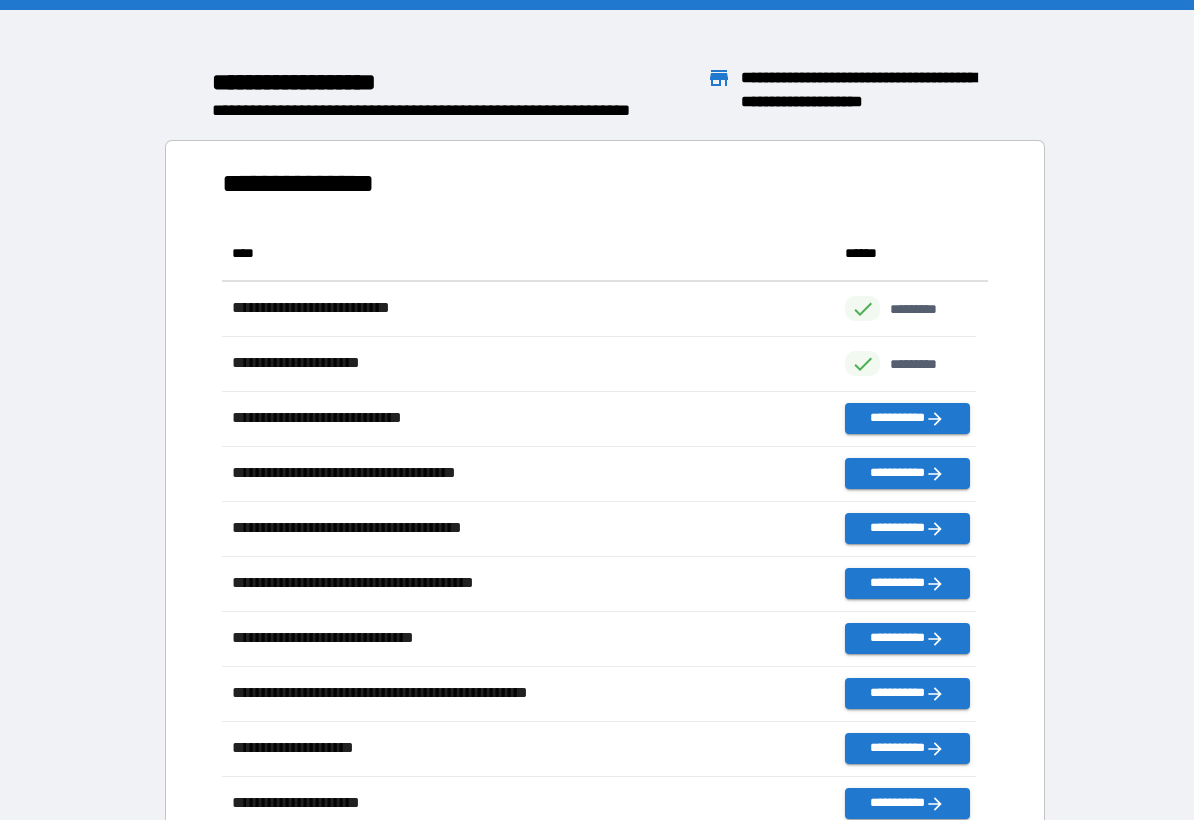 scroll, scrollTop: 701, scrollLeft: 740, axis: both 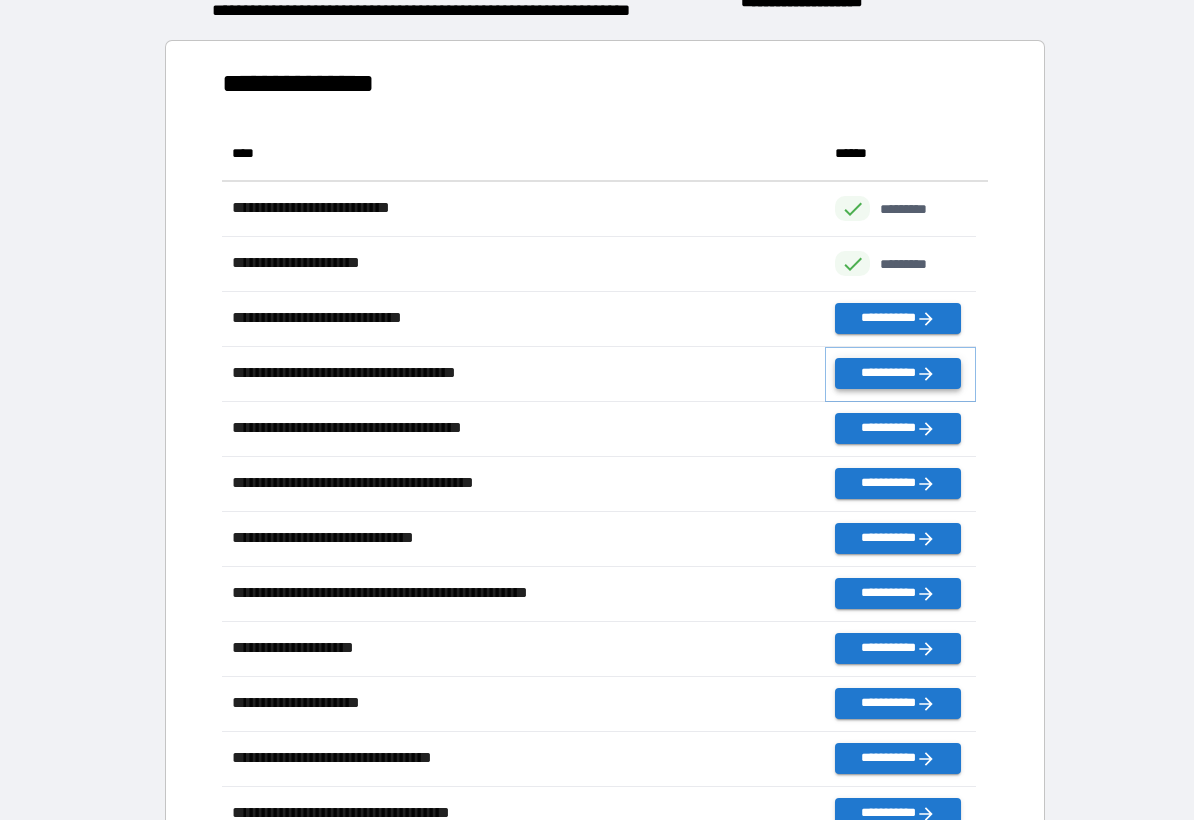 click on "**********" at bounding box center (897, 373) 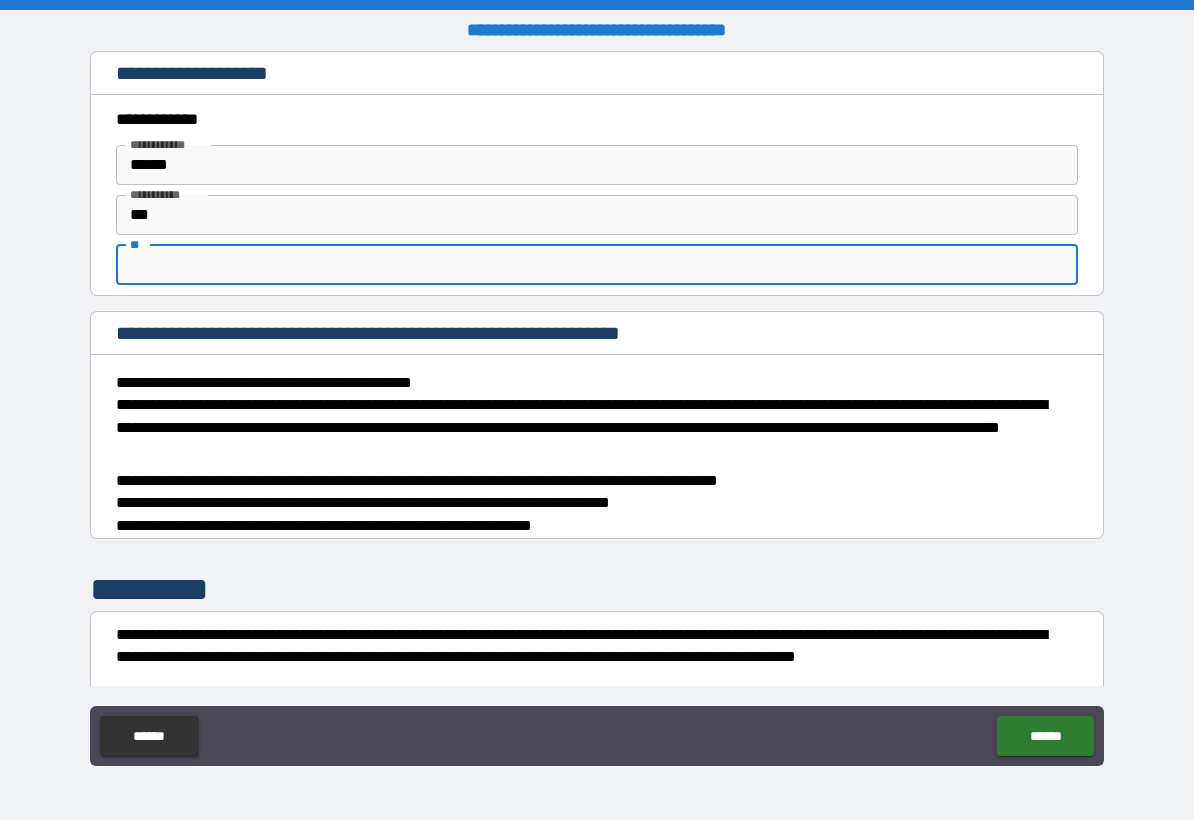 click on "**" at bounding box center [597, 265] 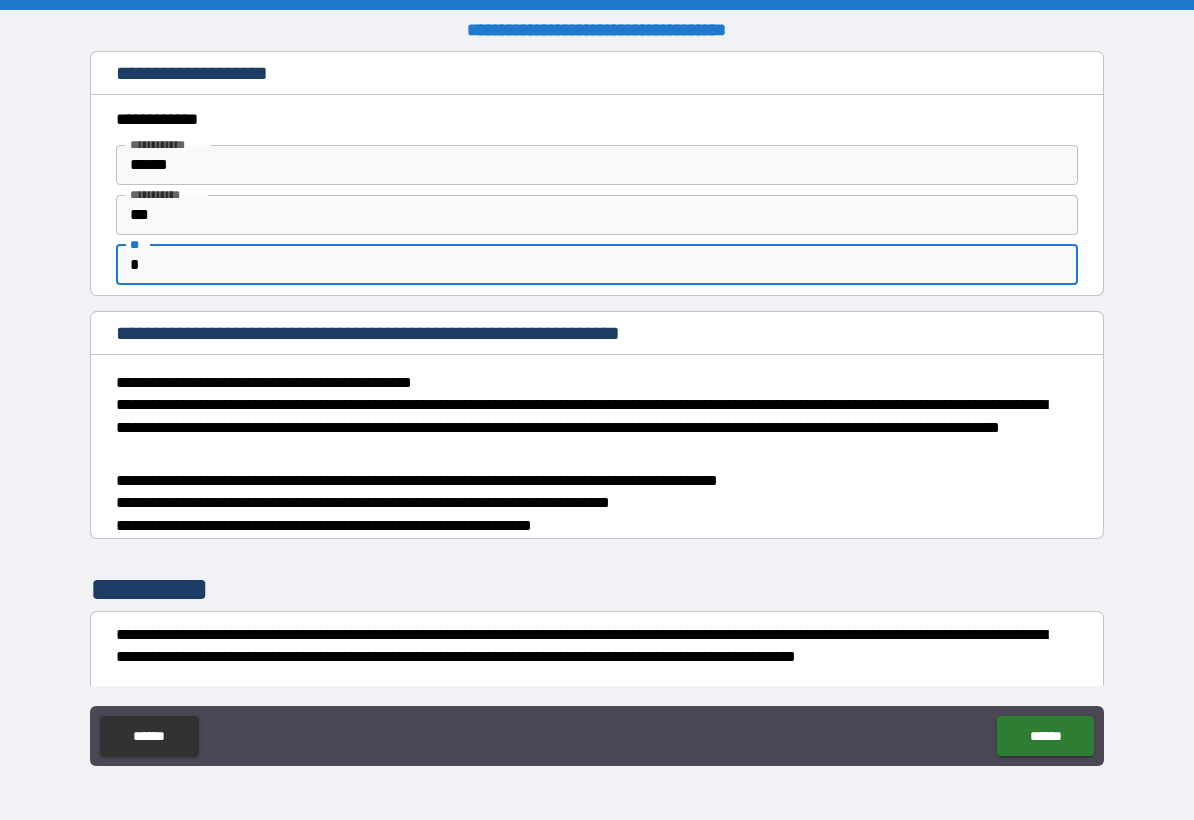 type on "*" 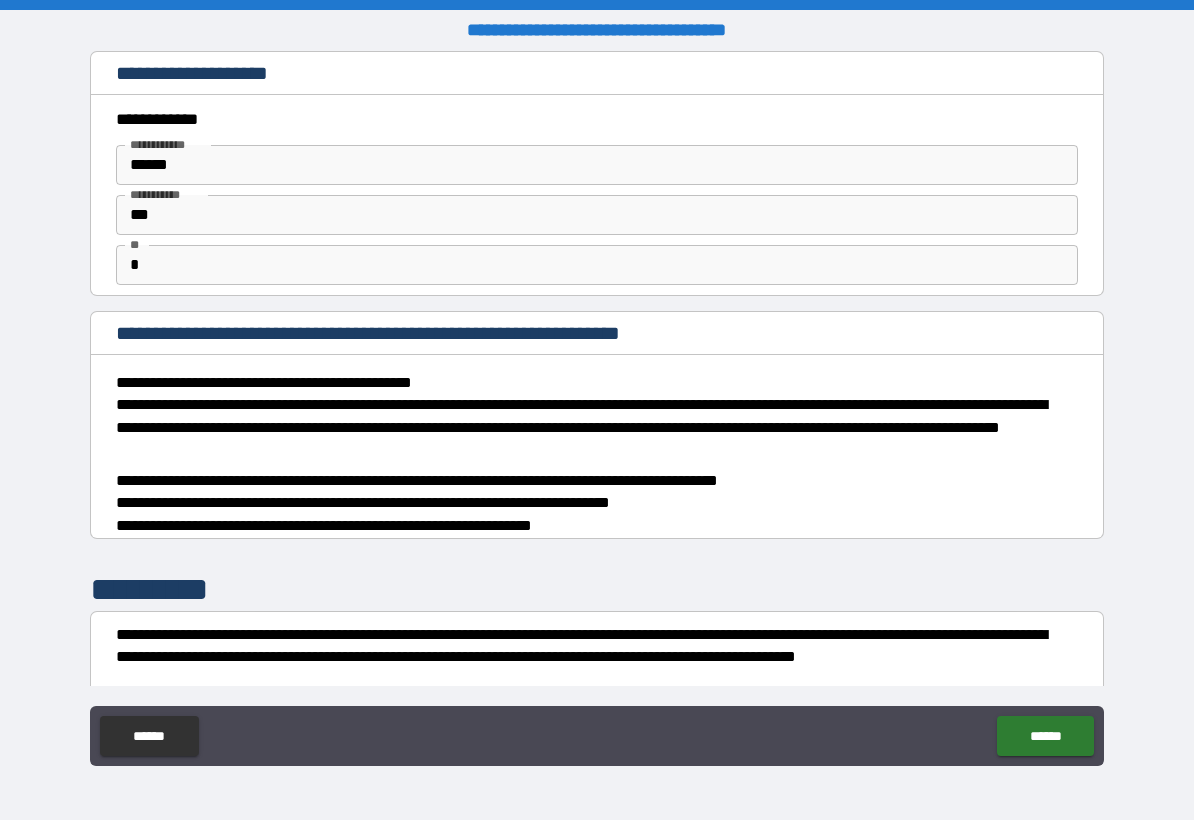 click on "**********" at bounding box center [597, 412] 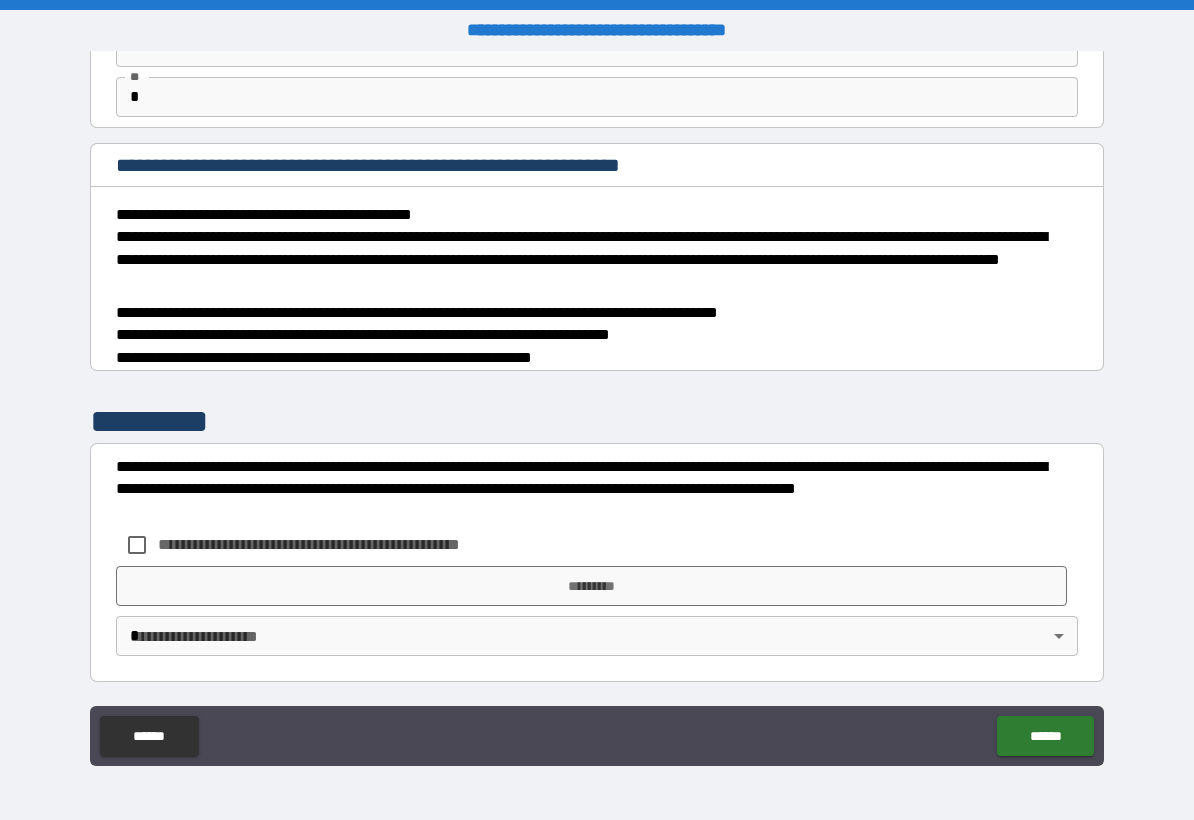 scroll, scrollTop: 169, scrollLeft: 0, axis: vertical 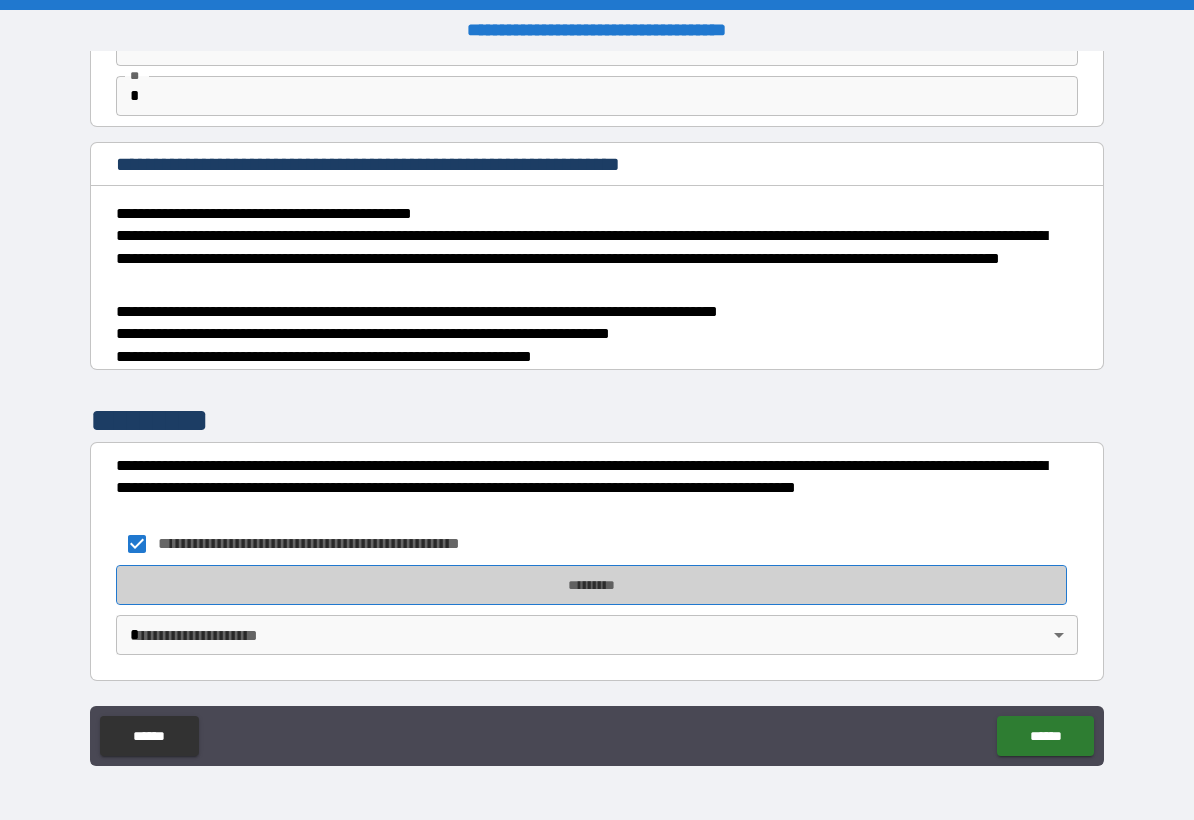 click on "*********" at bounding box center (591, 585) 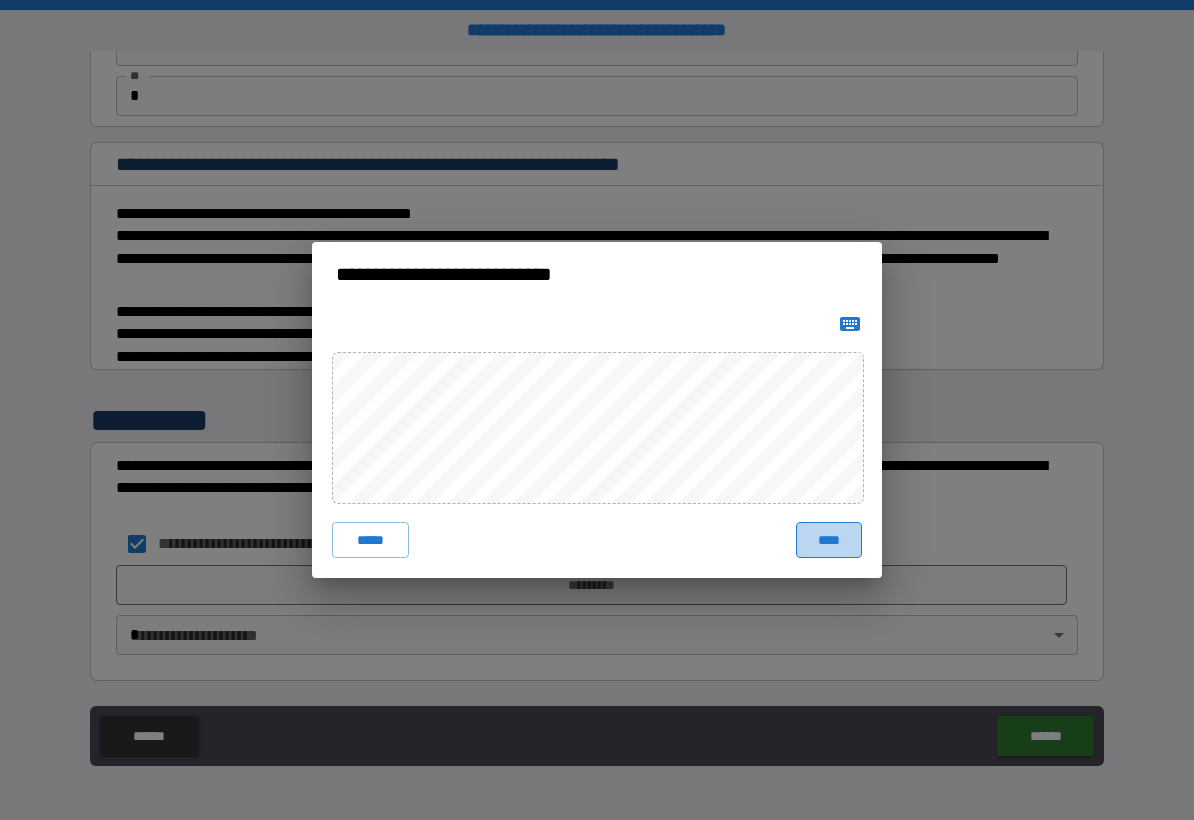 click on "****" at bounding box center (829, 540) 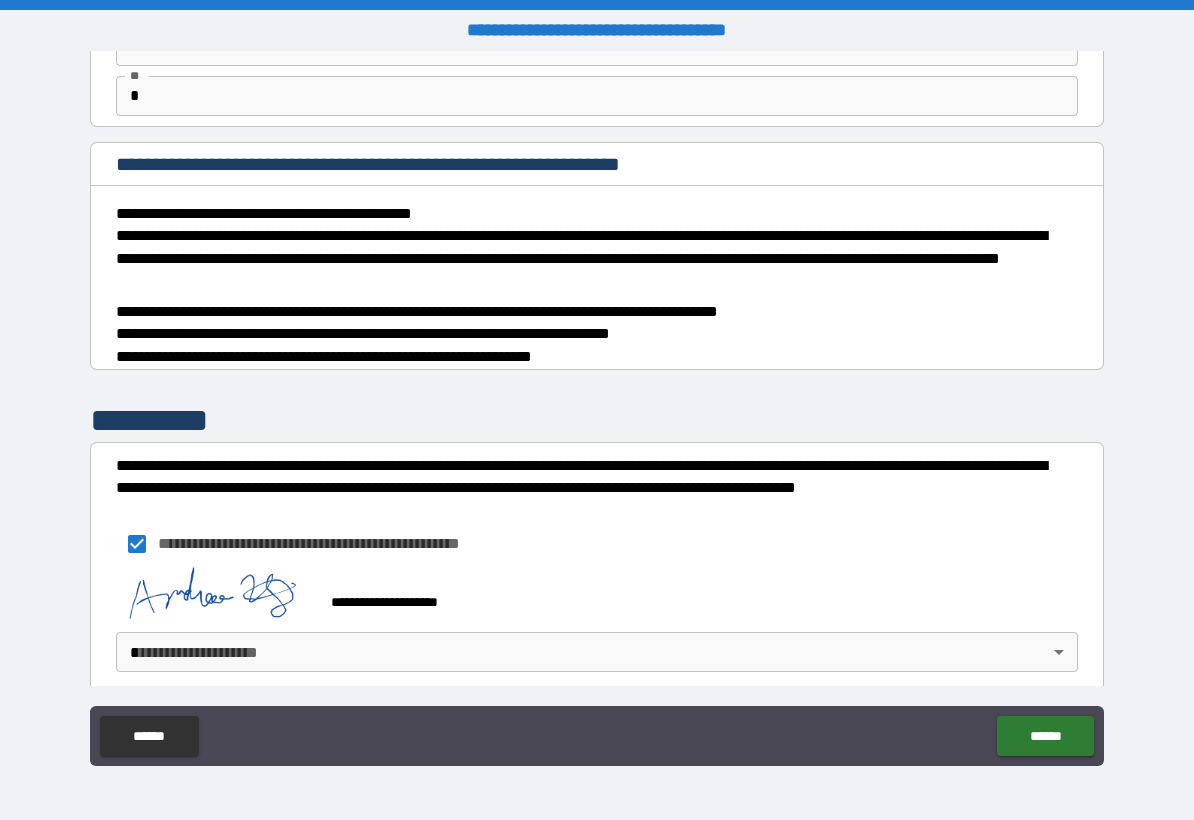 click on "**********" at bounding box center (597, 410) 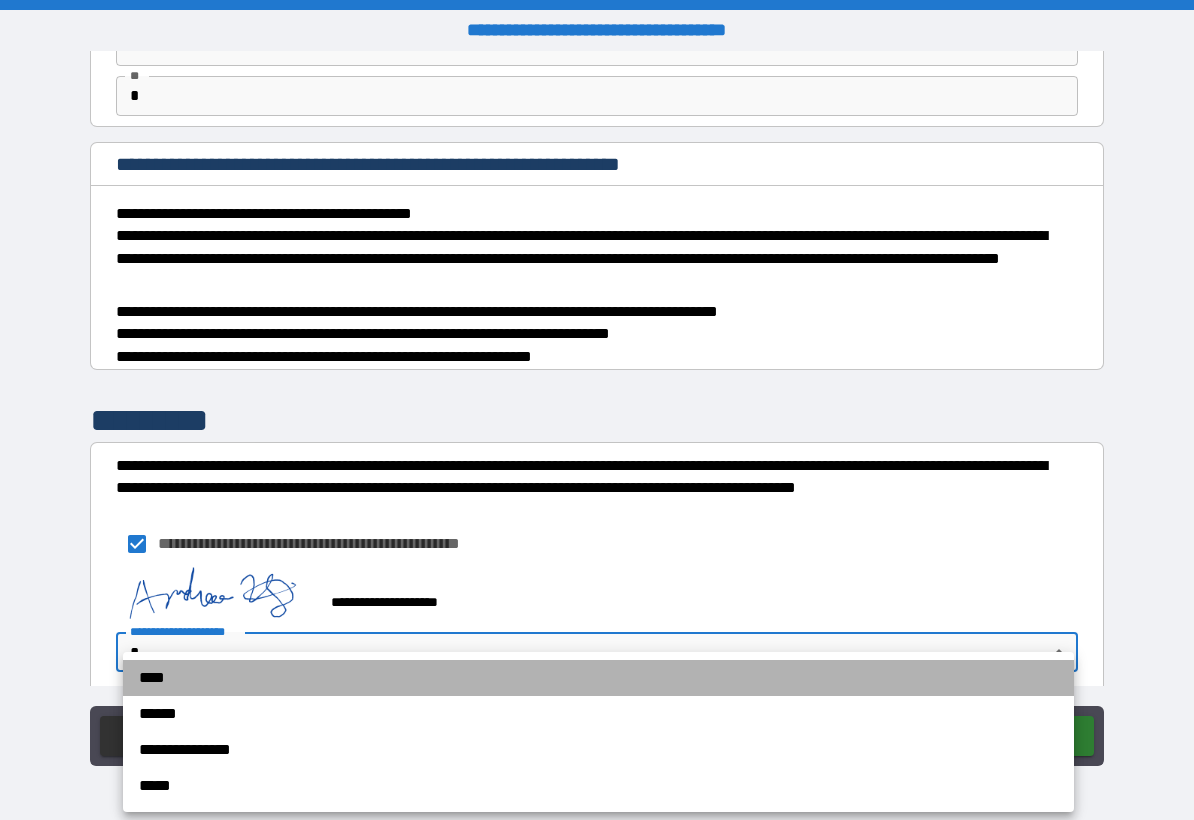 click on "****" at bounding box center (598, 678) 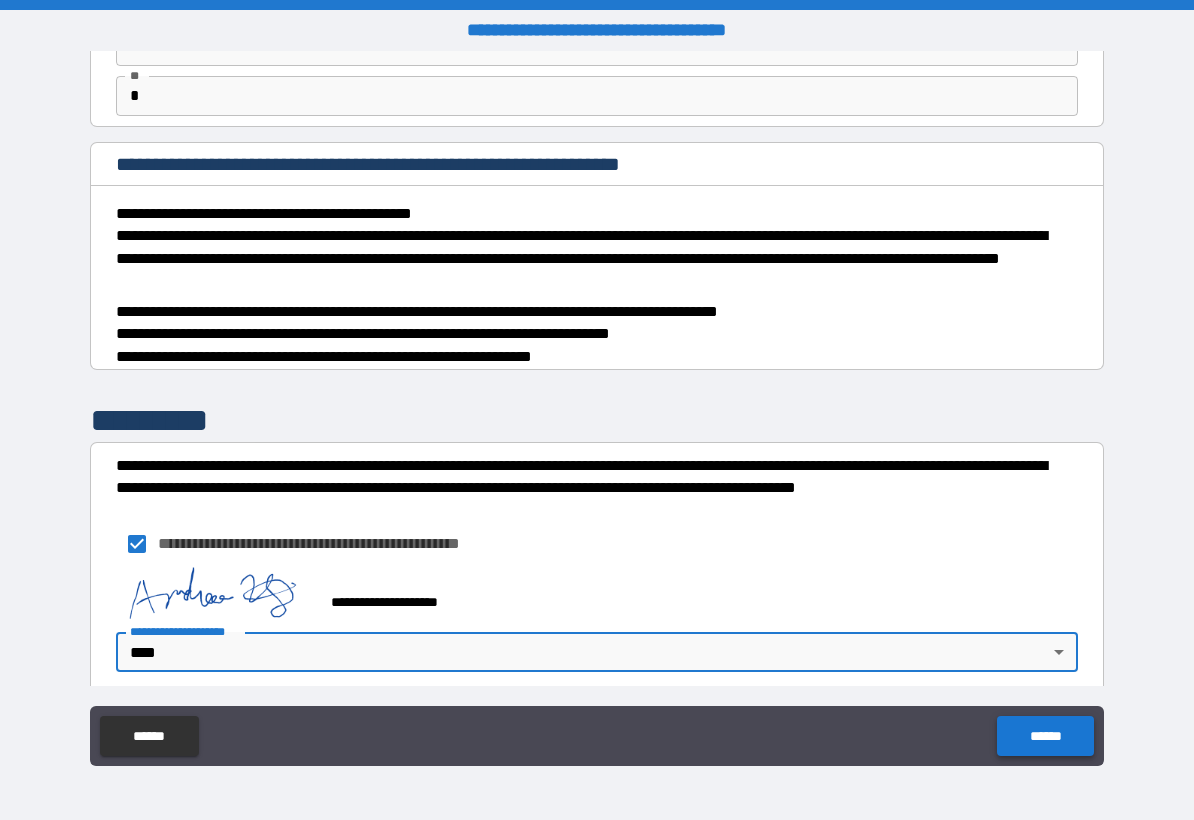 click on "******" at bounding box center [1045, 736] 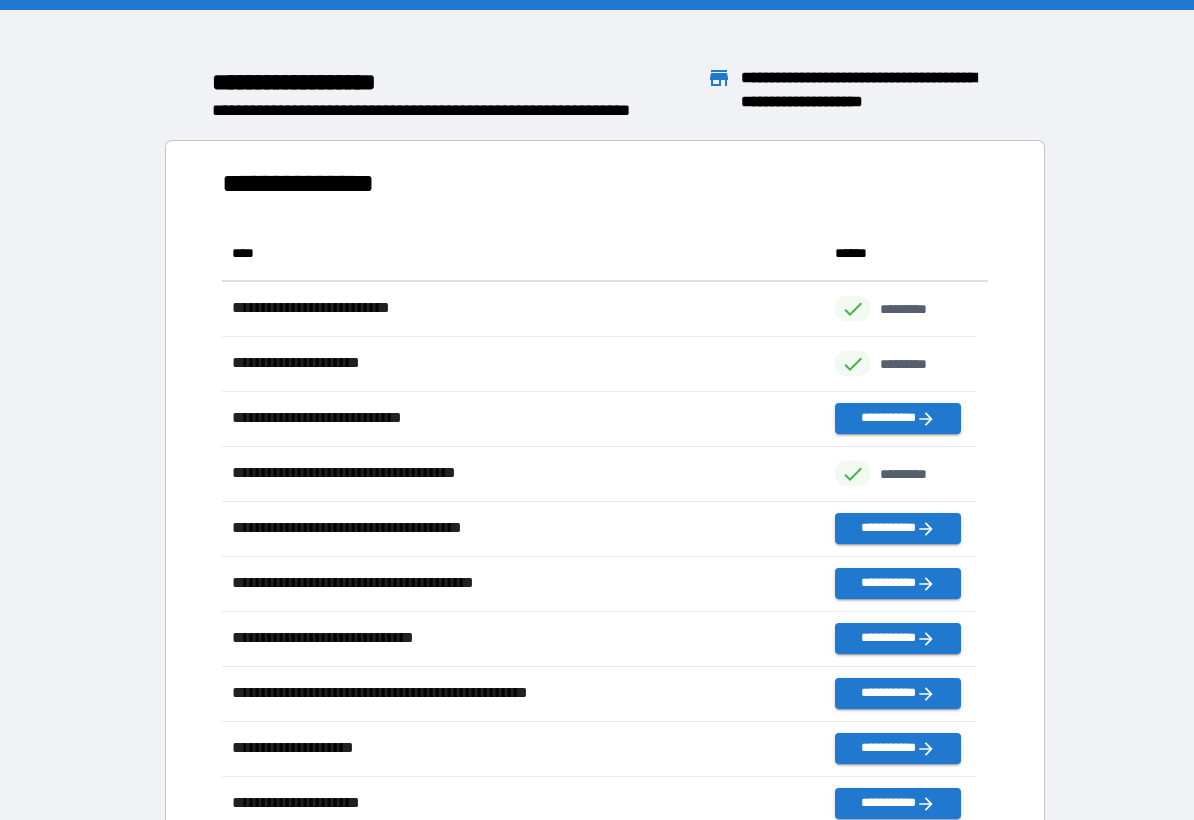 scroll, scrollTop: 16, scrollLeft: 16, axis: both 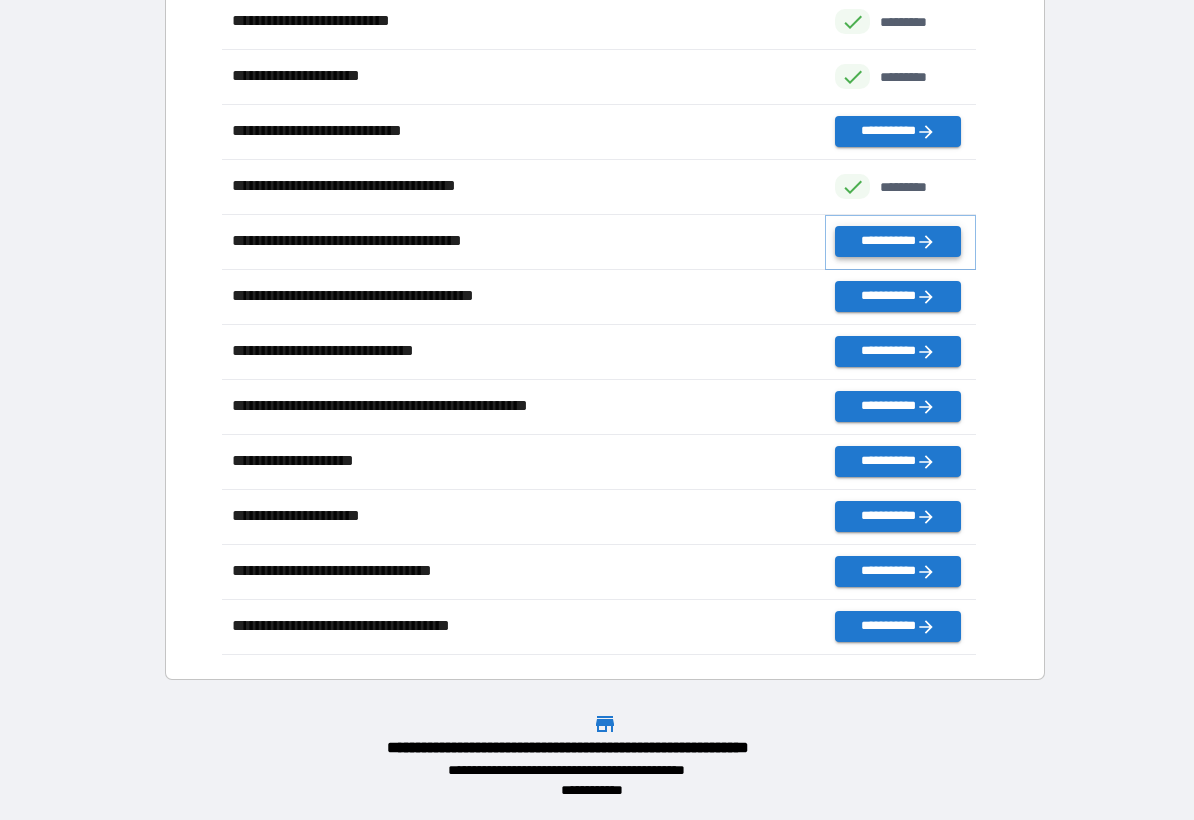 click on "**********" at bounding box center (897, 241) 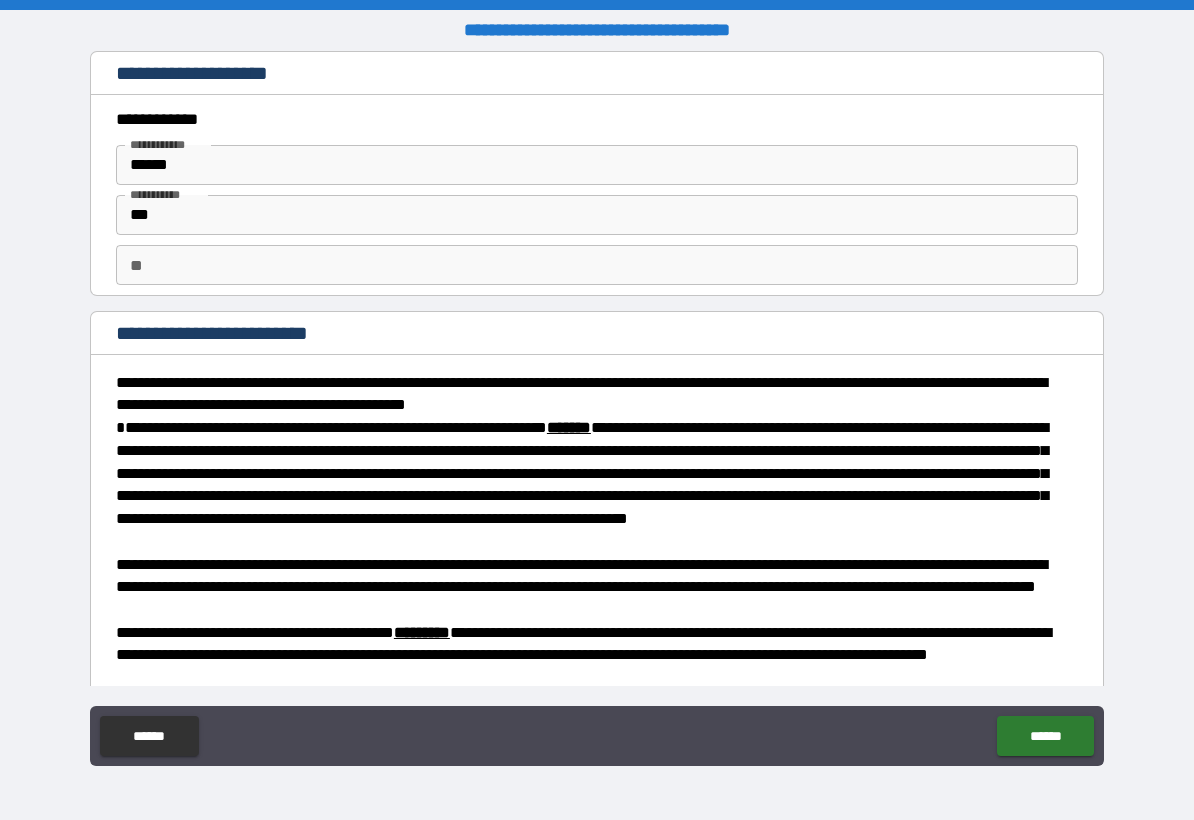 click on "**" at bounding box center (597, 265) 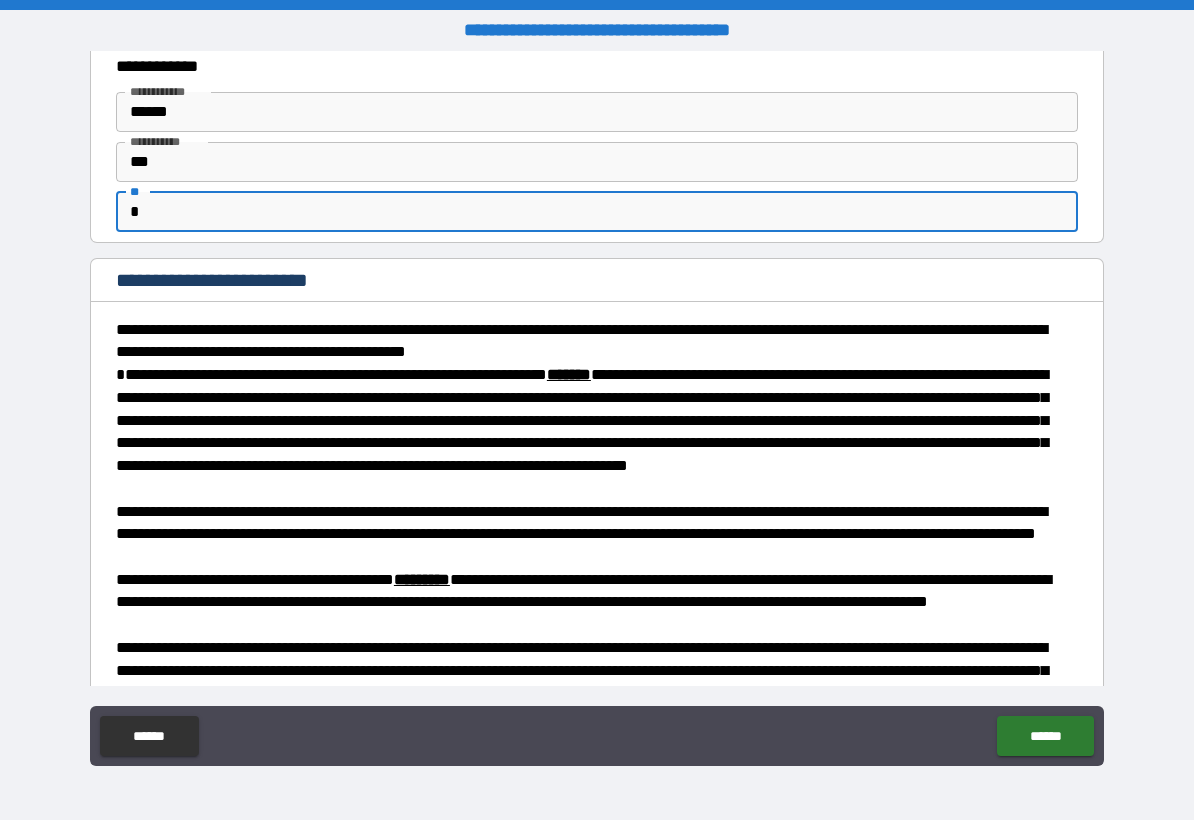 type on "*" 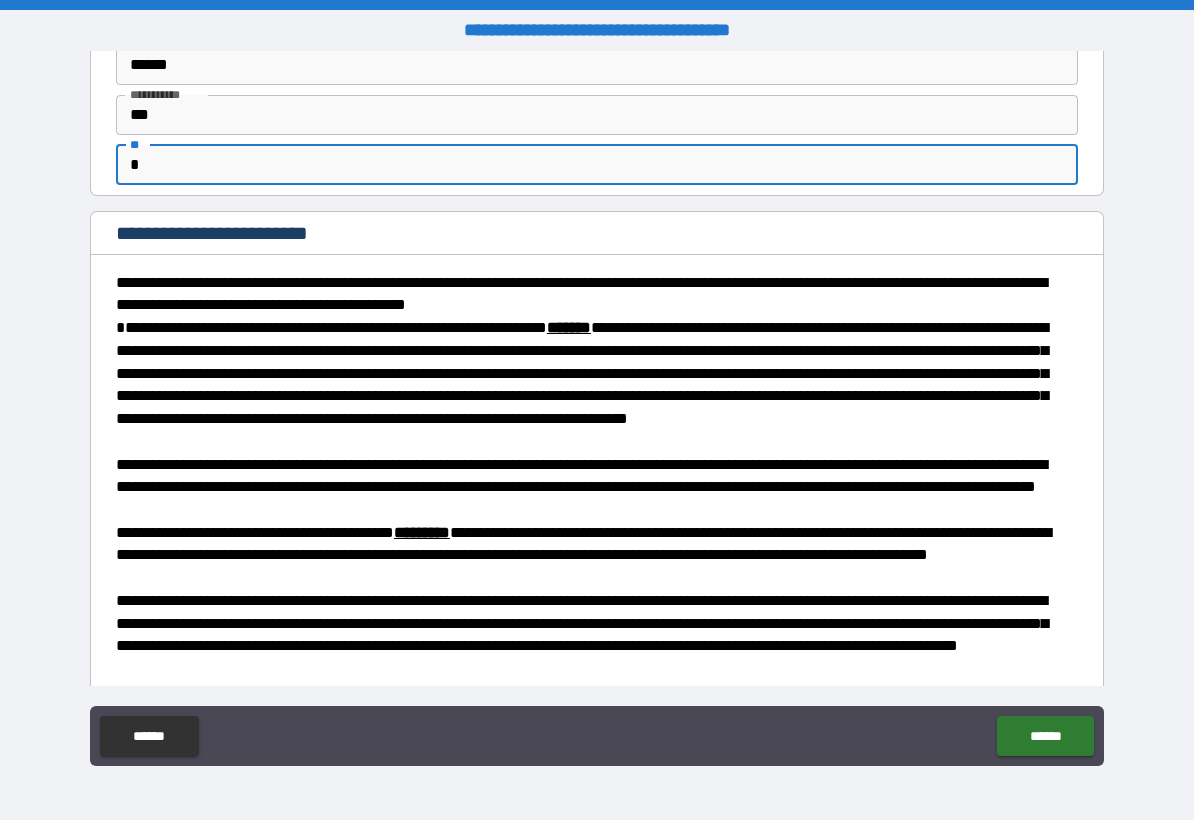 click on "**********" at bounding box center [591, 488] 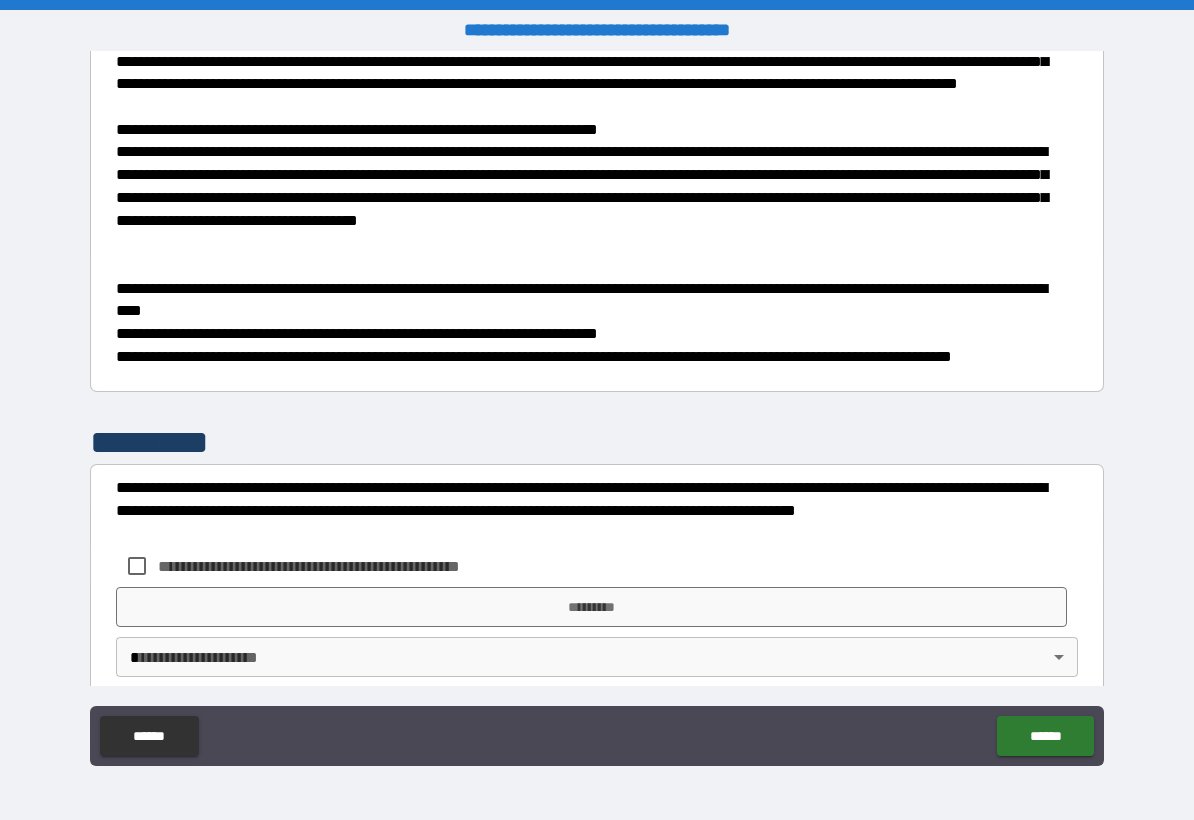 scroll, scrollTop: 684, scrollLeft: 0, axis: vertical 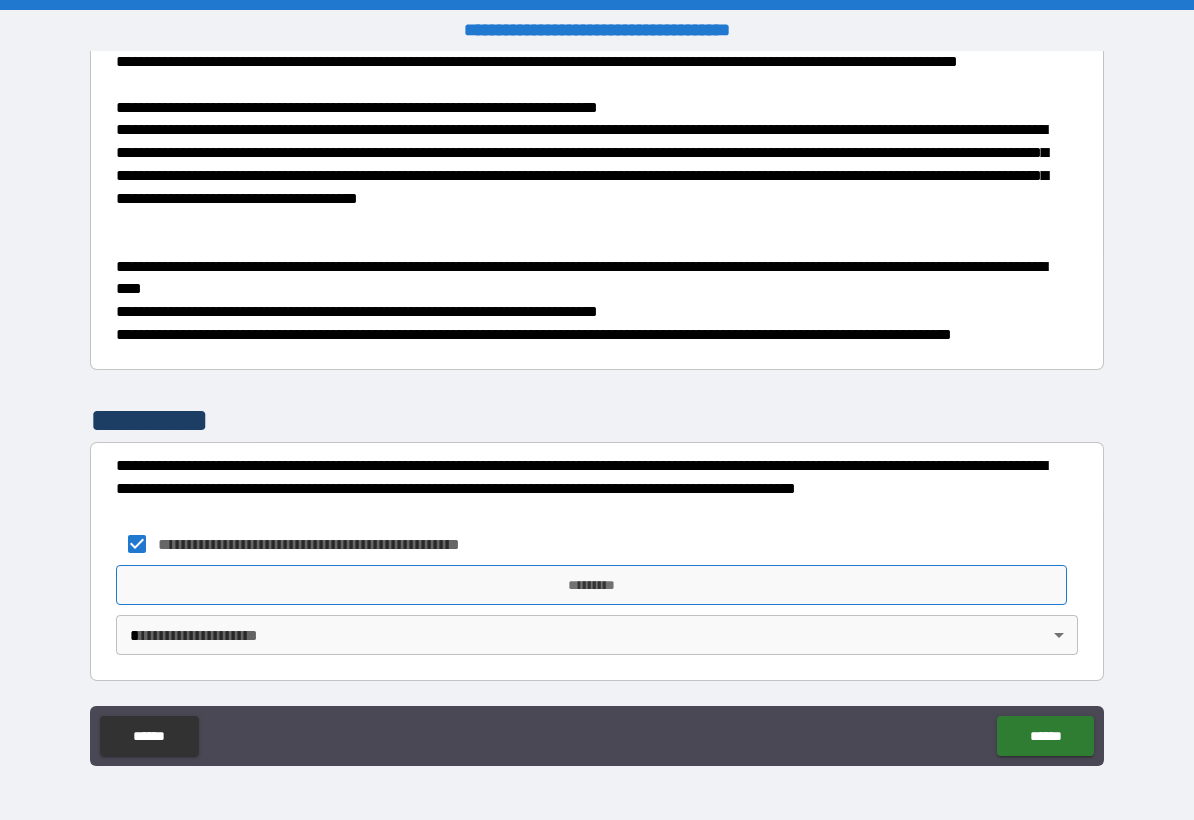 click on "*********" at bounding box center (591, 585) 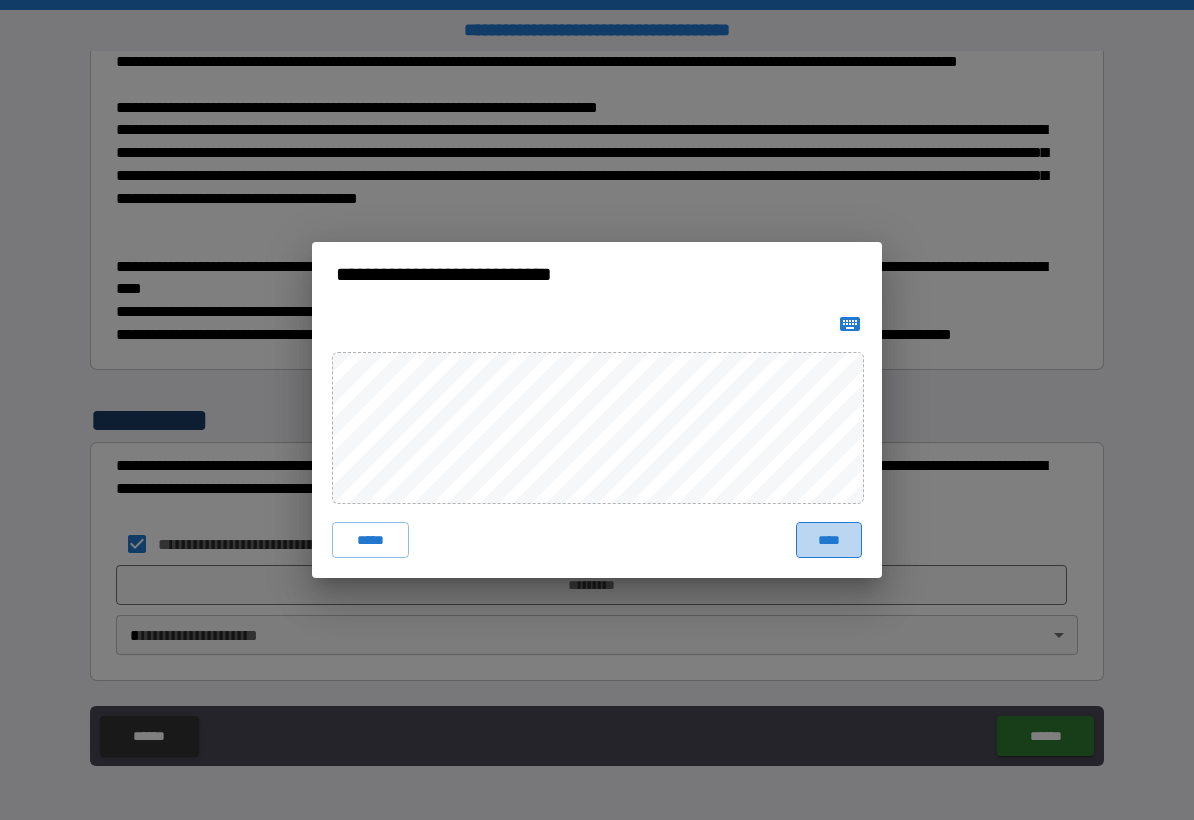 click on "****" at bounding box center (829, 540) 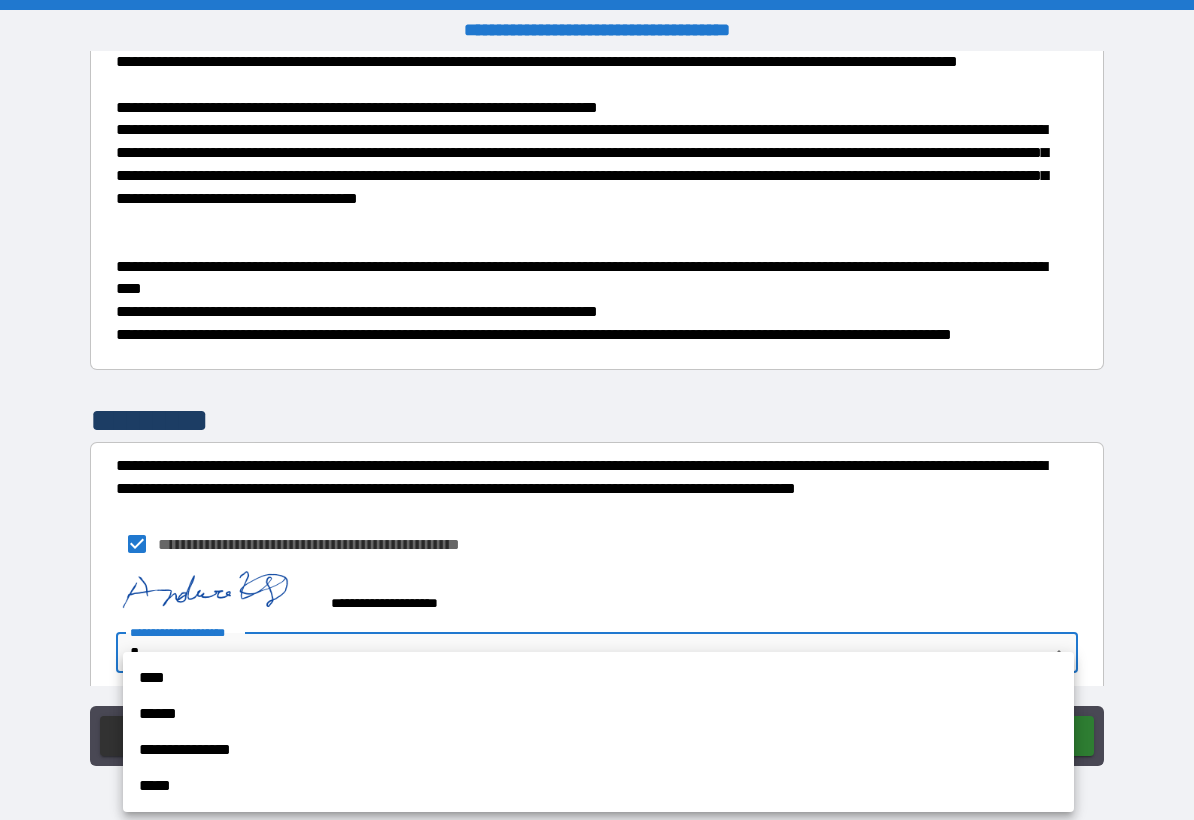 click on "**********" at bounding box center (597, 410) 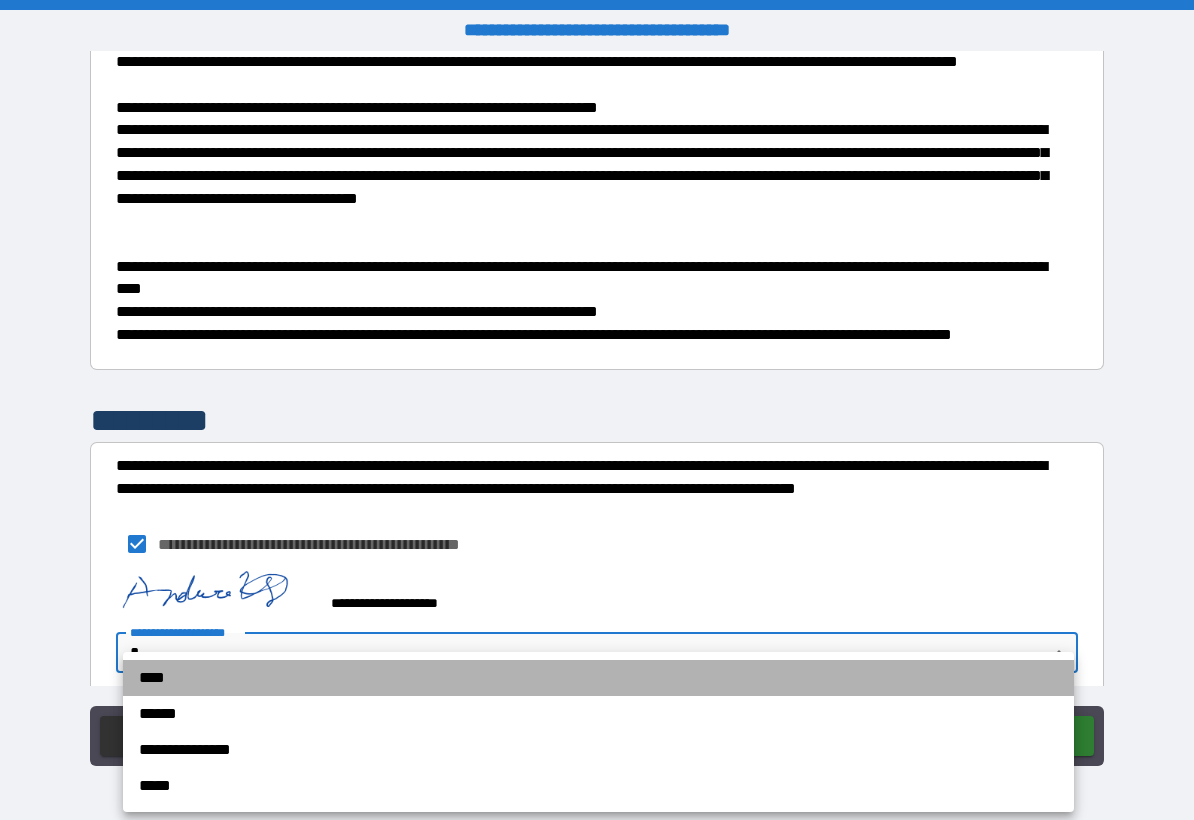 click on "****" at bounding box center (598, 678) 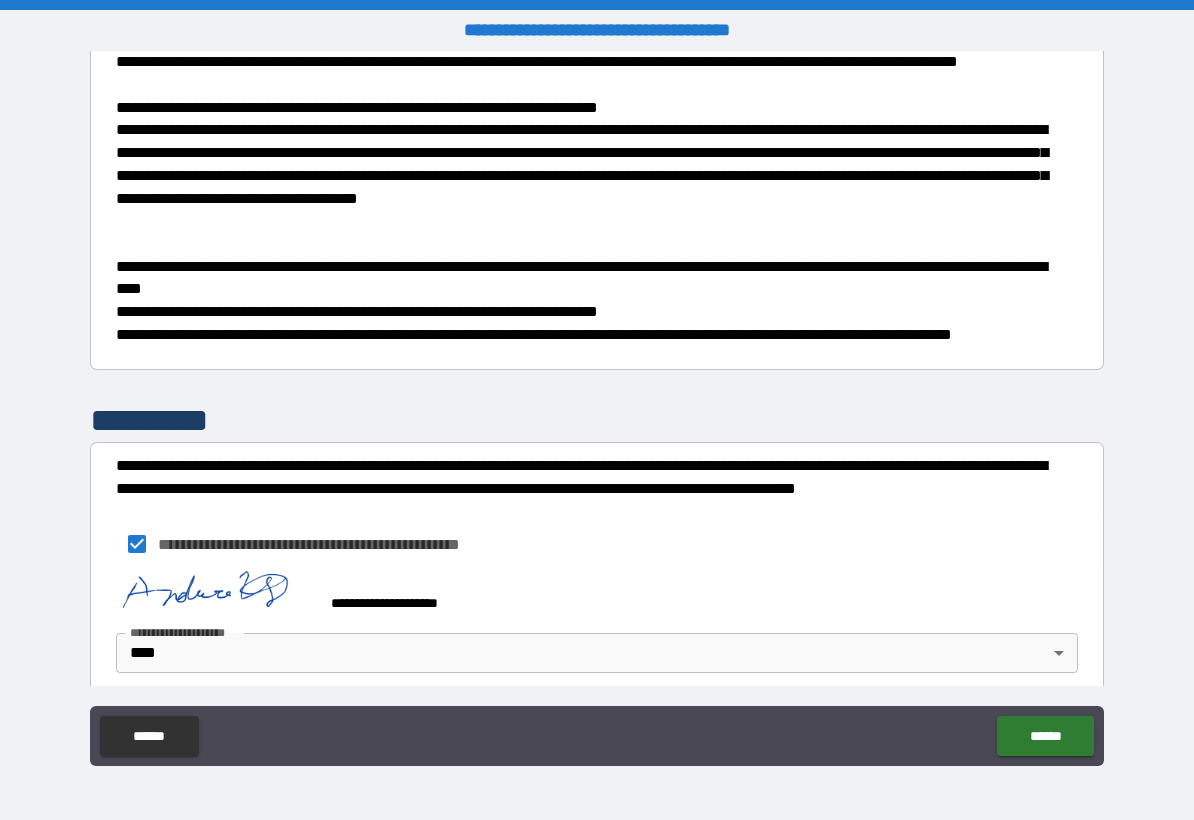 click on "**********" at bounding box center (591, 593) 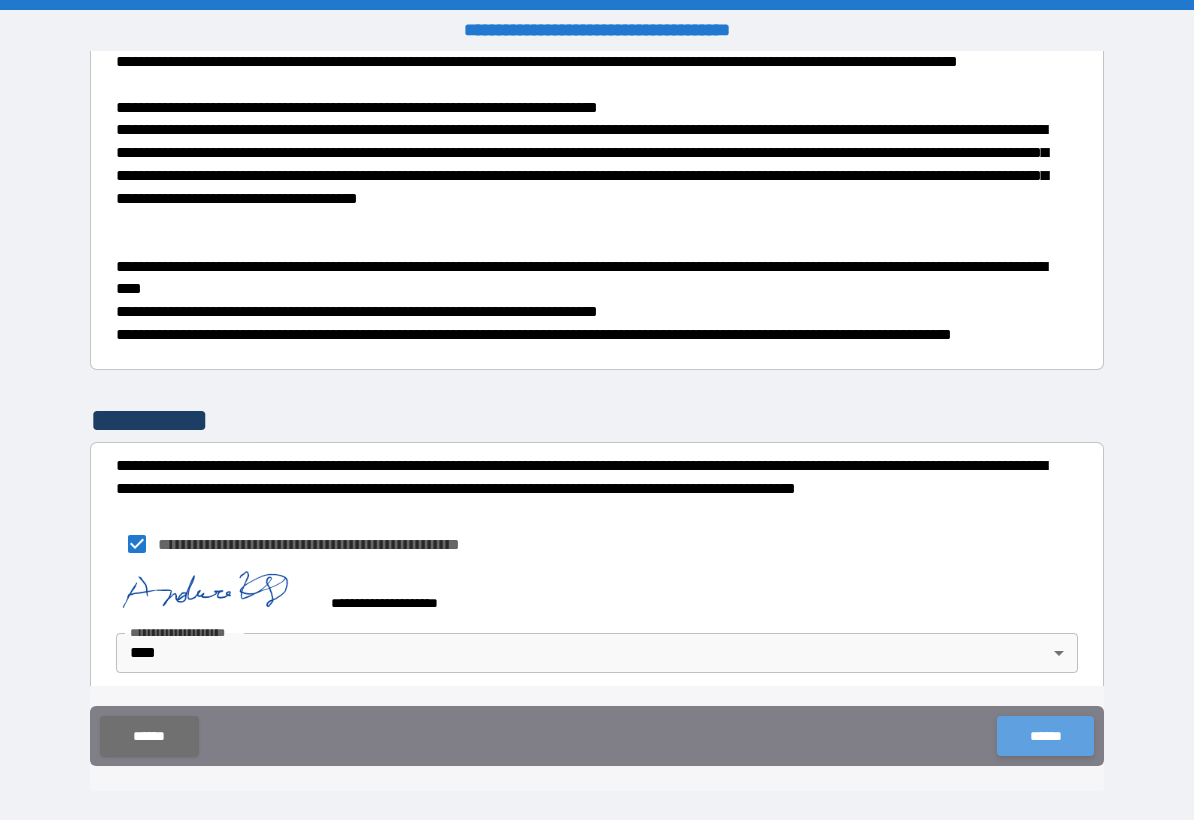 click on "******" at bounding box center [1045, 736] 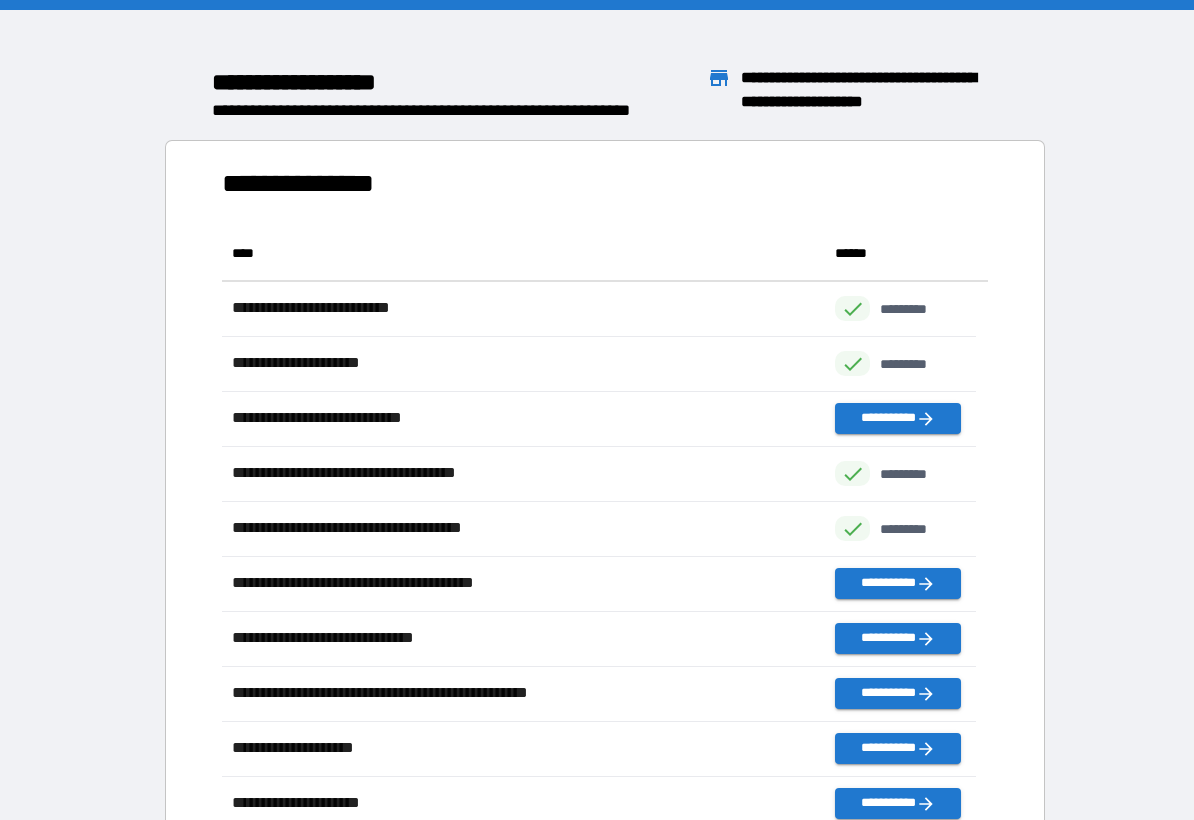 scroll, scrollTop: 701, scrollLeft: 740, axis: both 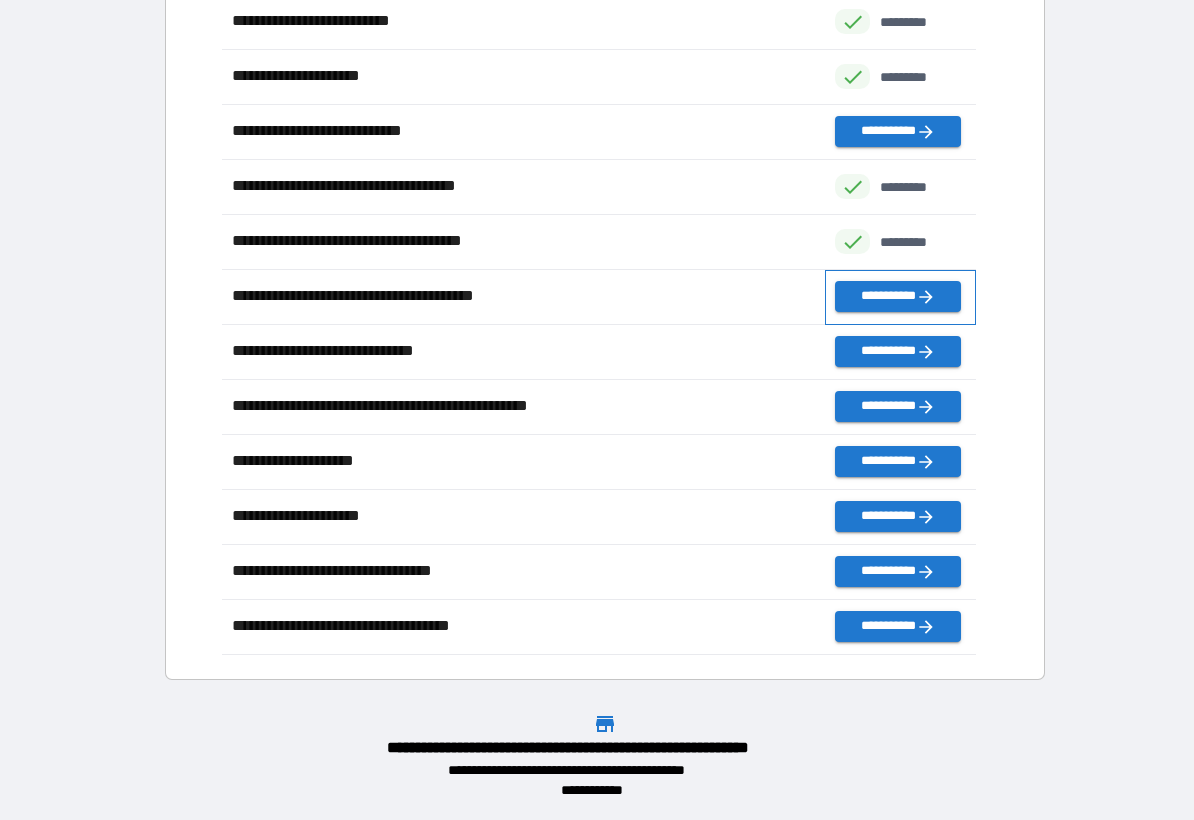 click on "**********" at bounding box center (900, 297) 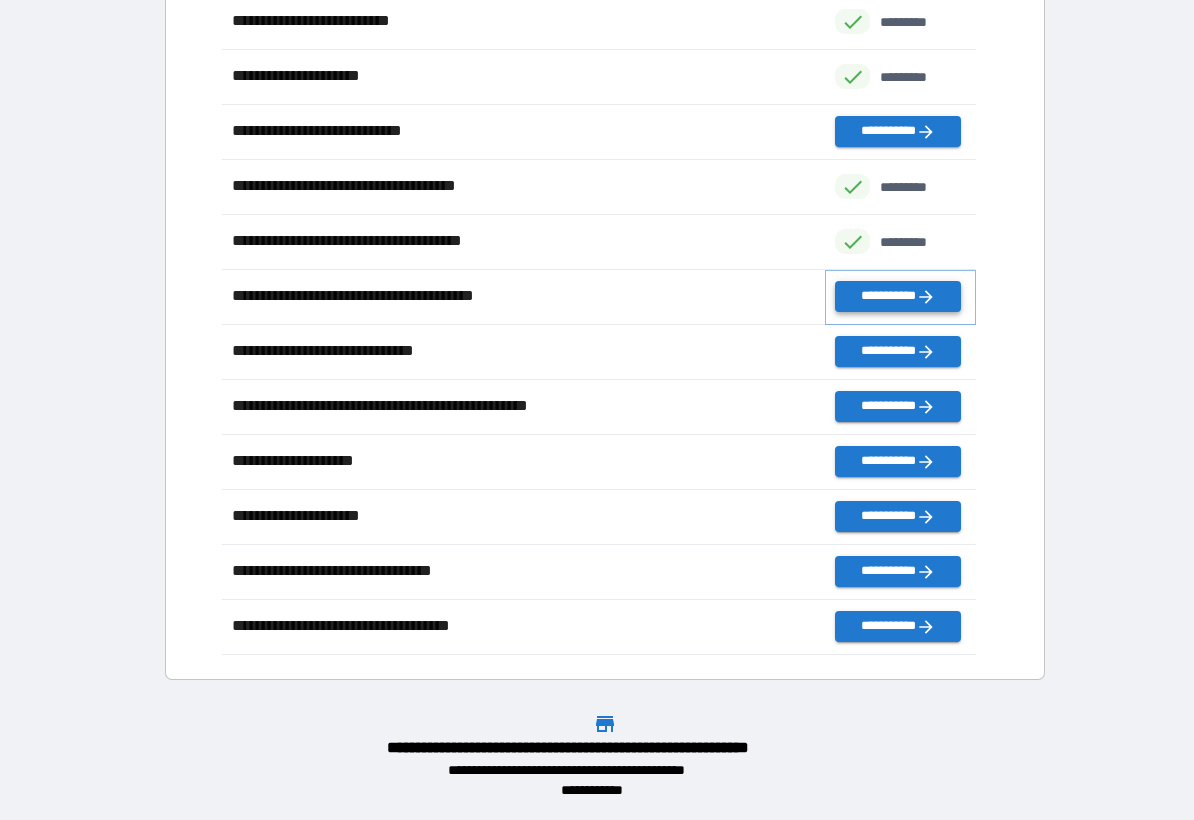 click on "**********" at bounding box center [897, 296] 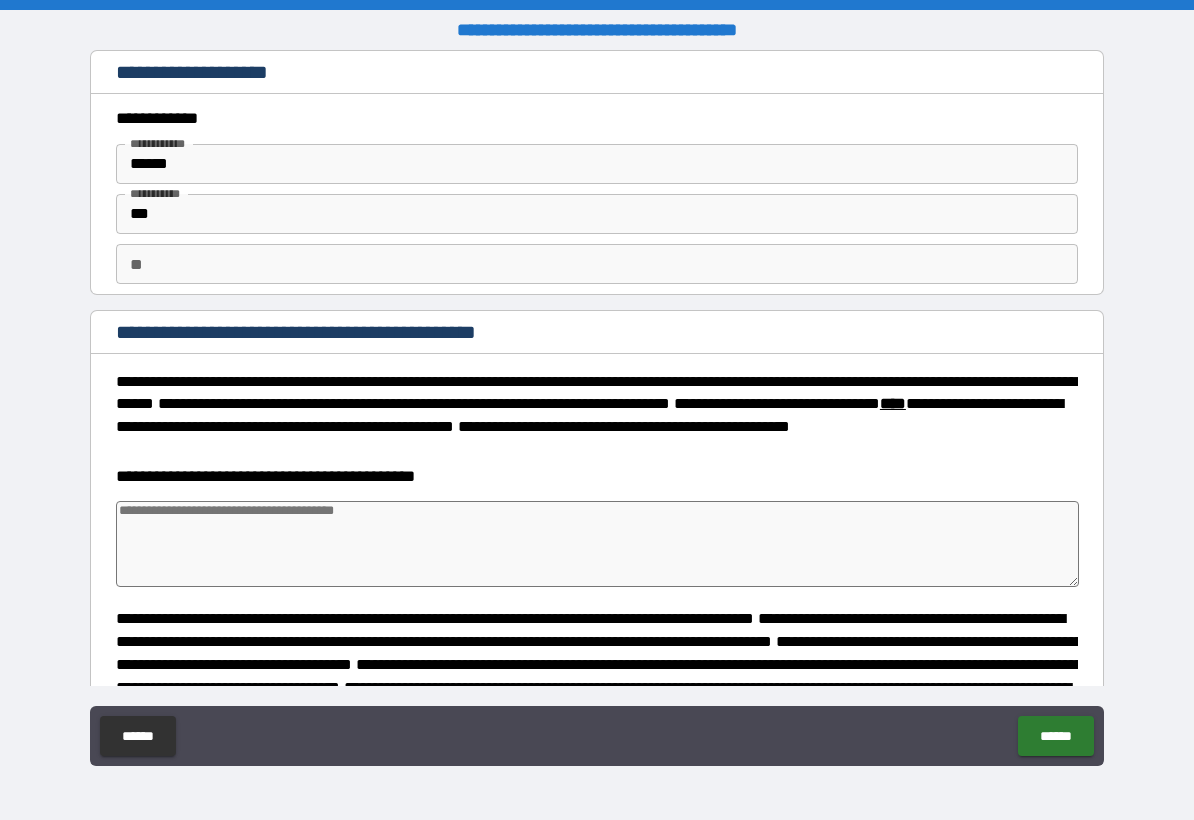 type on "*" 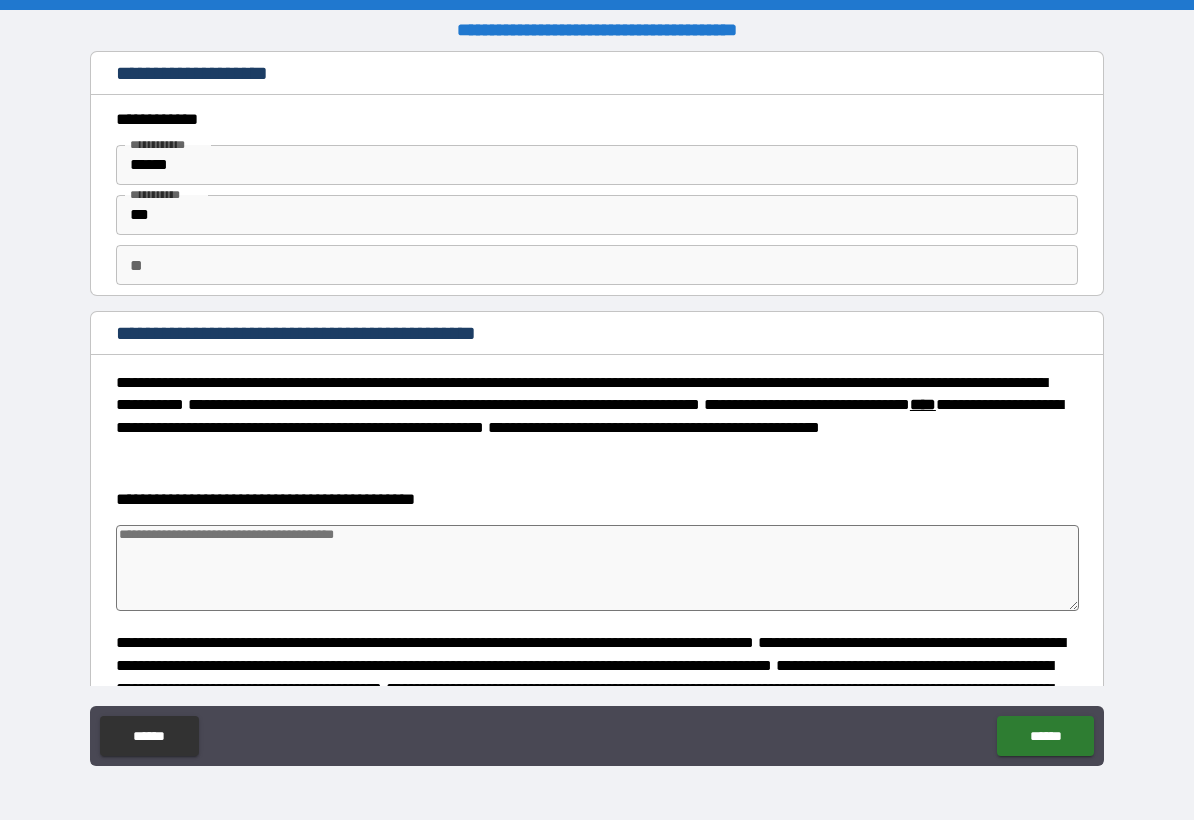 click on "**" at bounding box center [597, 265] 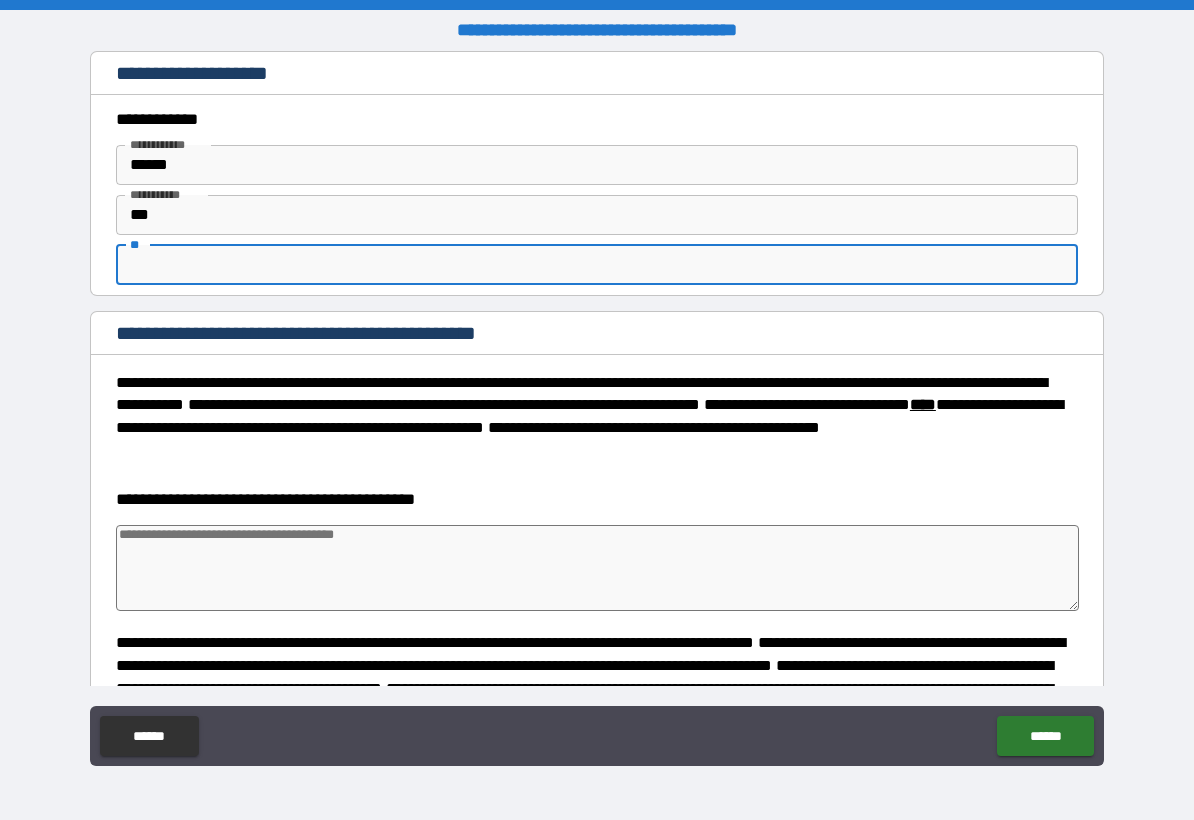 type on "*" 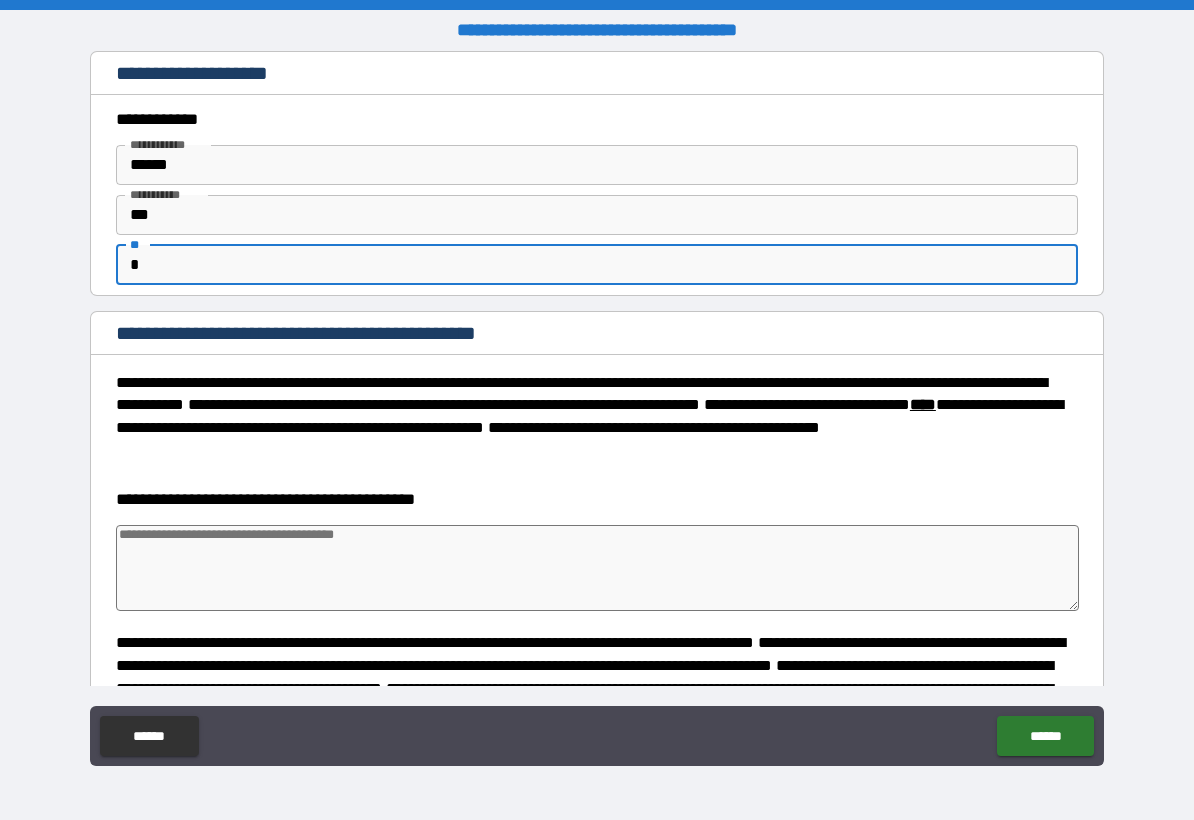 type on "*" 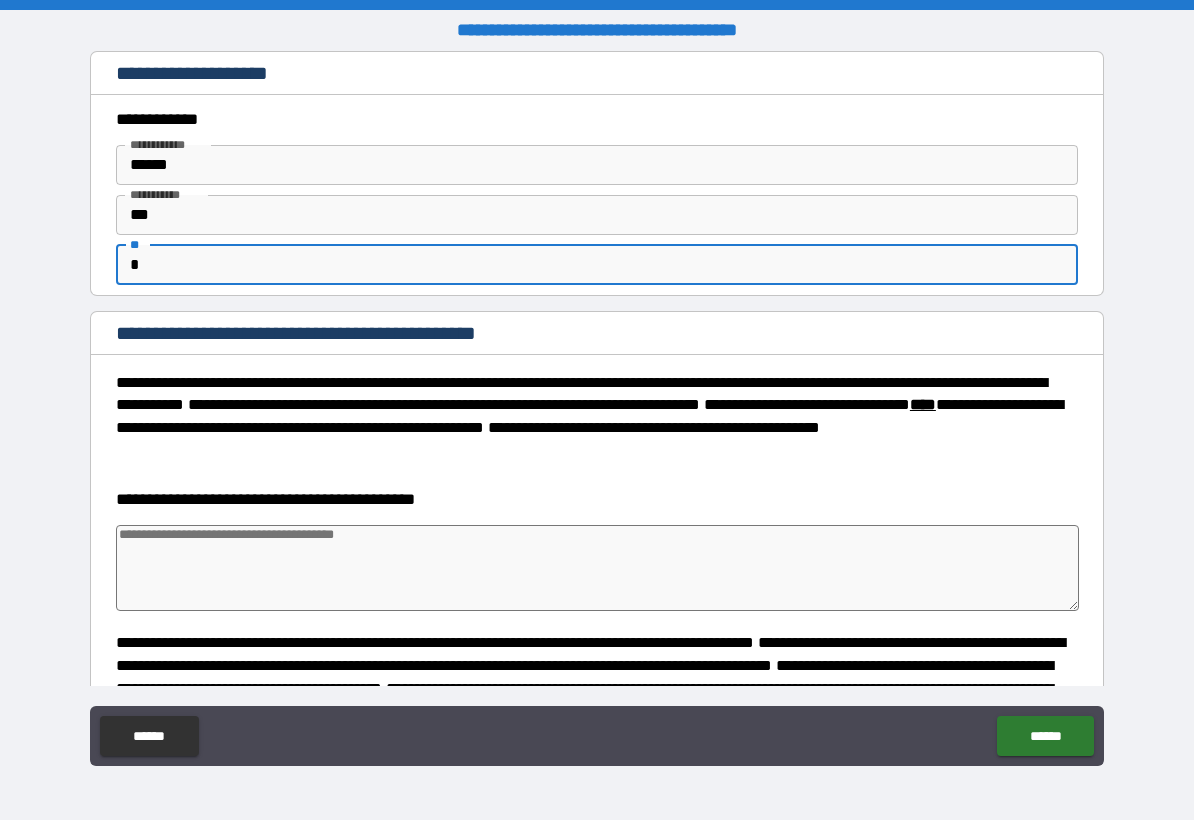 type on "*" 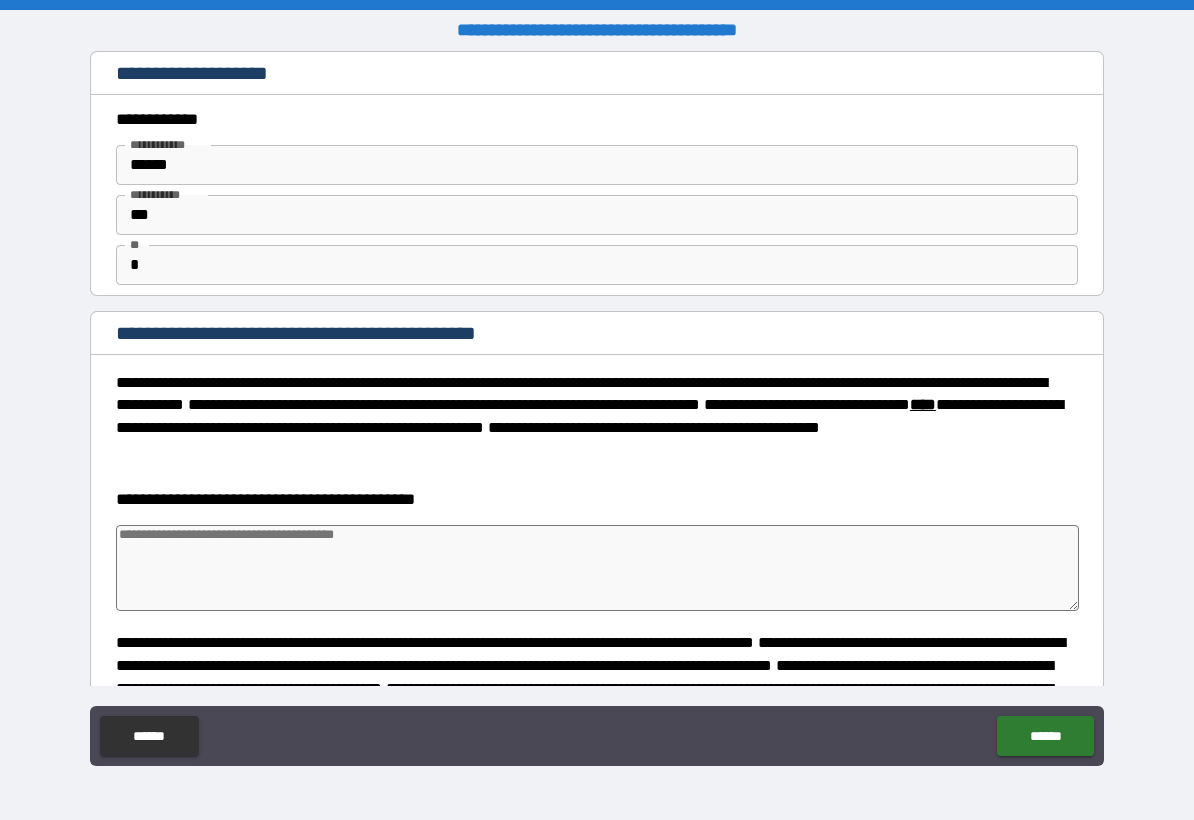type on "*" 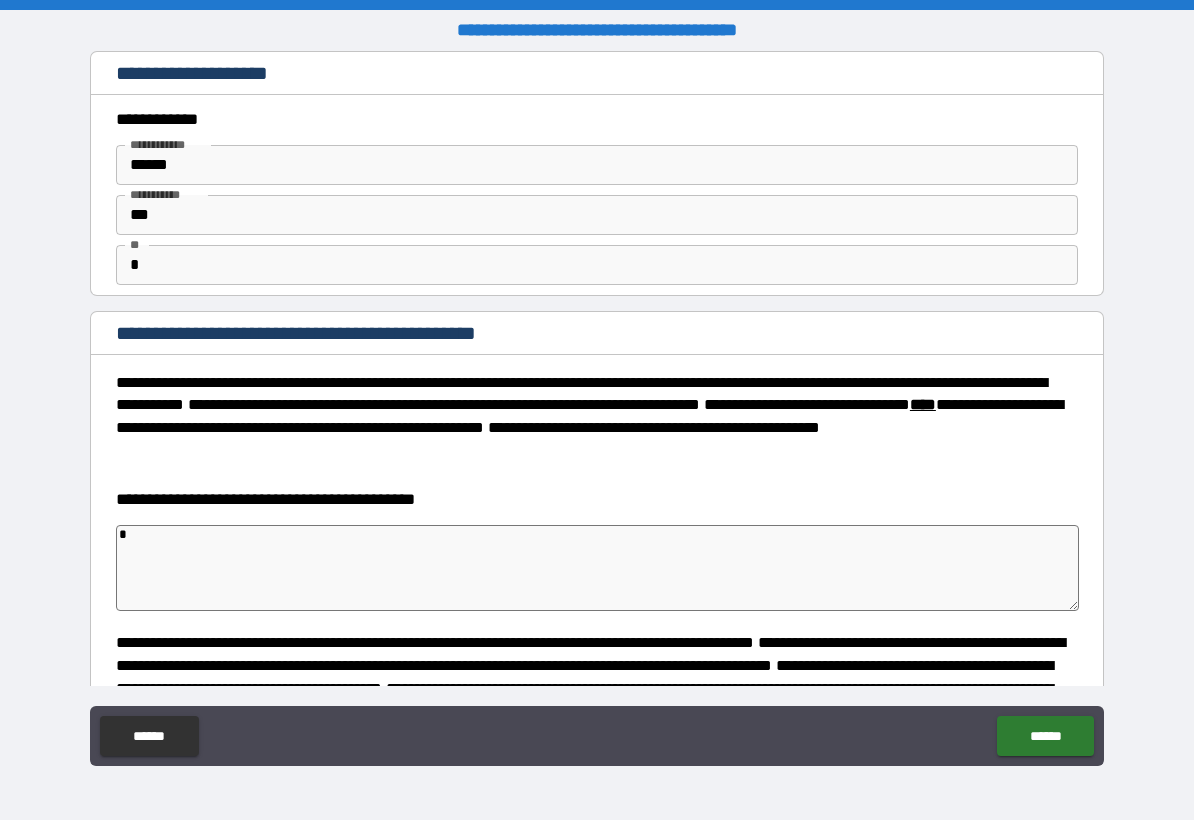 type on "**" 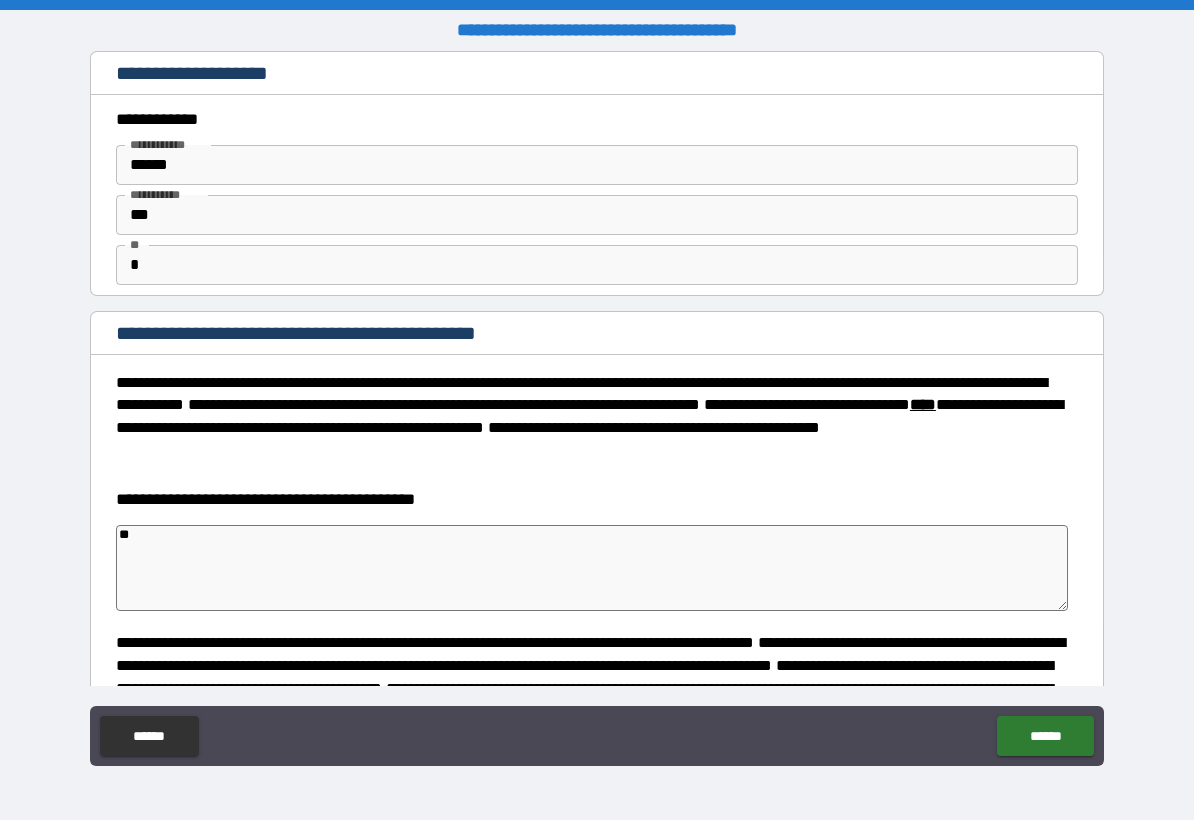 type on "***" 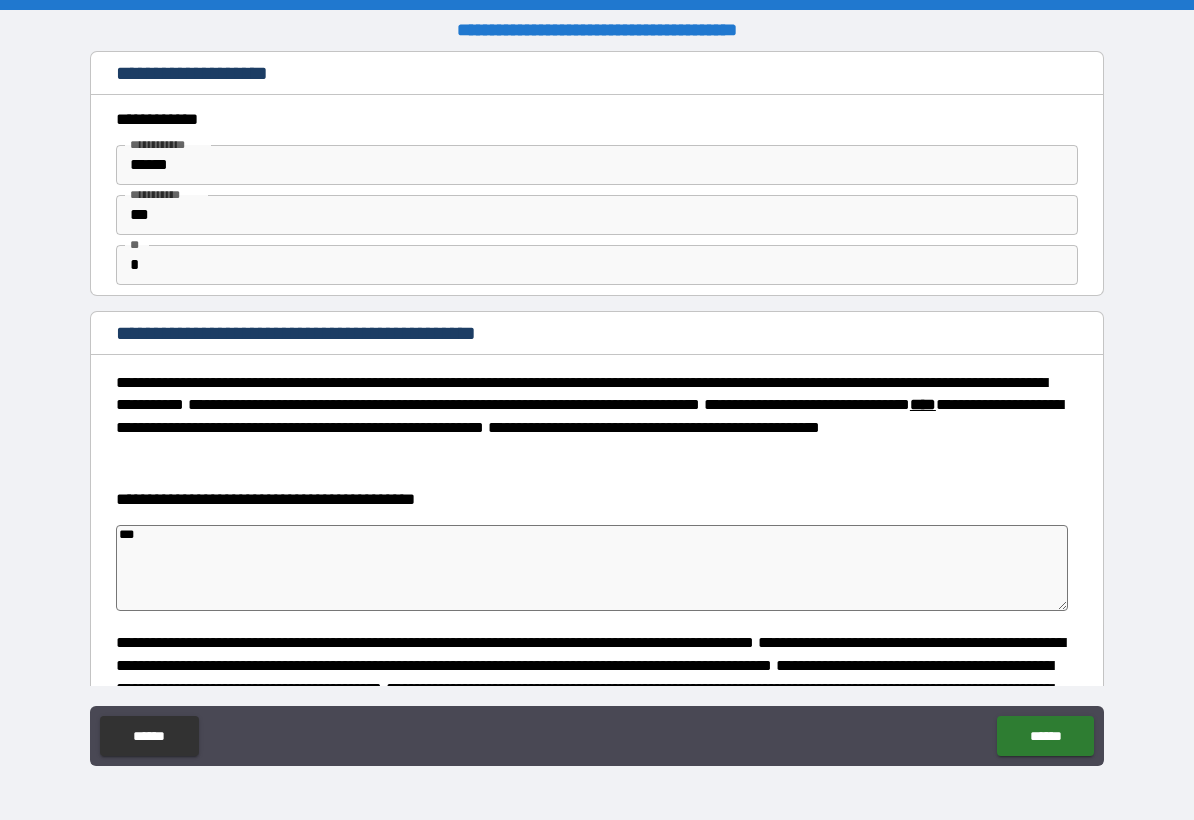 type on "****" 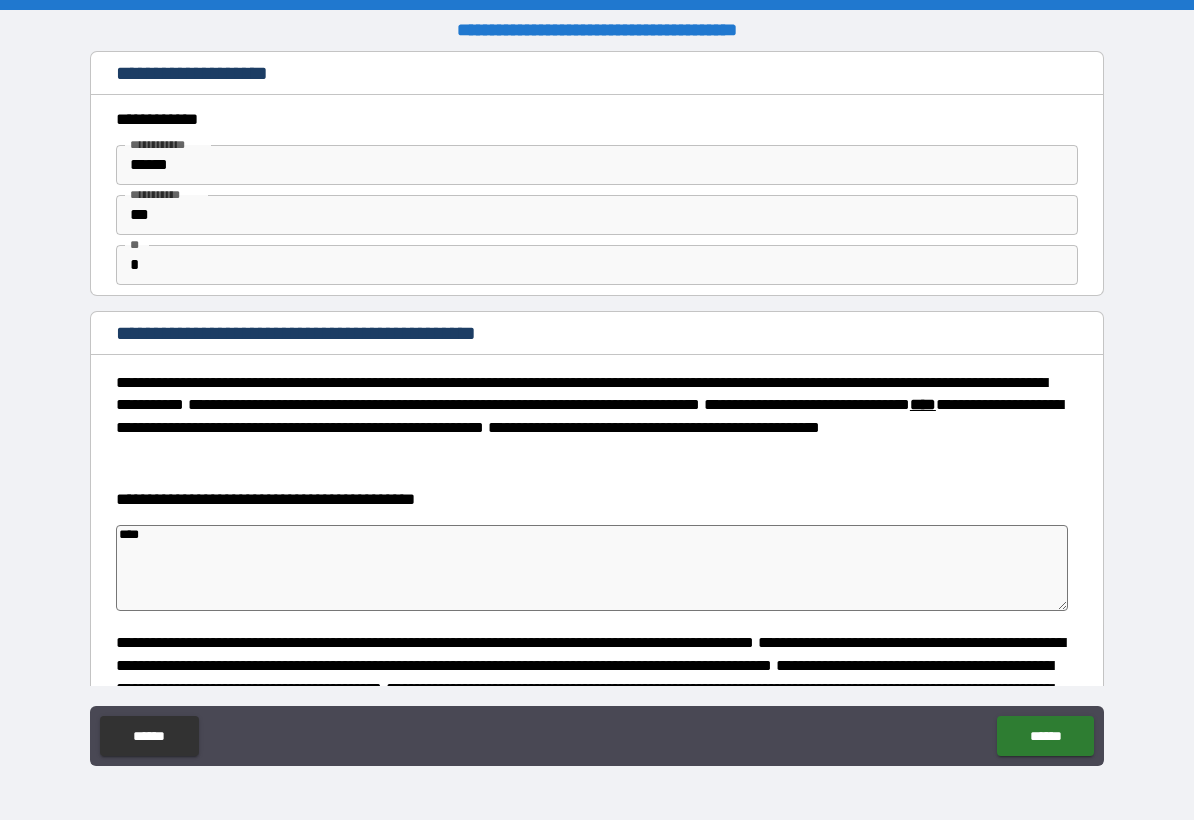 type on "****" 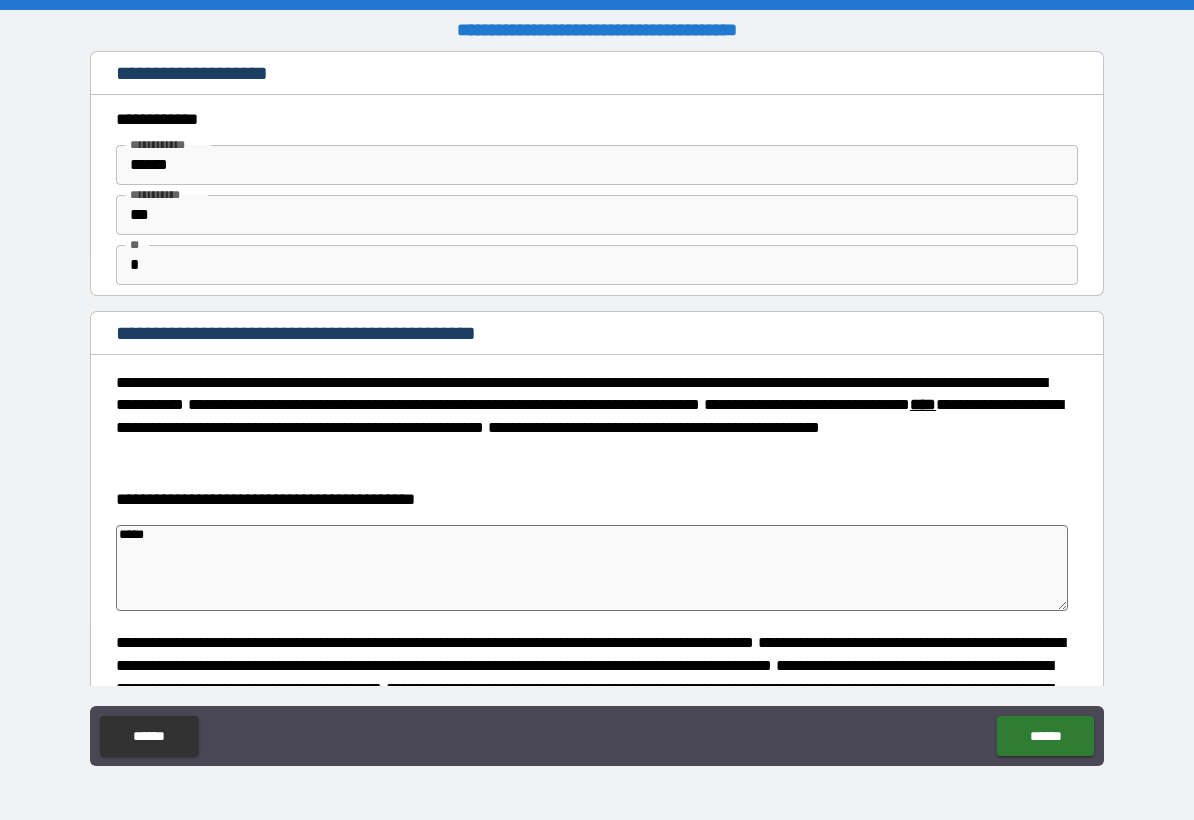 type on "*" 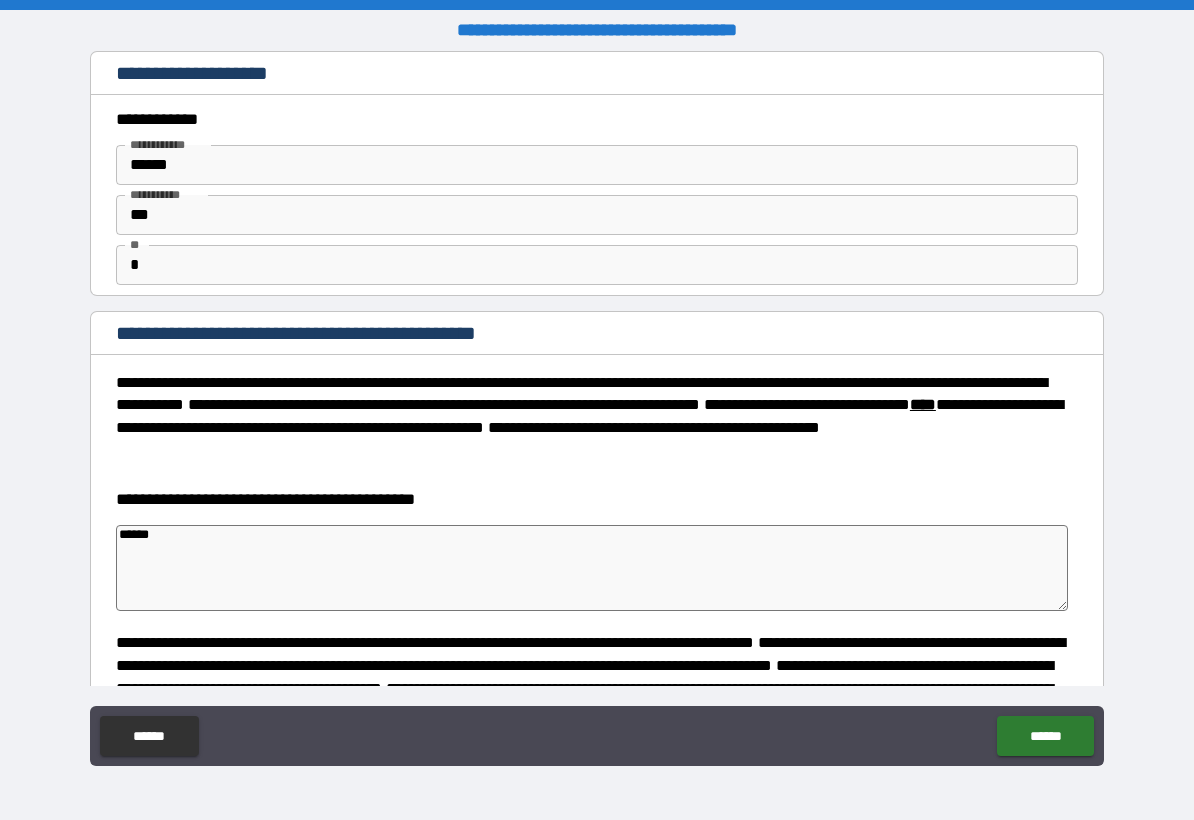 type on "*" 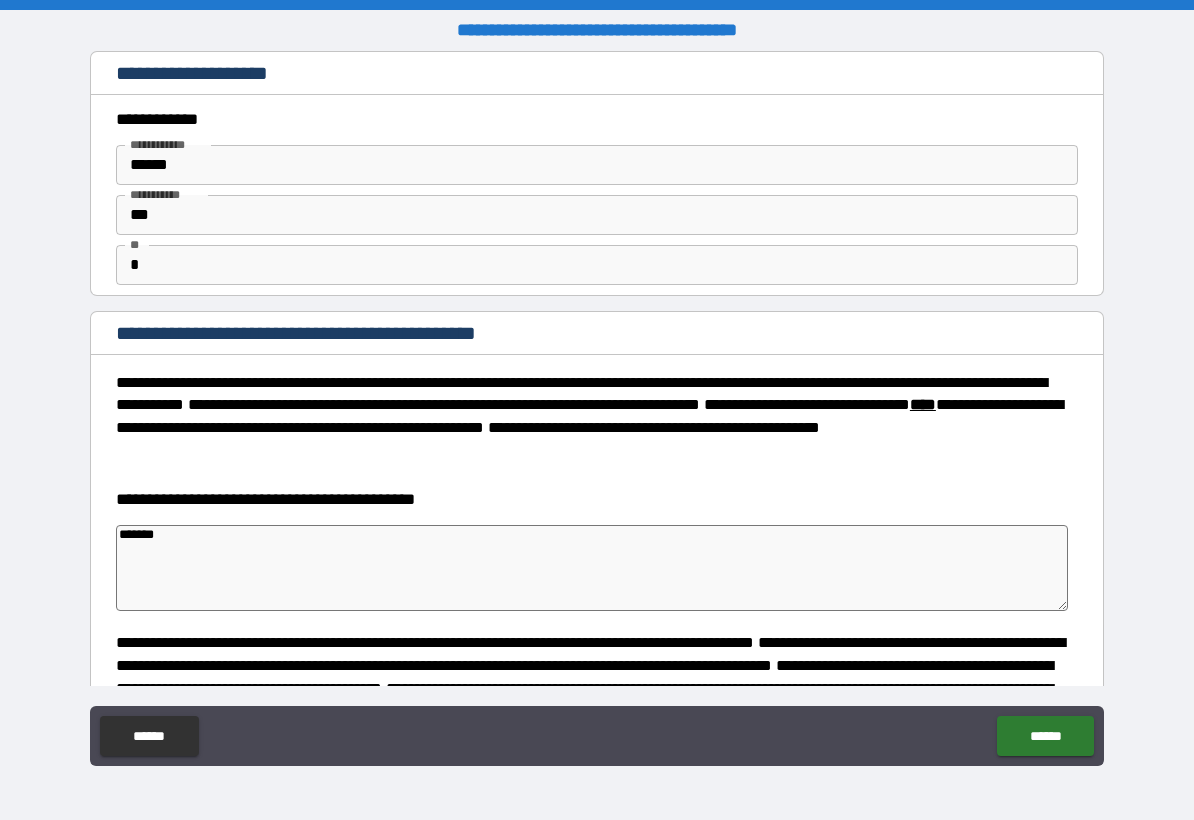 type on "********" 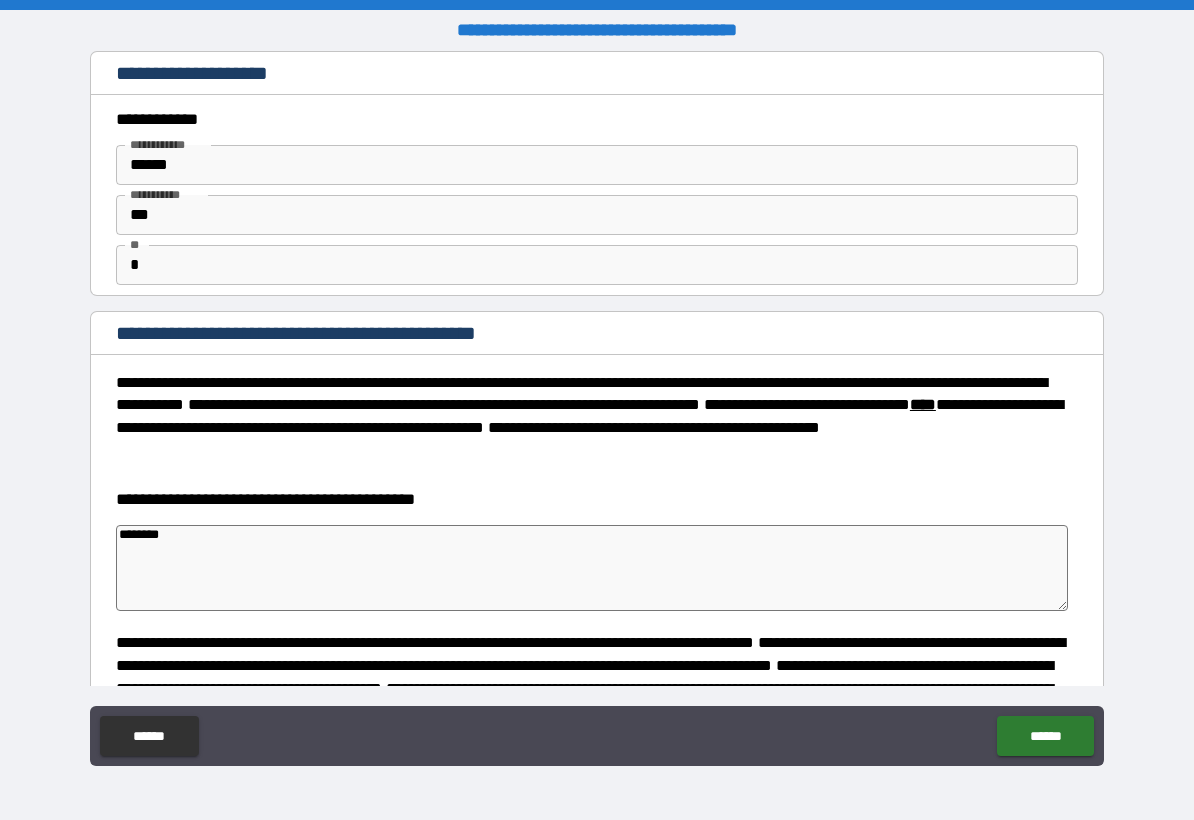 type on "*********" 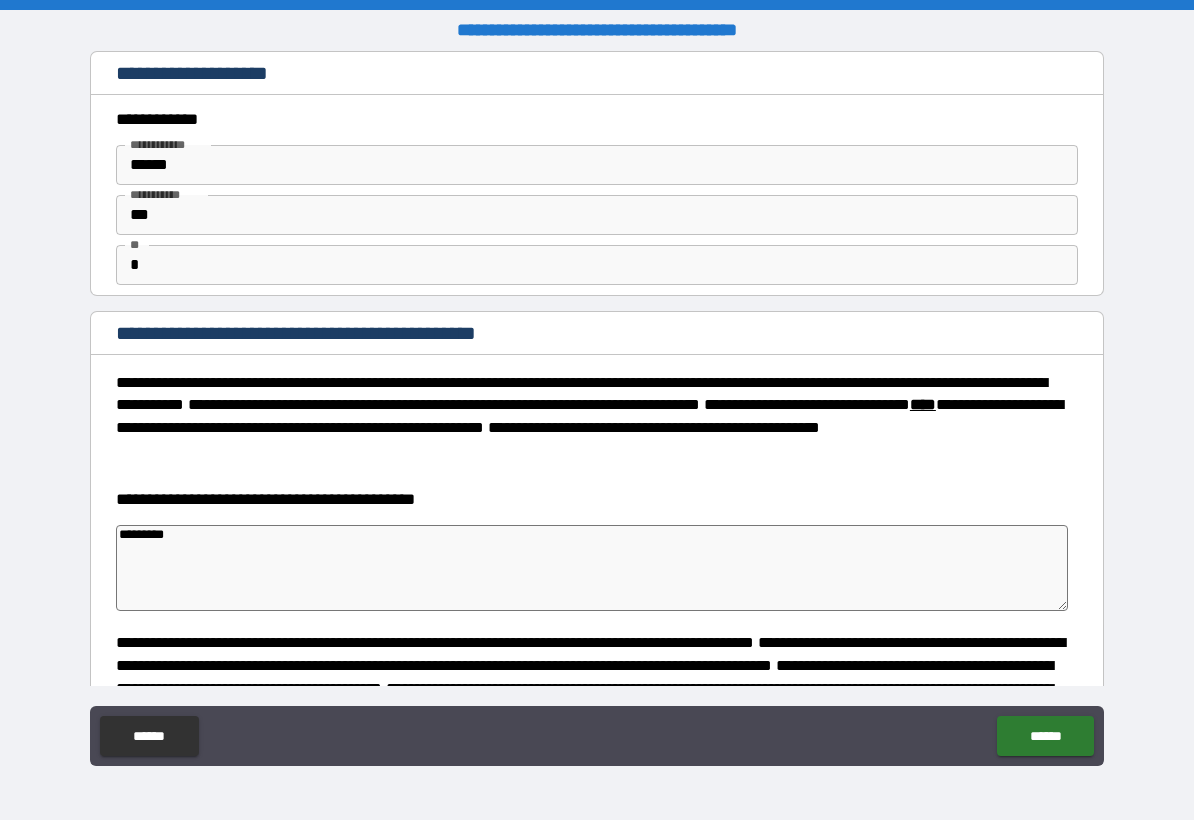 type on "*********" 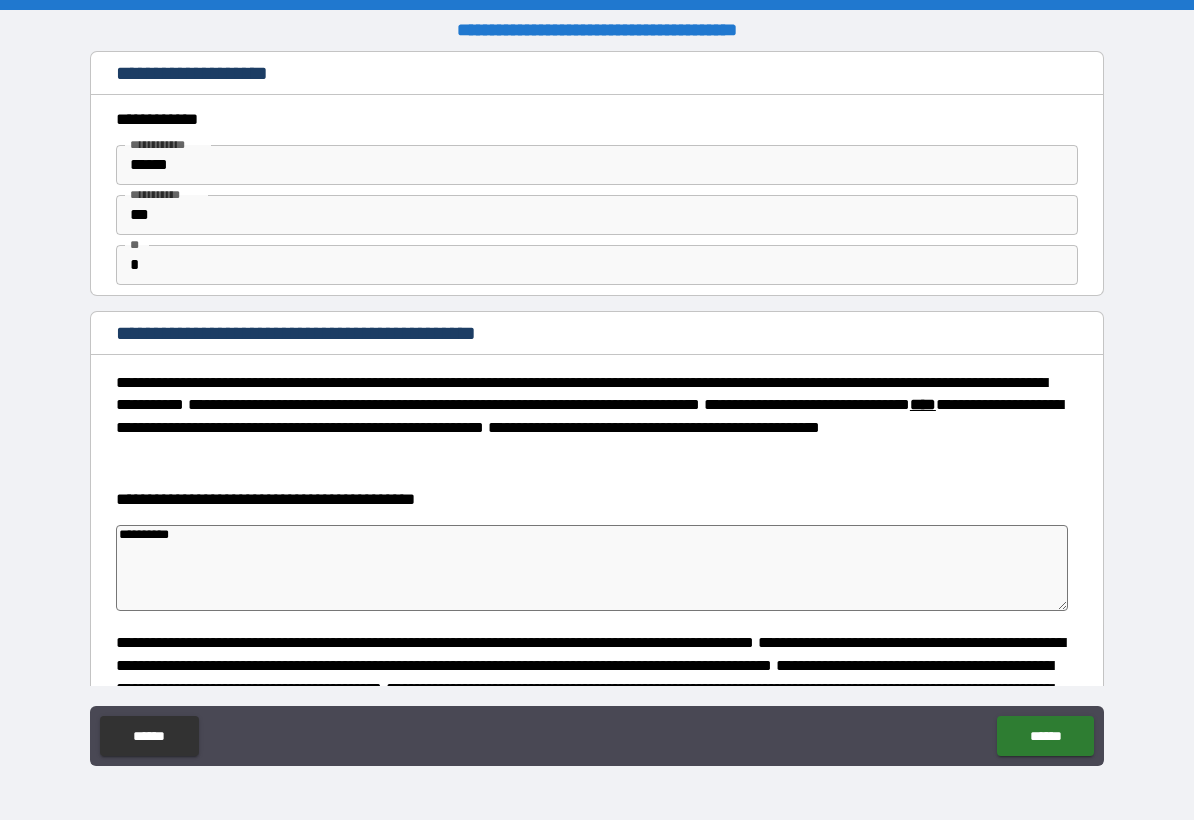 type on "*" 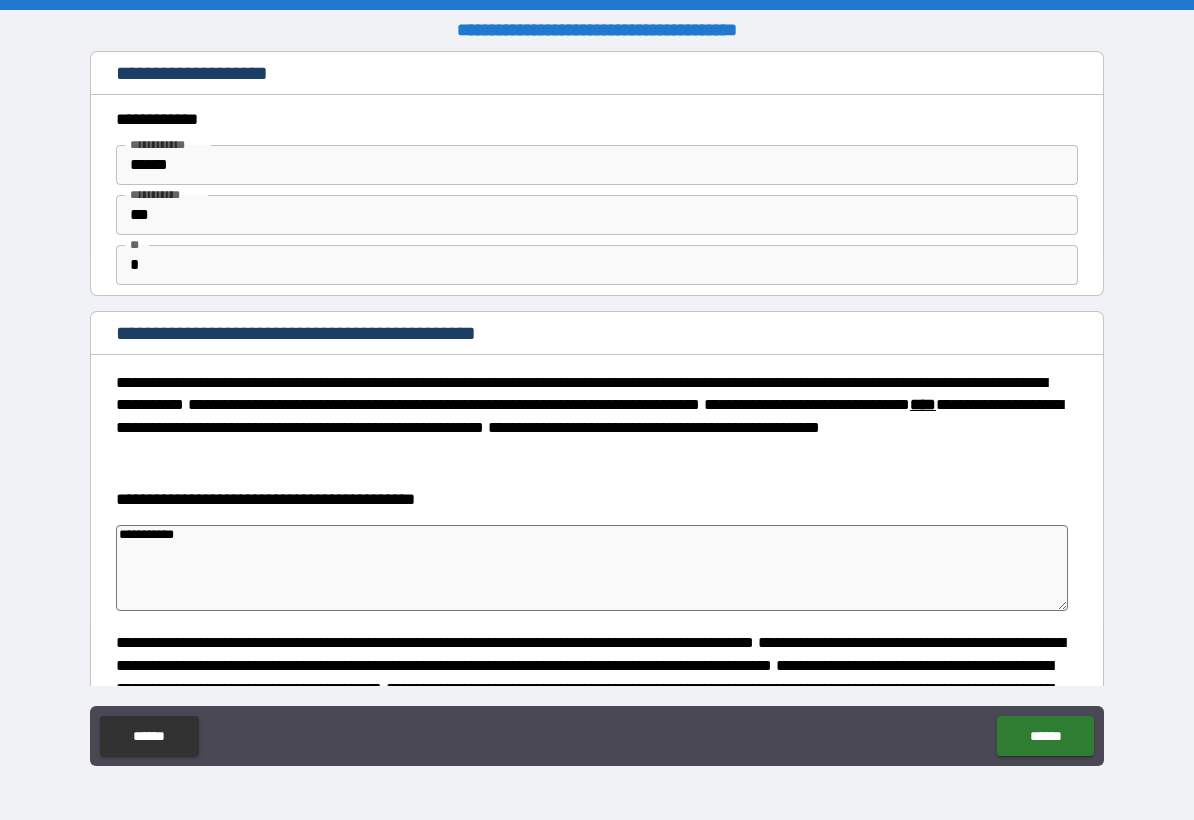type on "**********" 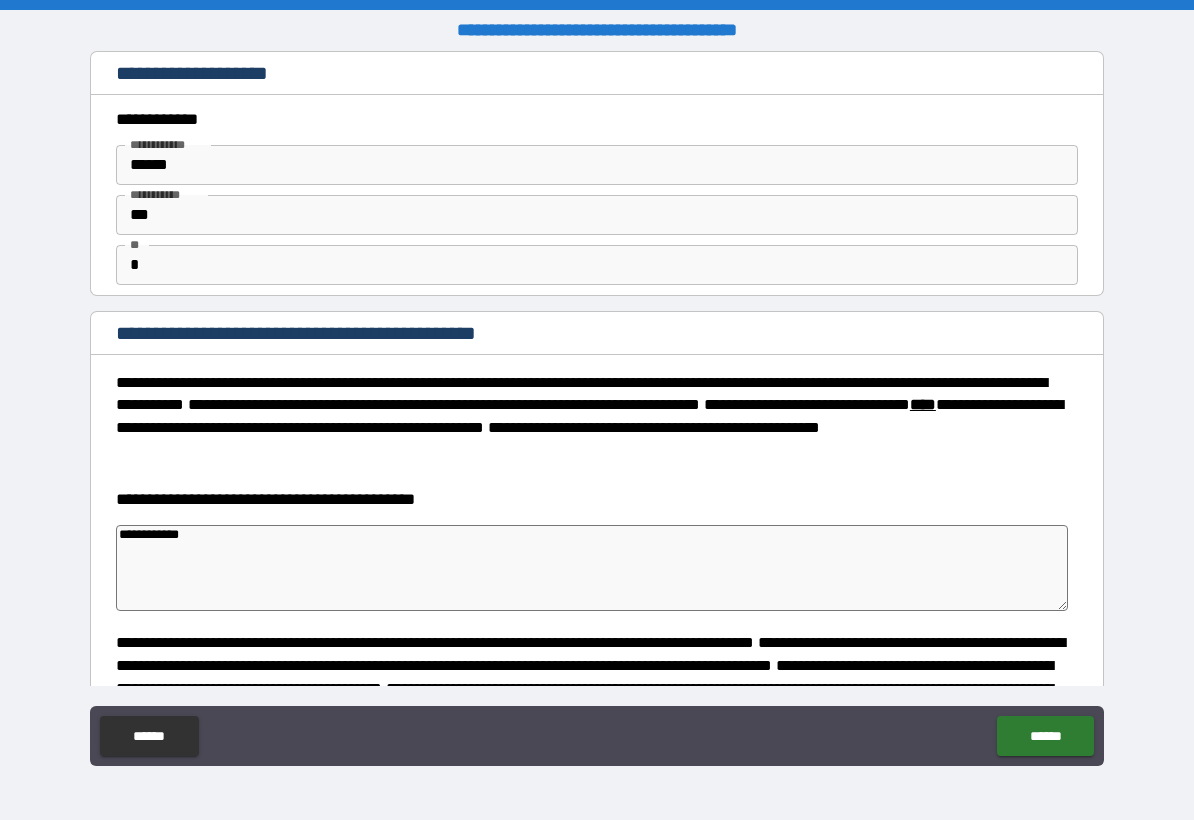type on "**********" 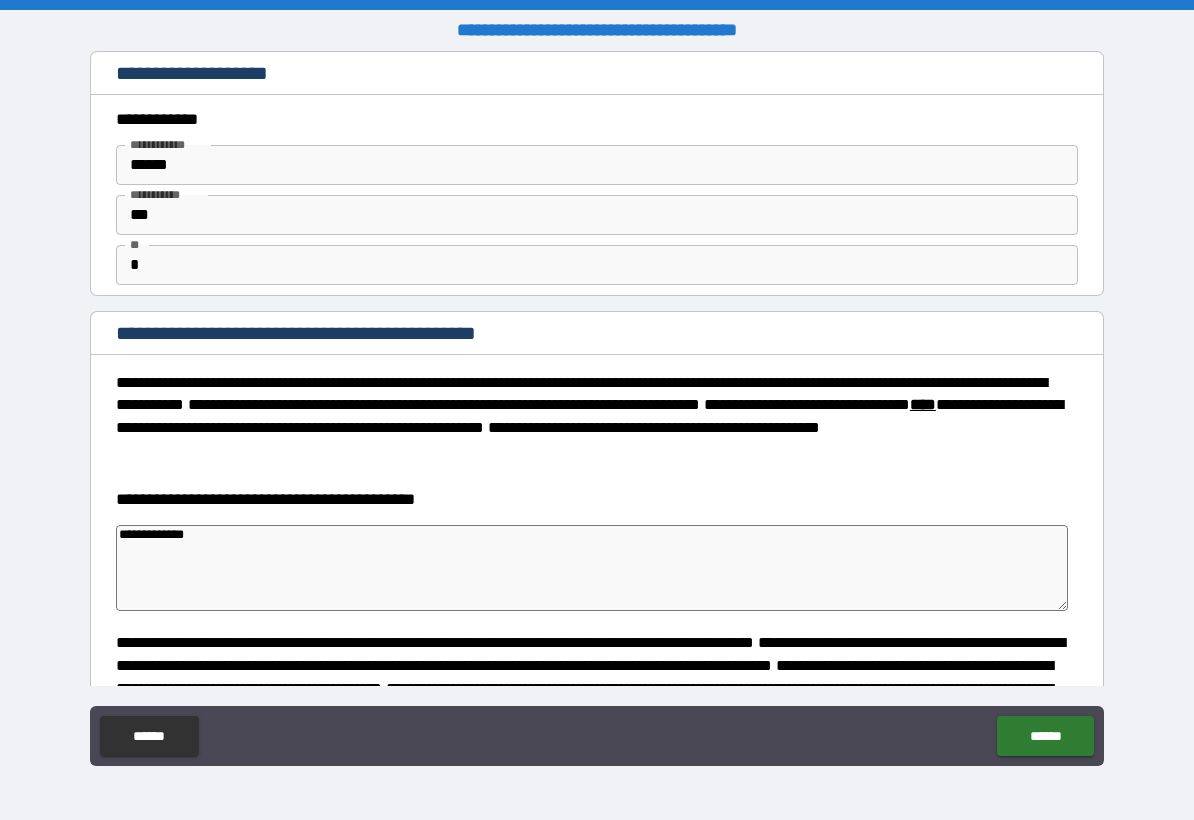 type on "**********" 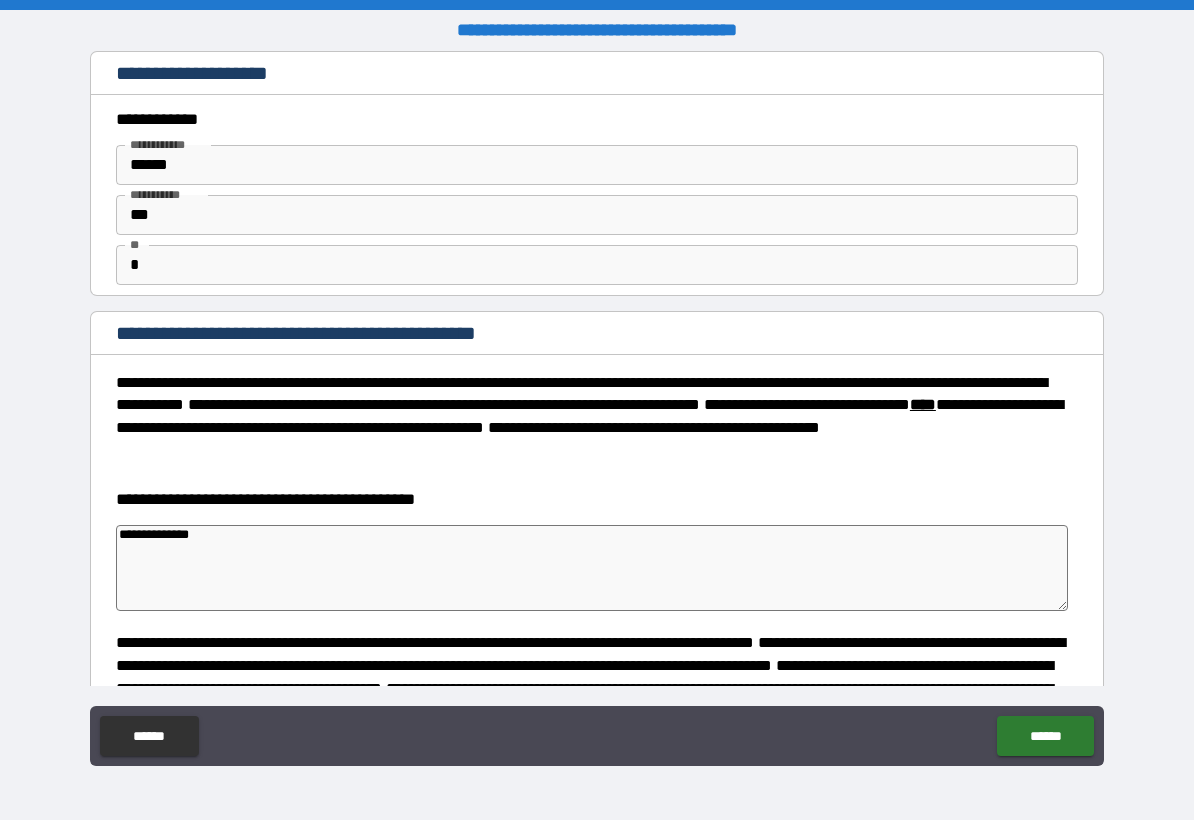 type on "**********" 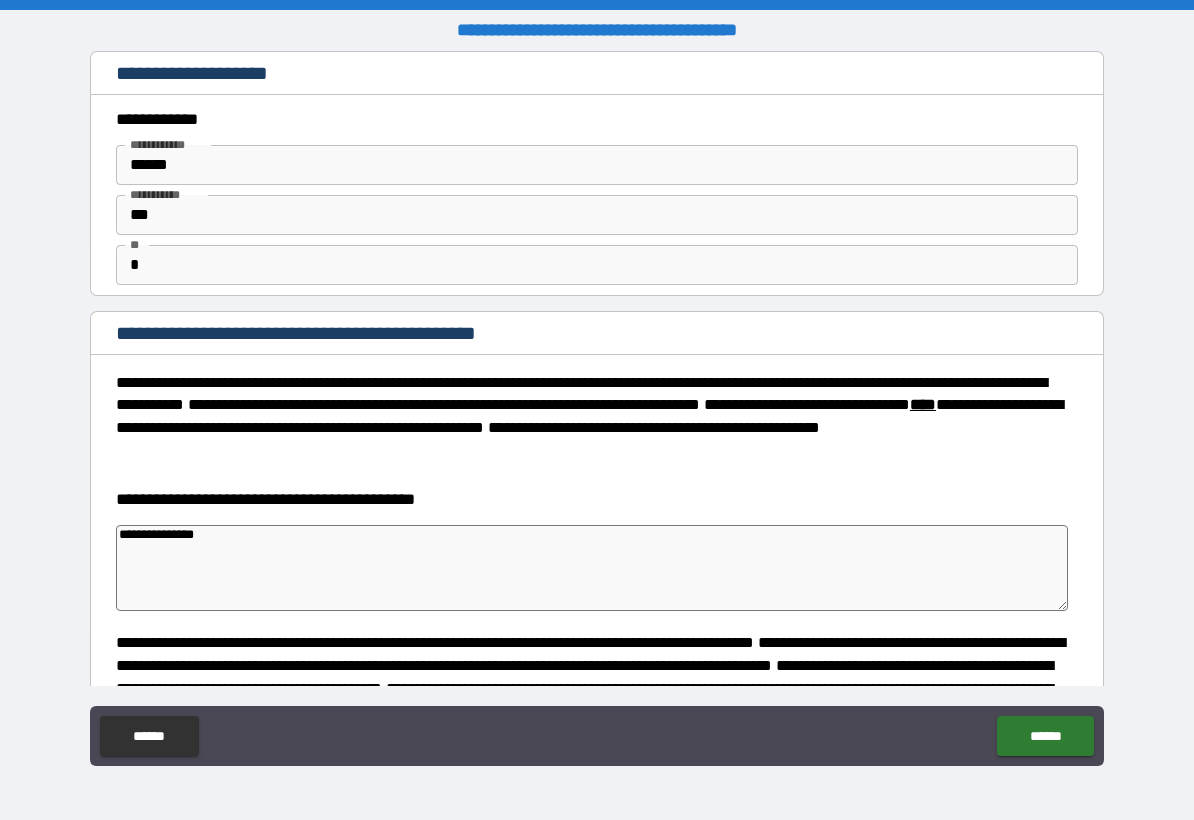 type on "**********" 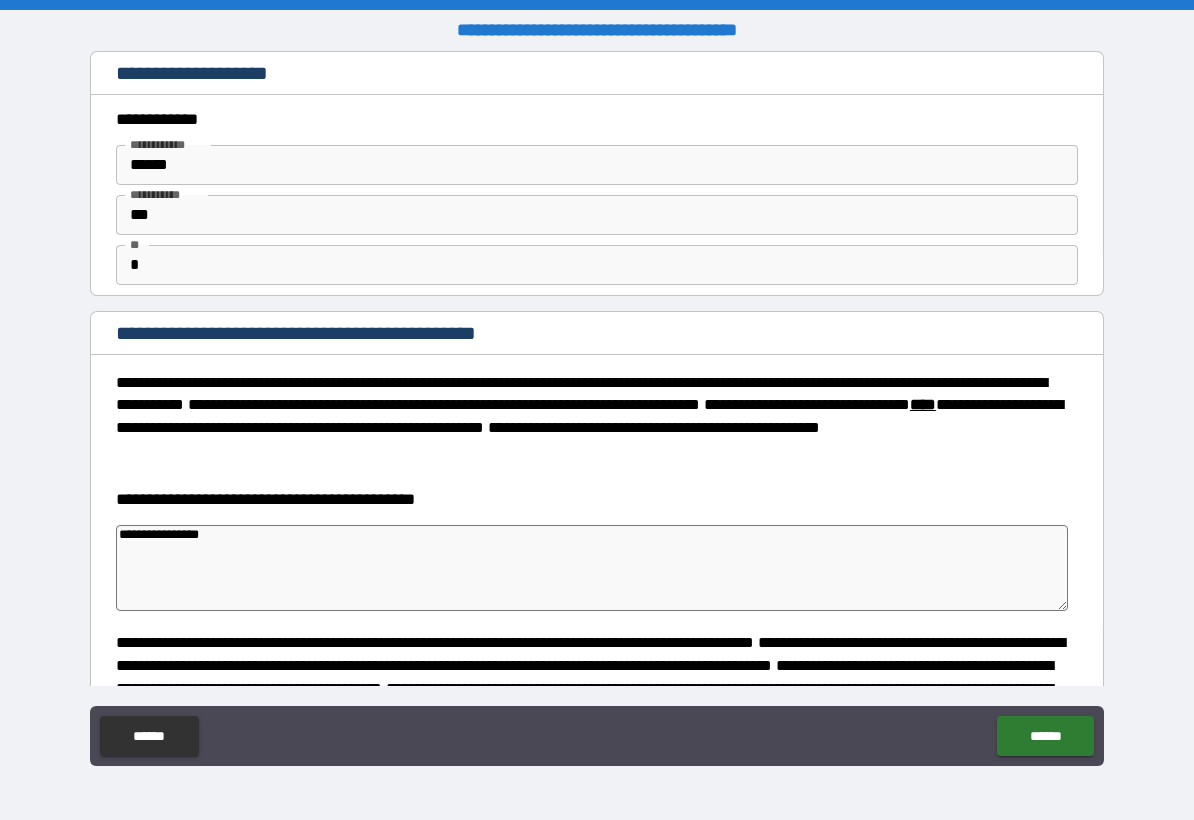 type on "**********" 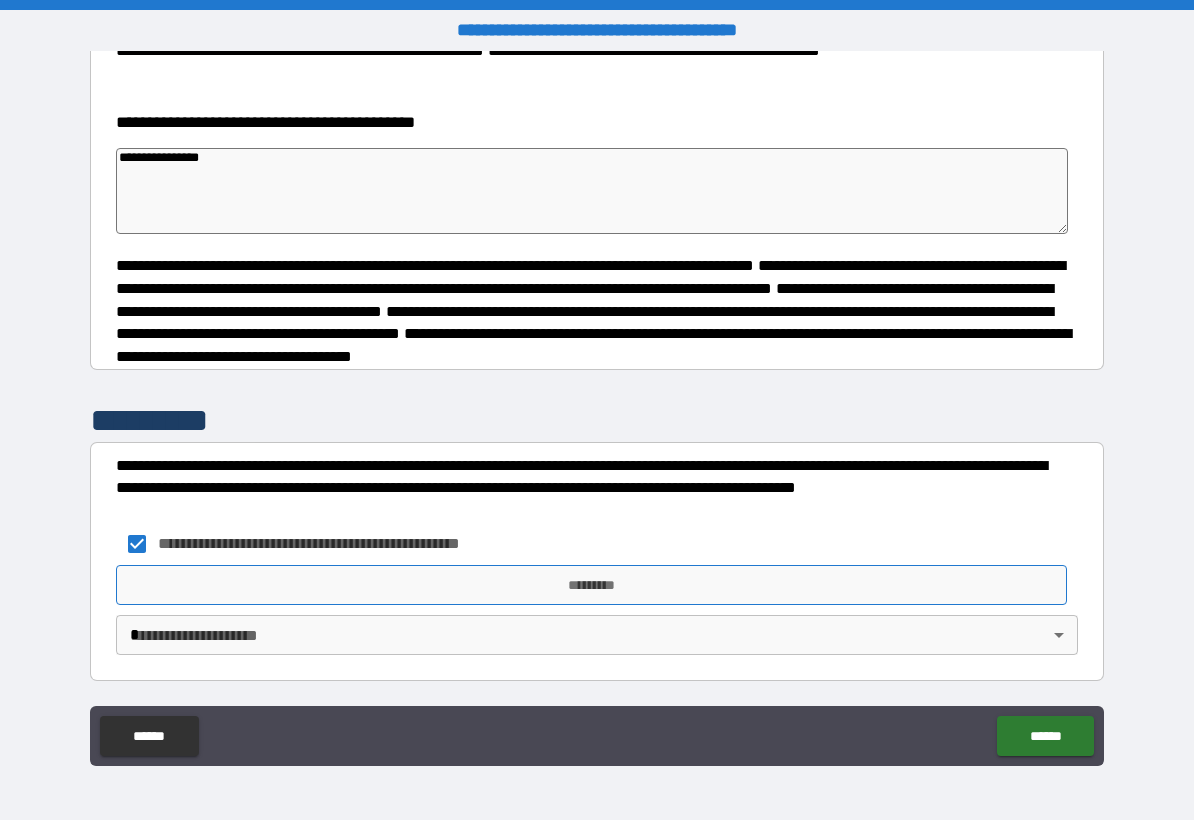 click on "*********" at bounding box center (591, 585) 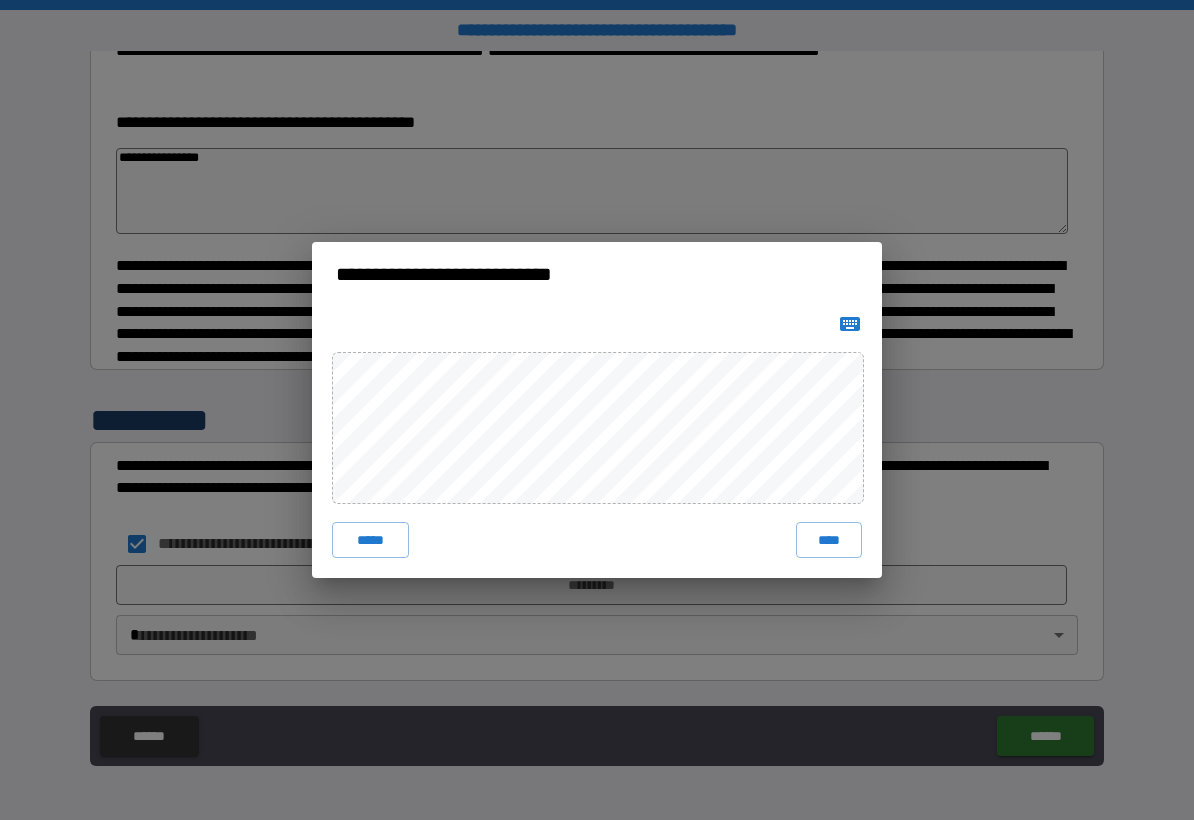 click on "****" at bounding box center (829, 540) 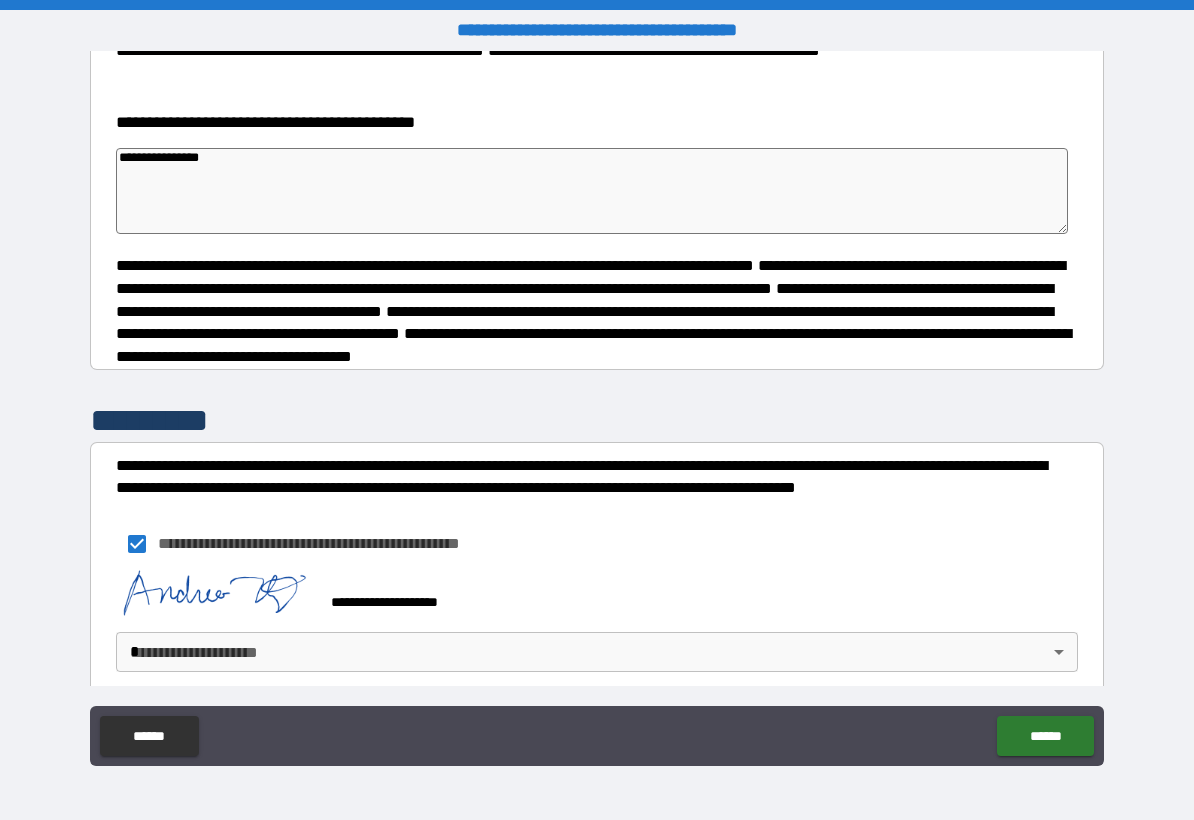 click on "**********" at bounding box center (597, 410) 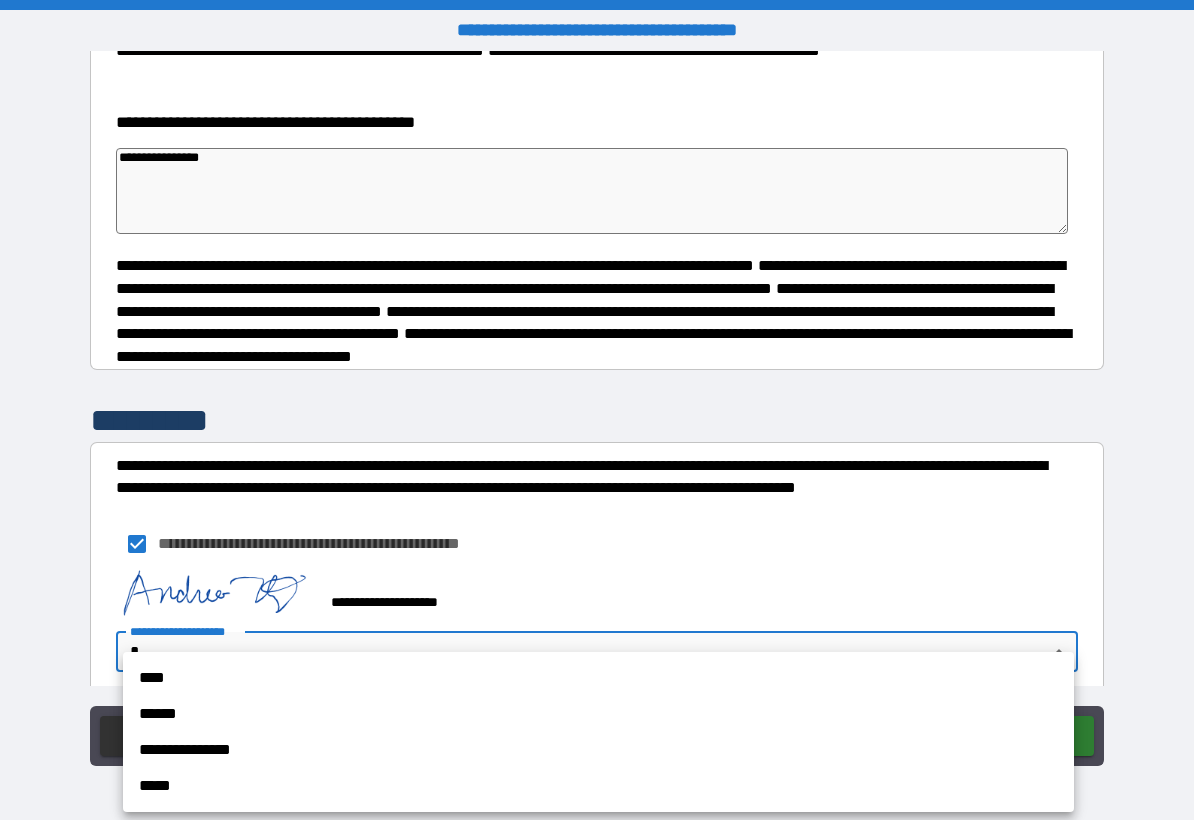 click on "****" at bounding box center (598, 678) 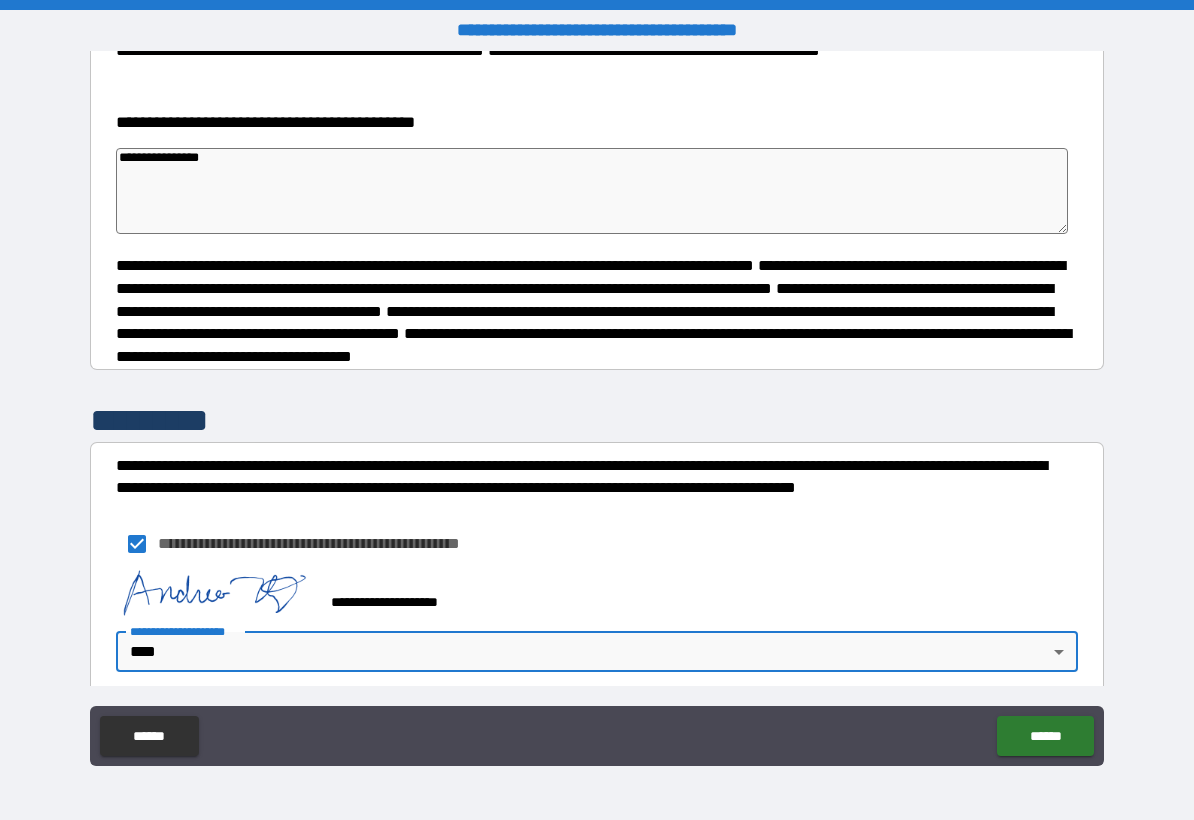 type on "*" 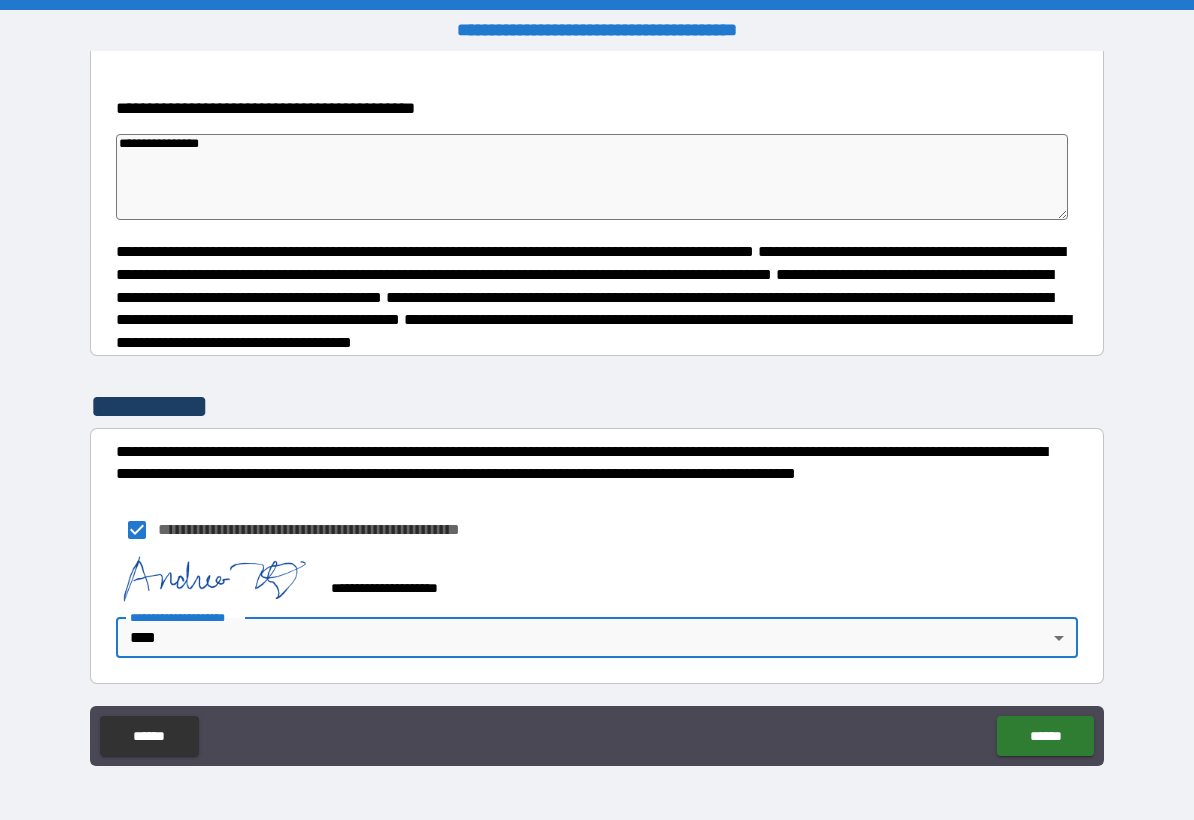 scroll, scrollTop: 394, scrollLeft: 0, axis: vertical 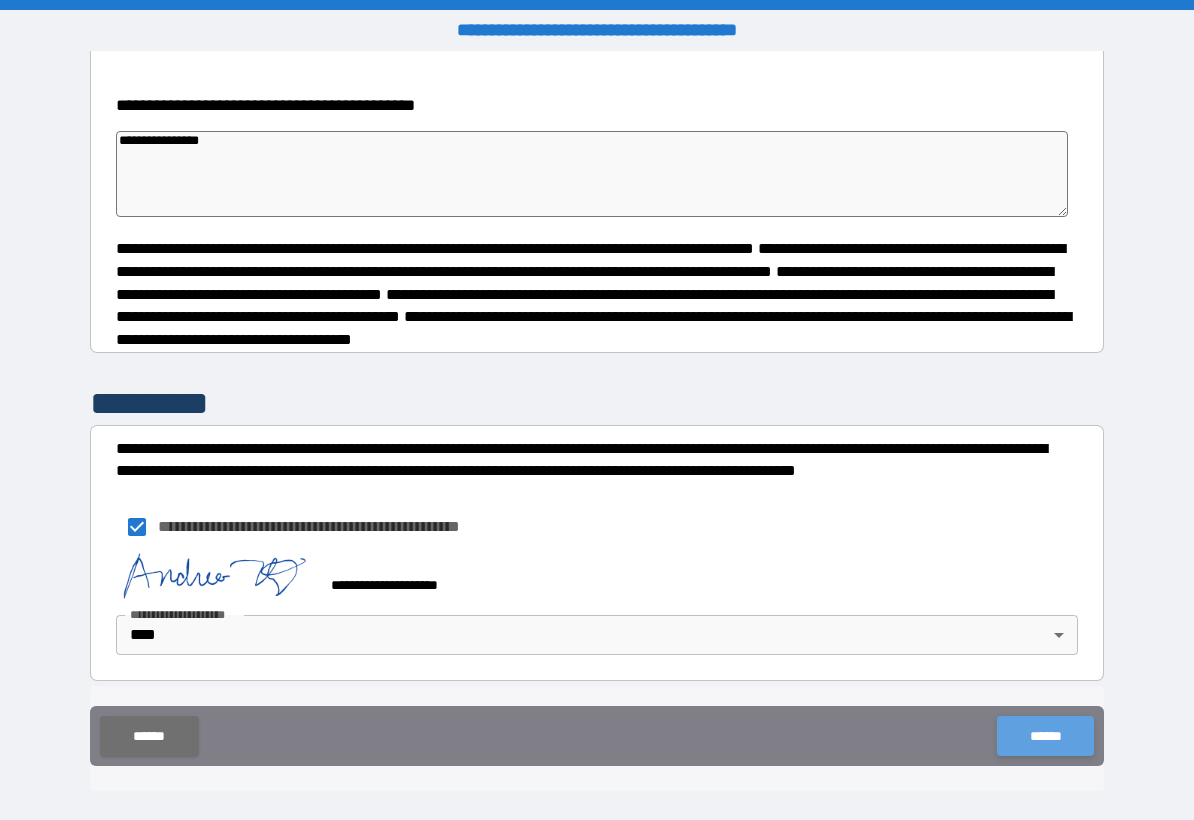 click on "******" at bounding box center [1045, 736] 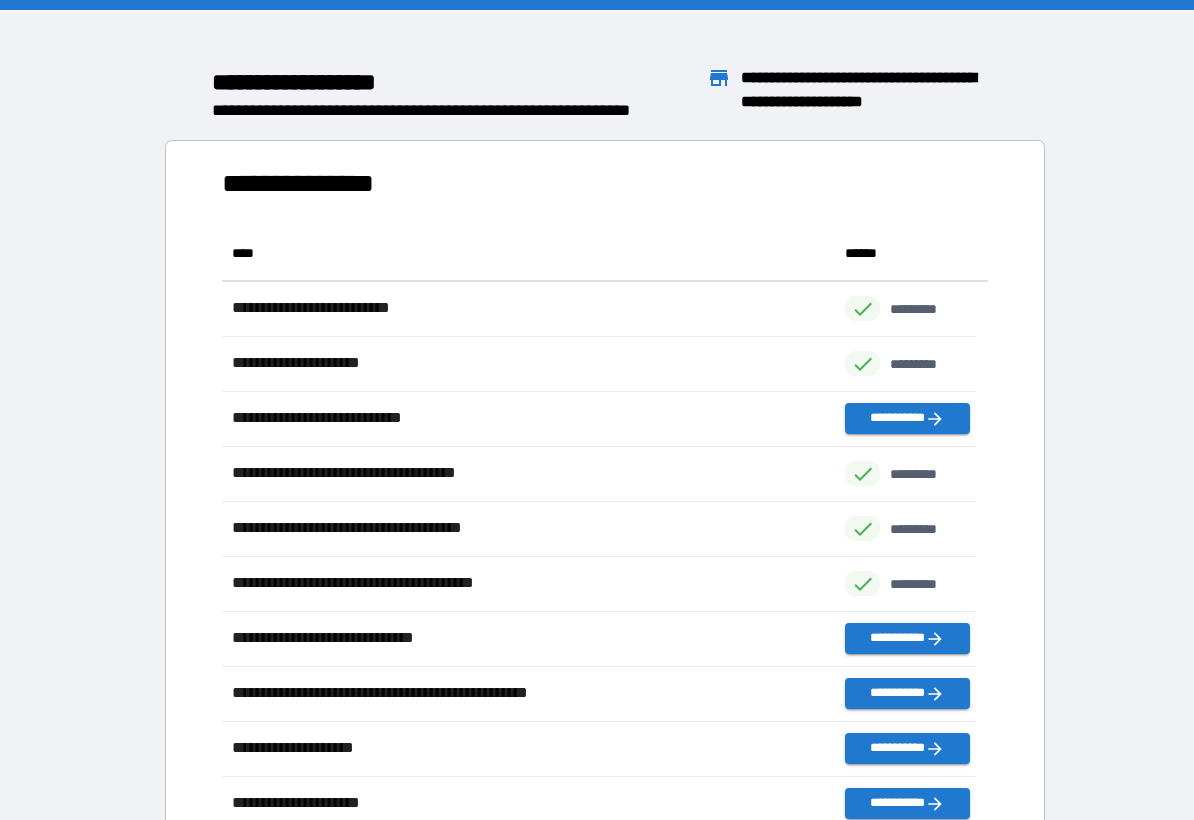 scroll, scrollTop: 16, scrollLeft: 16, axis: both 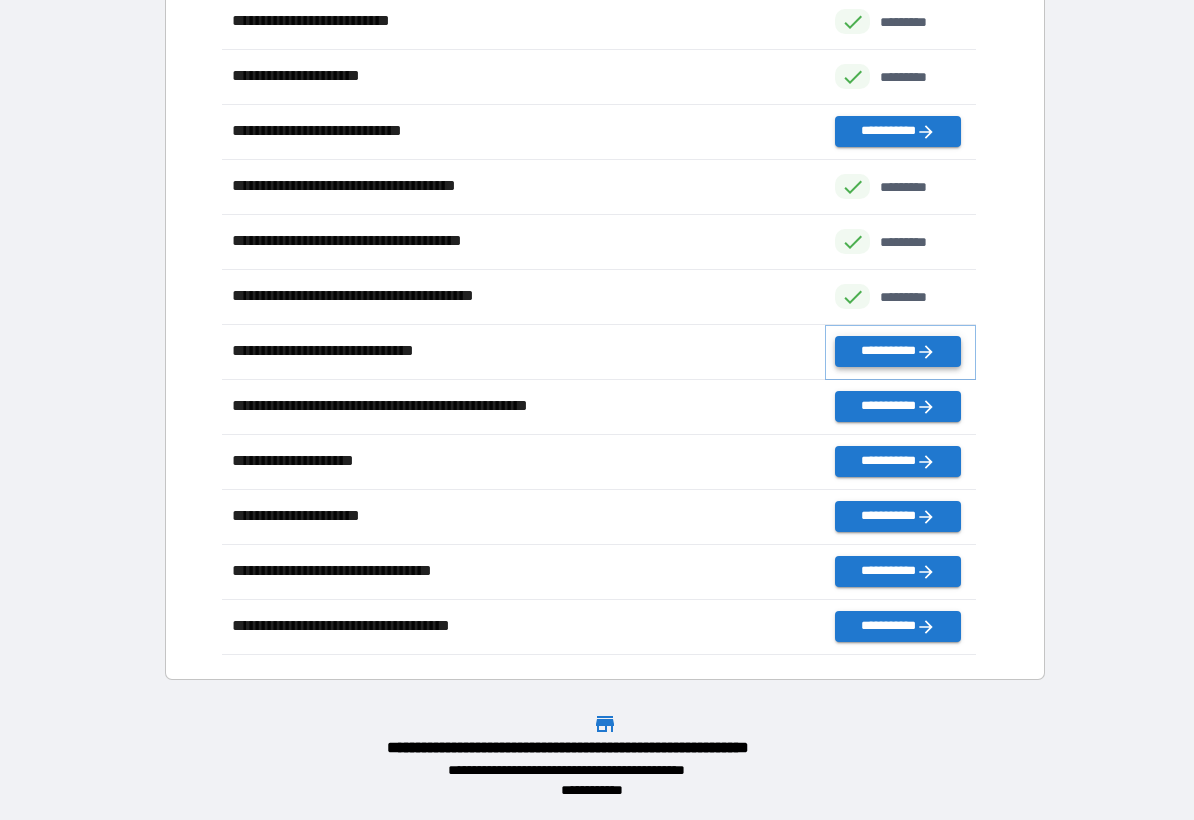 click on "**********" at bounding box center [897, 351] 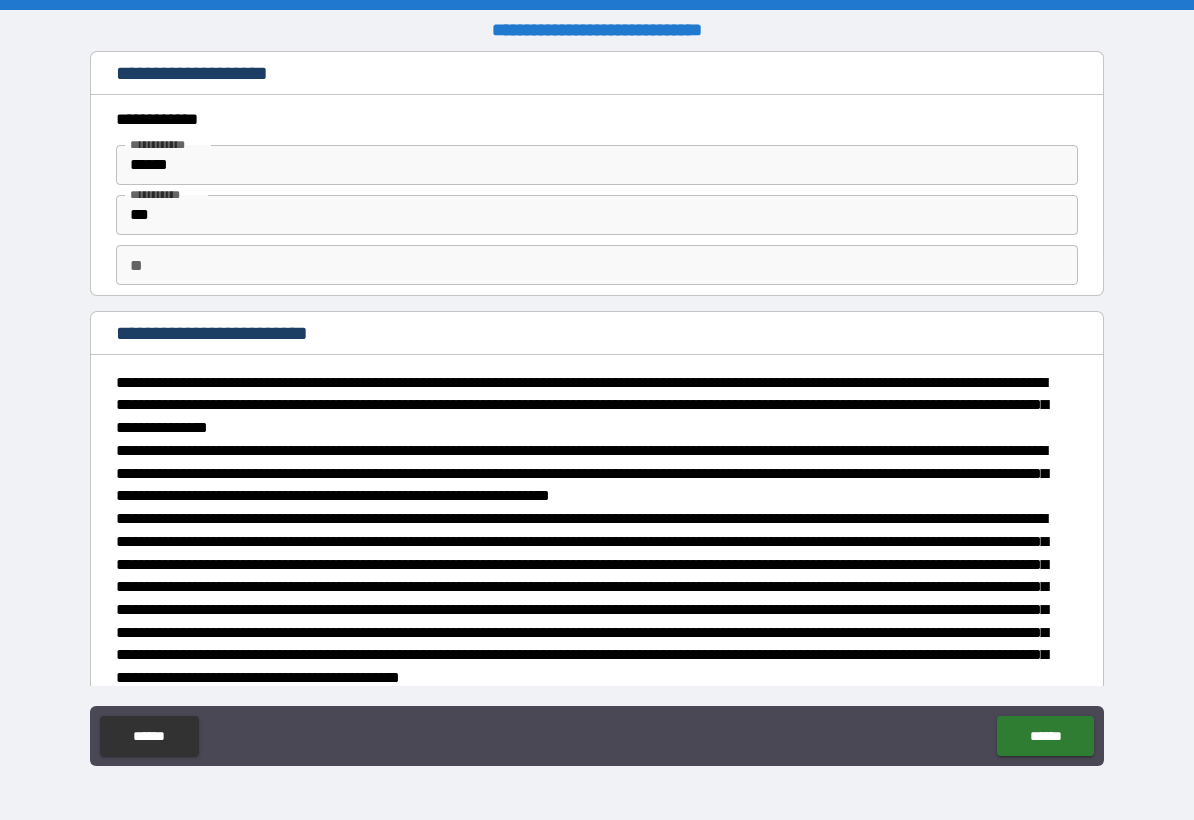 scroll, scrollTop: 100, scrollLeft: 0, axis: vertical 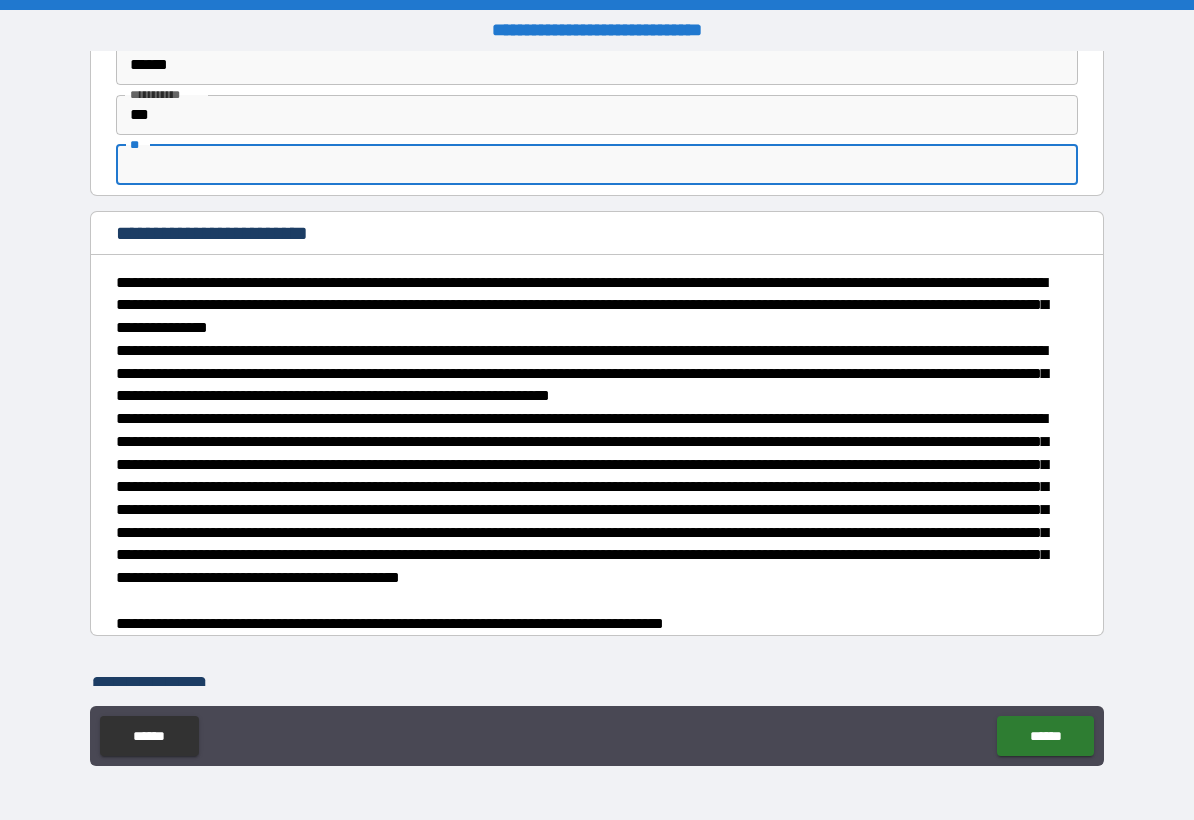 click on "**" at bounding box center [597, 165] 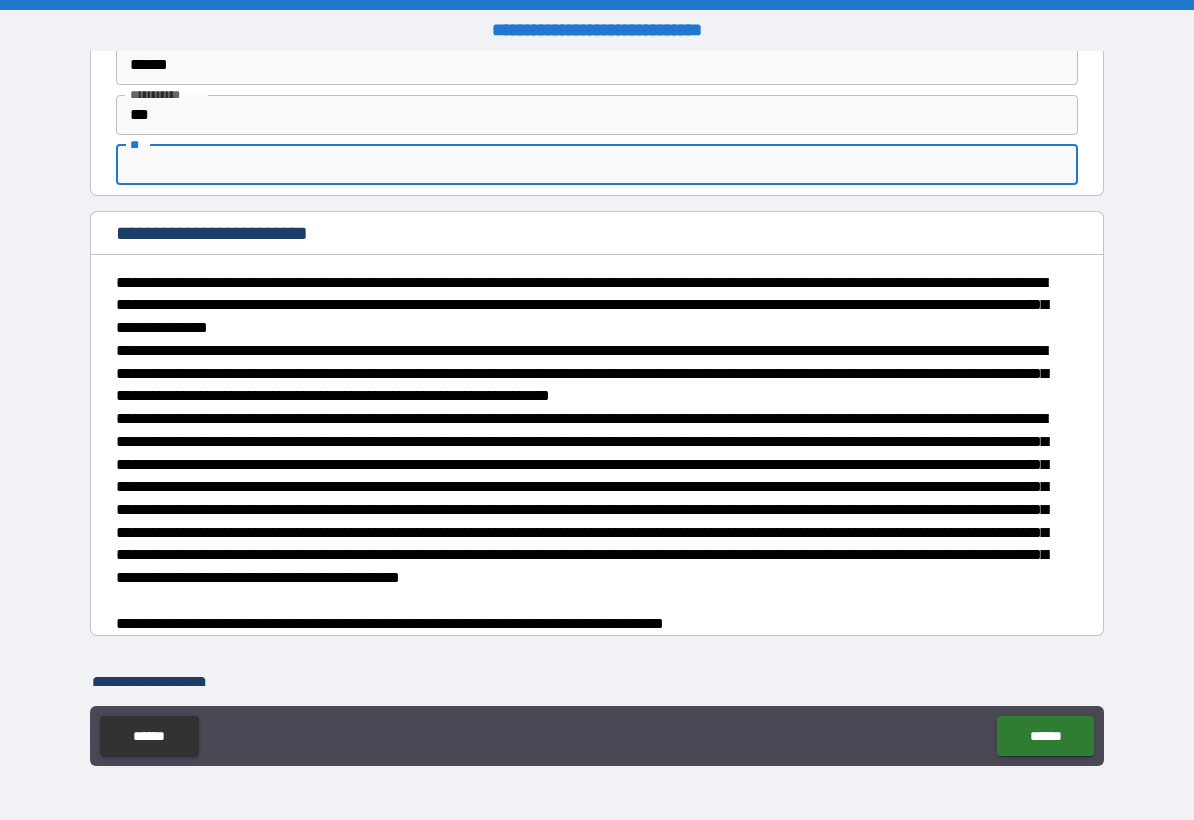 type on "*" 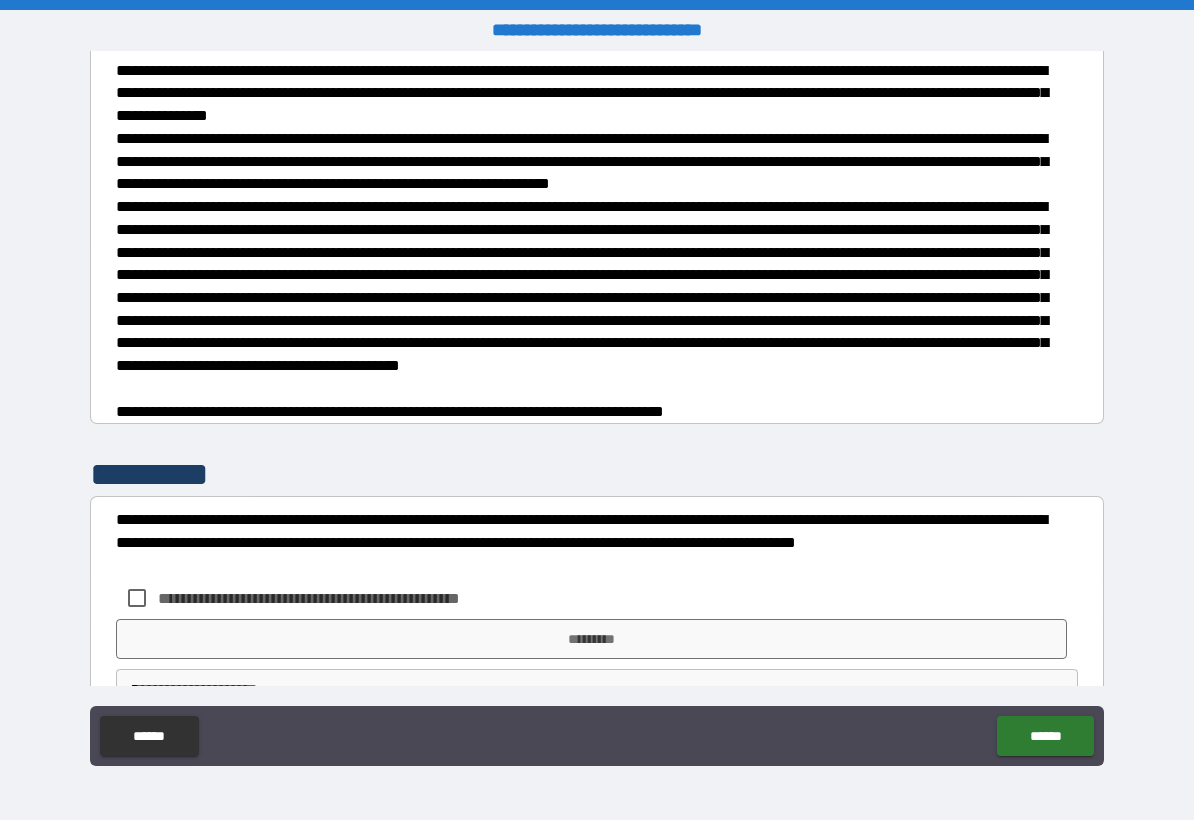 scroll, scrollTop: 366, scrollLeft: 0, axis: vertical 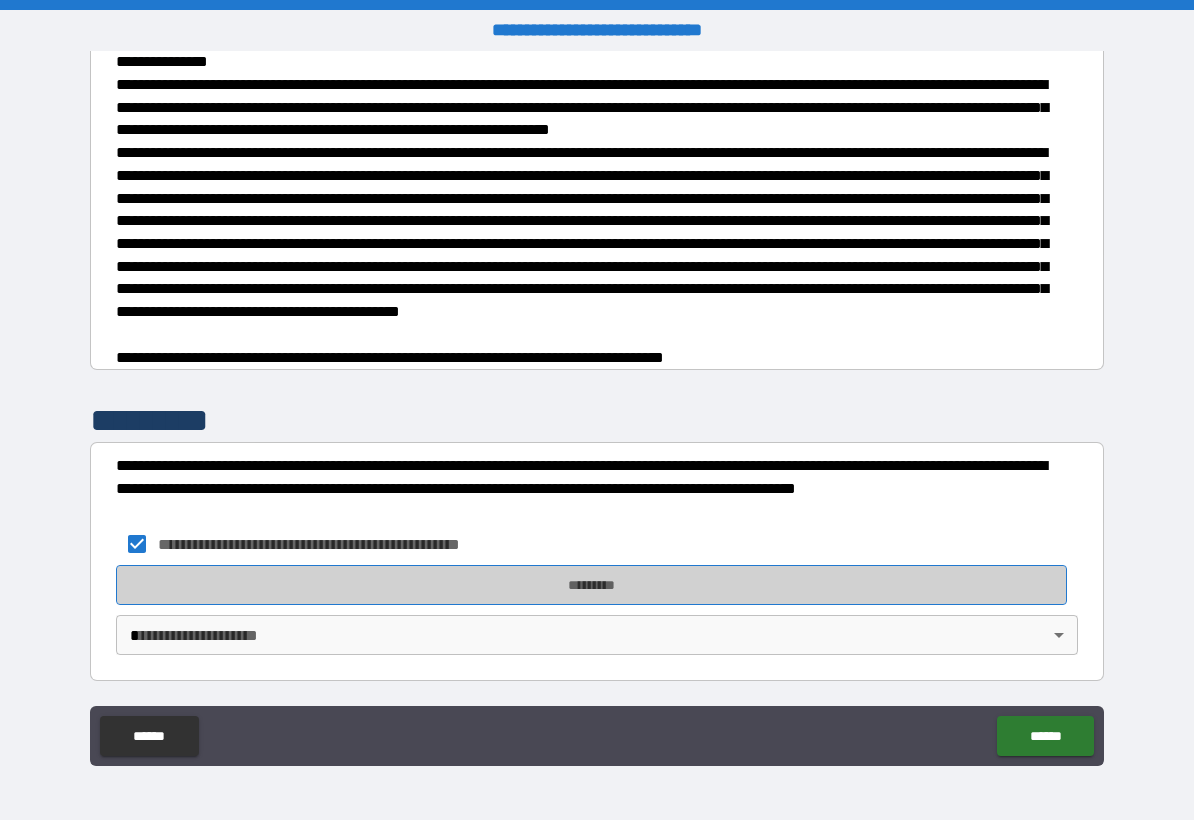 click on "*********" at bounding box center (591, 585) 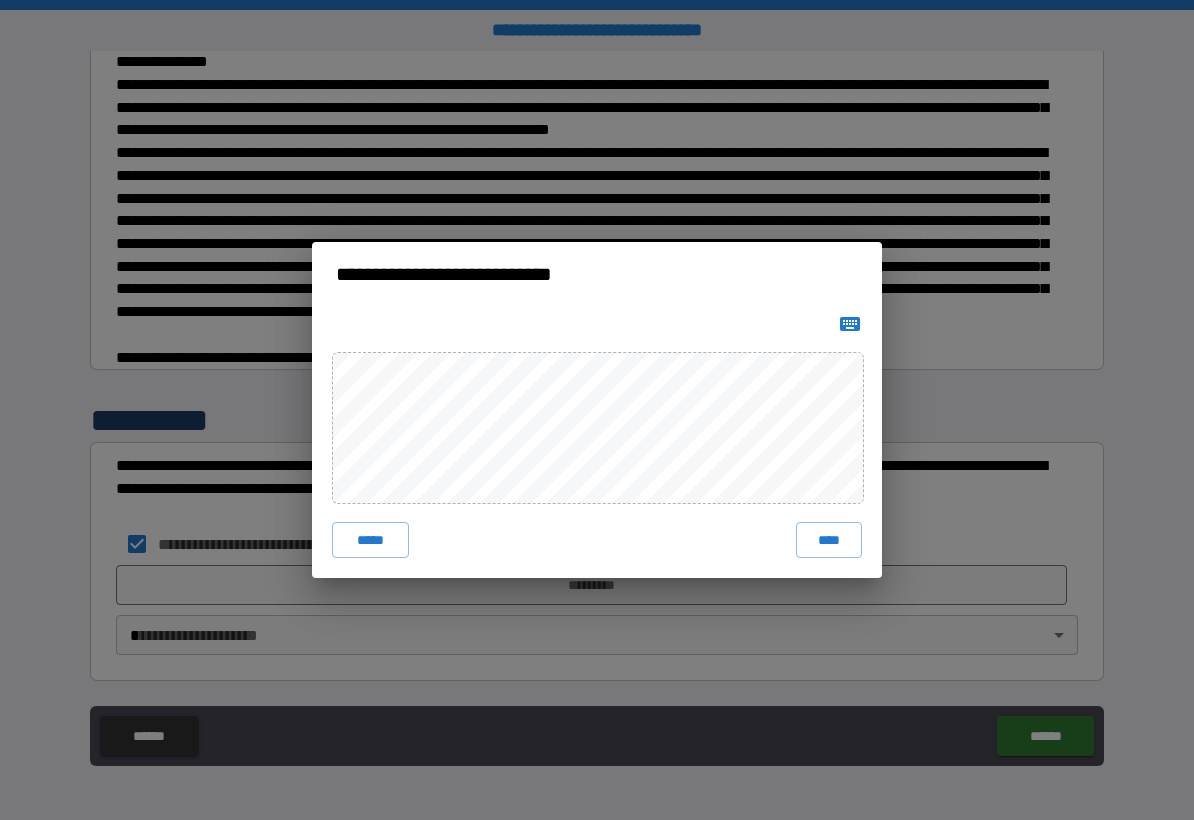 click on "****" at bounding box center [829, 540] 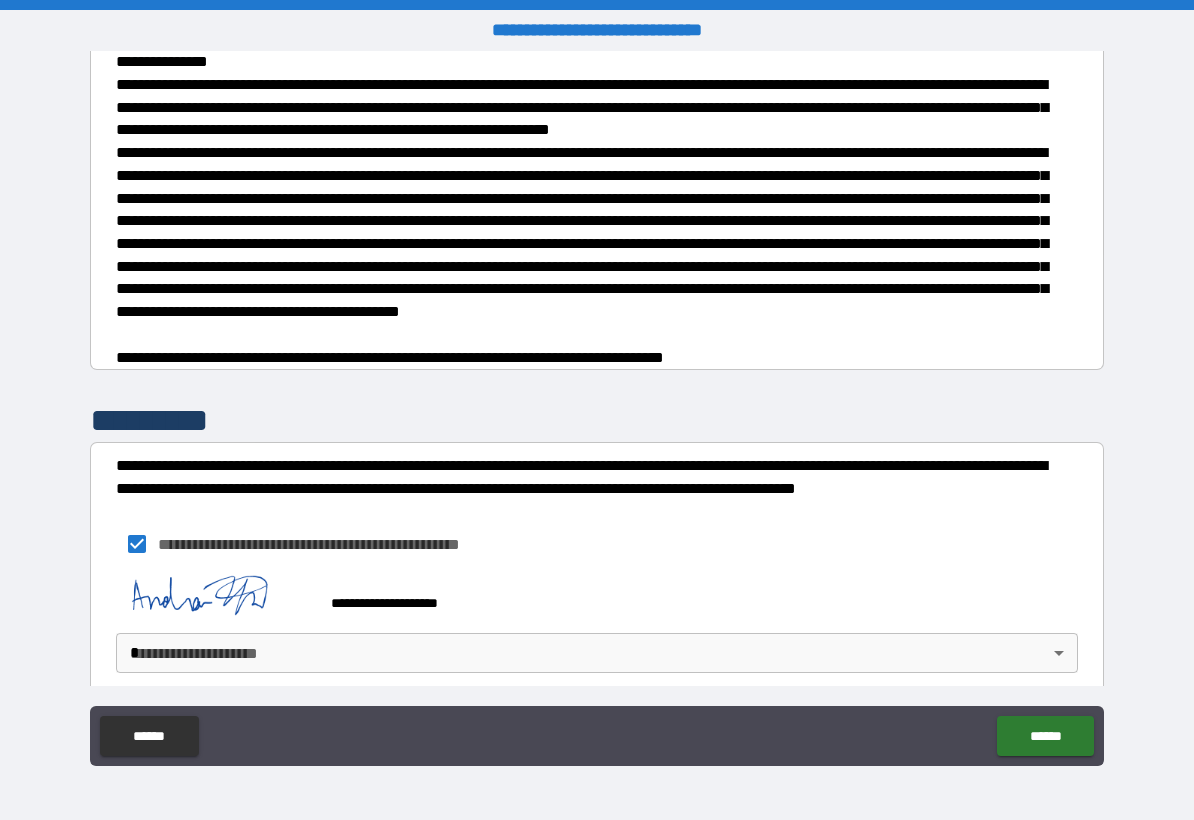 click on "**********" at bounding box center (597, 410) 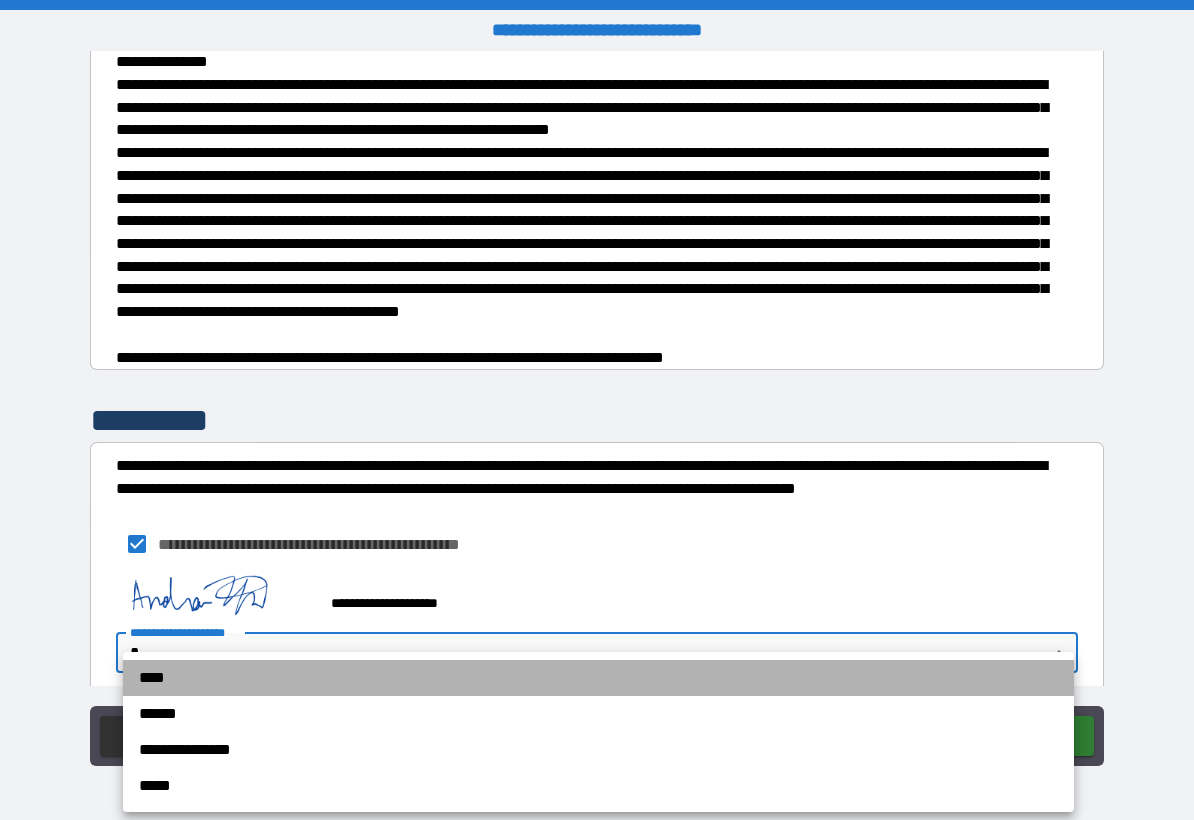click on "****" at bounding box center (598, 678) 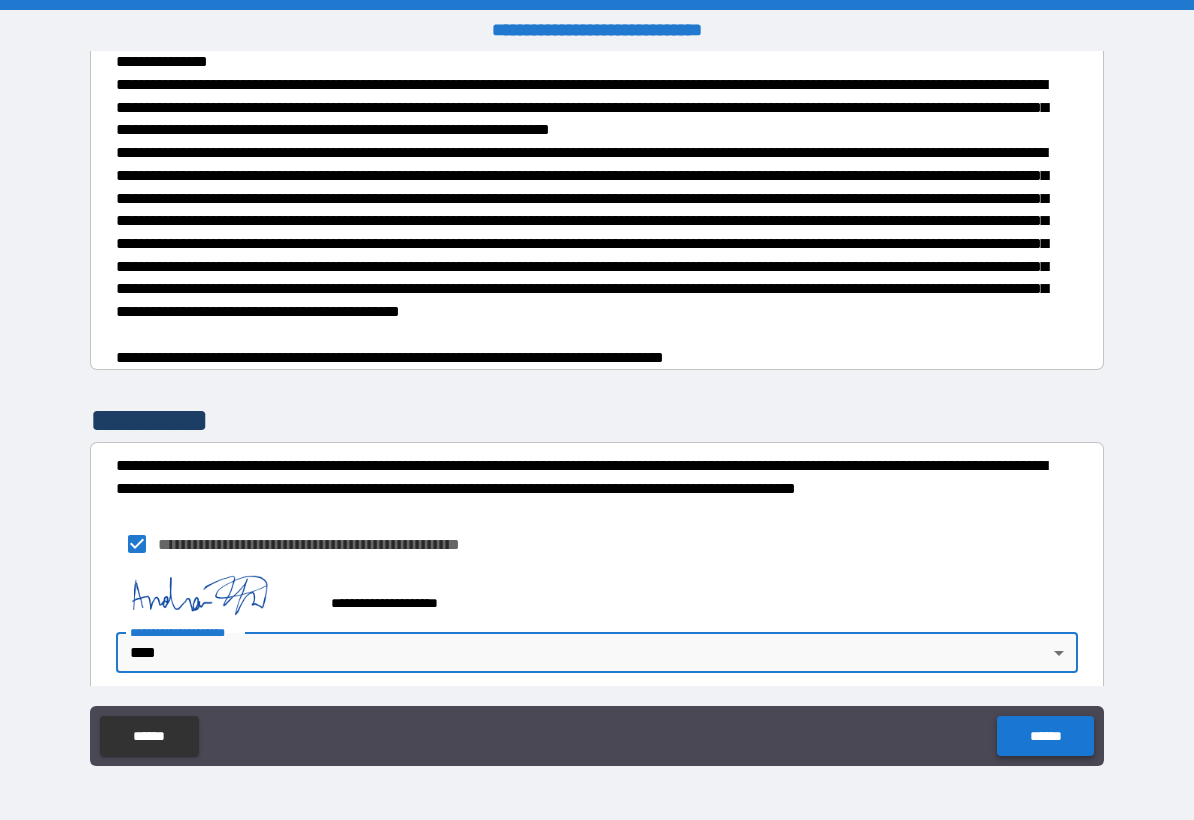 click on "******" at bounding box center (1045, 736) 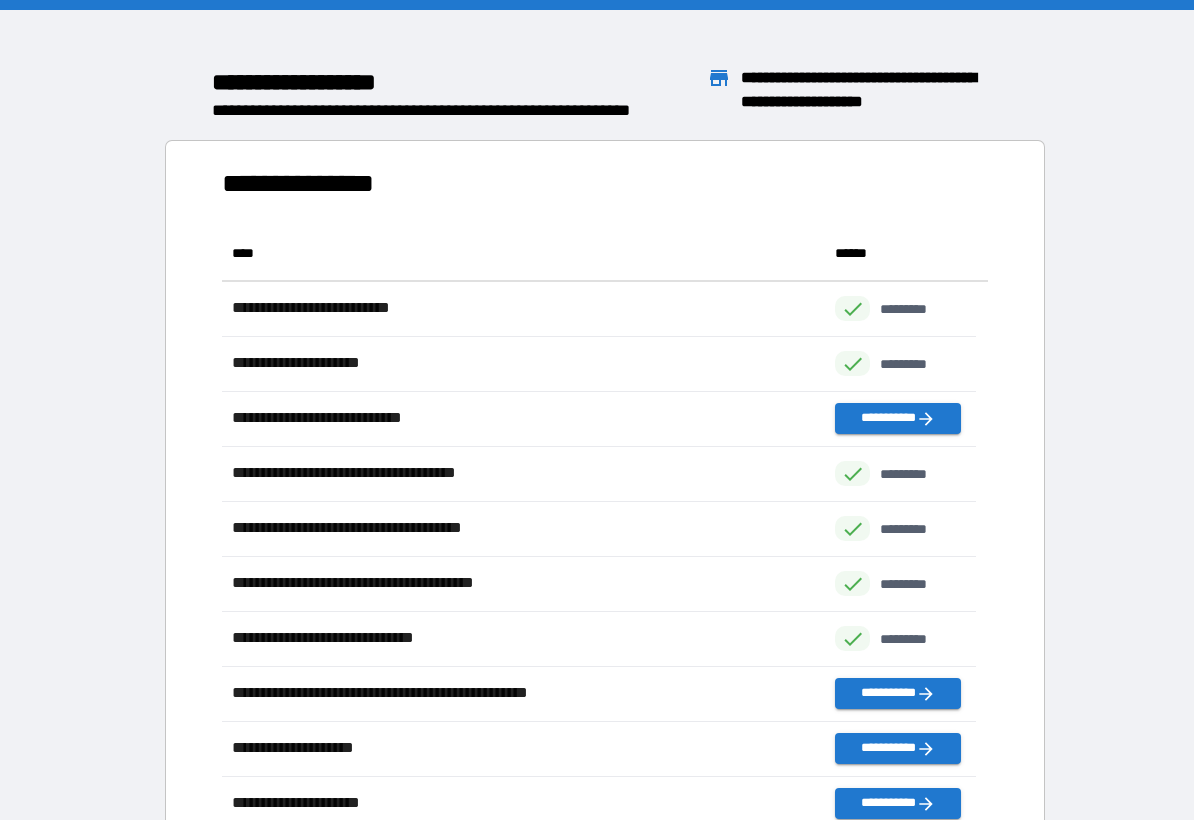 scroll, scrollTop: 16, scrollLeft: 16, axis: both 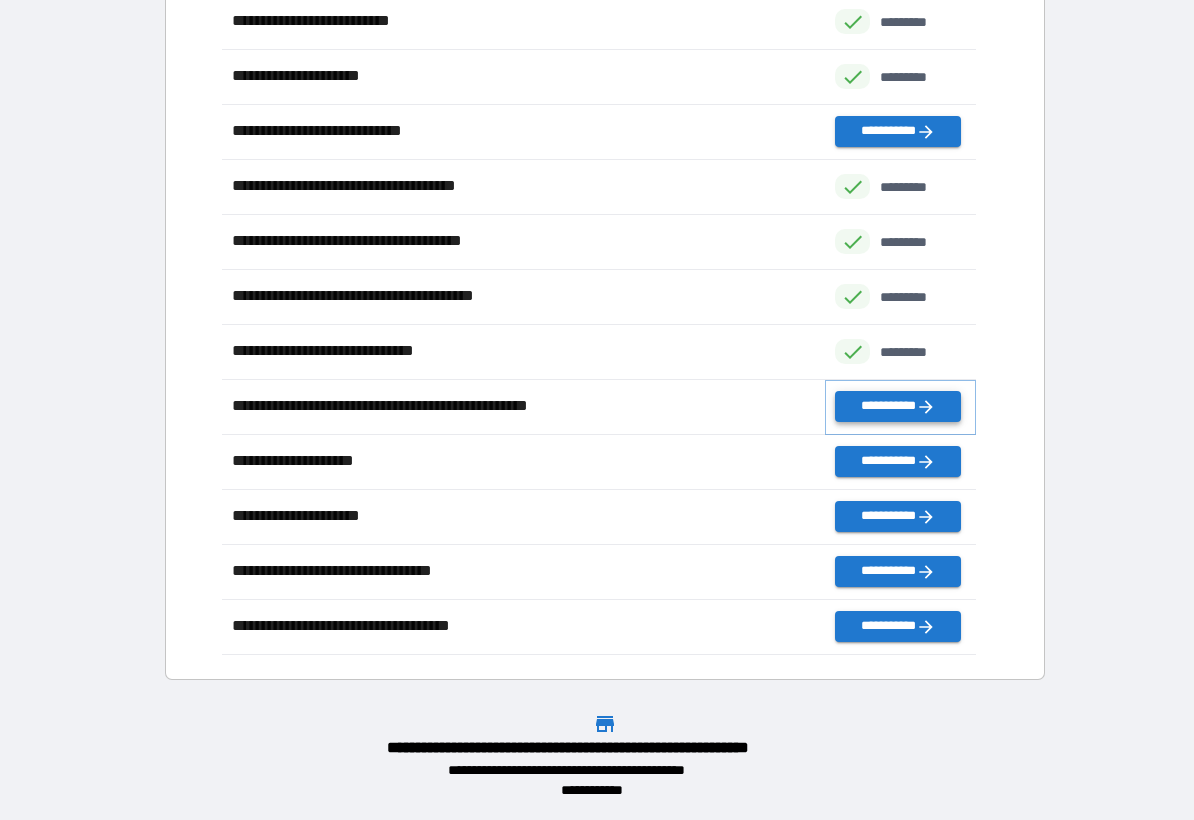click on "**********" at bounding box center [897, 406] 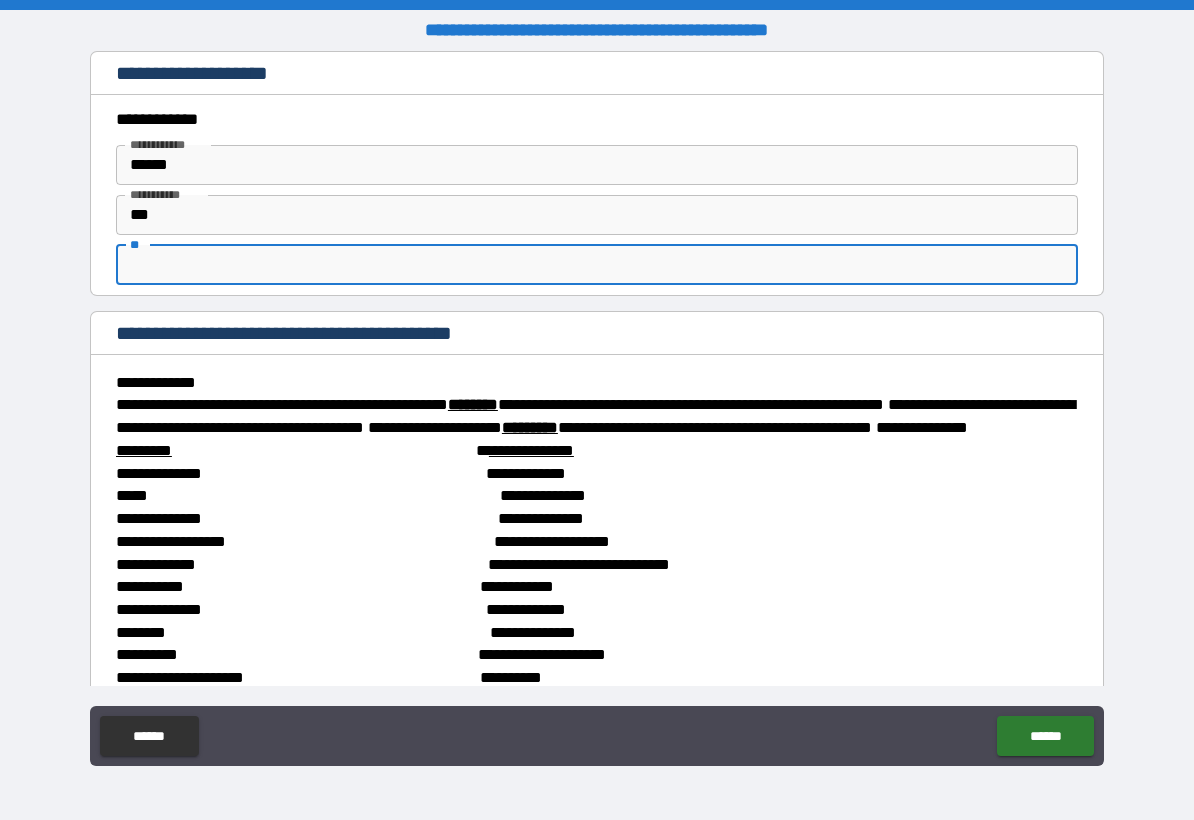 click on "**" at bounding box center (597, 265) 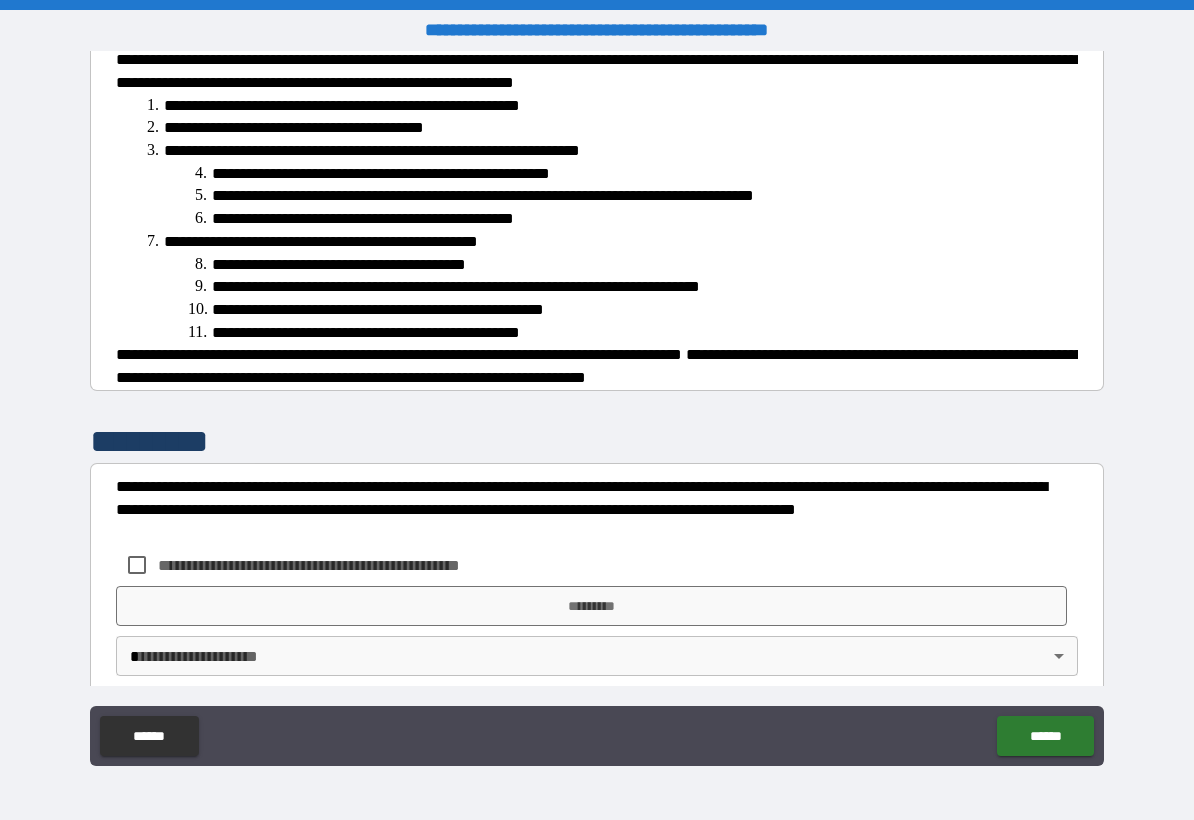 scroll, scrollTop: 843, scrollLeft: 0, axis: vertical 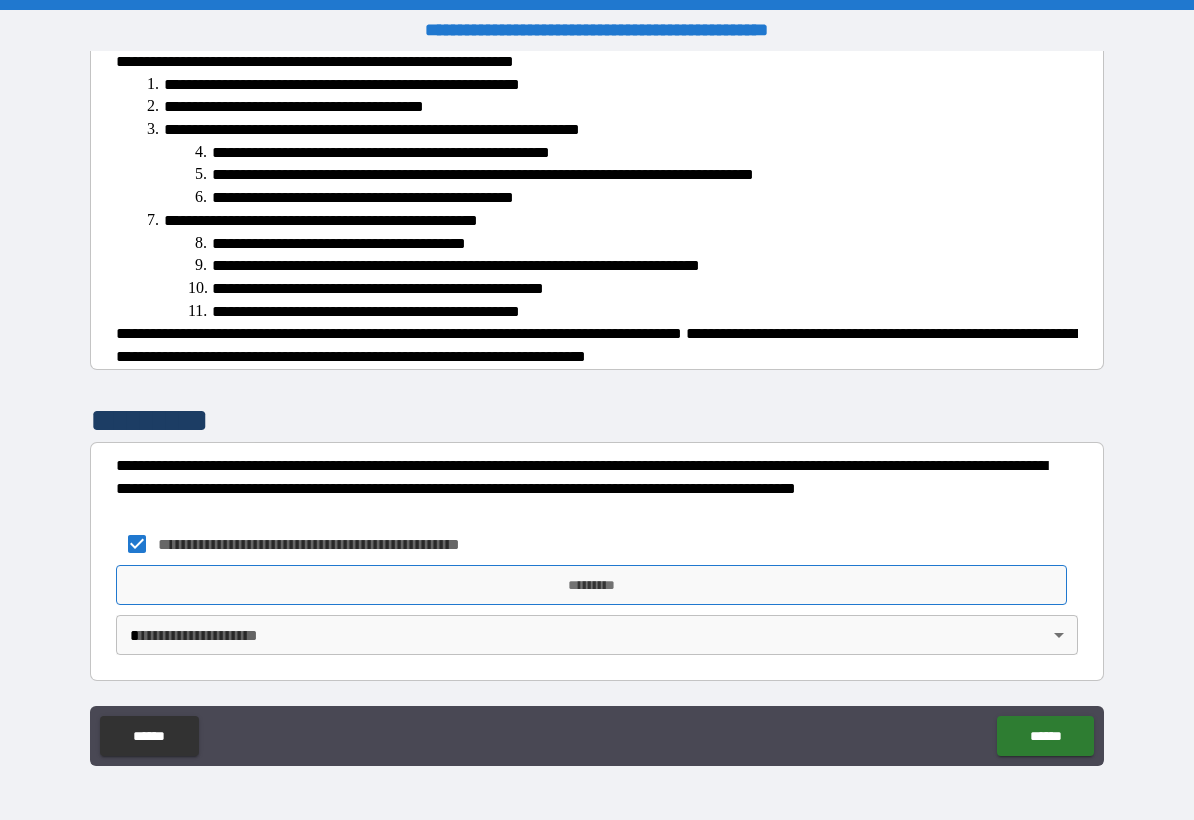 click on "*********" at bounding box center [591, 585] 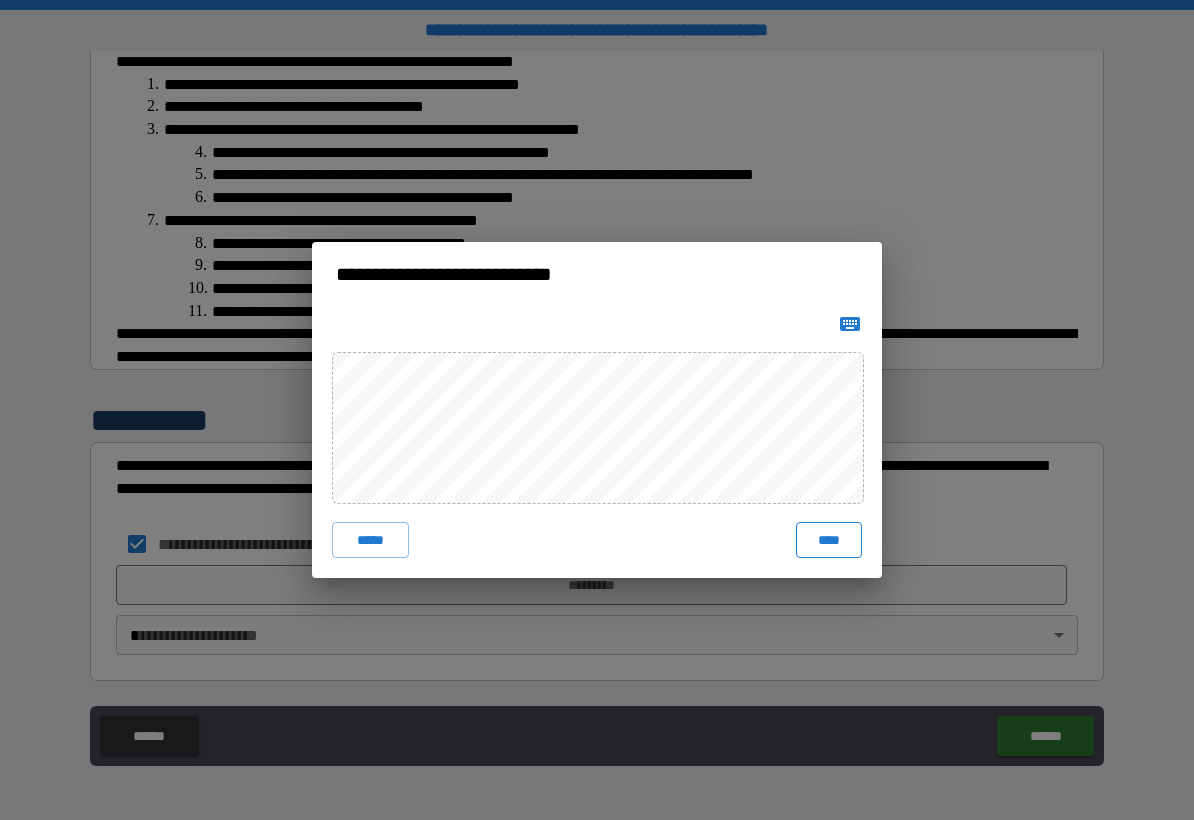 click on "****" at bounding box center (829, 540) 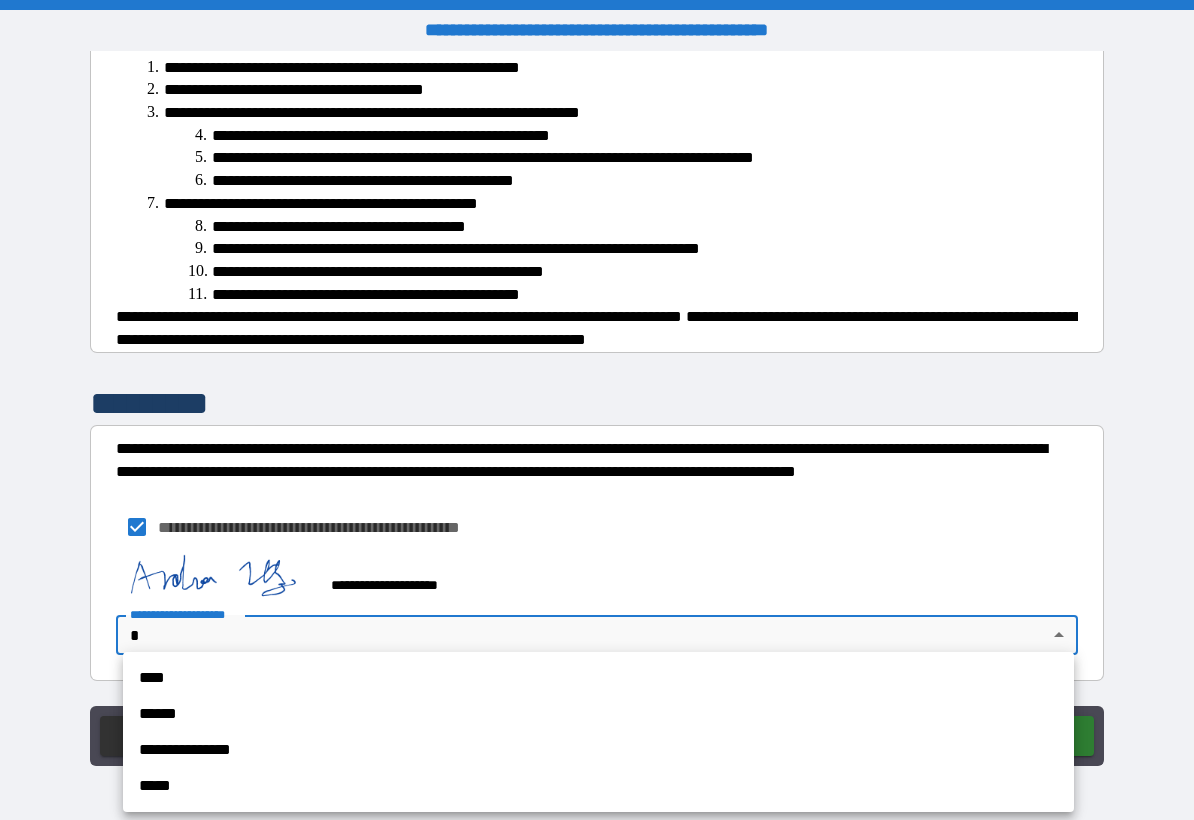 click on "**********" at bounding box center [597, 410] 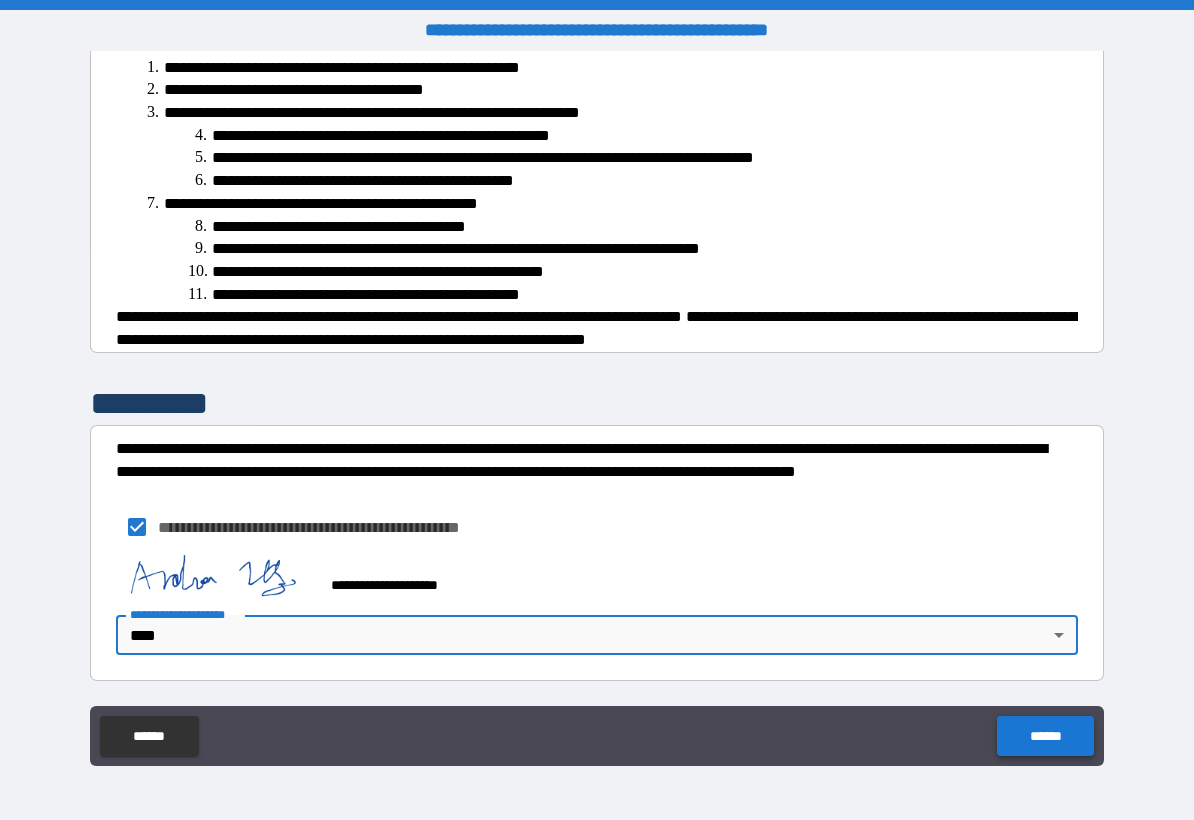 click on "******" at bounding box center [1045, 736] 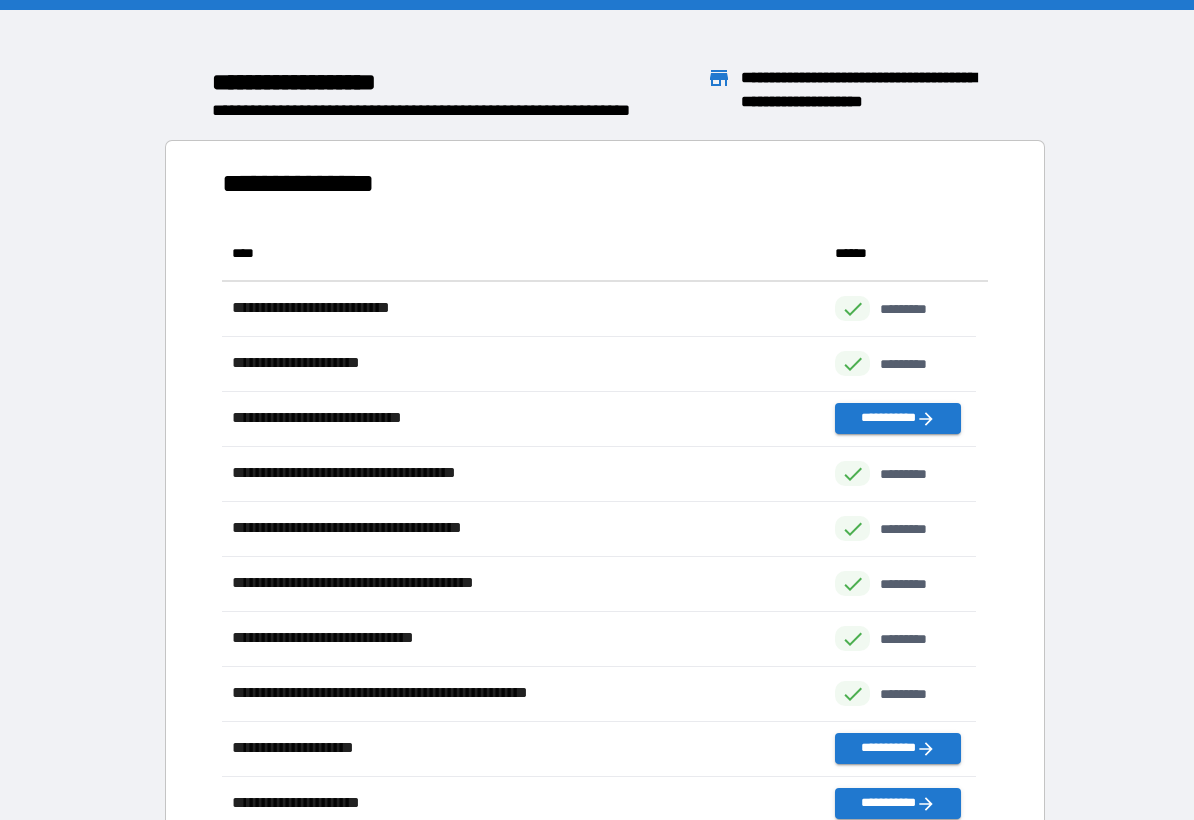 scroll, scrollTop: 16, scrollLeft: 16, axis: both 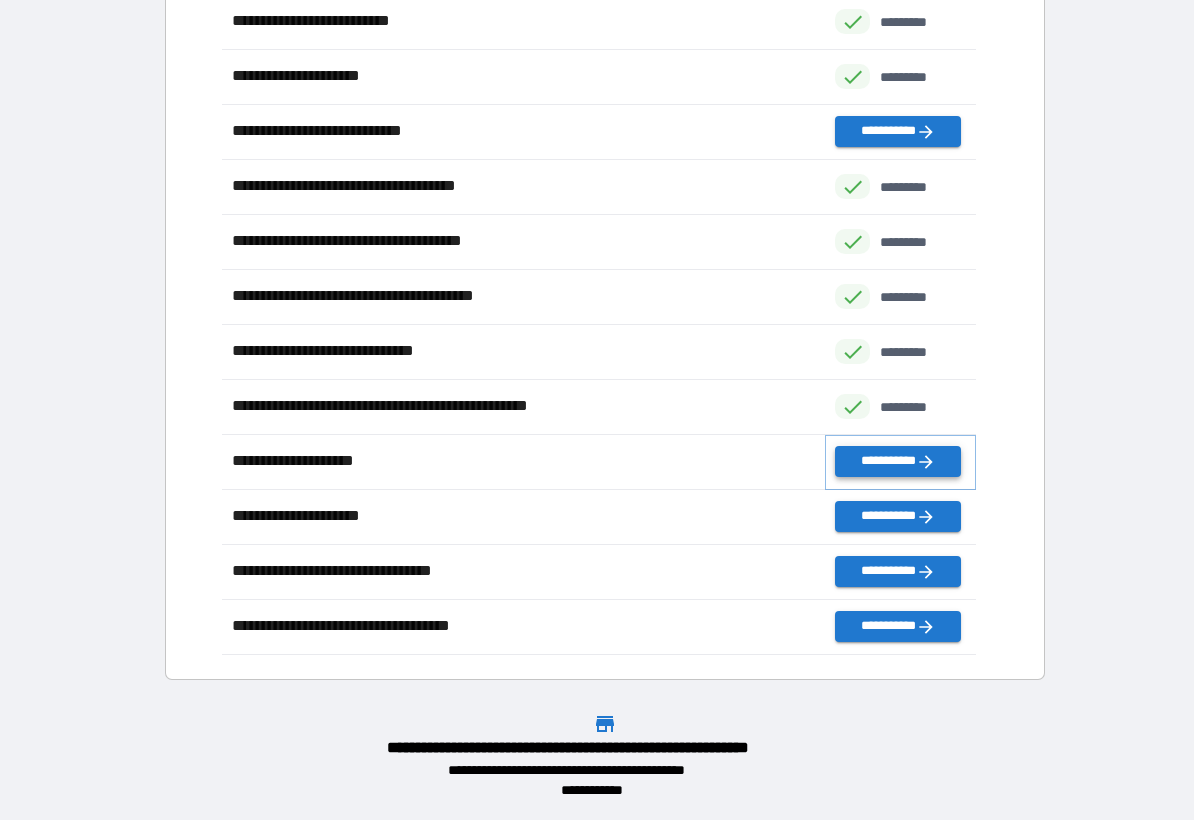click on "**********" at bounding box center [897, 461] 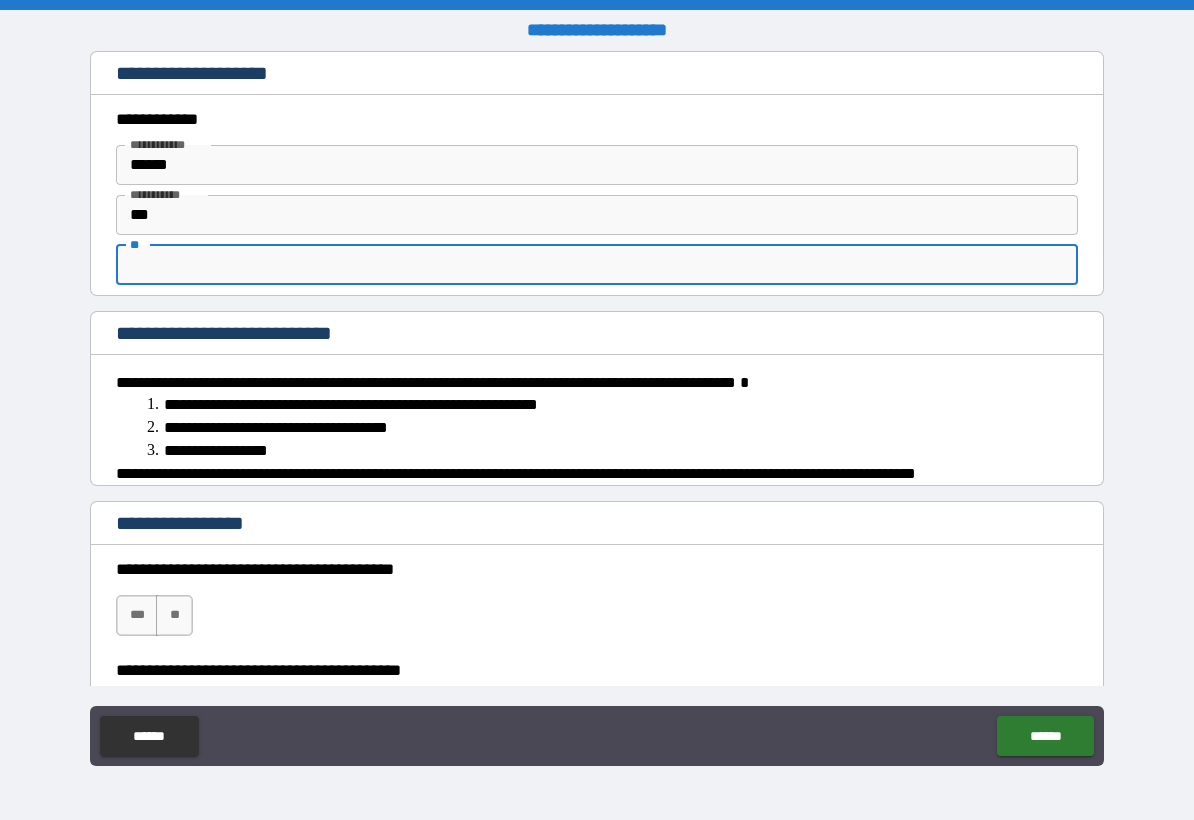click on "**" at bounding box center [597, 265] 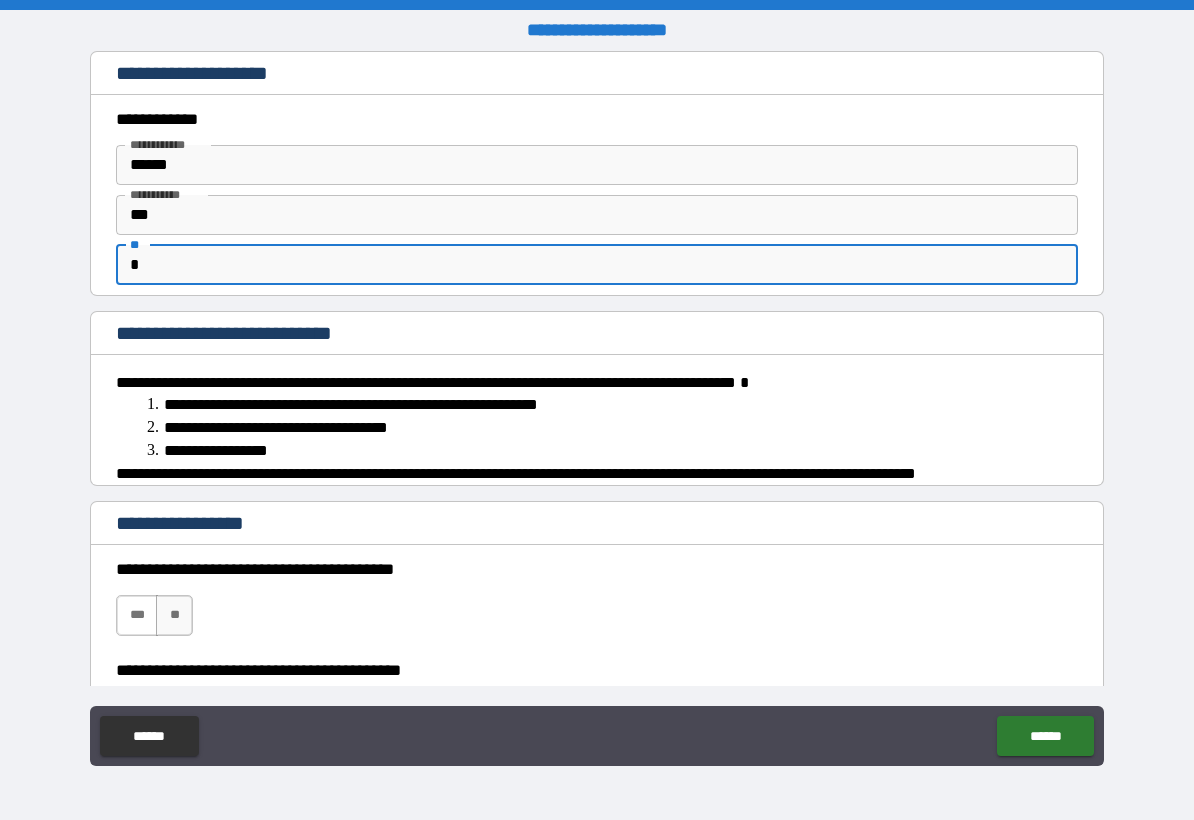type on "*" 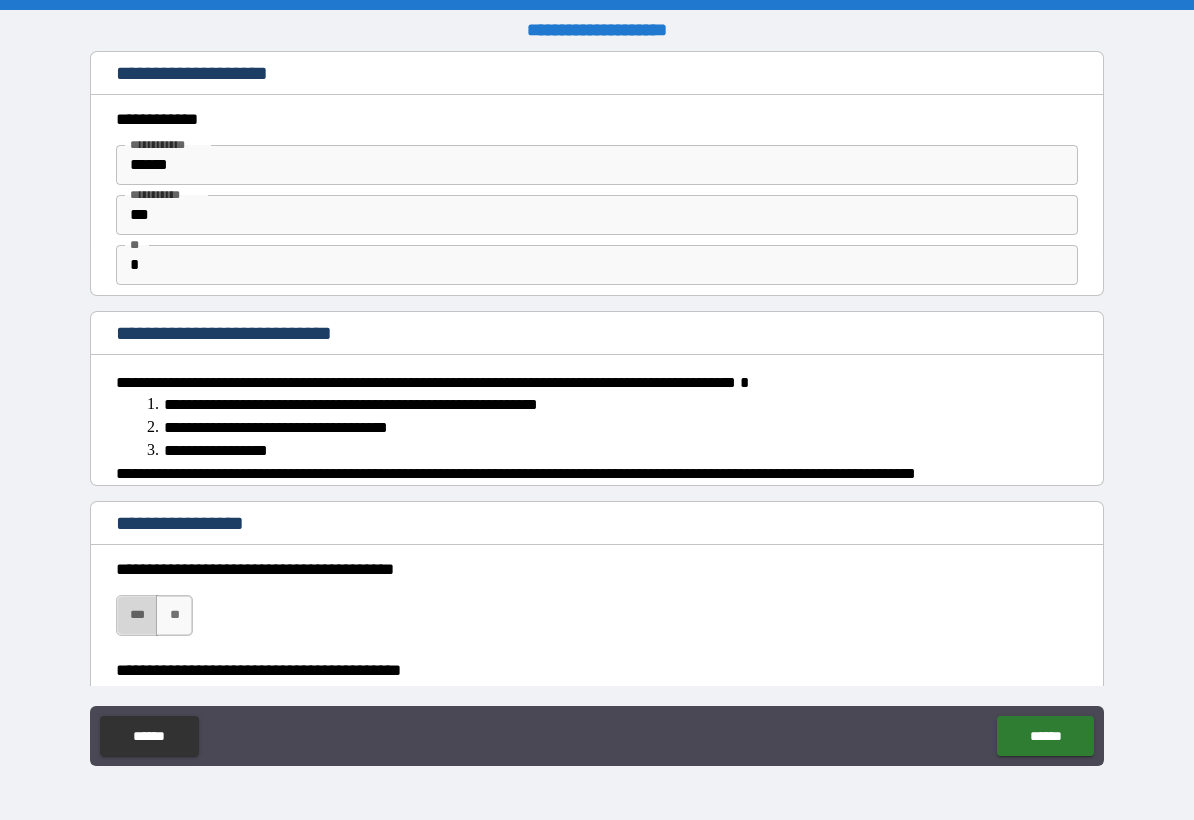 click on "***" at bounding box center [137, 615] 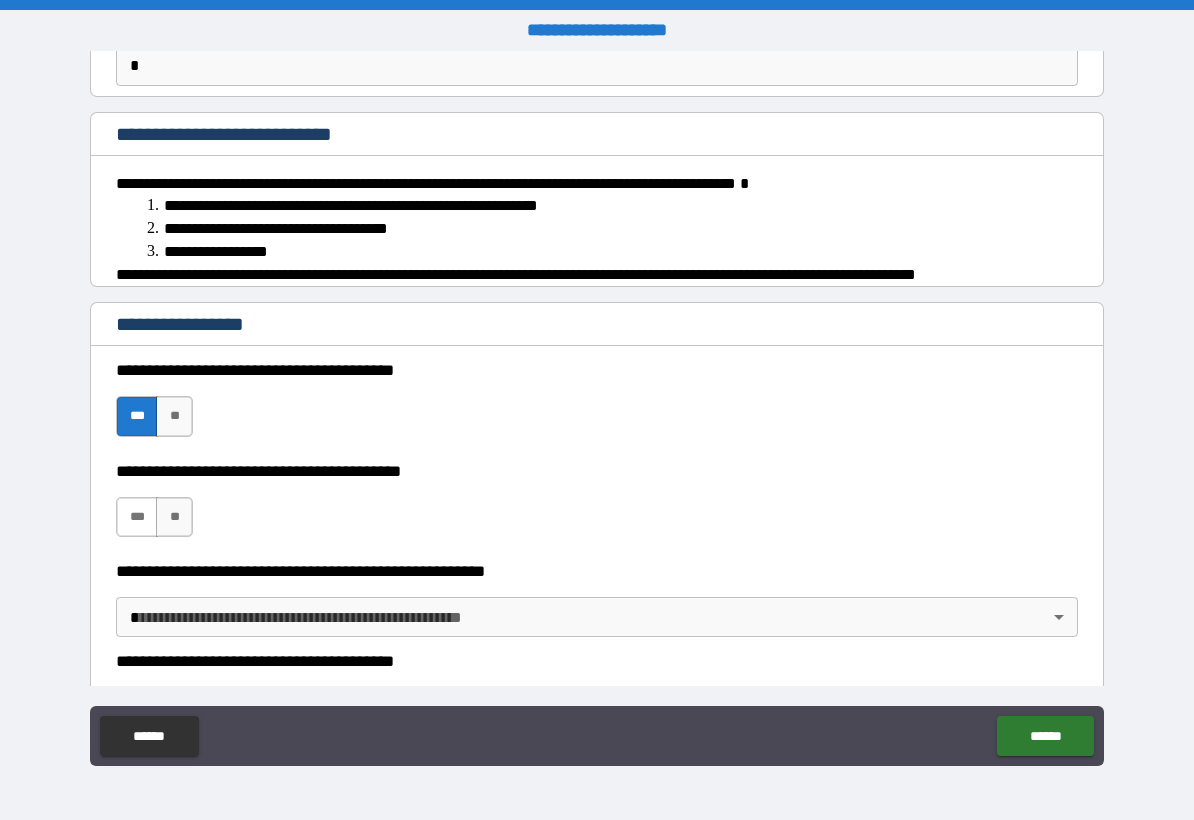 scroll, scrollTop: 200, scrollLeft: 0, axis: vertical 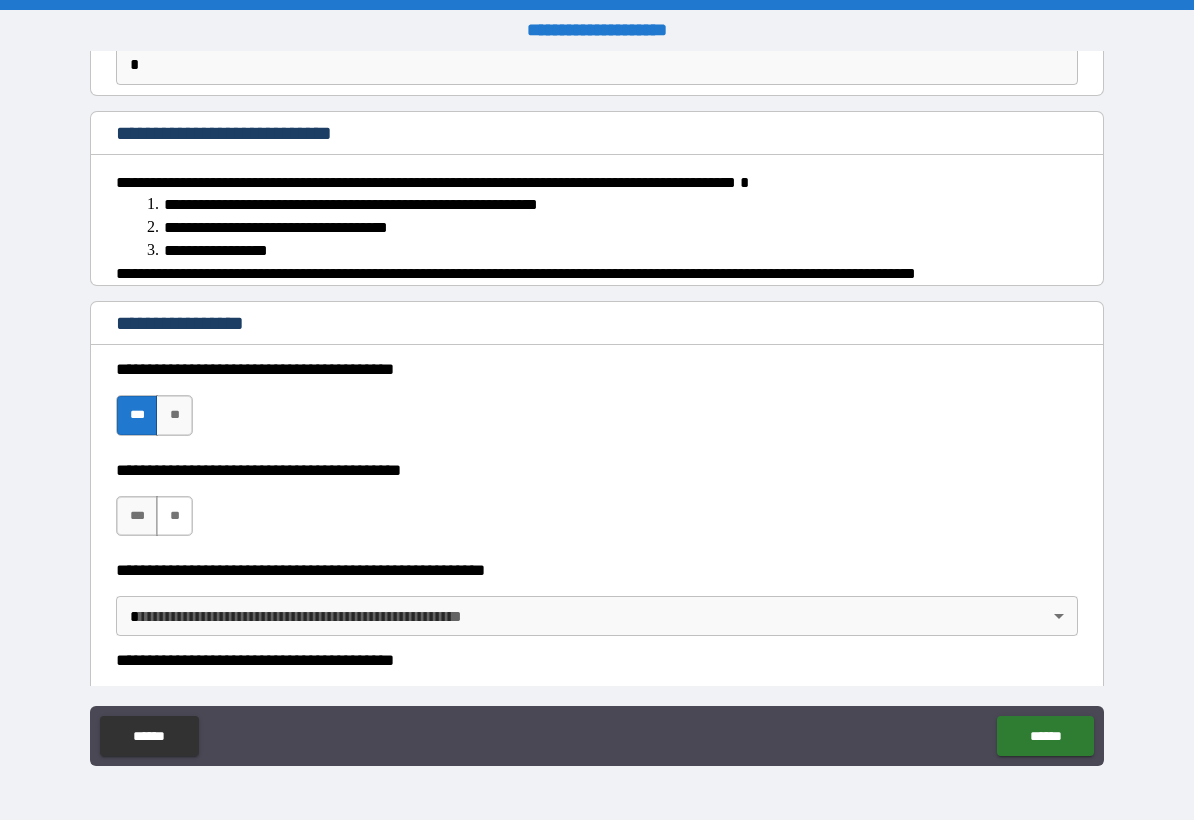 click on "**" at bounding box center (174, 516) 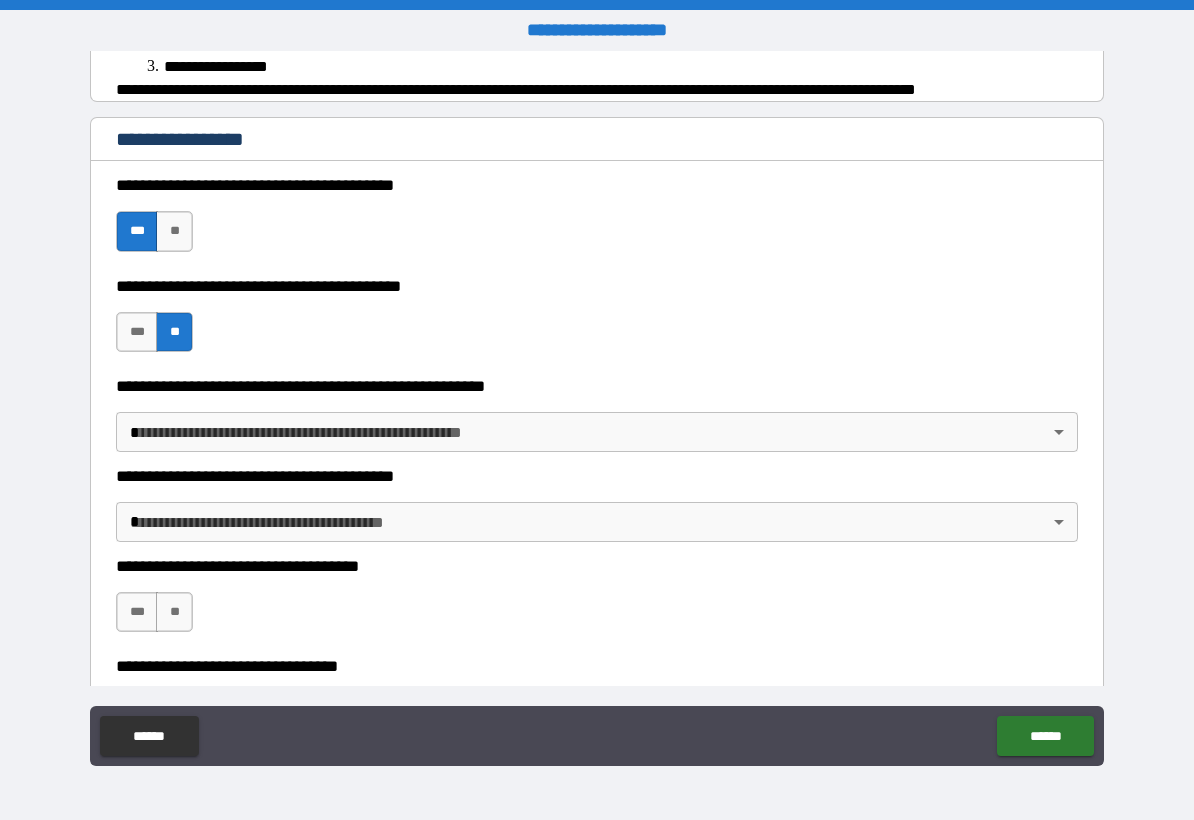 scroll, scrollTop: 400, scrollLeft: 0, axis: vertical 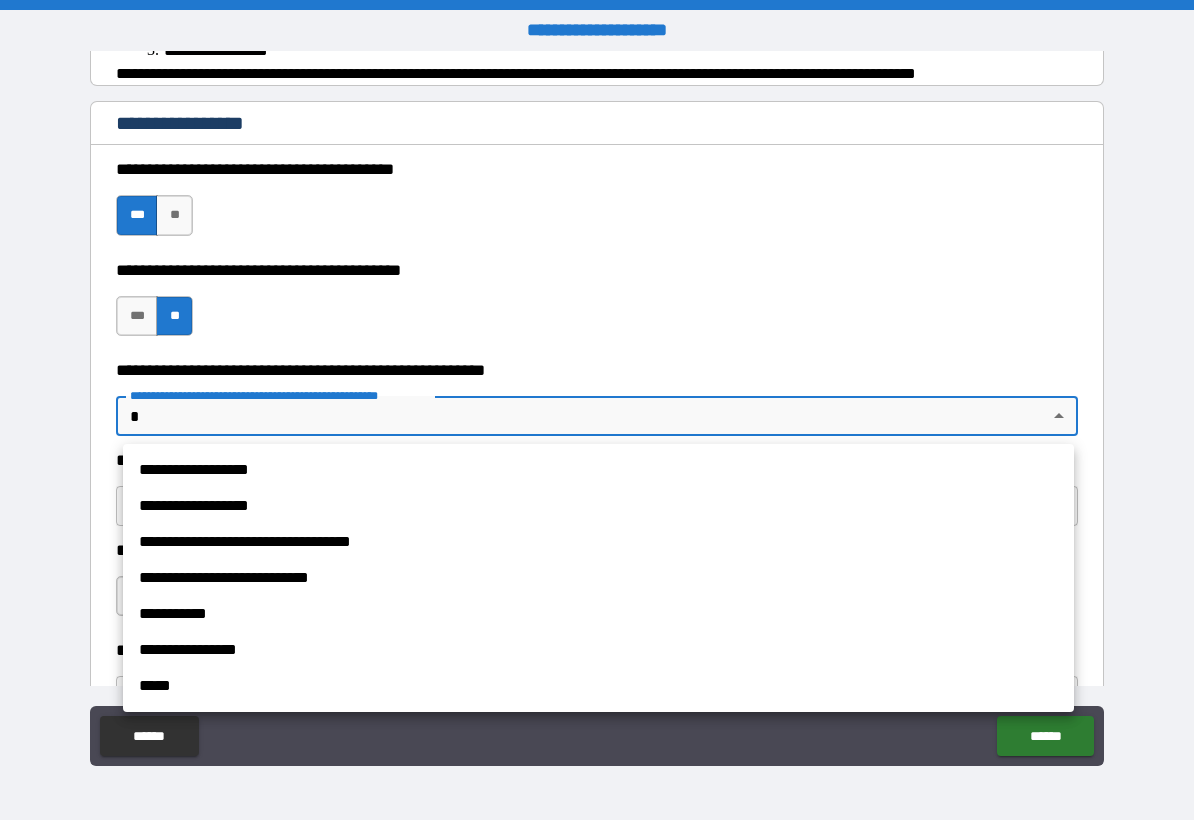 click on "**********" at bounding box center (597, 410) 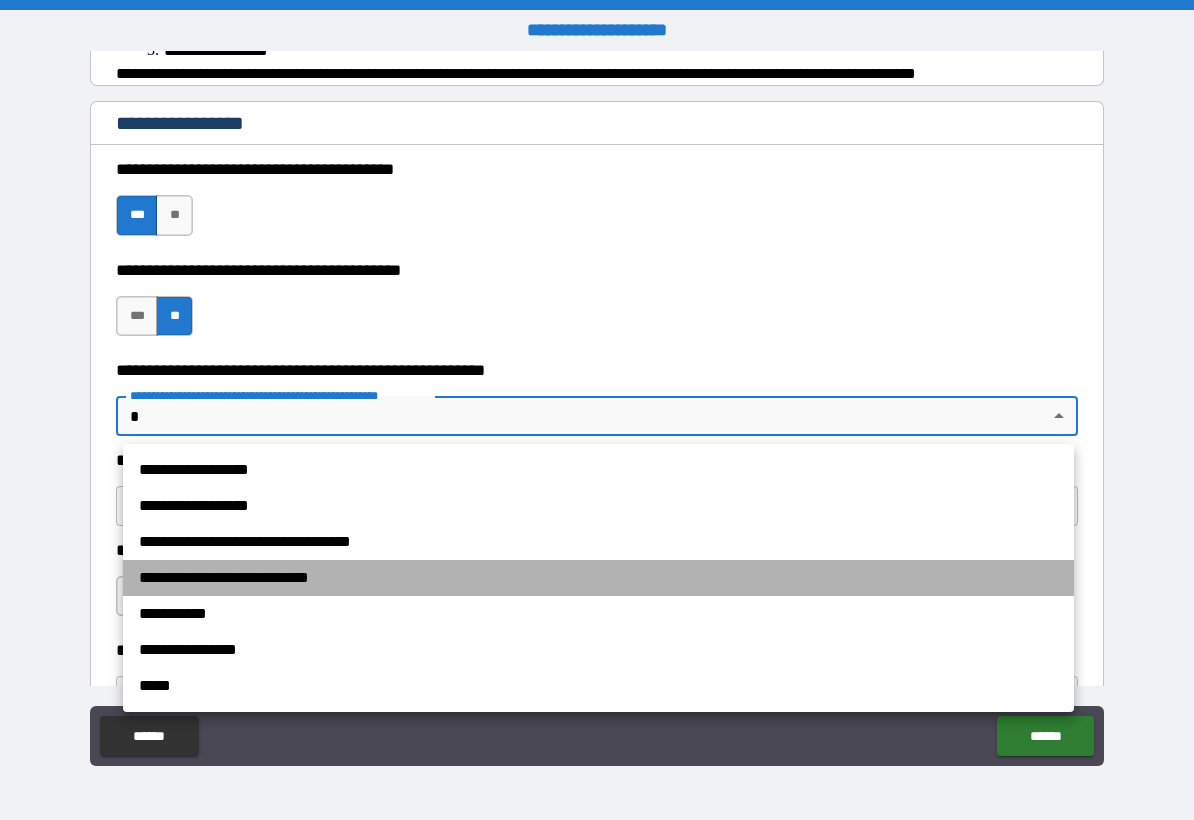 click on "**********" at bounding box center (598, 578) 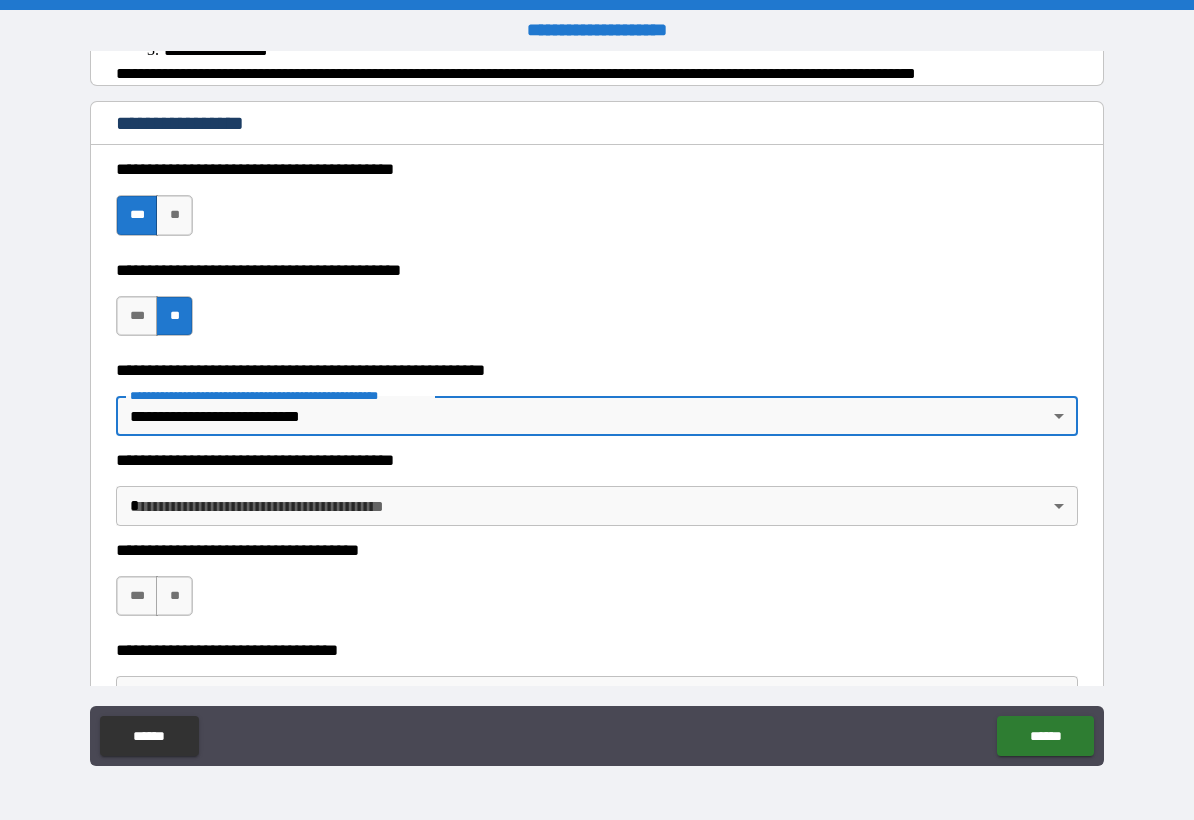 click on "**********" at bounding box center [597, 410] 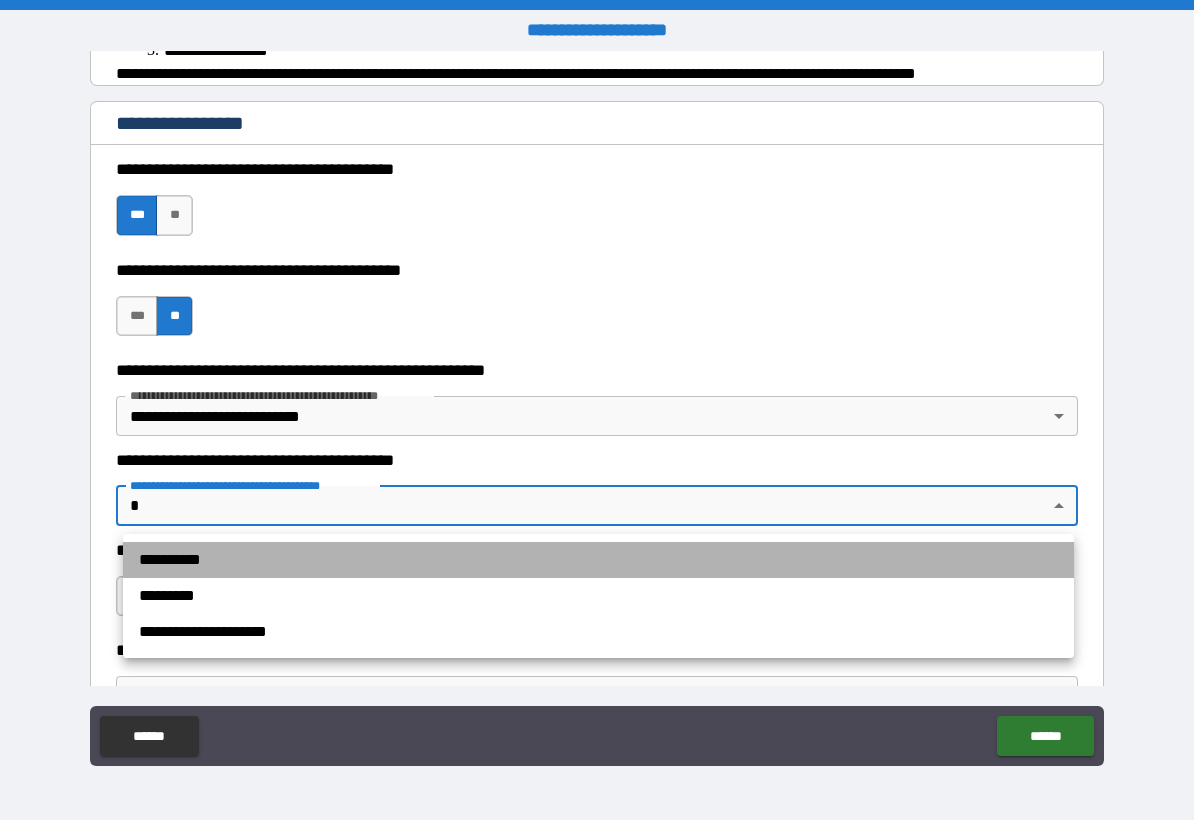 click on "**********" at bounding box center (598, 560) 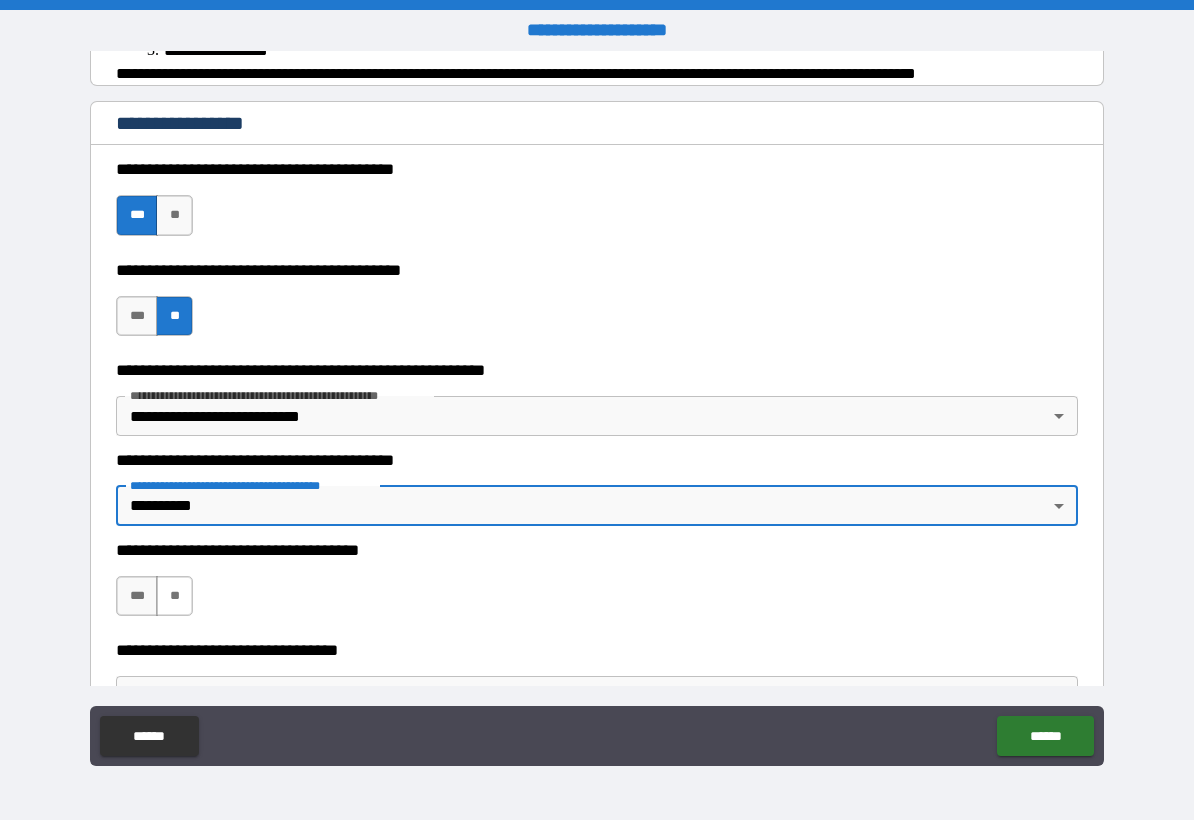 click on "**" at bounding box center (174, 596) 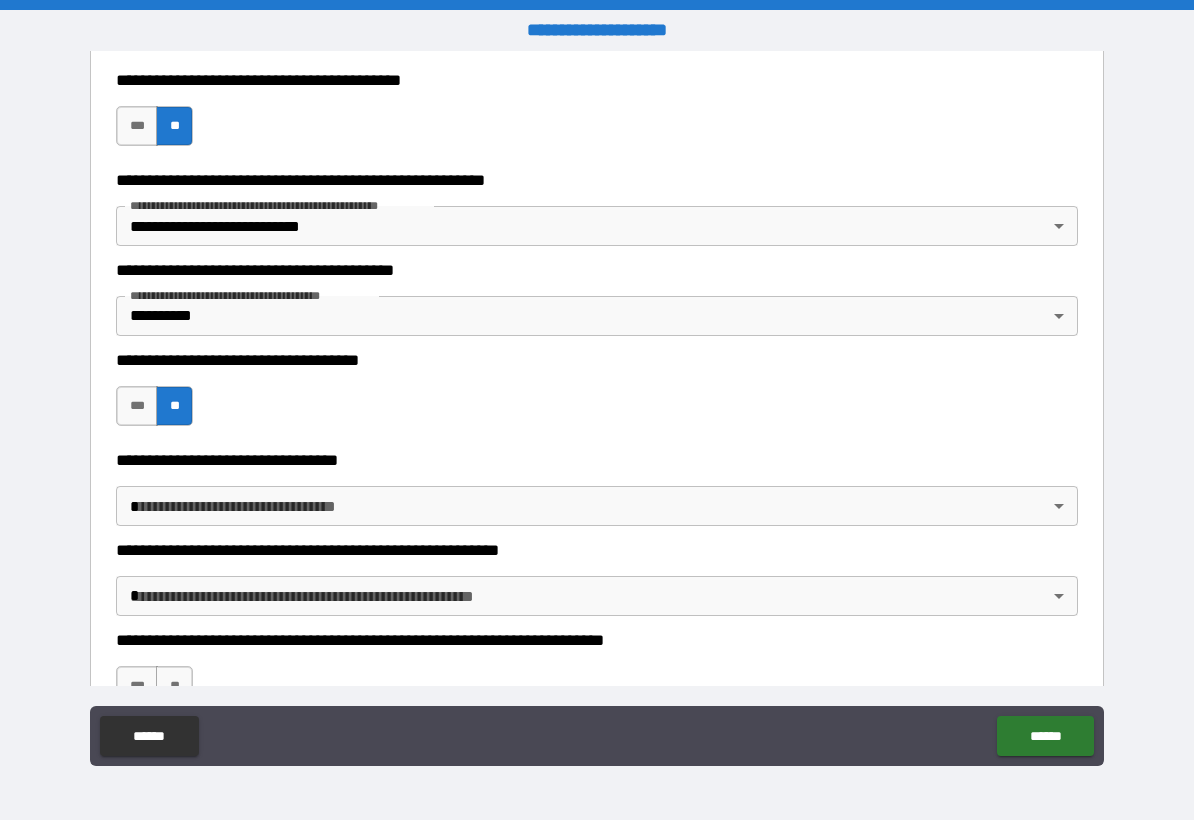 scroll, scrollTop: 600, scrollLeft: 0, axis: vertical 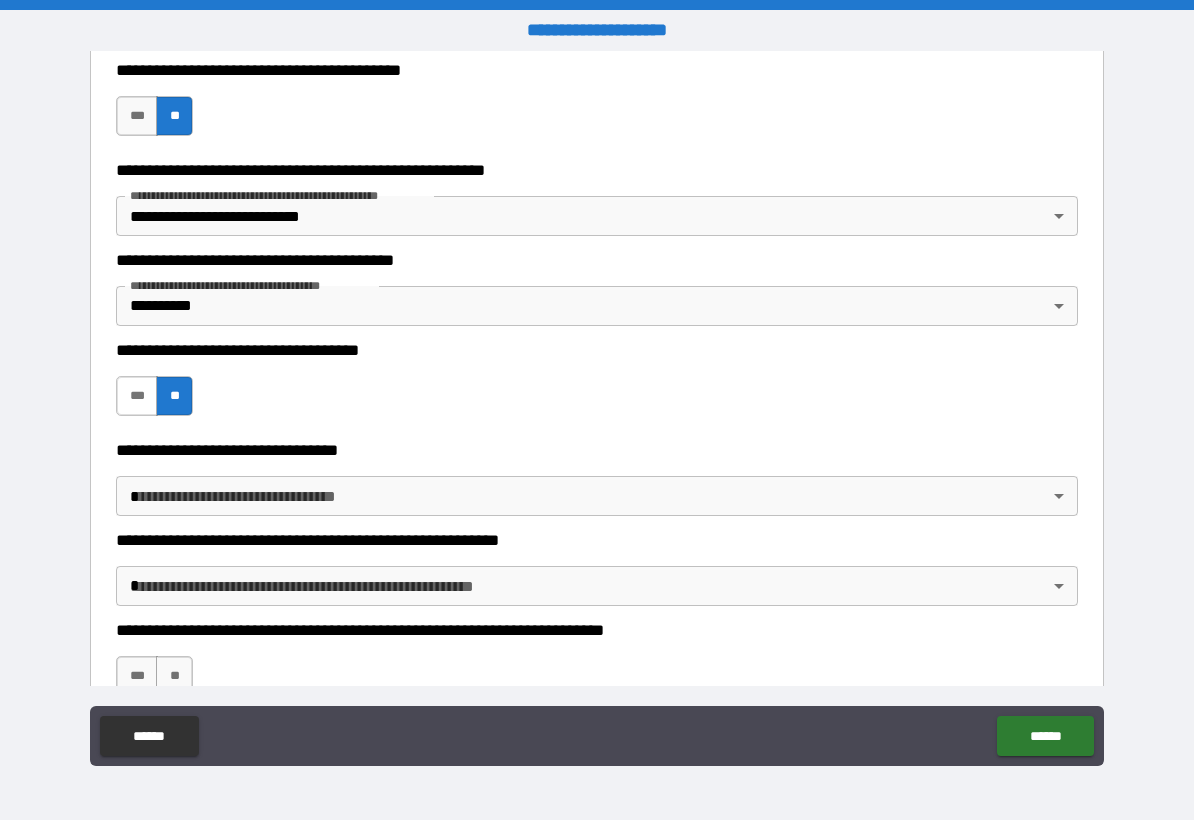 click on "***" at bounding box center (137, 396) 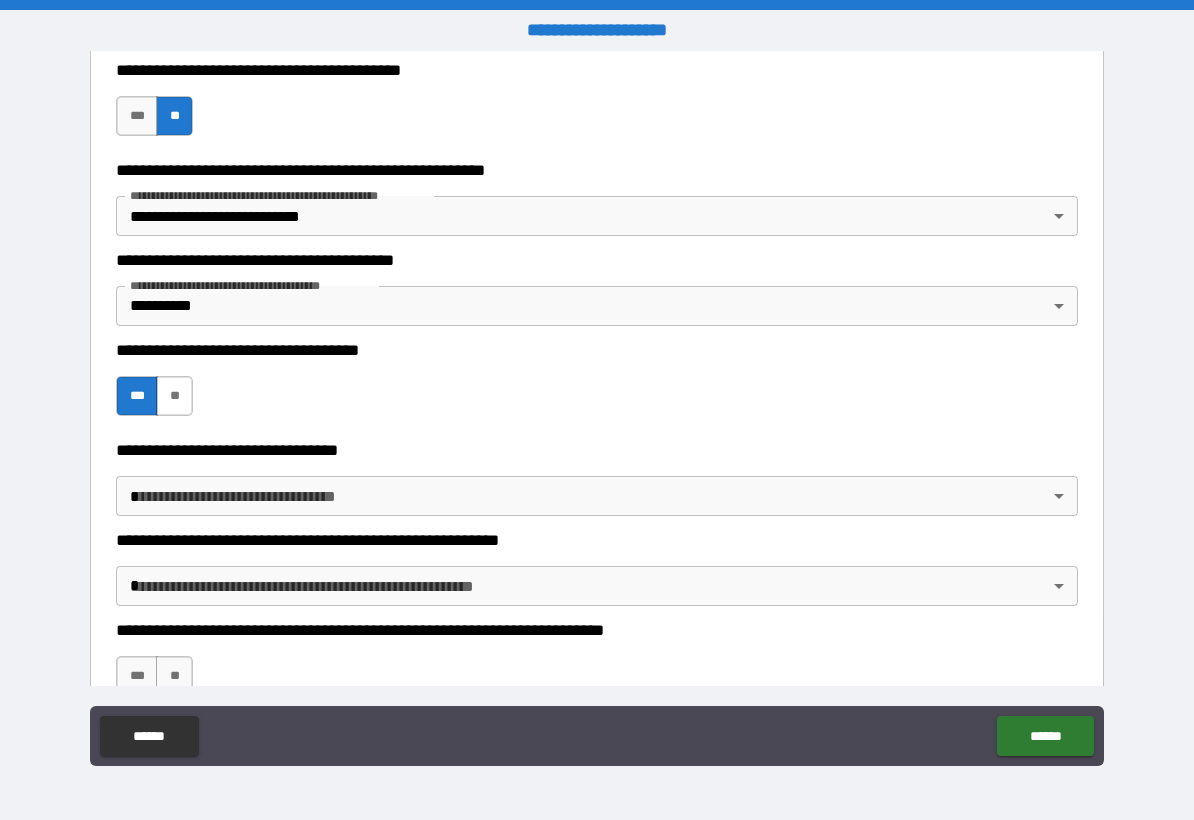 click on "**" at bounding box center [174, 396] 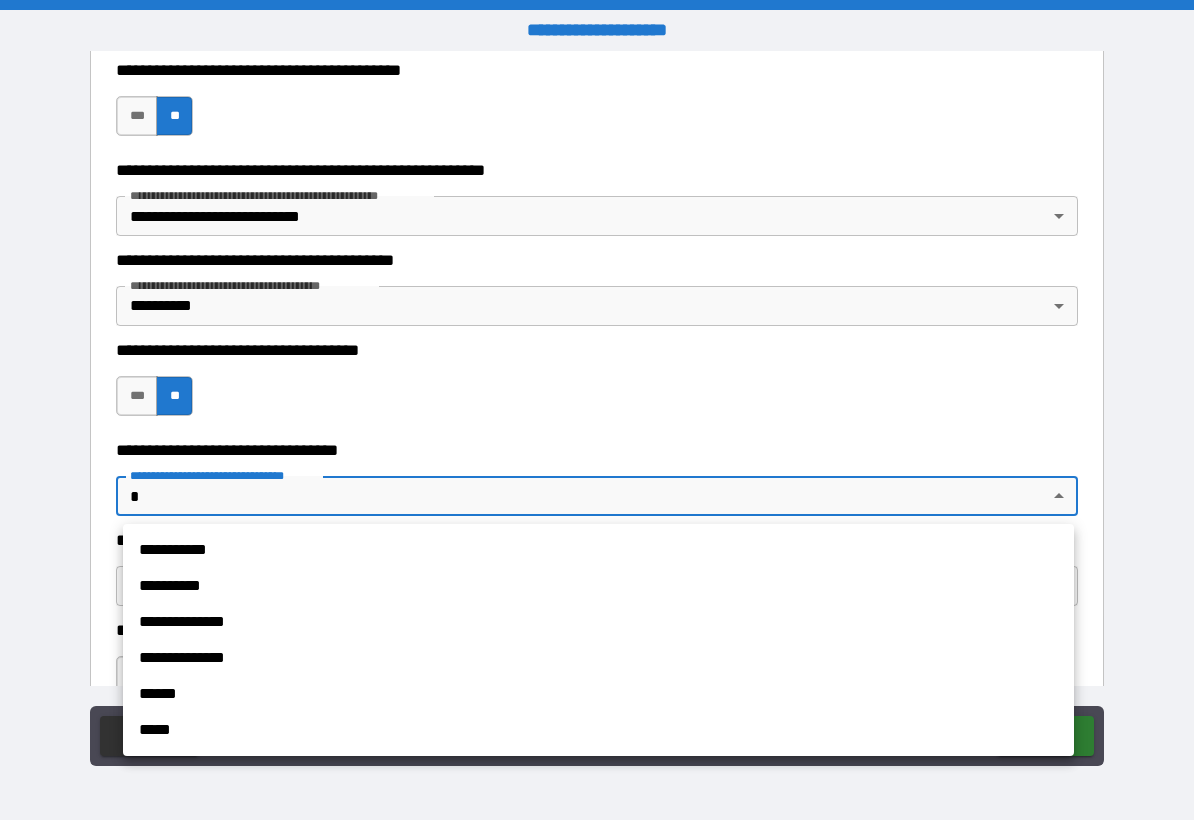 click on "**********" at bounding box center (597, 410) 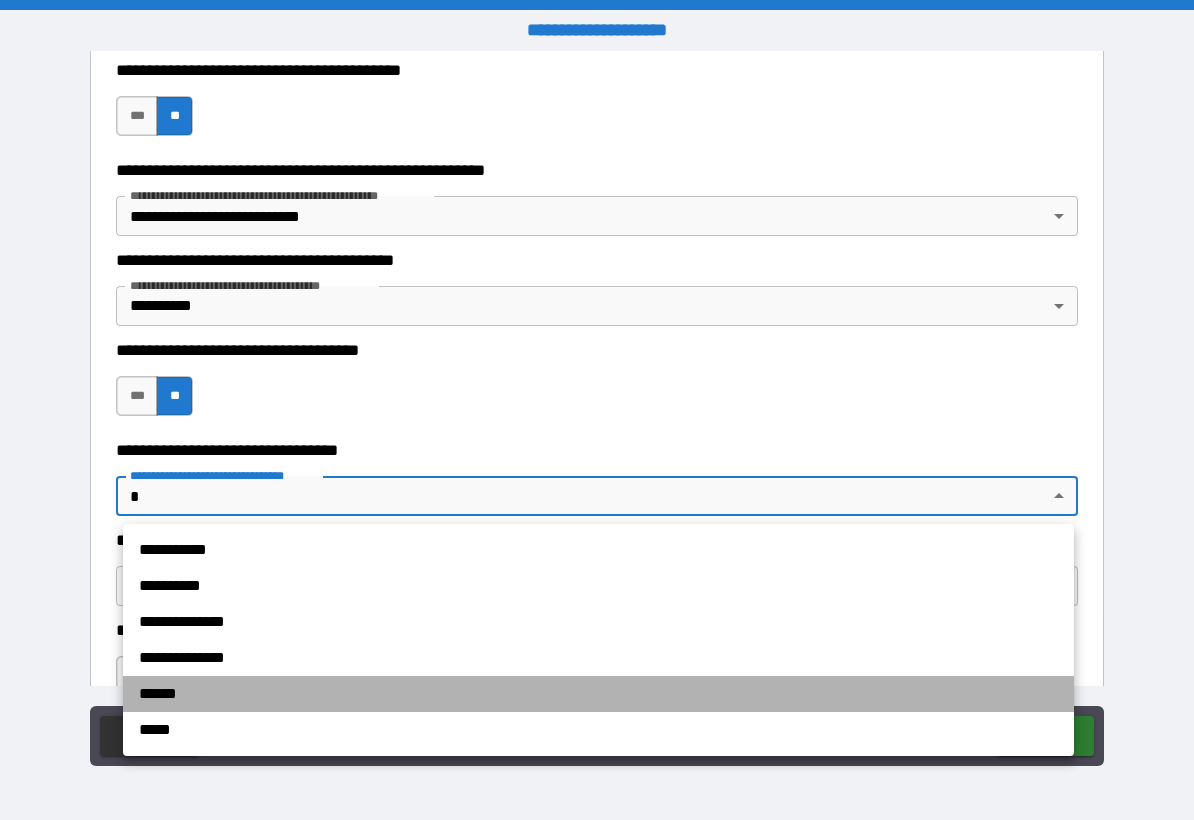 click on "******" at bounding box center [598, 694] 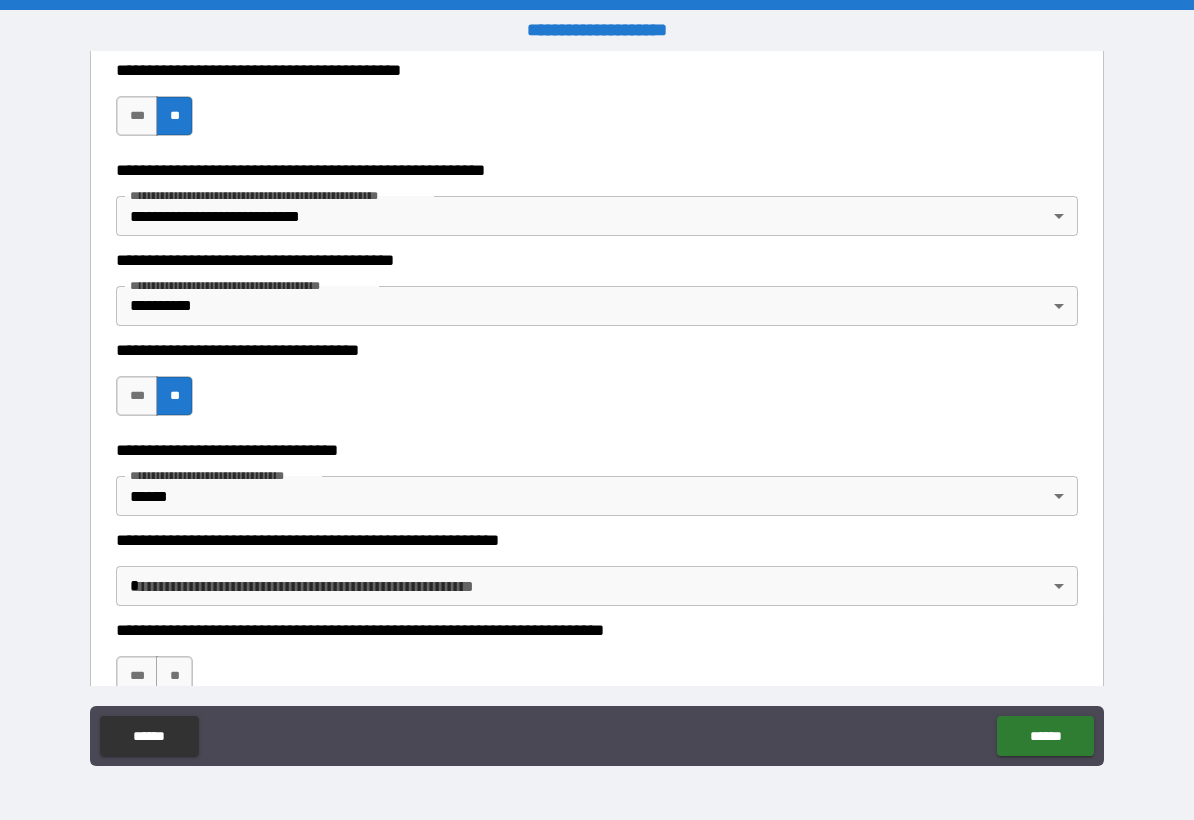 click on "**********" at bounding box center (597, 410) 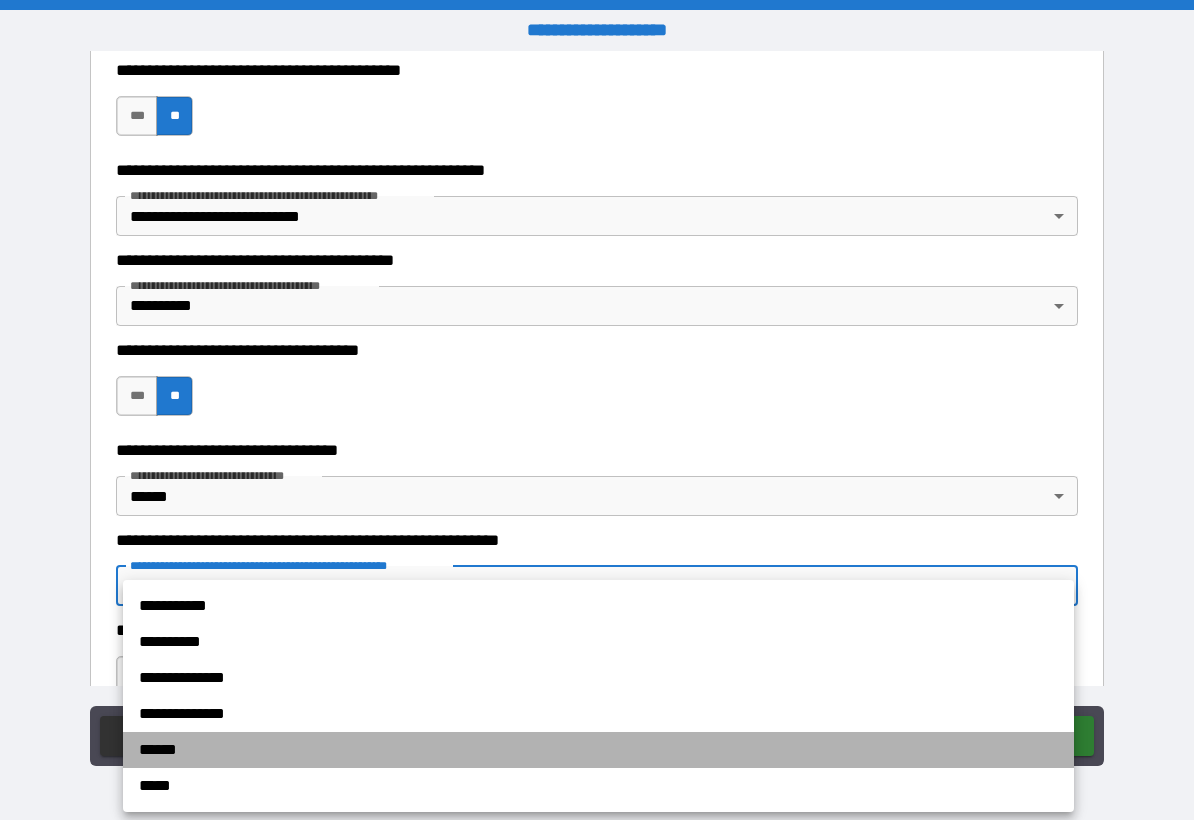 click on "******" at bounding box center (598, 750) 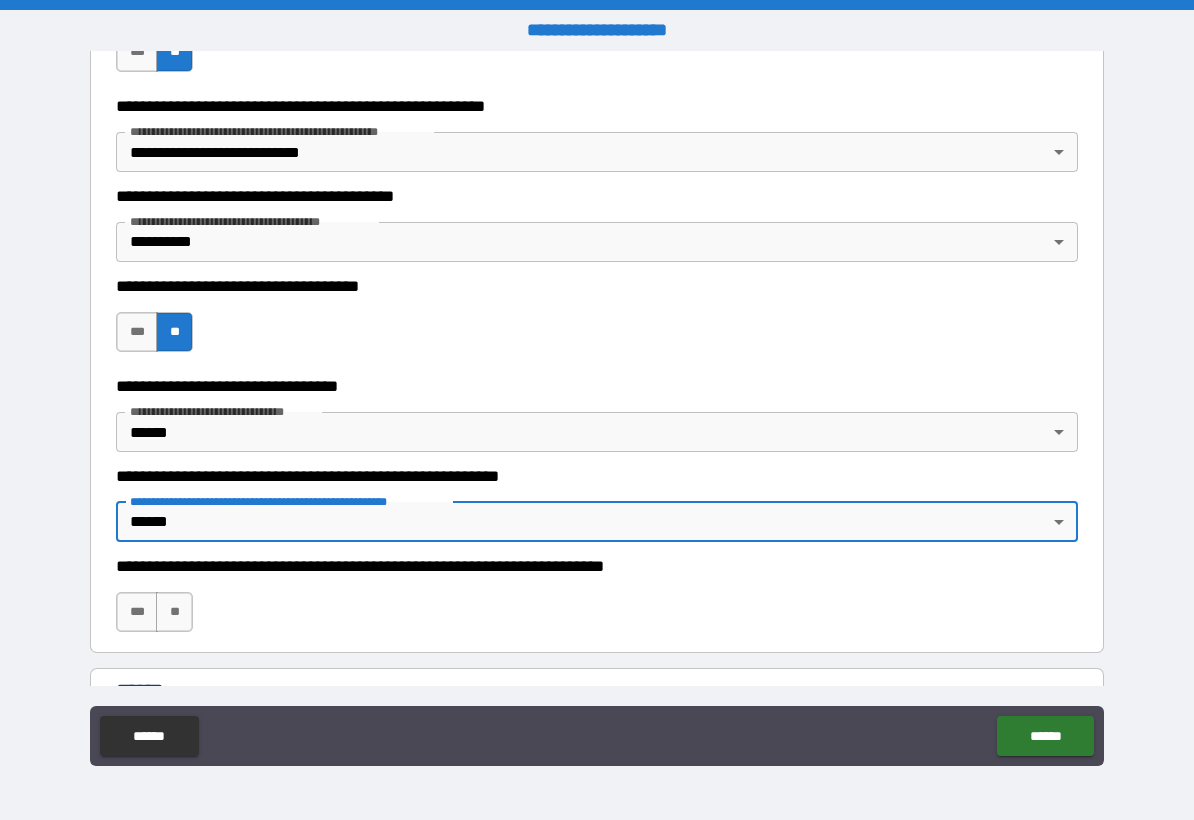 scroll, scrollTop: 800, scrollLeft: 0, axis: vertical 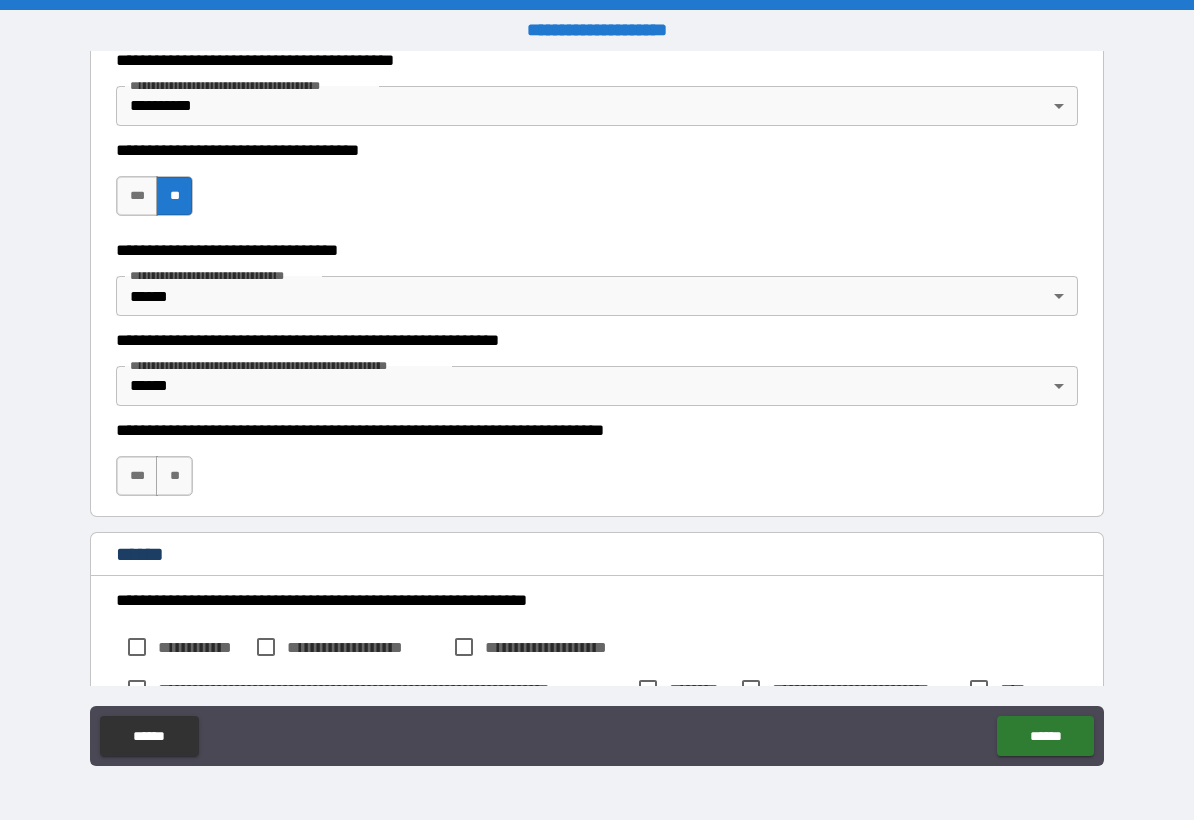 click on "**********" at bounding box center [597, 371] 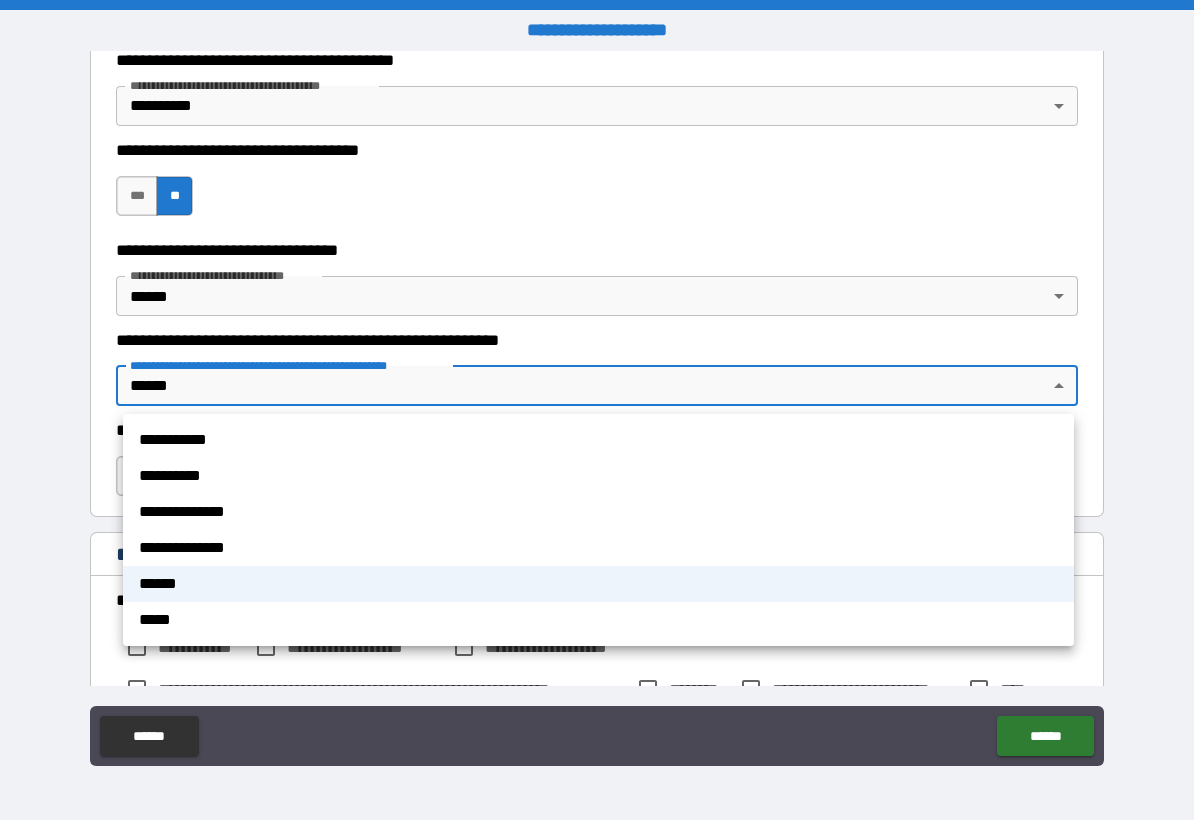 click on "*****" at bounding box center (598, 620) 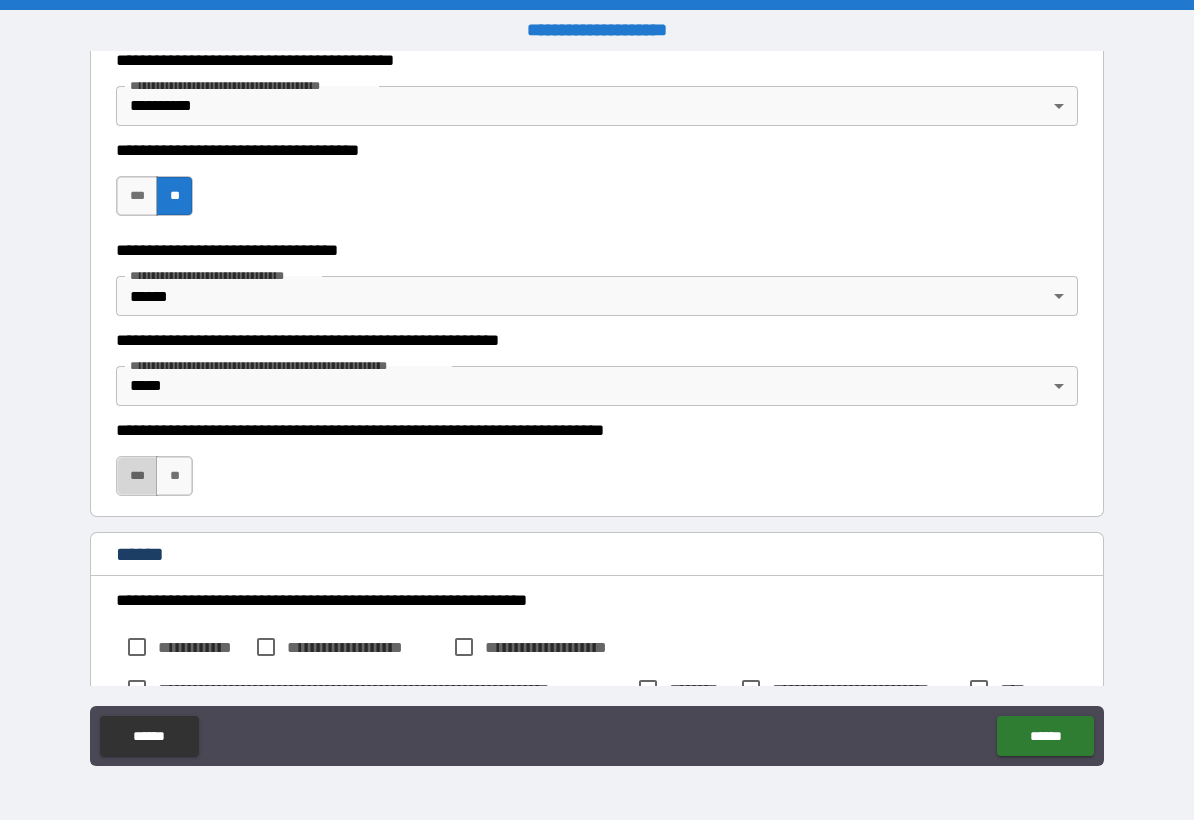 click on "***" at bounding box center [137, 476] 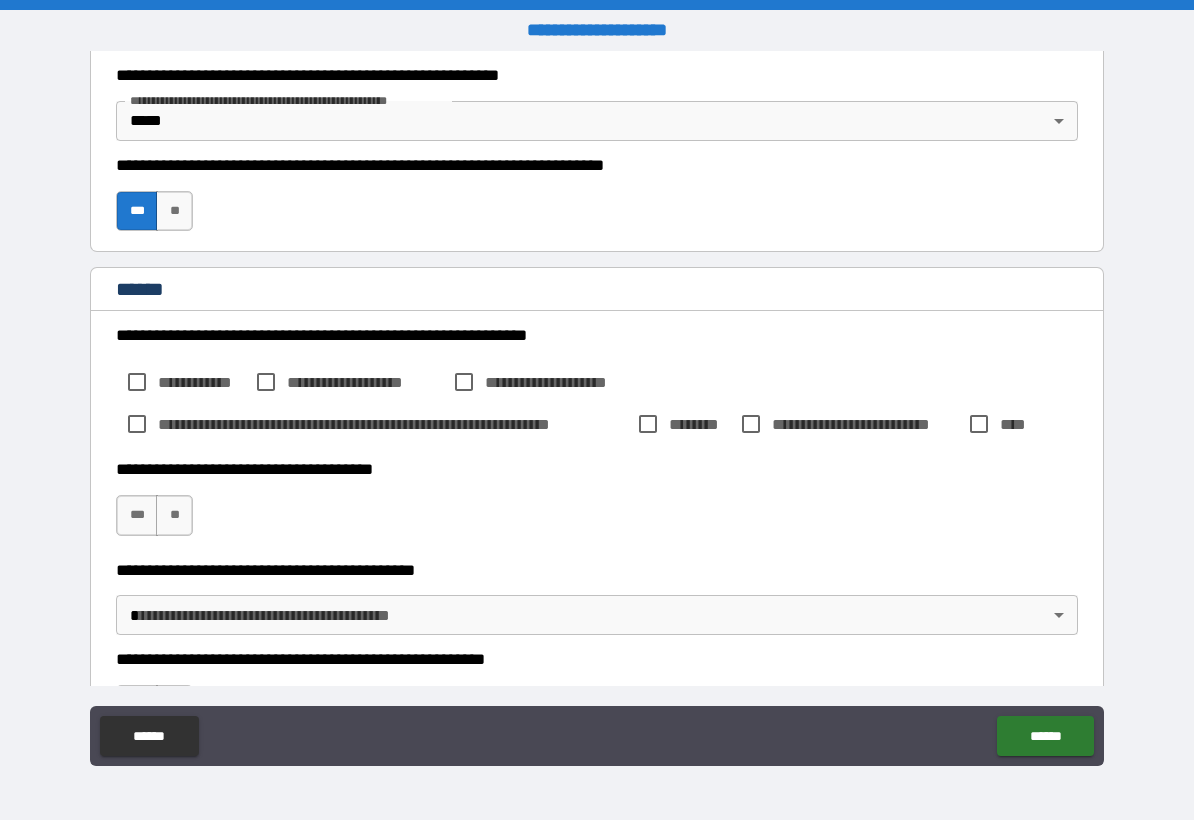 scroll, scrollTop: 1100, scrollLeft: 0, axis: vertical 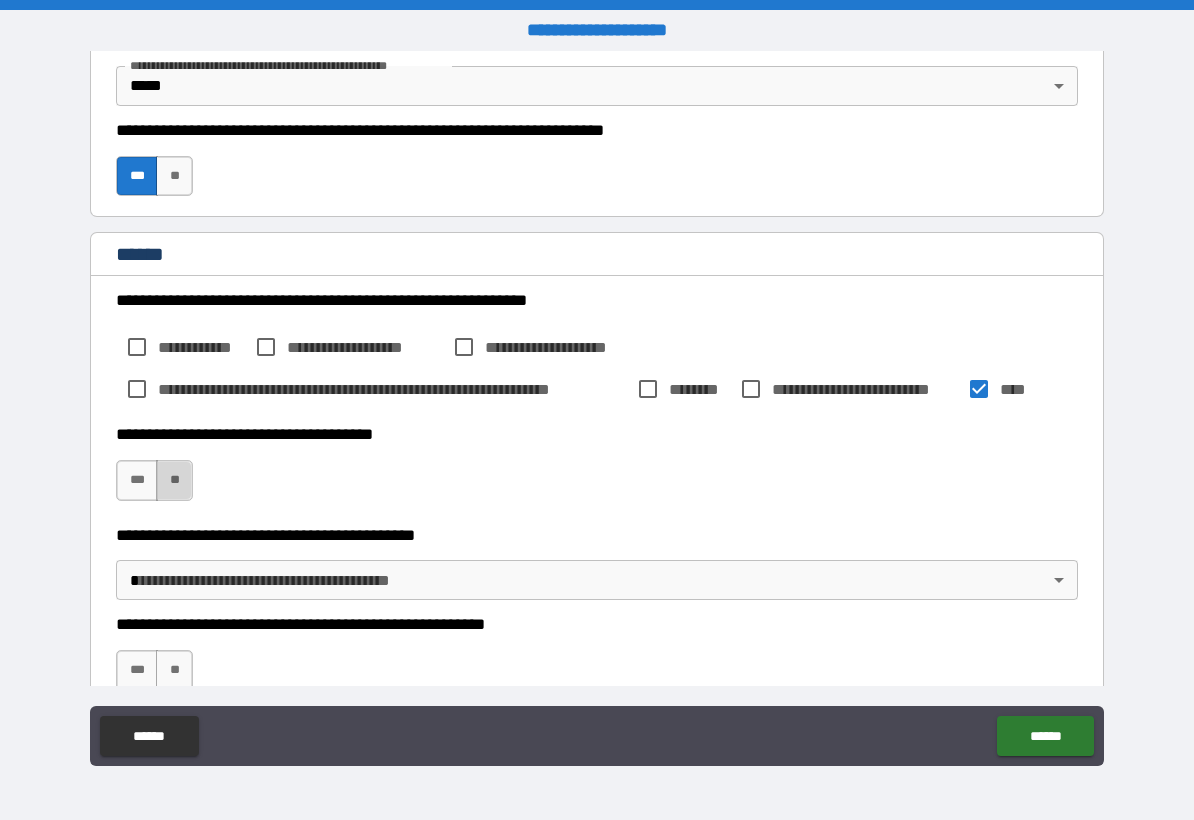 click on "**" at bounding box center [174, 480] 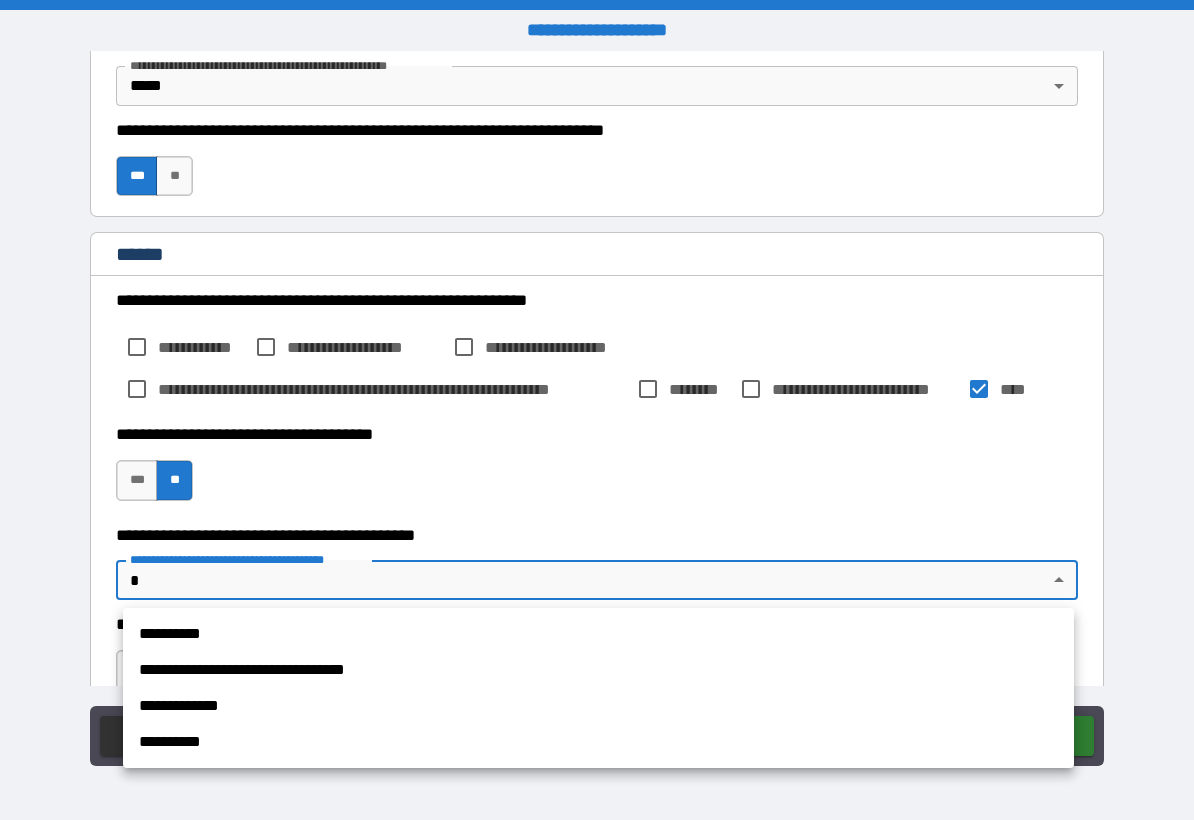 click on "**********" at bounding box center [597, 410] 